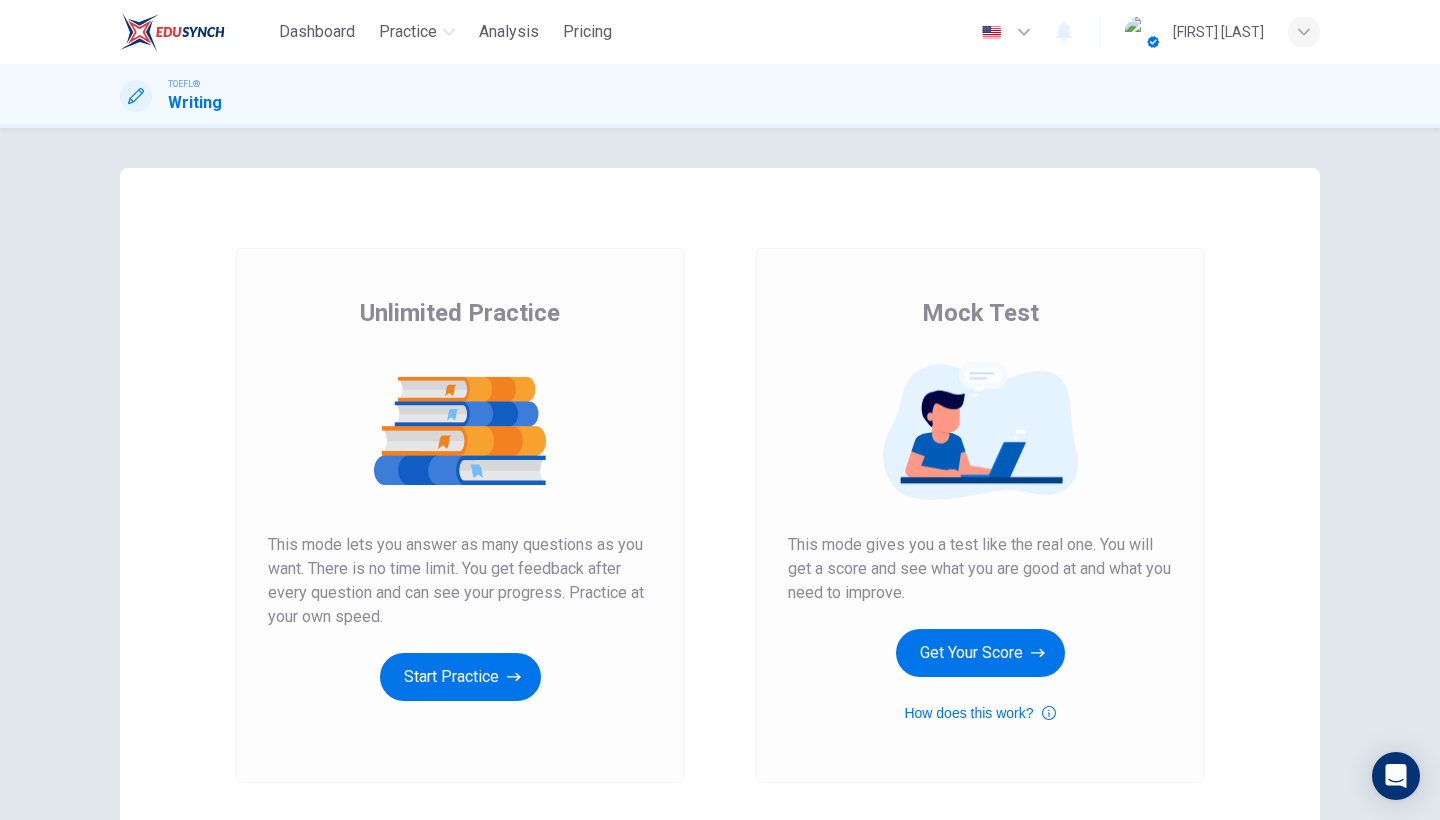 click on "Mock Test This mode gives you a test like the real one. You will get a score and see what you are good at and what you need to improve. Get Your Score How does this work?" at bounding box center [460, 499] 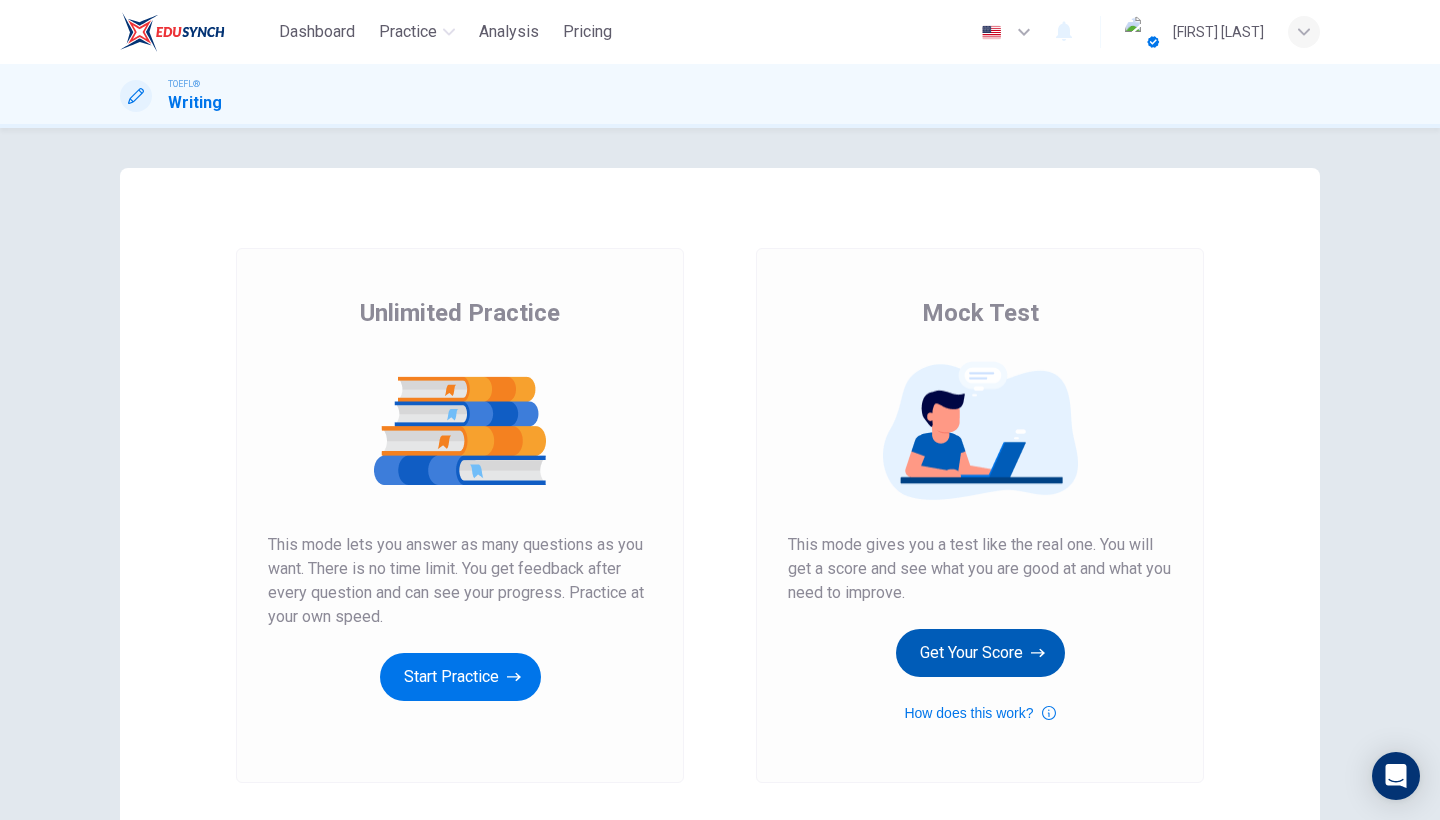 drag, startPoint x: 929, startPoint y: 688, endPoint x: 927, endPoint y: 673, distance: 15.132746 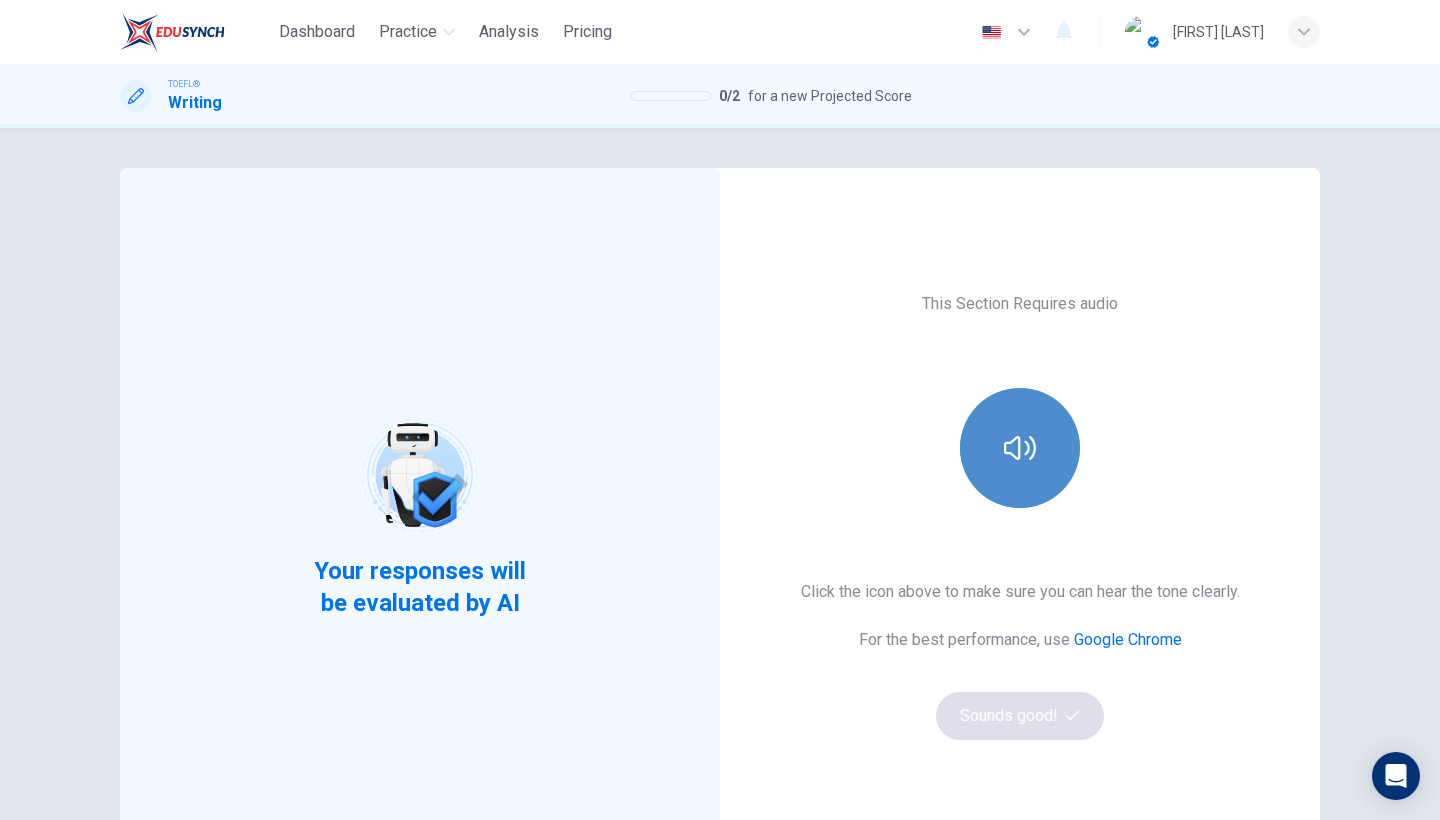 click at bounding box center (1020, 448) 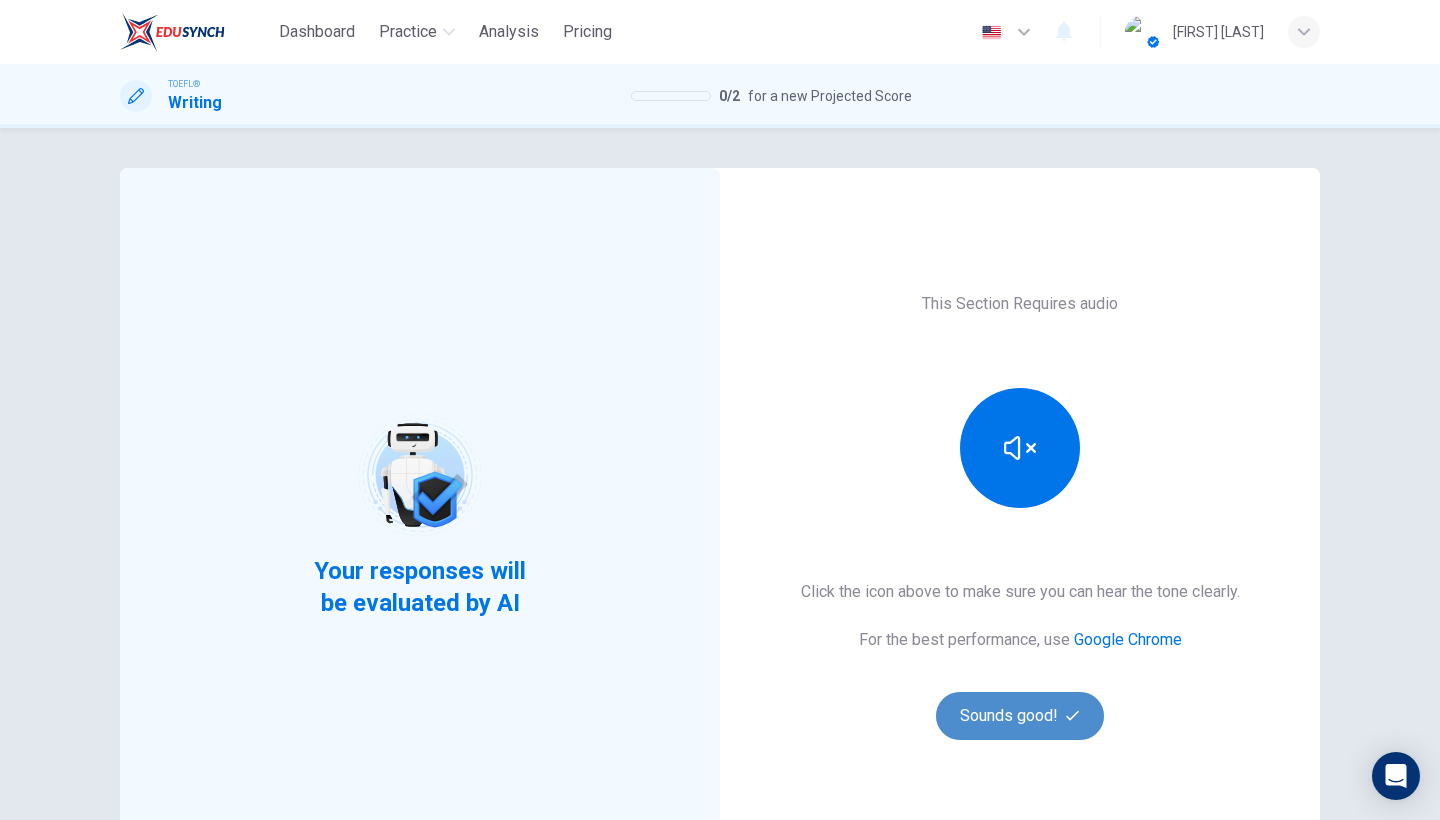 click on "Sounds good!" at bounding box center (1020, 716) 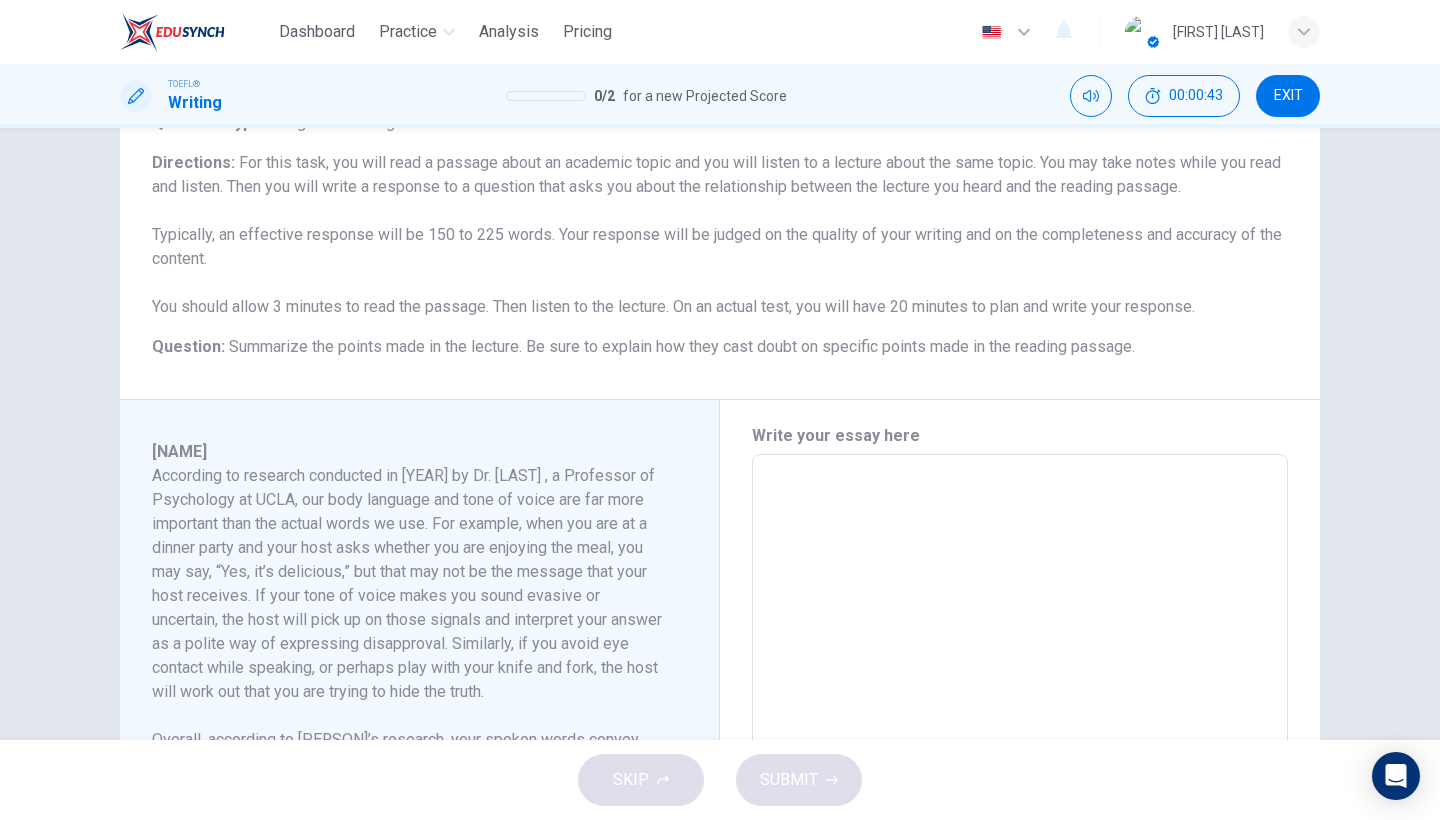 scroll, scrollTop: 0, scrollLeft: 0, axis: both 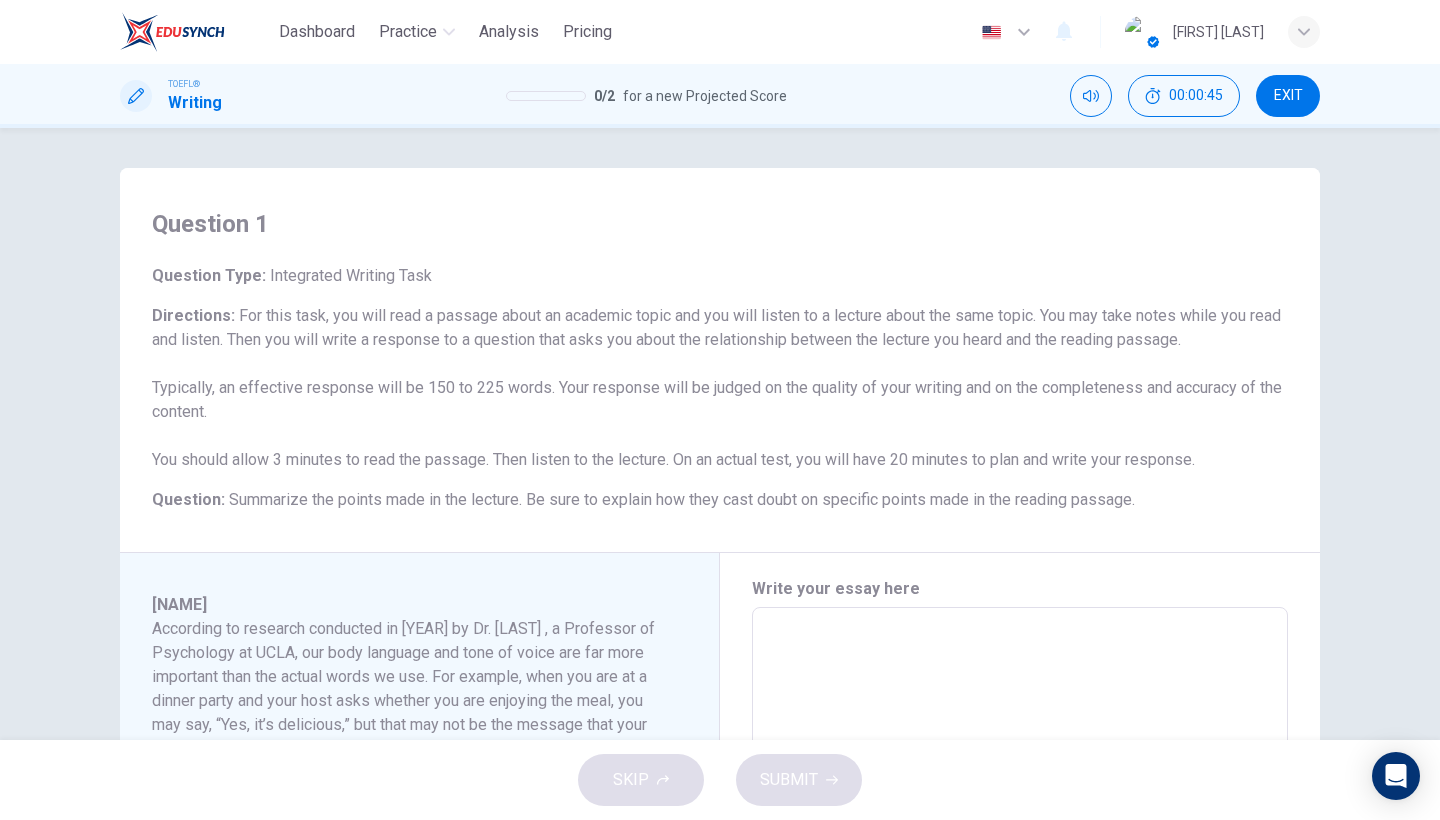 click at bounding box center (1020, 892) 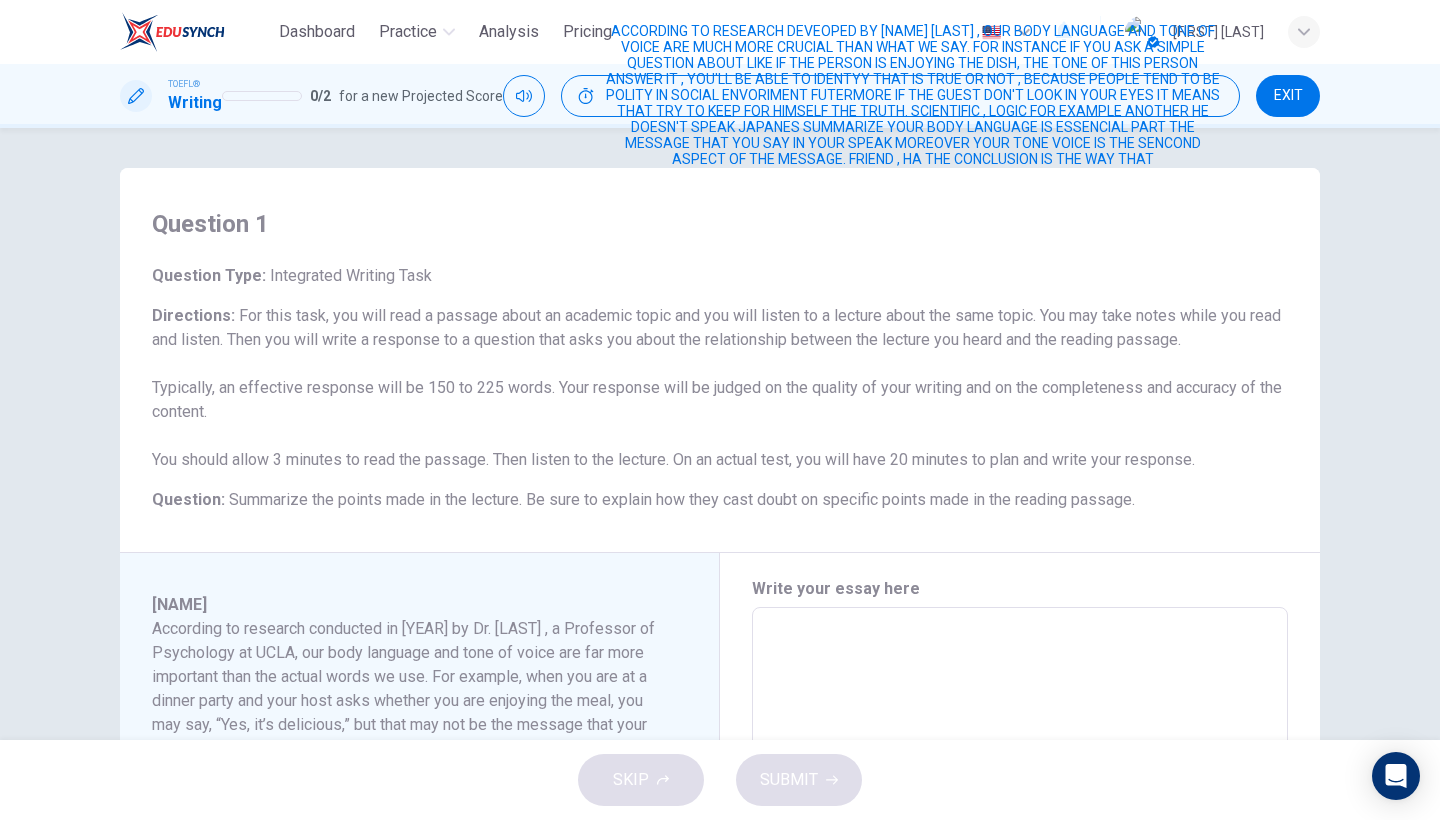scroll, scrollTop: 134, scrollLeft: 0, axis: vertical 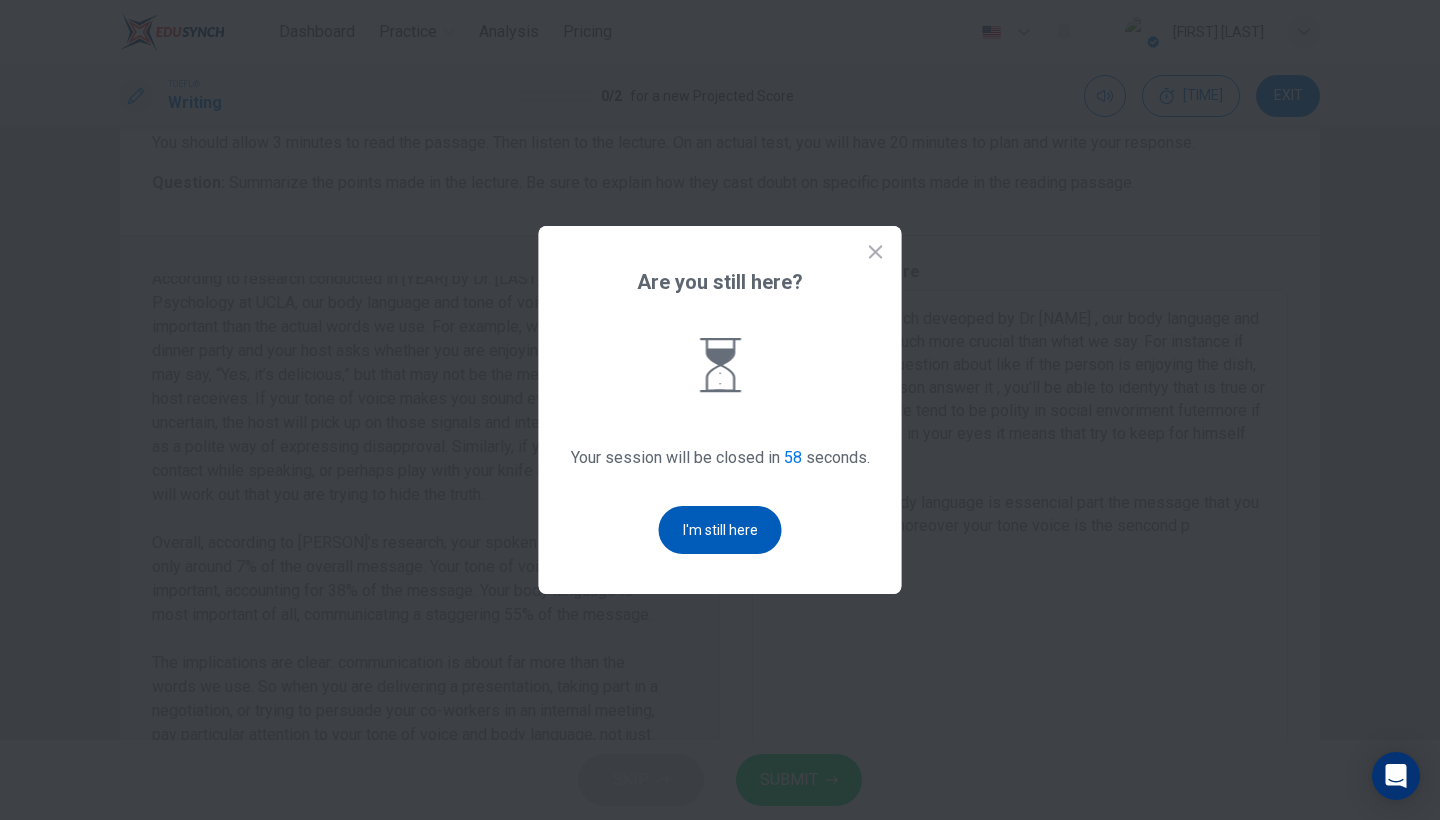 click on "I'm still here" at bounding box center (720, 530) 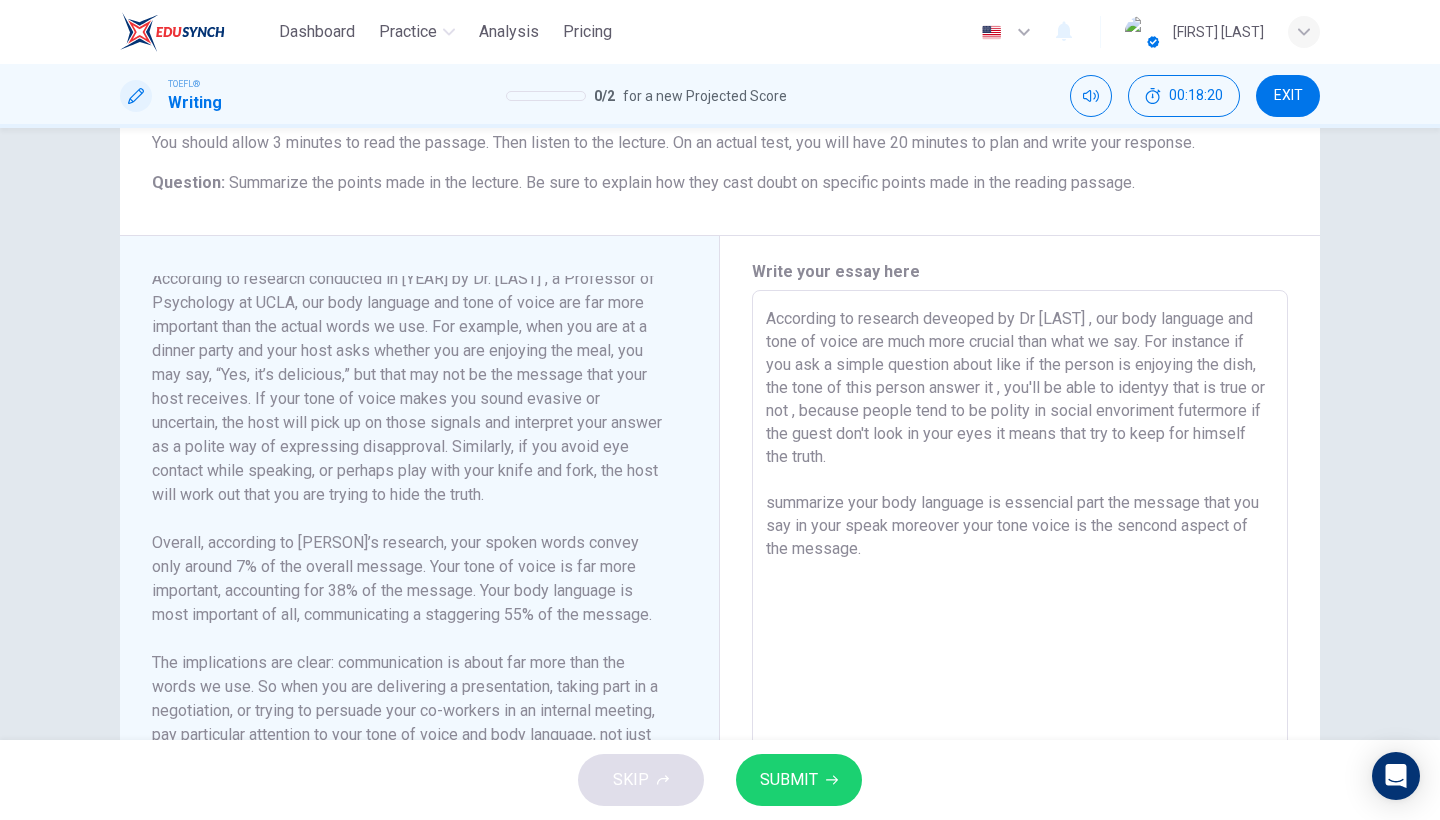 scroll, scrollTop: 533, scrollLeft: 0, axis: vertical 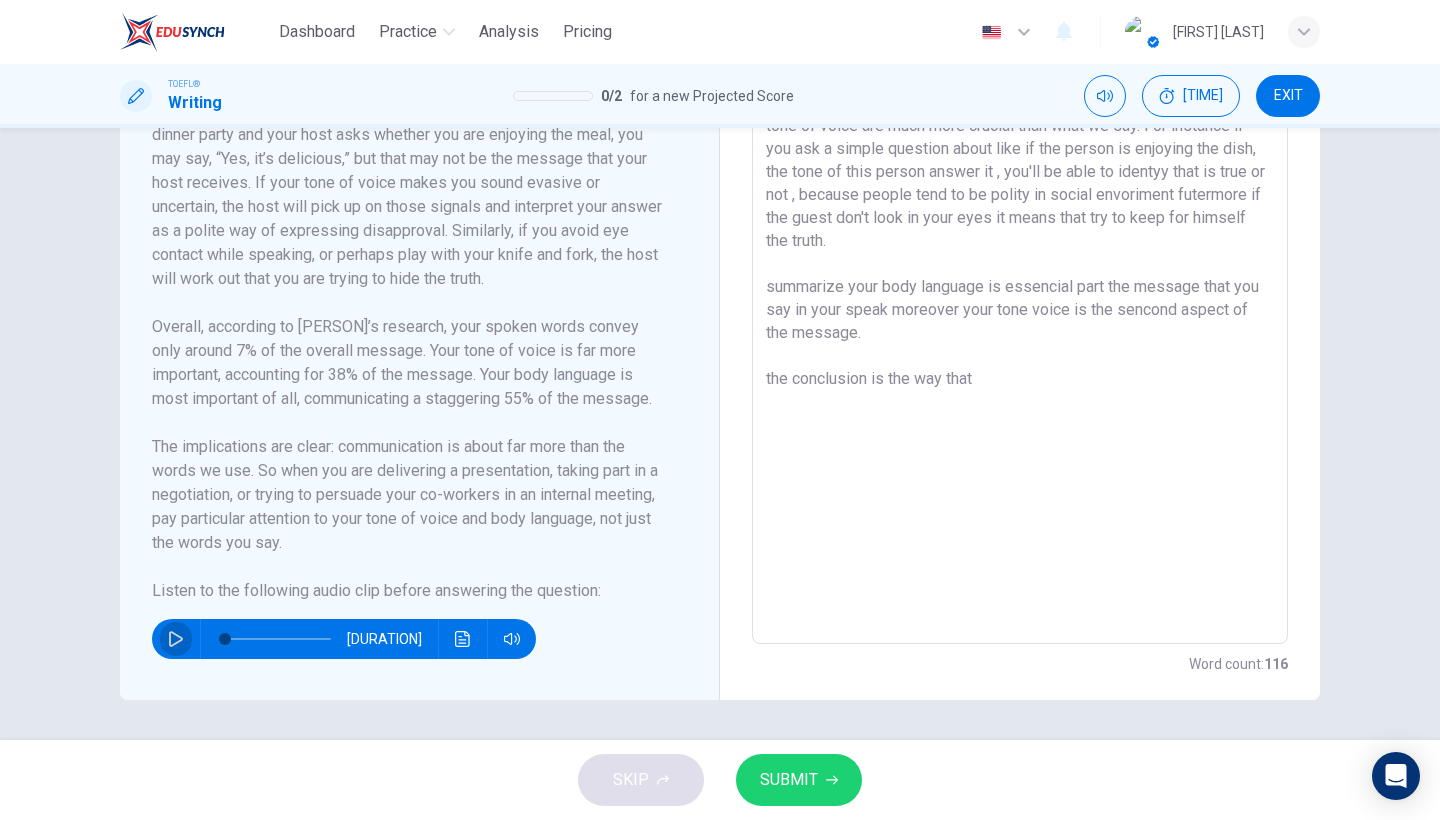 click at bounding box center (176, 639) 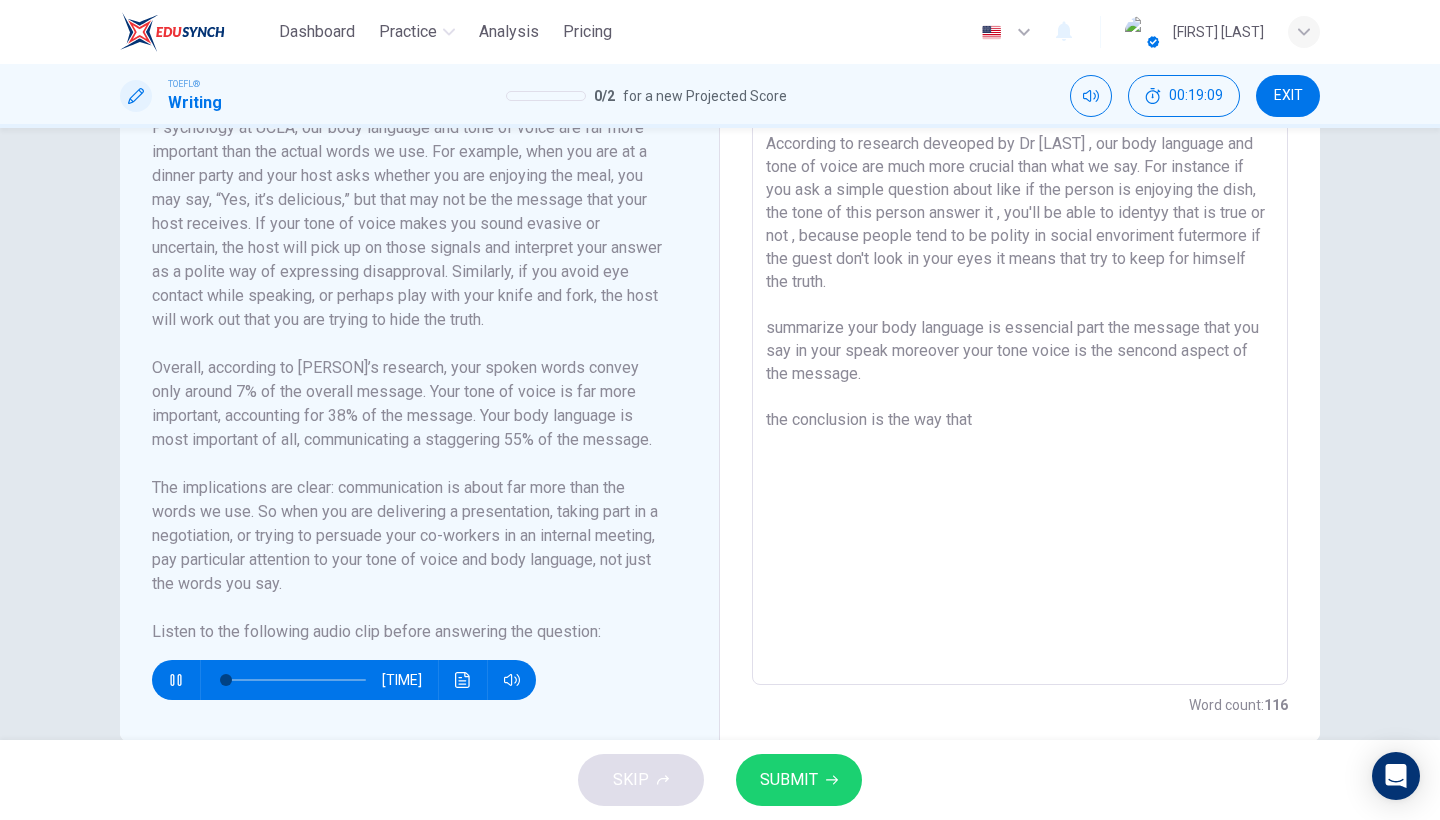 scroll, scrollTop: 297, scrollLeft: 0, axis: vertical 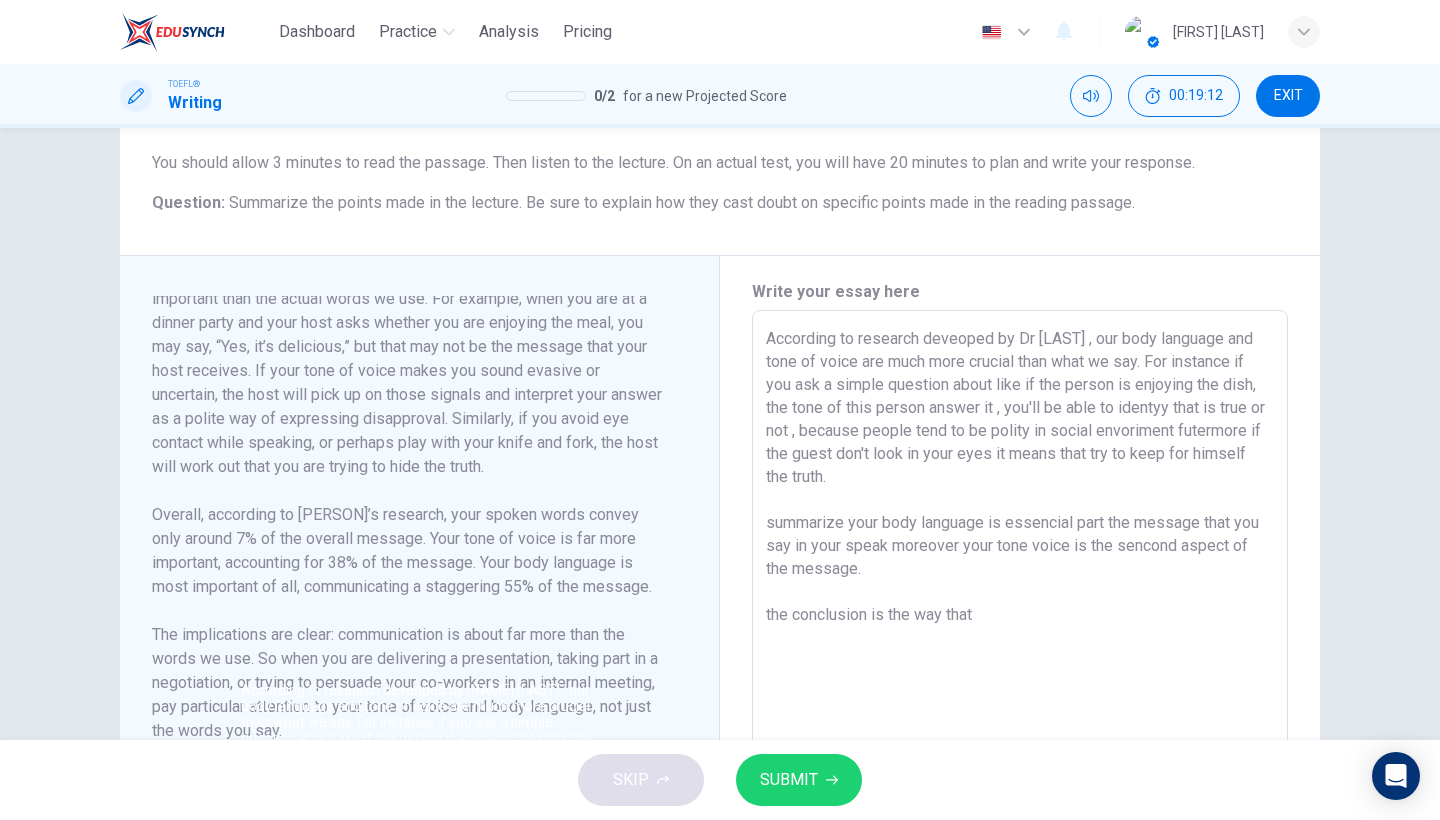 click on "According to research deveoped by Dr [LAST] , our body language and tone of voice are much more crucial than what we say. For instance if you ask a simple question about like if the person is enjoying the dish, the tone of this person answer it , you'll be able to identyy that is true or not , because people tend to be polity in social envoriment futermore if the guest don't look in your eyes it means that try to keep for himself the truth.
summarize your body language is essencial part the message that you say in your speak moreover your tone voice is the sencond aspect of the message.
the conclusion is the way that" at bounding box center (1020, 595) 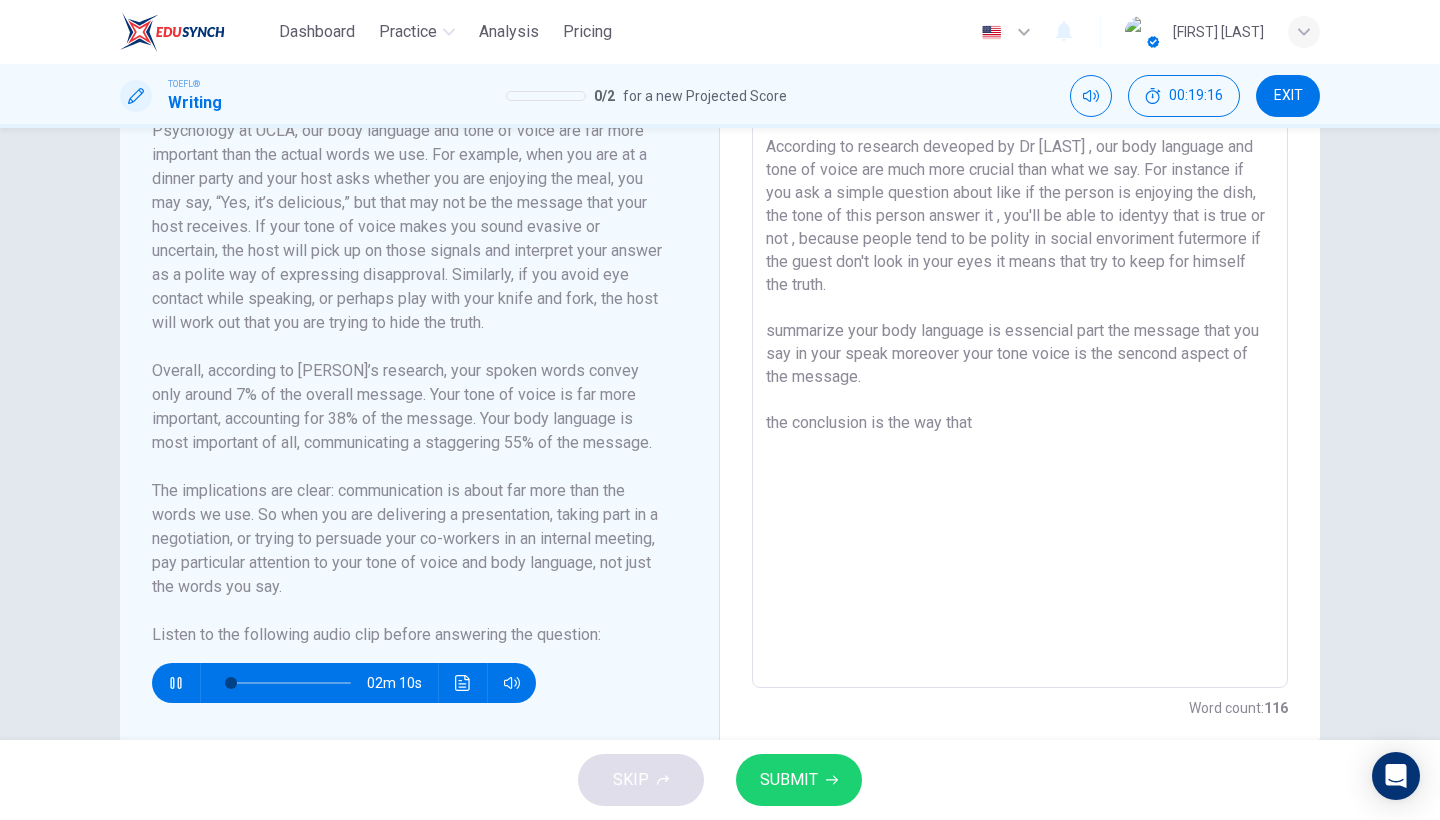 scroll, scrollTop: 445, scrollLeft: 0, axis: vertical 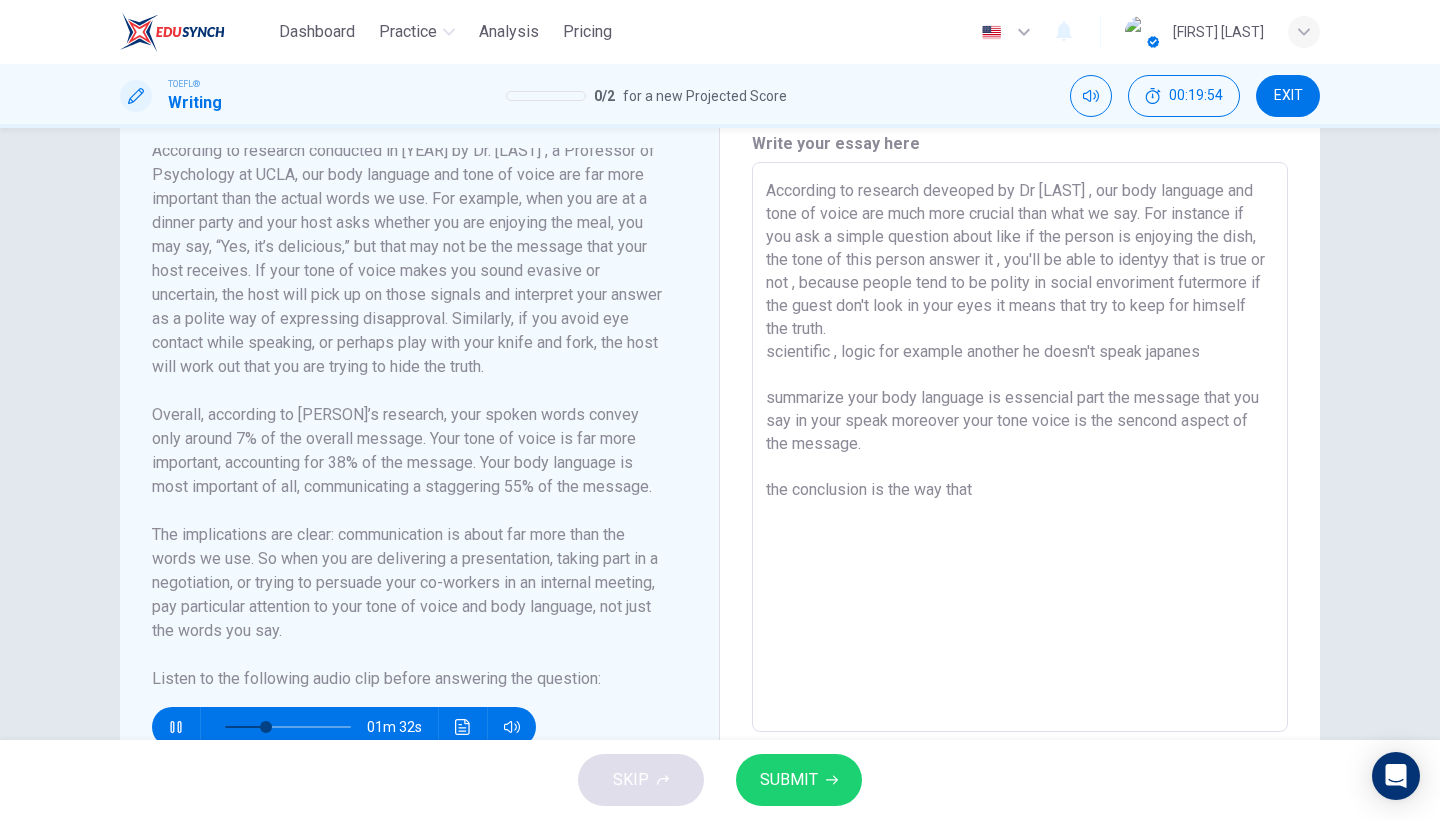 click on "According to research deveoped by Dr [LAST] , our body language and tone of voice are much more crucial than what we say. For instance if you ask a simple question about like if the person is enjoying the dish, the tone of this person answer it , you'll be able to identyy that is true or not , because people tend to be polity in social envoriment futermore if the guest don't look in your eyes it means that try to keep for himself the truth.
scientific , logic for example another he doesn't speak japanes
summarize your body language is essencial part the message that you say in your speak moreover your tone voice is the sencond aspect of the message.
the conclusion is the way that" at bounding box center (1020, 447) 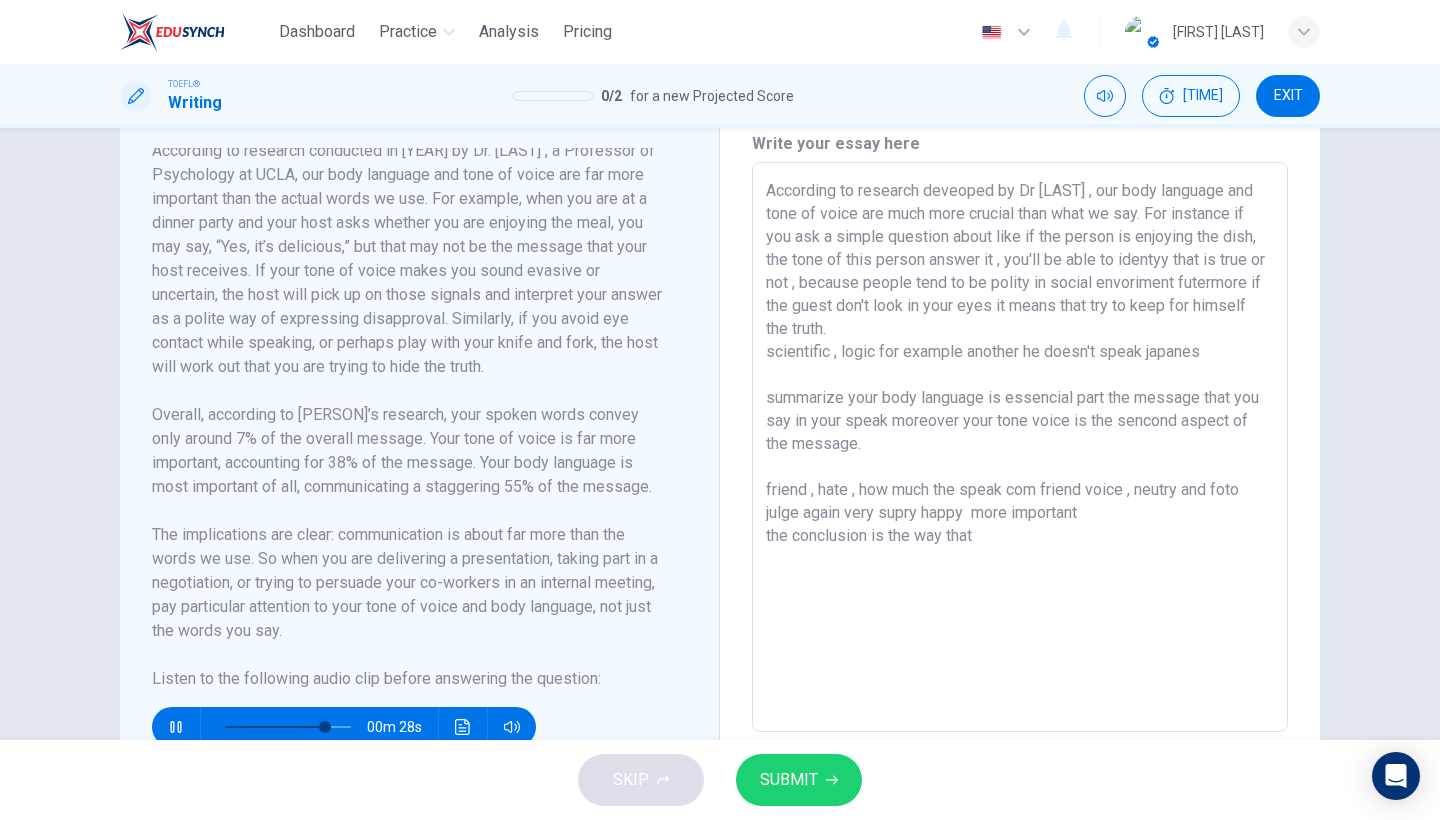 click on "According to research deveoped by Dr [LAST] , our body language and tone of voice are much more crucial than what we say. For instance if you ask a simple question about like if the person is enjoying the dish, the tone of this person answer it , you'll be able to identyy that is true or not , because people tend to be polity in social envoriment futermore if the guest don't look in your eyes it means that try to keep for himself the truth.
scientific , logic for example another he doesn't speak japanes
summarize your body language is essencial part the message that you say in your speak moreover your tone voice is the sencond aspect of the message.
friend , hate , how much the speak com friend voice , neutry and foto julge again very supry happy  more important
the conclusion is the way that" at bounding box center (1020, 447) 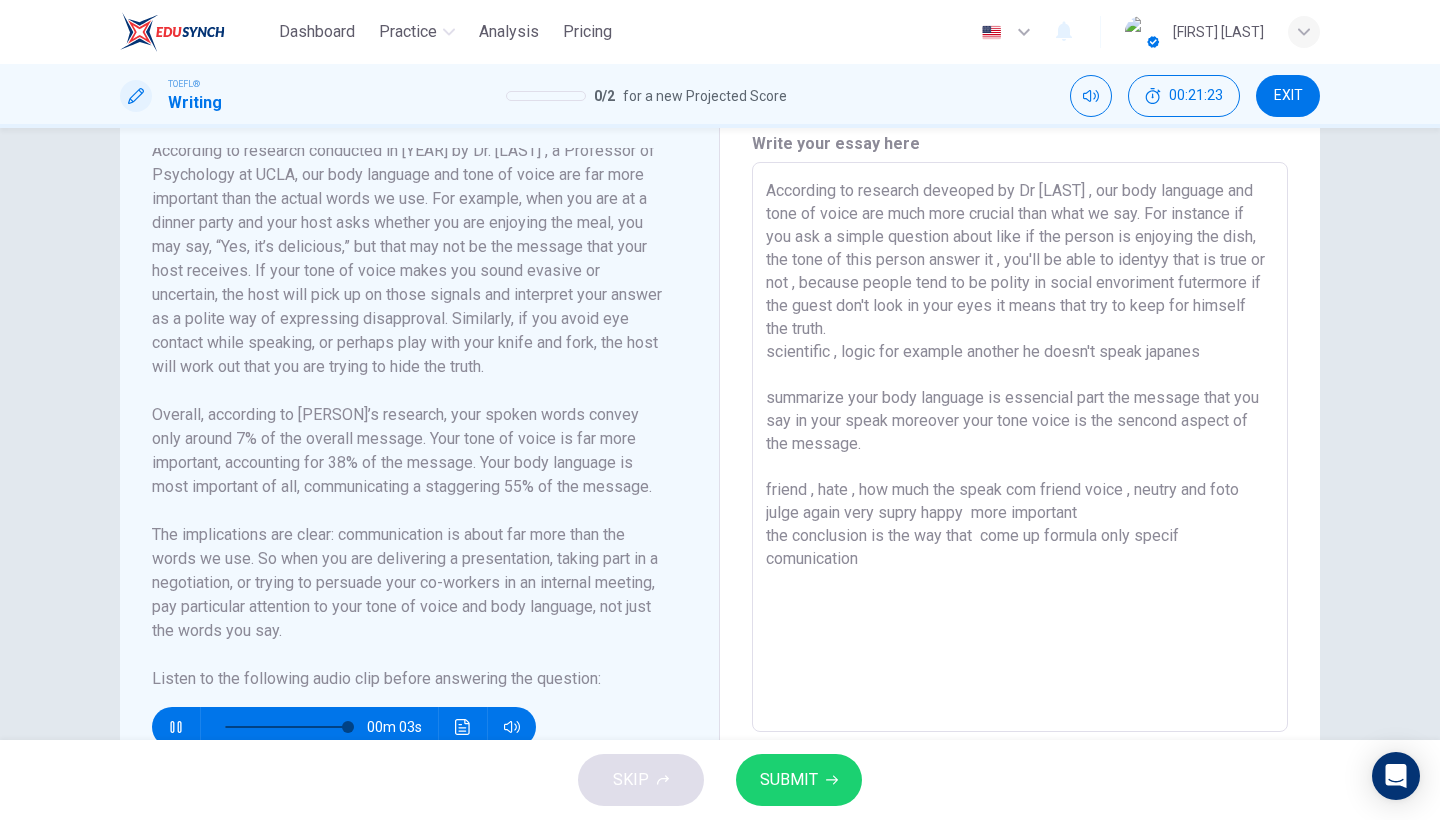 click on "According to research deveoped by Dr [LAST] , our body language and tone of voice are much more crucial than what we say. For instance if you ask a simple question about like if the person is enjoying the dish, the tone of this person answer it , you'll be able to identyy that is true or not , because people tend to be polity in social envoriment futermore if the guest don't look in your eyes it means that try to keep for himself the truth.
scientific , logic for example another he doesn't speak japanes
summarize your body language is essencial part the message that you say in your speak moreover your tone voice is the sencond aspect of the message.
friend , hate , how much the speak com friend voice , neutry and foto julge again very supry happy  more important
the conclusion is the way that  come up formula only specif comunication x ​" at bounding box center (1020, 447) 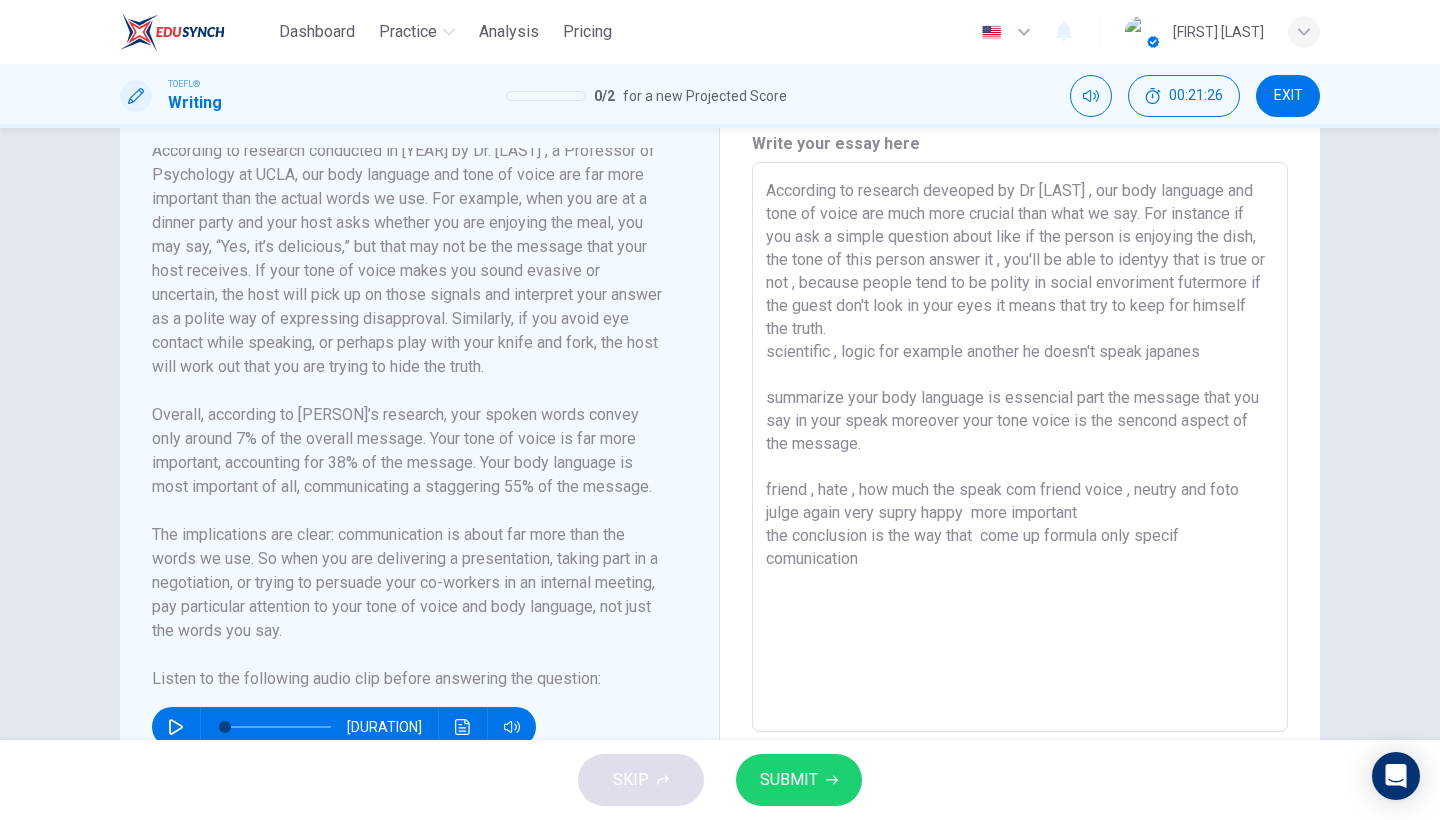 click on "According to research deveoped by Dr [LAST] , our body language and tone of voice are much more crucial than what we say. For instance if you ask a simple question about like if the person is enjoying the dish, the tone of this person answer it , you'll be able to identyy that is true or not , because people tend to be polity in social envoriment futermore if the guest don't look in your eyes it means that try to keep for himself the truth.
scientific , logic for example another he doesn't speak japanes
summarize your body language is essencial part the message that you say in your speak moreover your tone voice is the sencond aspect of the message.
friend , hate , how much the speak com friend voice , neutry and foto julge again very supry happy  more important
the conclusion is the way that  come up formula only specif comunication" at bounding box center (1020, 447) 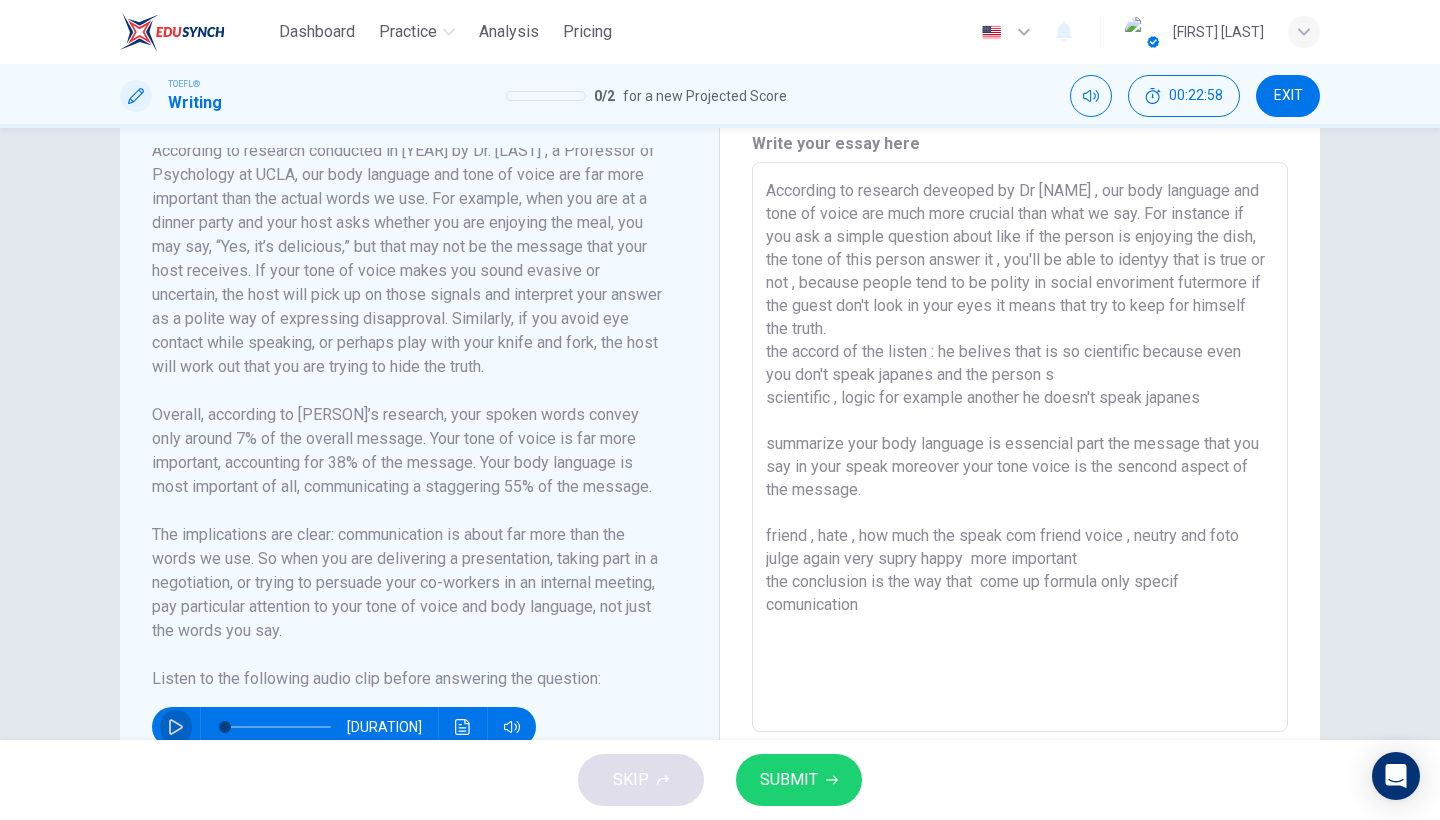 click at bounding box center [176, 727] 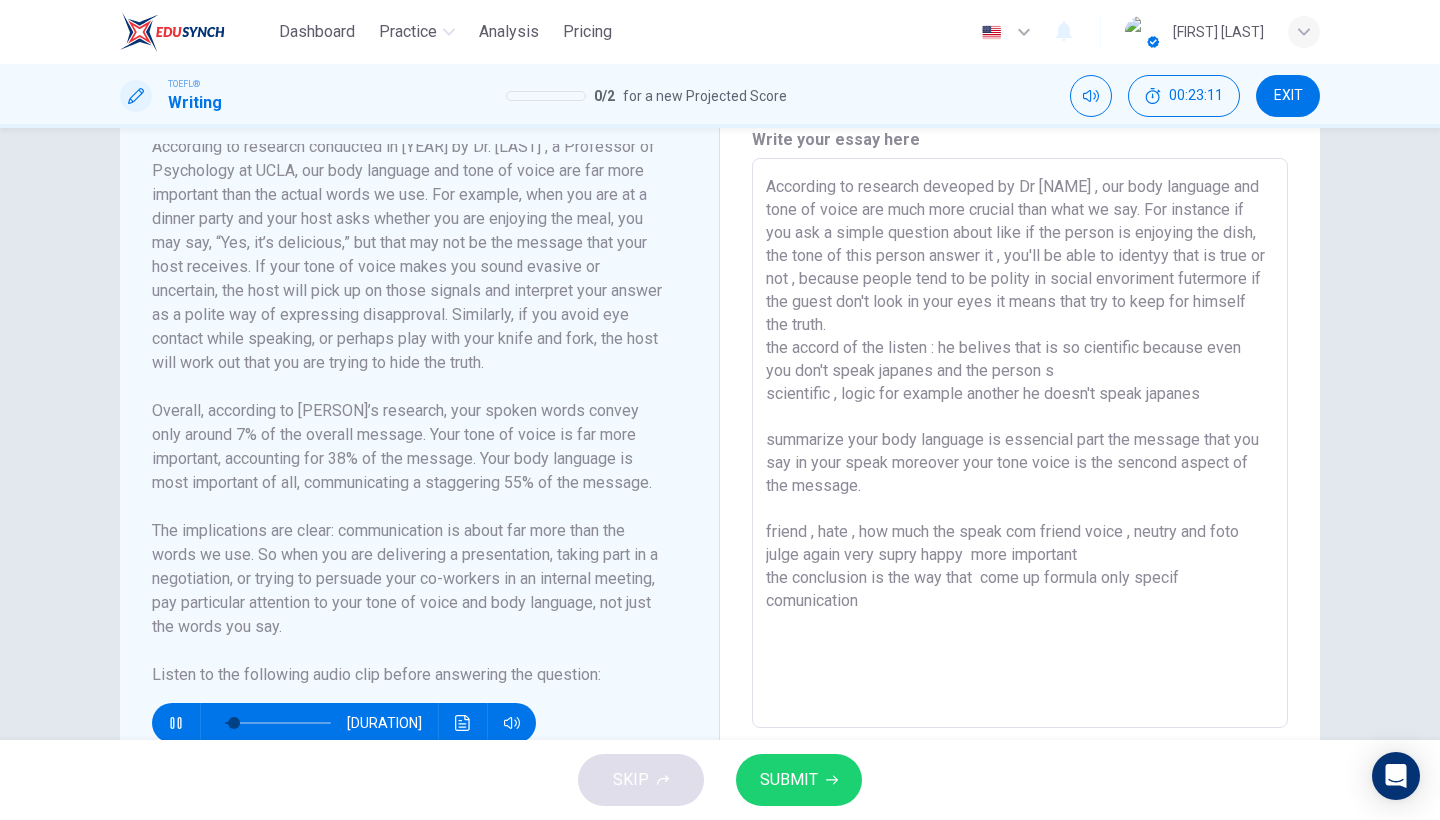 scroll, scrollTop: 533, scrollLeft: 0, axis: vertical 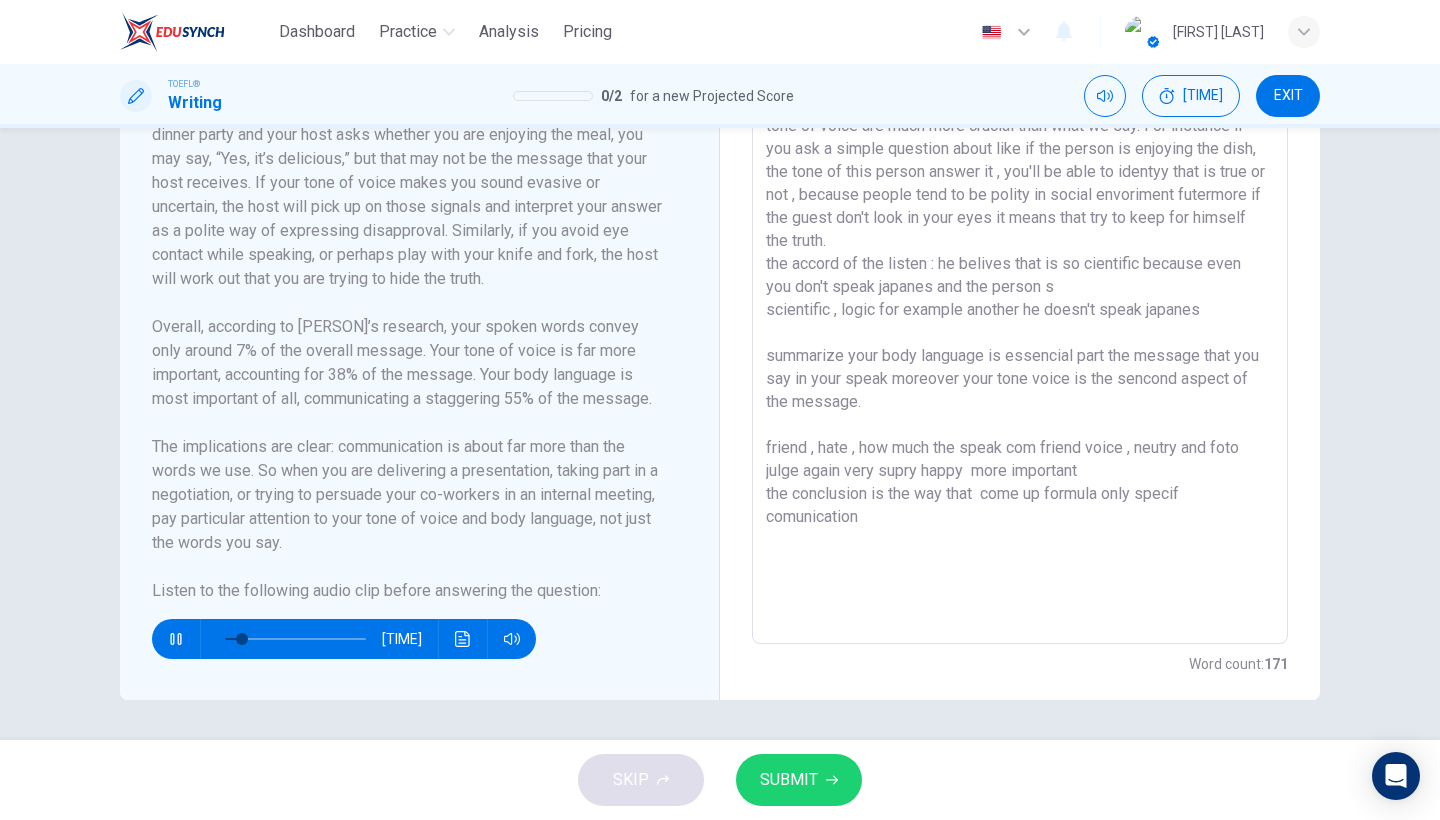 click on "According to research deveoped by Dr [NAME] , our body language and tone of voice are much more crucial than what we say. For instance if you ask a simple question about like if the person is enjoying the dish, the tone of this person answer it , you'll be able to identyy that is true or not , because people tend to be polity in social envoriment futermore if the guest don't look in your eyes it means that try to keep for himself the truth.
the accord of the listen : he belives that is so cientific because even you don't speak japanes and the person s
scientific , logic for example another he doesn't speak japanes
summarize your body language is essencial part the message that you say in your speak moreover your tone voice is the sencond aspect of the message.
friend , hate , how much the speak com friend voice , neutry and foto julge again very supry happy  more important
the conclusion is the way that  come up formula only specif comunication" at bounding box center [1020, 359] 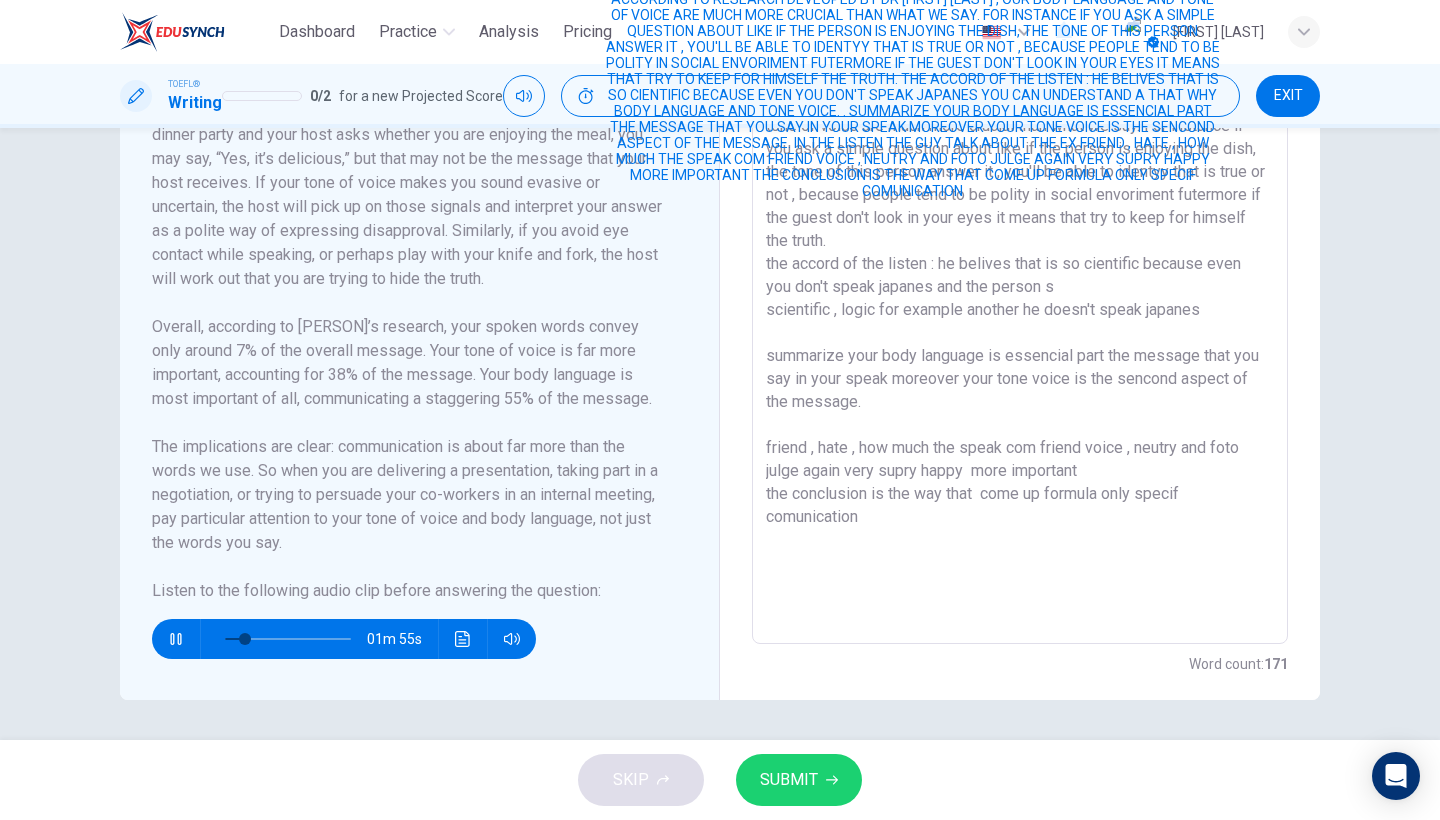 click on "According to research deveoped by Dr [NAME] , our body language and tone of voice are much more crucial than what we say. For instance if you ask a simple question about like if the person is enjoying the dish, the tone of this person answer it , you'll be able to identyy that is true or not , because people tend to be polity in social envoriment futermore if the guest don't look in your eyes it means that try to keep for himself the truth.
the accord of the listen : he belives that is so cientific because even you don't speak japanes and the person s
scientific , logic for example another he doesn't speak japanes
summarize your body language is essencial part the message that you say in your speak moreover your tone voice is the sencond aspect of the message.
friend , hate , how much the speak com friend voice , neutry and foto julge again very supry happy  more important
the conclusion is the way that  come up formula only specif comunication" at bounding box center (1020, 359) 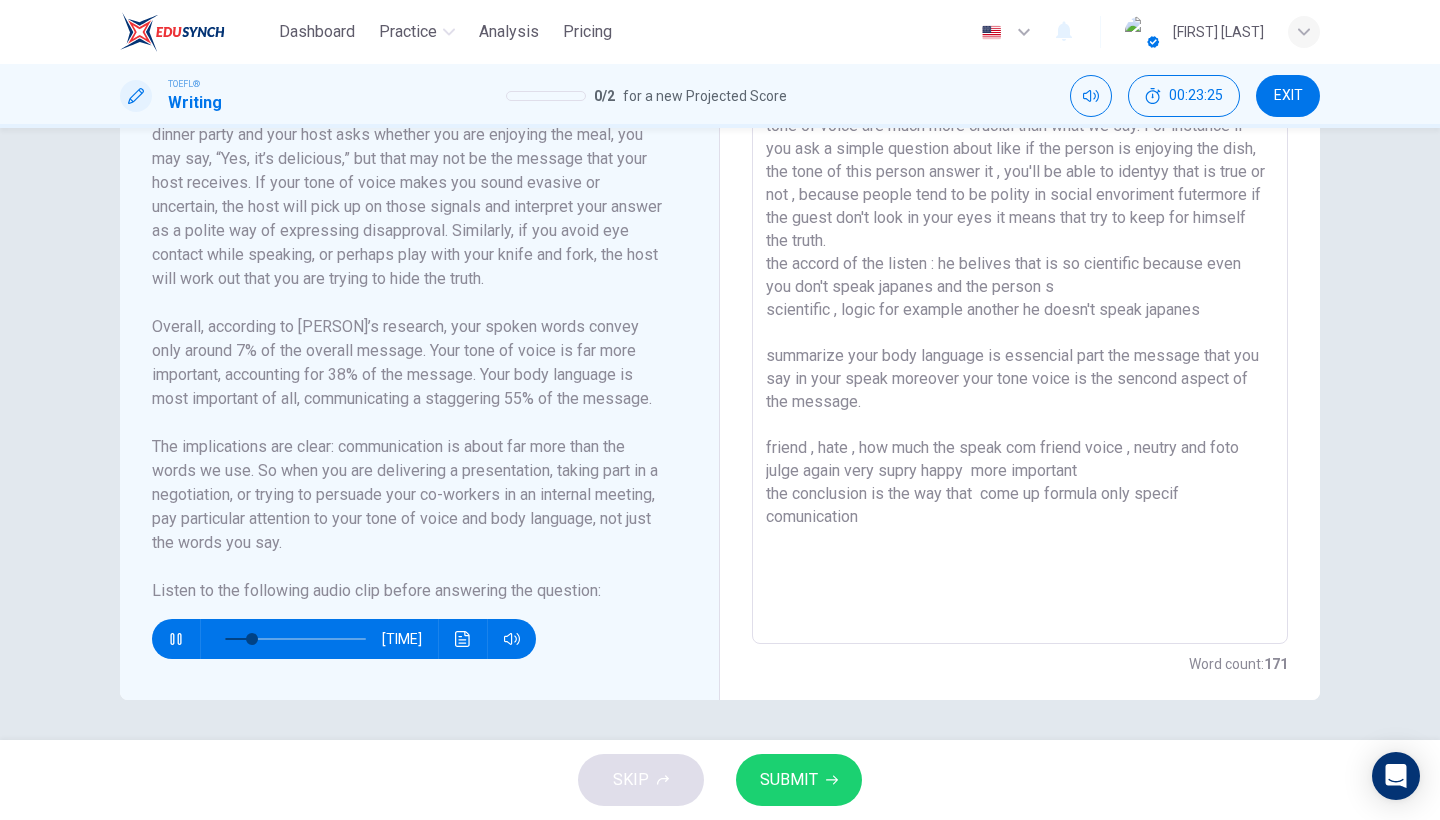 click on "According to research deveoped by Dr [NAME] , our body language and tone of voice are much more crucial than what we say. For instance if you ask a simple question about like if the person is enjoying the dish, the tone of this person answer it , you'll be able to identyy that is true or not , because people tend to be polity in social envoriment futermore if the guest don't look in your eyes it means that try to keep for himself the truth.
the accord of the listen : he belives that is so cientific because even you don't speak japanes and the person s
scientific , logic for example another he doesn't speak japanes
summarize your body language is essencial part the message that you say in your speak moreover your tone voice is the sencond aspect of the message.
friend , hate , how much the speak com friend voice , neutry and foto julge again very supry happy  more important
the conclusion is the way that  come up formula only specif comunication" at bounding box center [1020, 359] 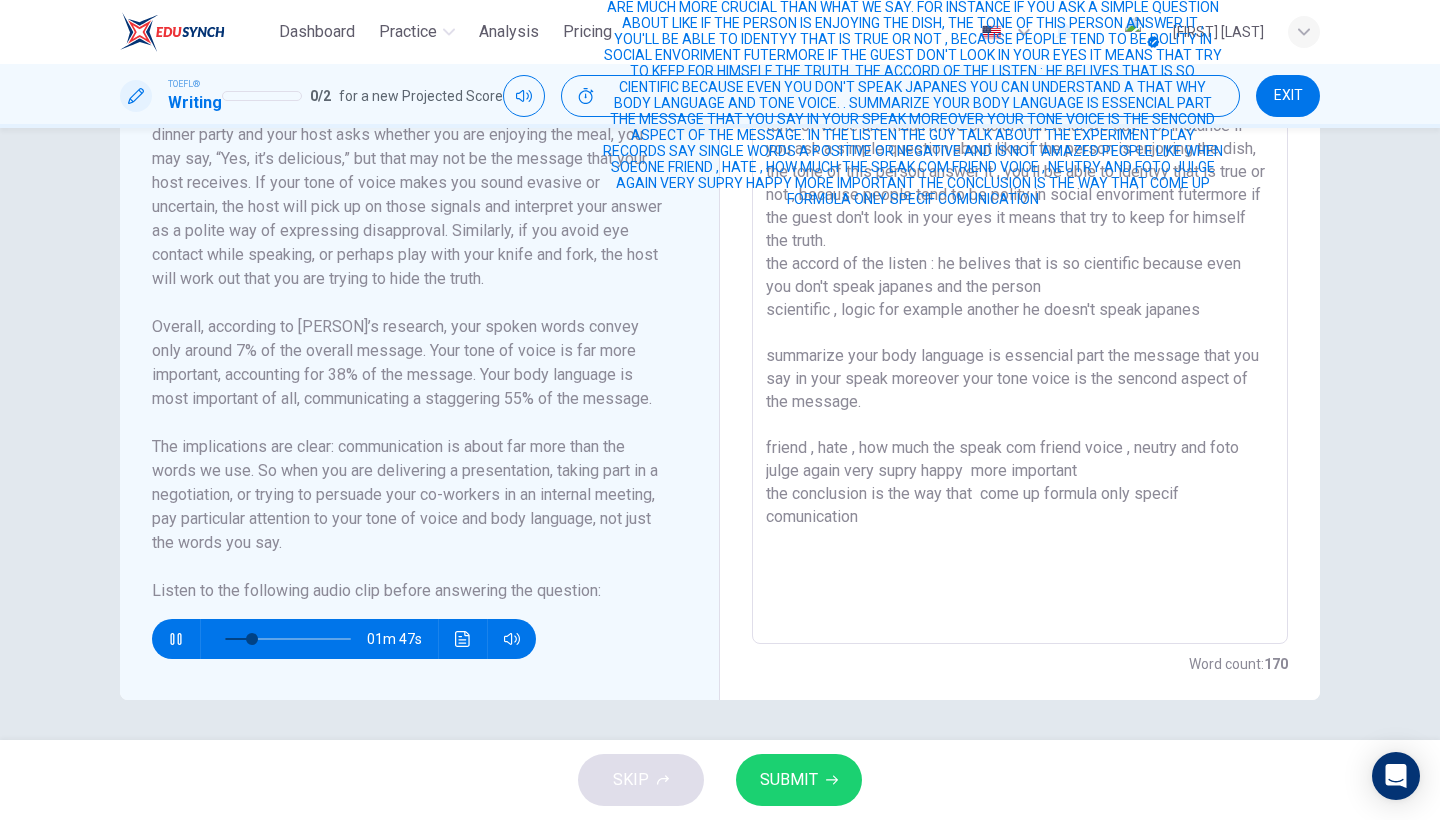 click at bounding box center (176, 639) 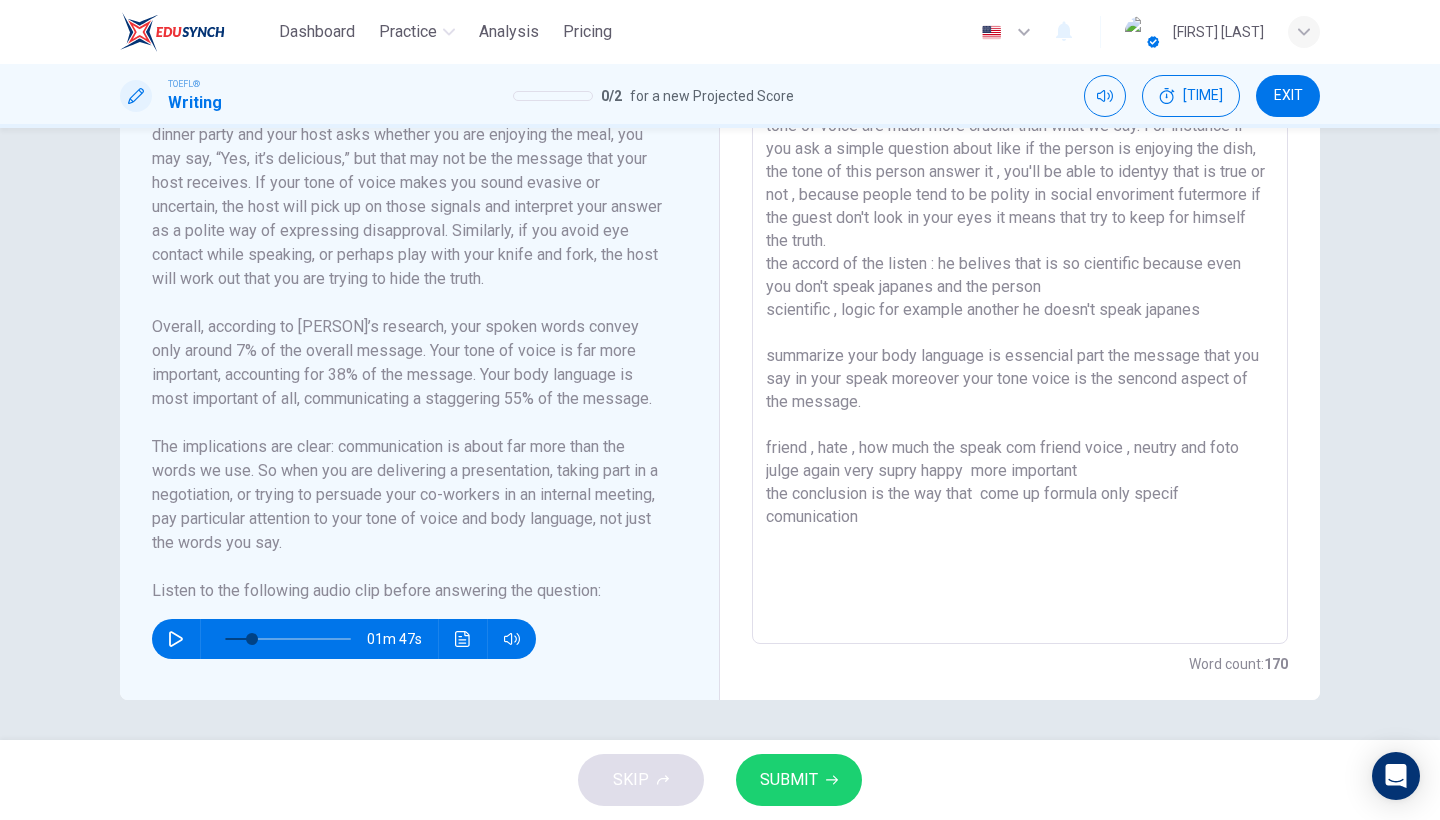 click on "According to research deveoped by Dr [LAST] , our body language and tone of voice are much more crucial than what we say. For instance if you ask a simple question about like if the person is enjoying the dish, the tone of this person answer it , you'll be able to identyy that is true or not , because people tend to be polity in social envoriment futermore if the guest don't look in your eyes it means that try to keep for himself the truth.
the accord of the listen : he belives that is so cientific because even you don't speak japanes and the person
scientific , logic for example another he doesn't speak japanes
summarize your body language is essencial part the message that you say in your speak moreover your tone voice is the sencond aspect of the message.
friend , hate , how much the speak com friend voice , neutry and foto julge again very supry happy  more important
the conclusion is the way that  come up formula only specif comunication" at bounding box center [1020, 359] 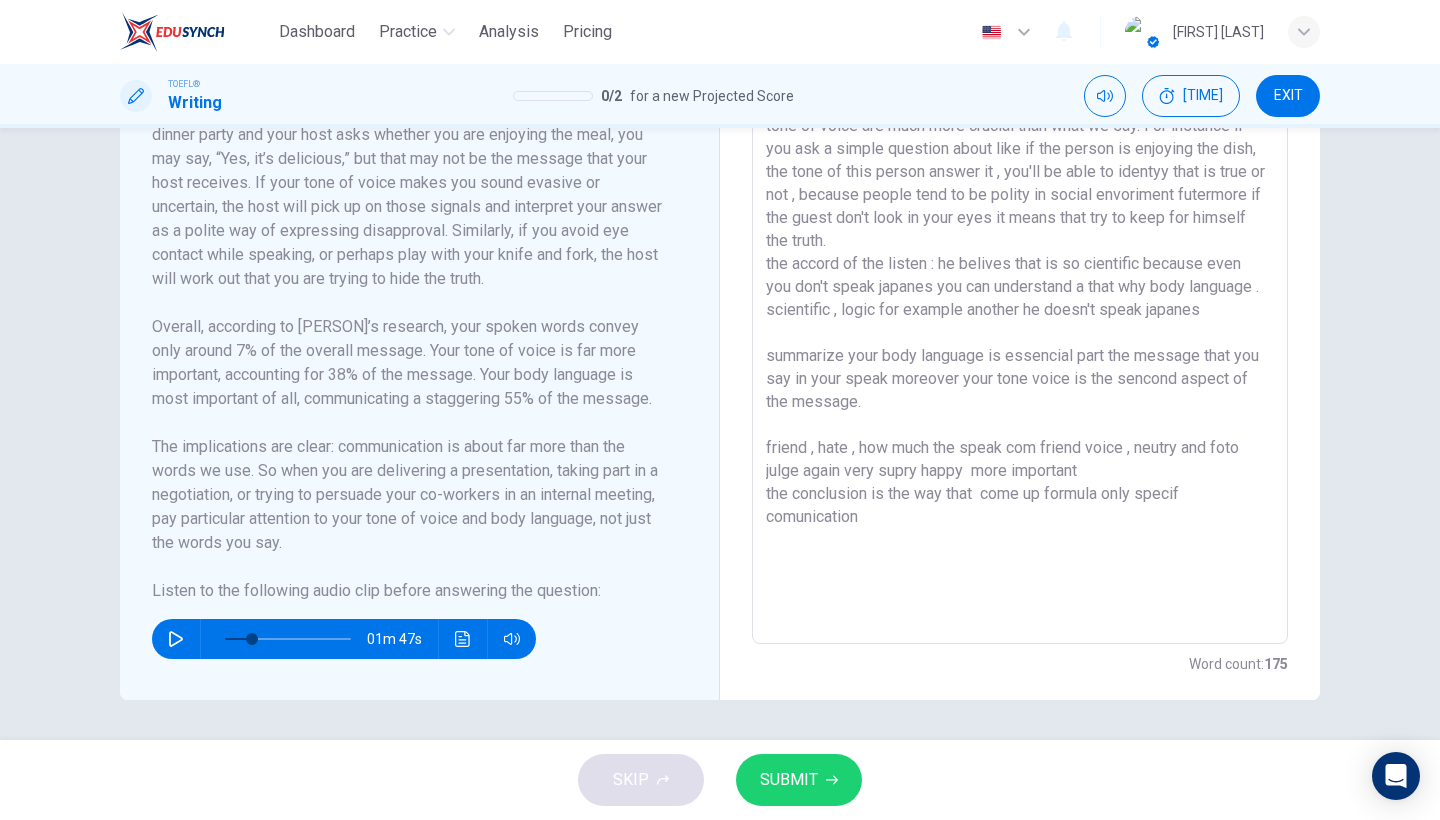 drag, startPoint x: 1223, startPoint y: 335, endPoint x: 755, endPoint y: 334, distance: 468.00107 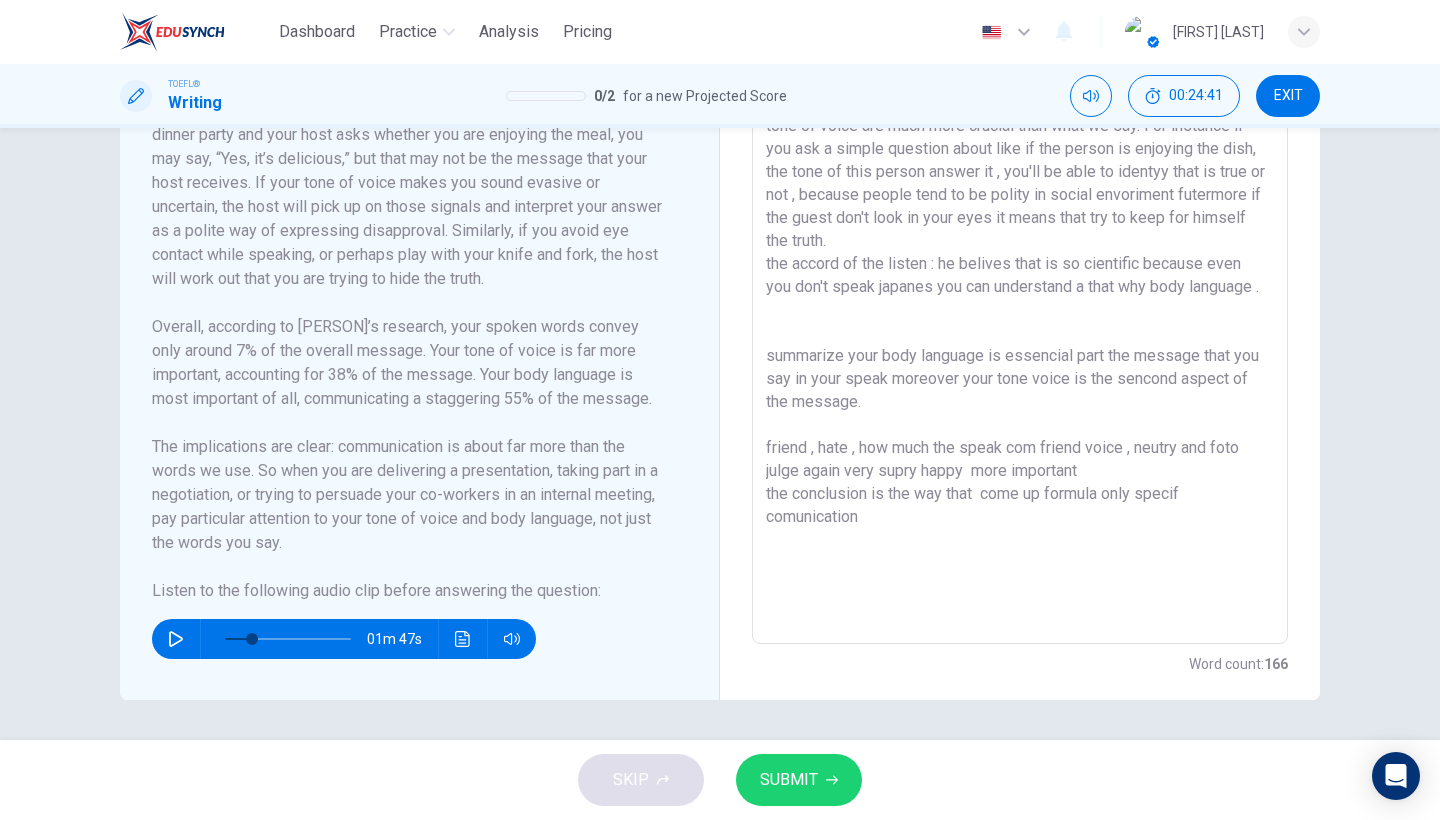 click at bounding box center [176, 639] 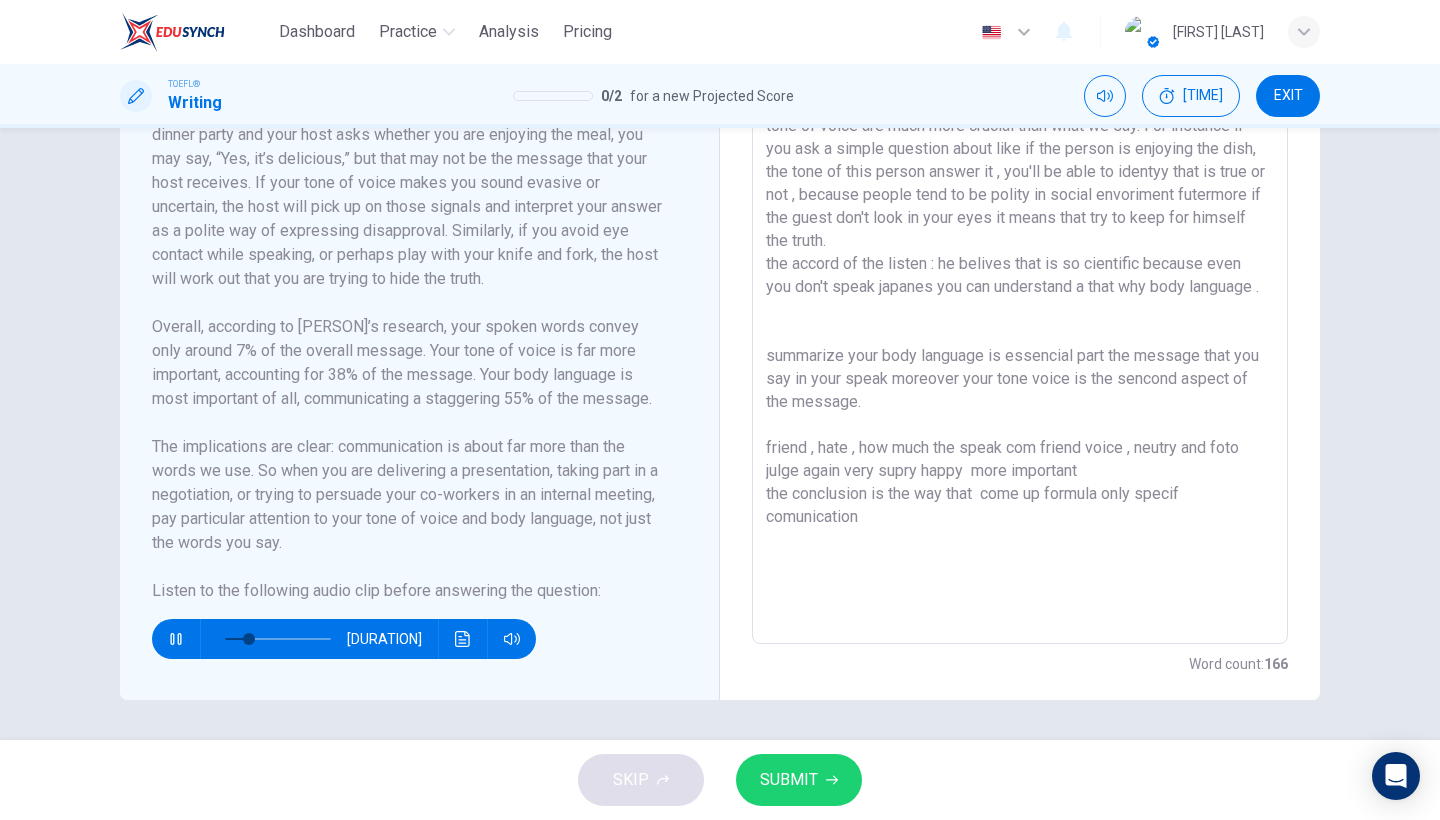 click on "According to research deveoped by Dr [NAME] , our body language and tone of voice are much more crucial than what we say. For instance if you ask a simple question about like if the person is enjoying the dish, the tone of this person answer it , you'll be able to identyy that is true or not , because people tend to be polity in social envoriment futermore if the guest don't look in your eyes it means that try to keep for himself the truth.
the accord of the listen : he belives that is so cientific because even you don't speak japanes you can understand a that why body language .
summarize your body language is essencial part the message that you say in your speak moreover your tone voice is the sencond aspect of the message.
friend , hate , how much the speak com friend voice , neutry and foto julge again very supry happy  more important
the conclusion is the way that  come up formula only specif comunication" at bounding box center (1020, 359) 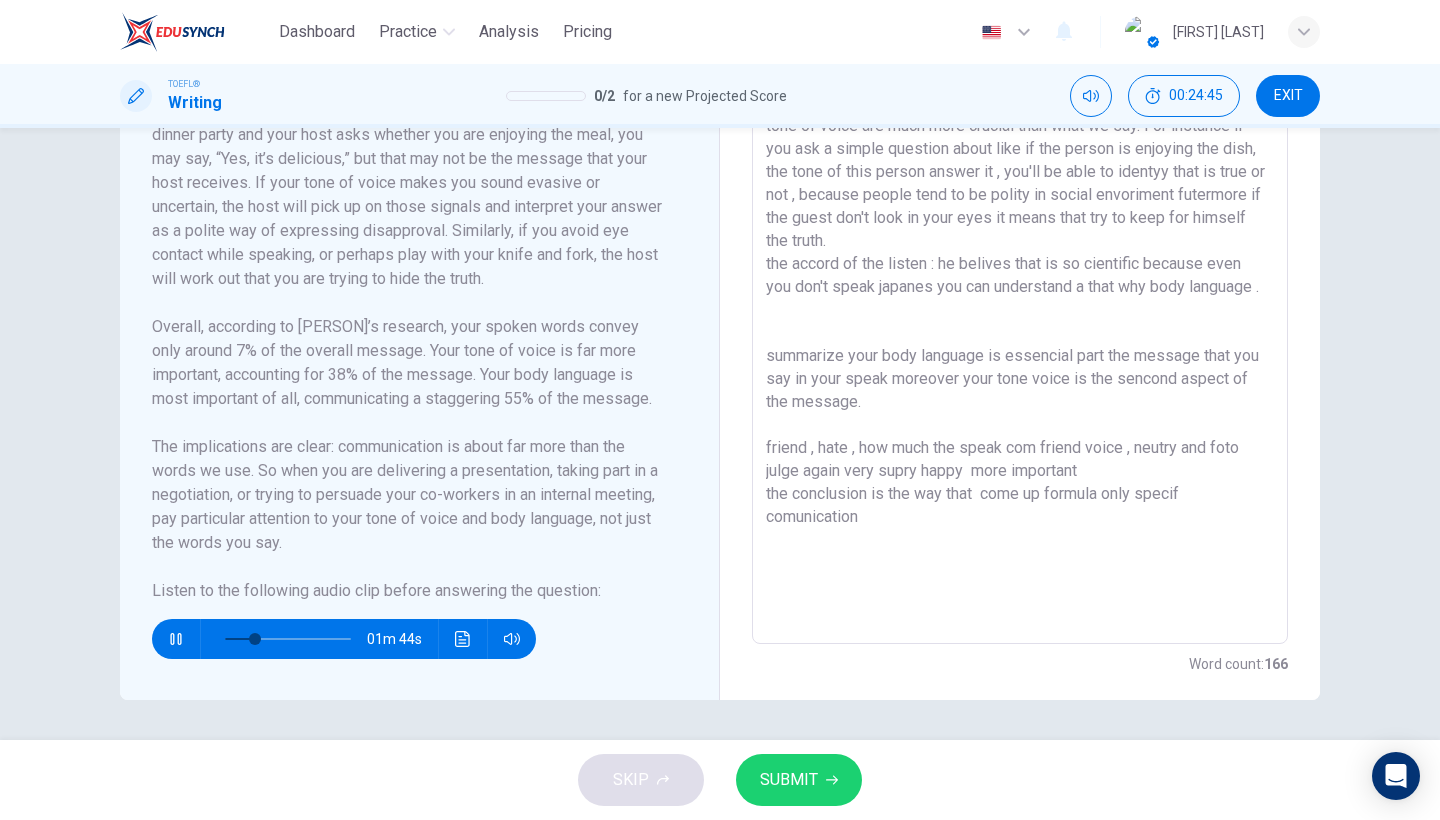 click on "According to research deveoped by Dr [NAME] , our body language and tone of voice are much more crucial than what we say. For instance if you ask a simple question about like if the person is enjoying the dish, the tone of this person answer it , you'll be able to identyy that is true or not , because people tend to be polity in social envoriment futermore if the guest don't look in your eyes it means that try to keep for himself the truth.
the accord of the listen : he belives that is so cientific because even you don't speak japanes you can understand a that why body language .
summarize your body language is essencial part the message that you say in your speak moreover your tone voice is the sencond aspect of the message.
friend , hate , how much the speak com friend voice , neutry and foto julge again very supry happy  more important
the conclusion is the way that  come up formula only specif comunication" at bounding box center [1020, 359] 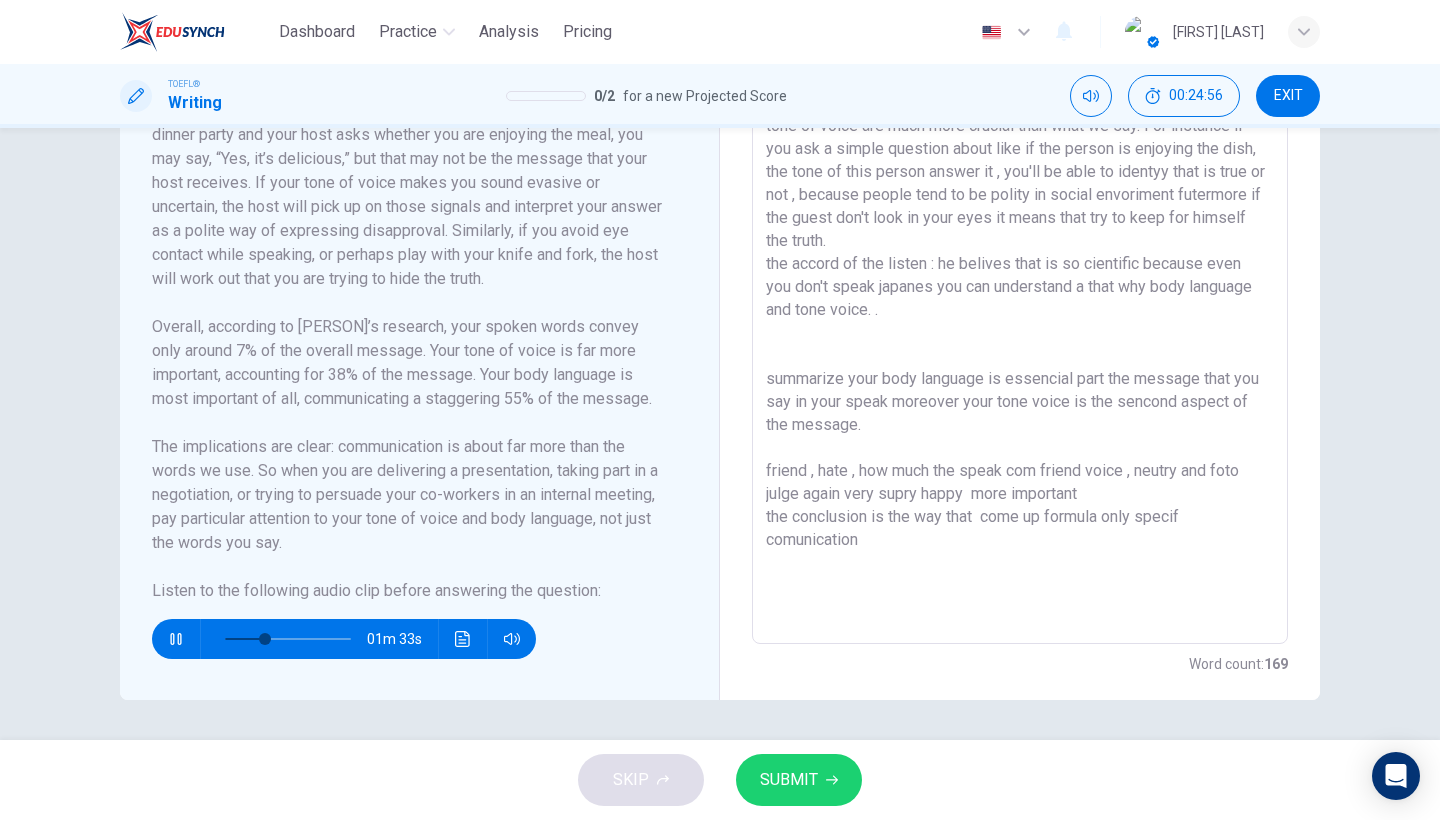 click on "According to research deveoped by Dr [LAST] , our body language and tone of voice are much more crucial than what we say. For instance if you ask a simple question about like if the person is enjoying the dish, the tone of this person answer it , you'll be able to identyy that is true or not , because people tend to be polity in social envoriment futermore if the guest don't look in your eyes it means that try to keep for himself the truth.
the accord of the listen : he belives that is so cientific because even you don't speak japanes you can understand a that why body language  and tone voice. .
summarize your body language is essencial part the message that you say in your speak moreover your tone voice is the sencond aspect of the message.
friend , hate , how much the speak com friend voice , neutry and foto julge again very supry happy  more important
the conclusion is the way that  come up formula only specif comunication" at bounding box center [1020, 359] 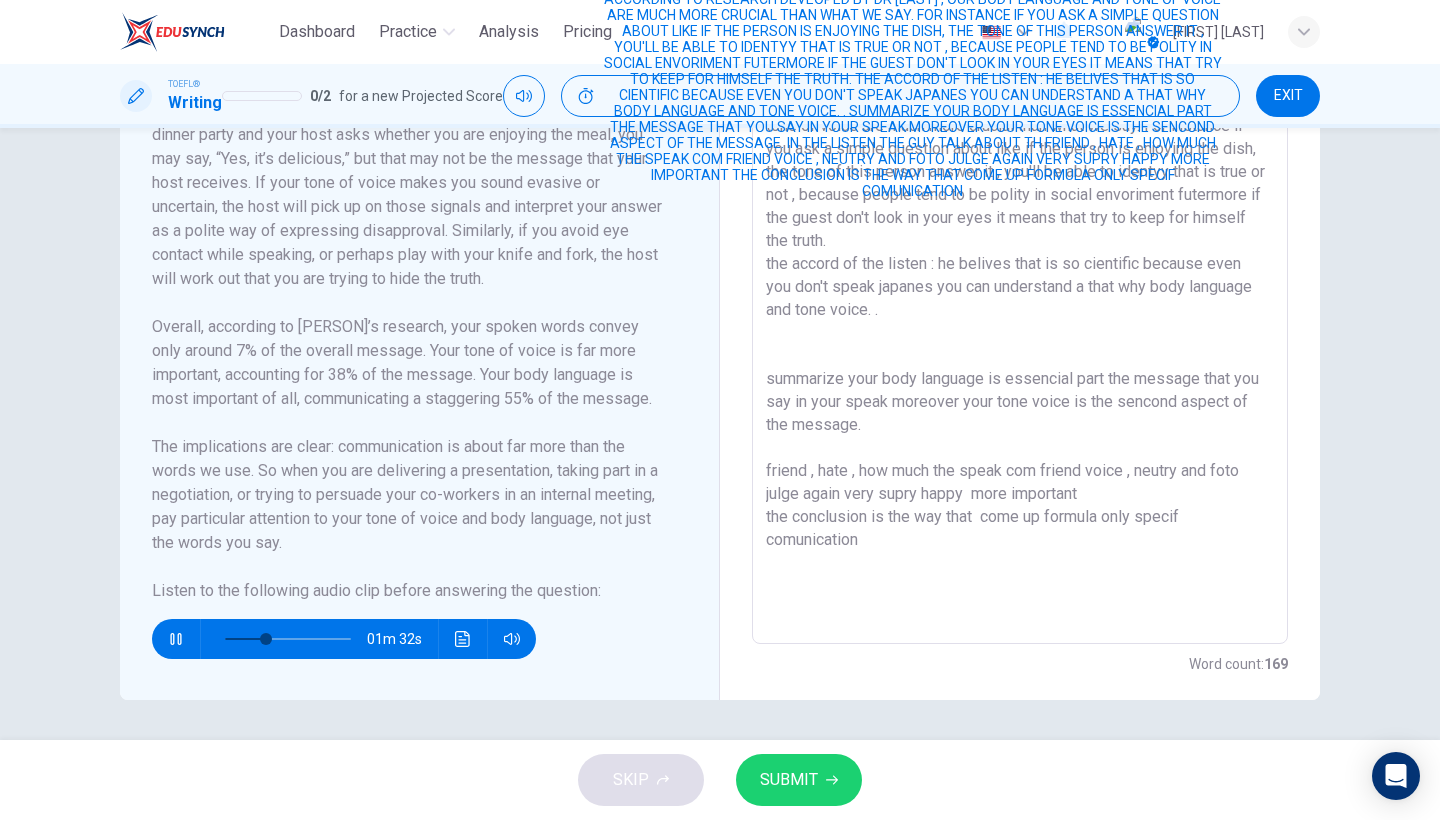 click at bounding box center (176, 639) 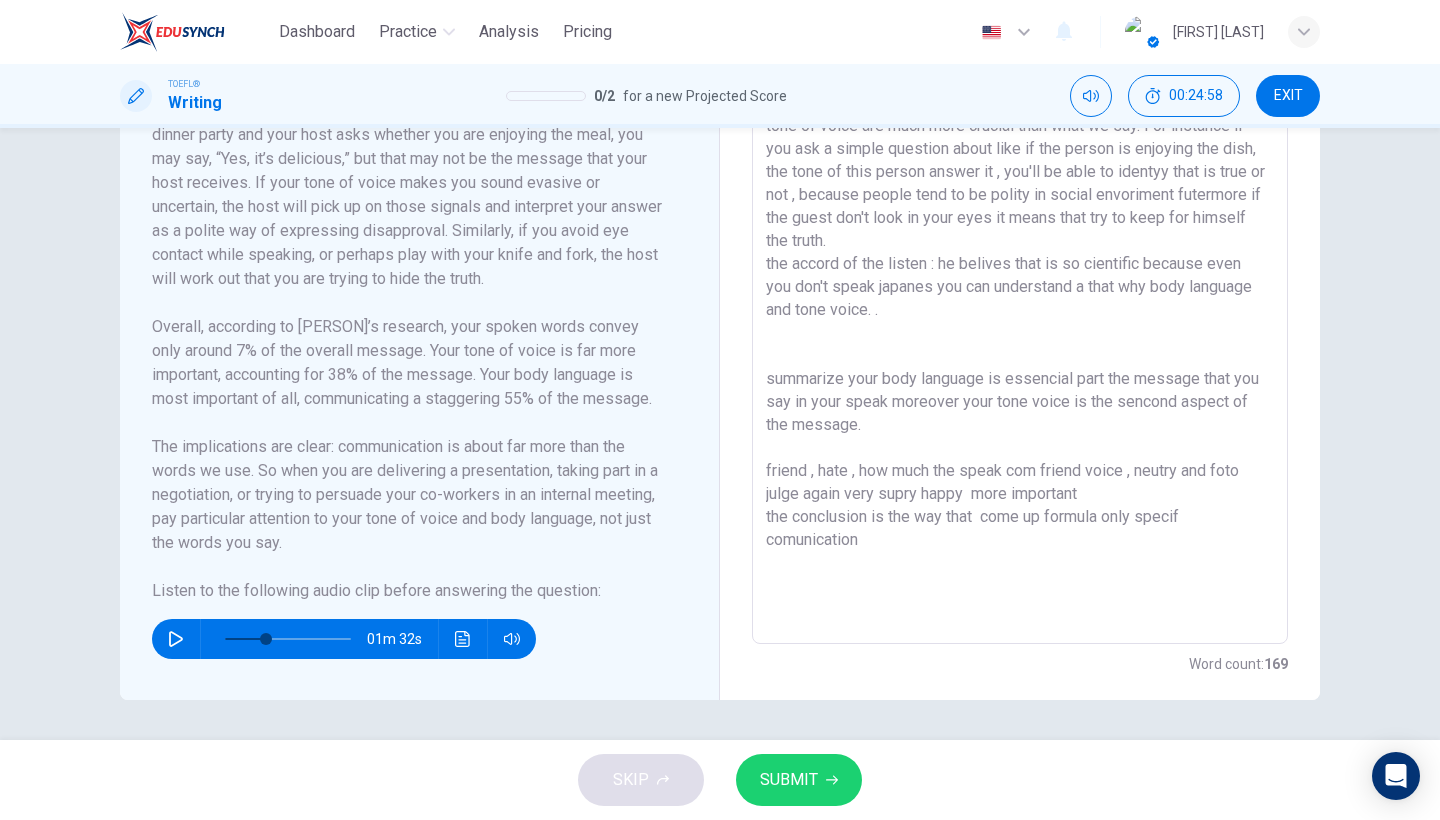 click on "According to research deveoped by Dr [LAST] , our body language and tone of voice are much more crucial than what we say. For instance if you ask a simple question about like if the person is enjoying the dish, the tone of this person answer it , you'll be able to identyy that is true or not , because people tend to be polity in social envoriment futermore if the guest don't look in your eyes it means that try to keep for himself the truth.
the accord of the listen : he belives that is so cientific because even you don't speak japanes you can understand a that why body language  and tone voice. .
summarize your body language is essencial part the message that you say in your speak moreover your tone voice is the sencond aspect of the message.
friend , hate , how much the speak com friend voice , neutry and foto julge again very supry happy  more important
the conclusion is the way that  come up formula only specif comunication" at bounding box center [1020, 359] 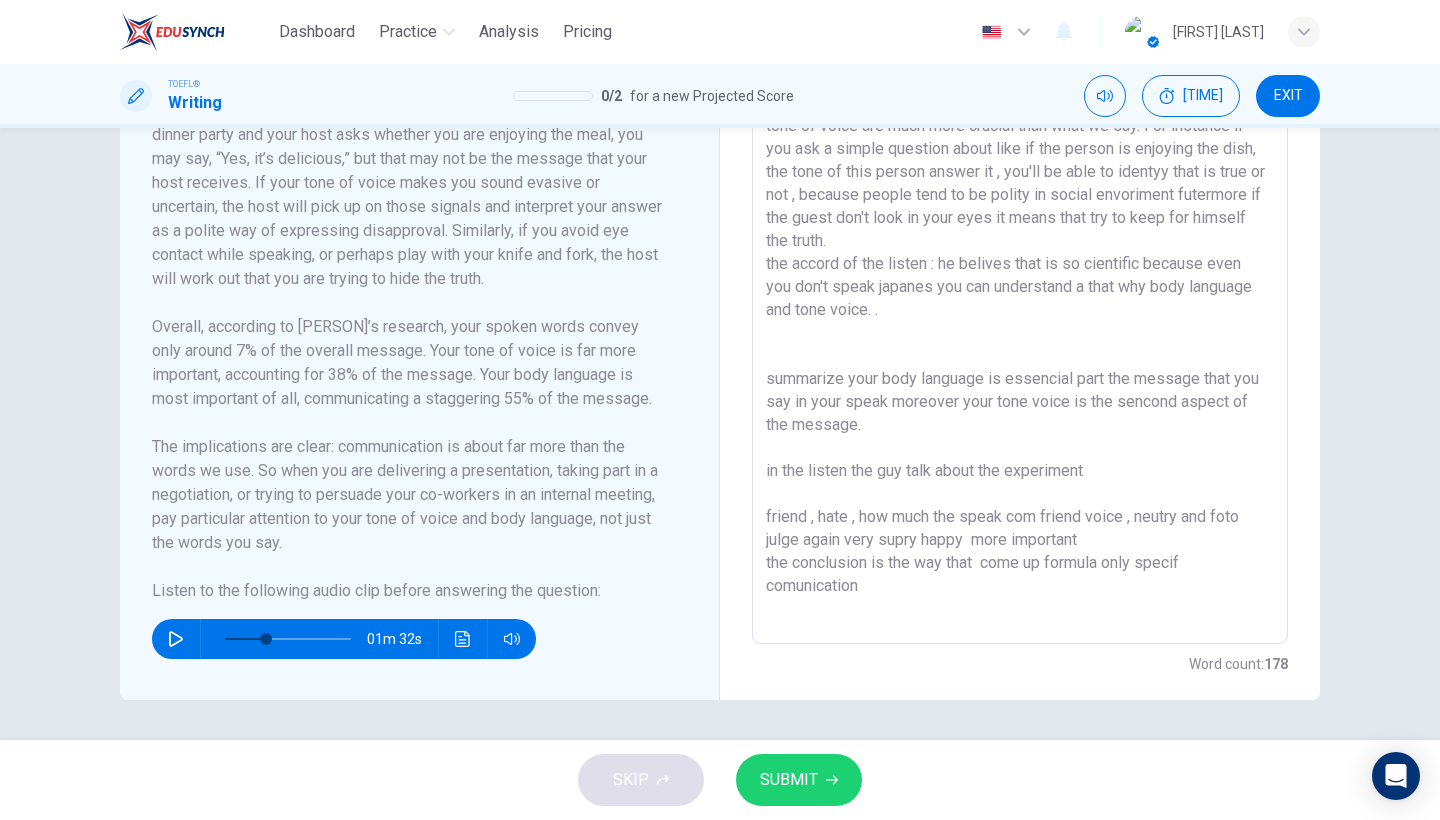 click at bounding box center (176, 639) 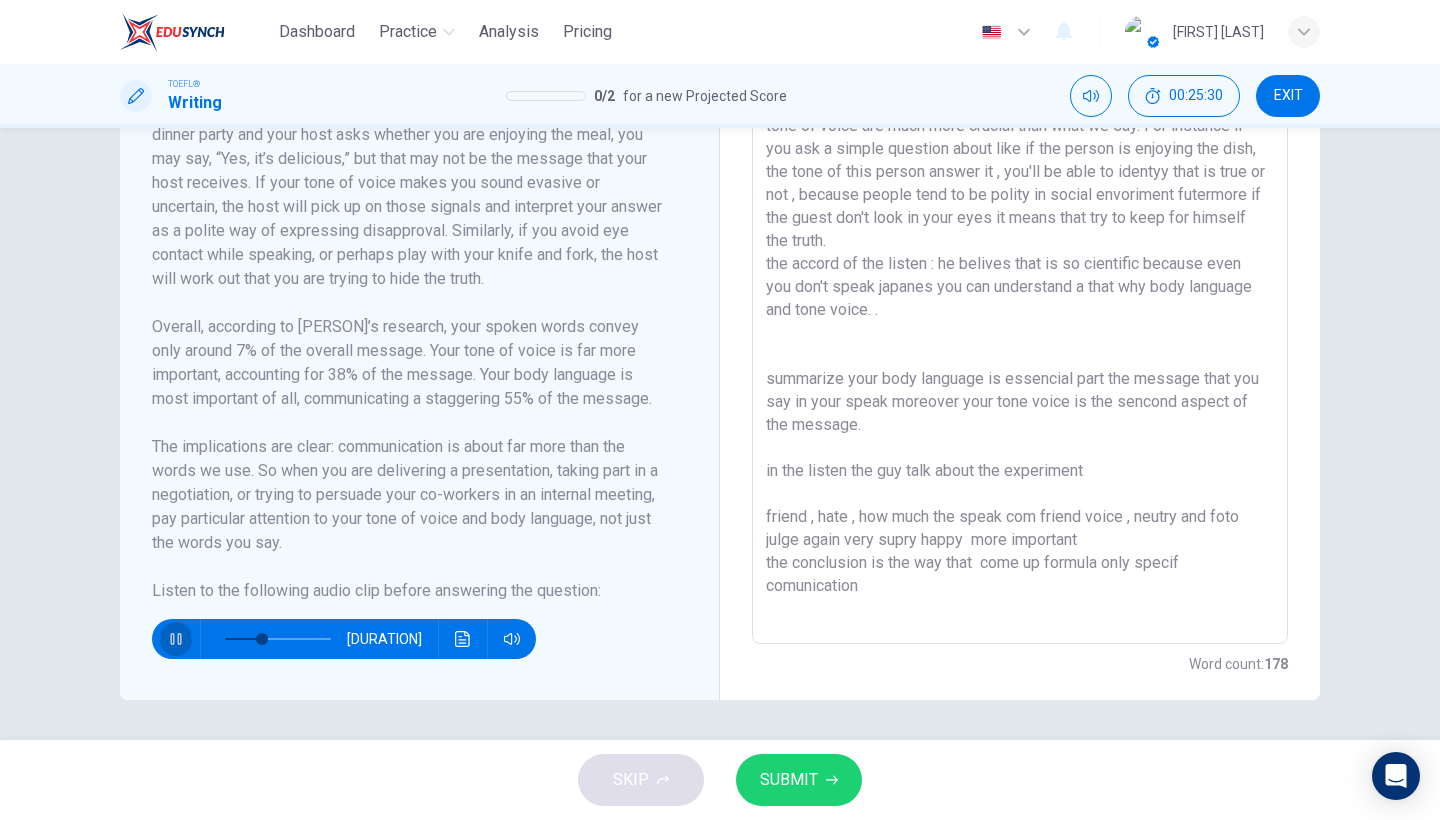 click at bounding box center (176, 639) 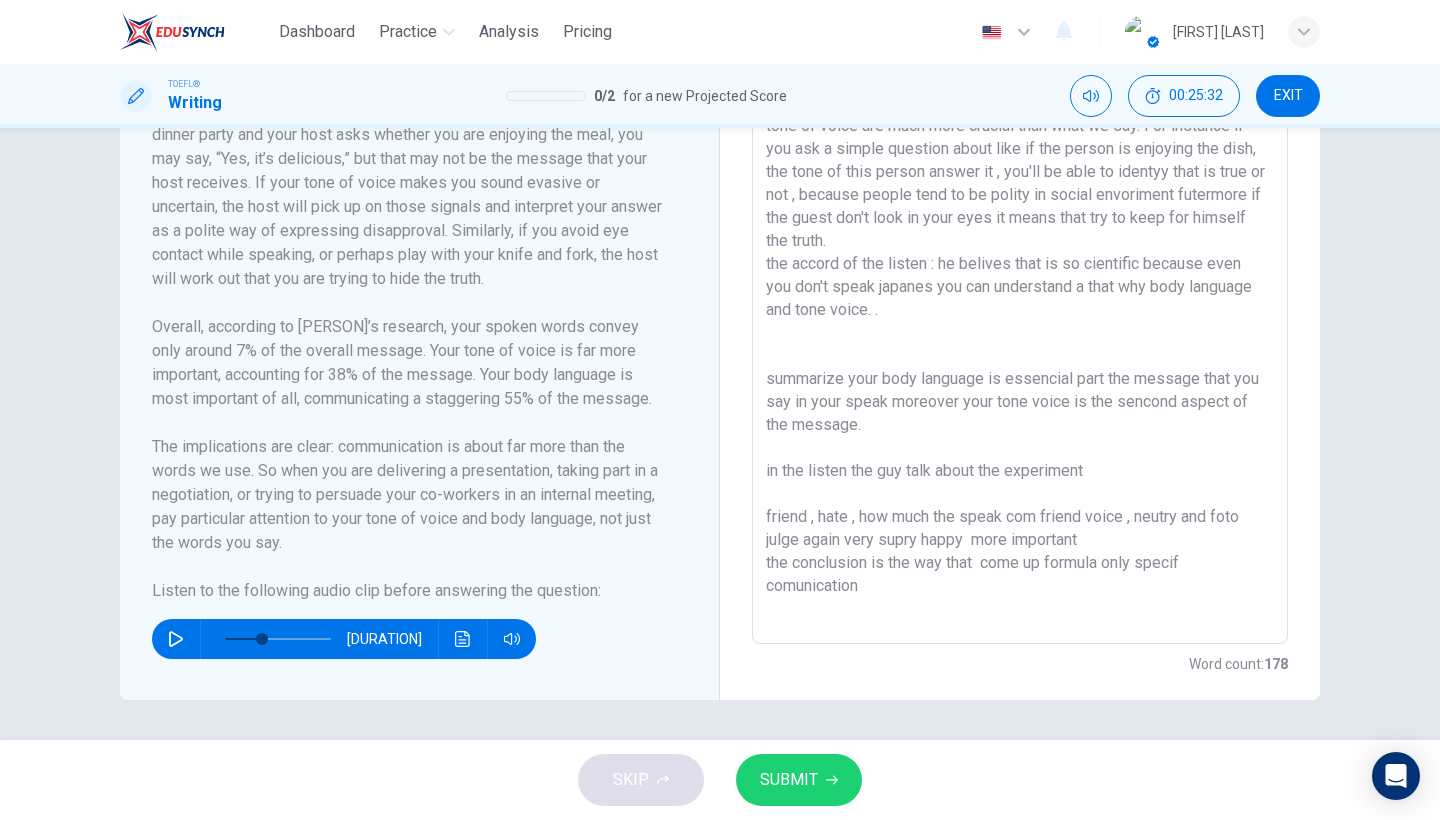 click on "According to research deveoped by Dr [NAME] , our body language and tone of voice are much more crucial than what we say. For instance if you ask a simple question about like if the person is enjoying the dish, the tone of this person answer it , you'll be able to identyy that is true or not , because people tend to be polity in social envoriment futermore if the guest don't look in your eyes it means that try to keep for himself the truth.
the accord of the listen : he belives that is so cientific because even you don't speak japanes you can understand a that why body language  and tone voice. .
summarize your body language is essencial part the message that you say in your speak moreover your tone voice is the sencond aspect of the message.
in the listen the guy talk about the experiment
friend , hate , how much the speak com friend voice , neutry and foto julge again very supry happy  more important
the conclusion is the way that  come up formula only specif comunication" at bounding box center [1020, 359] 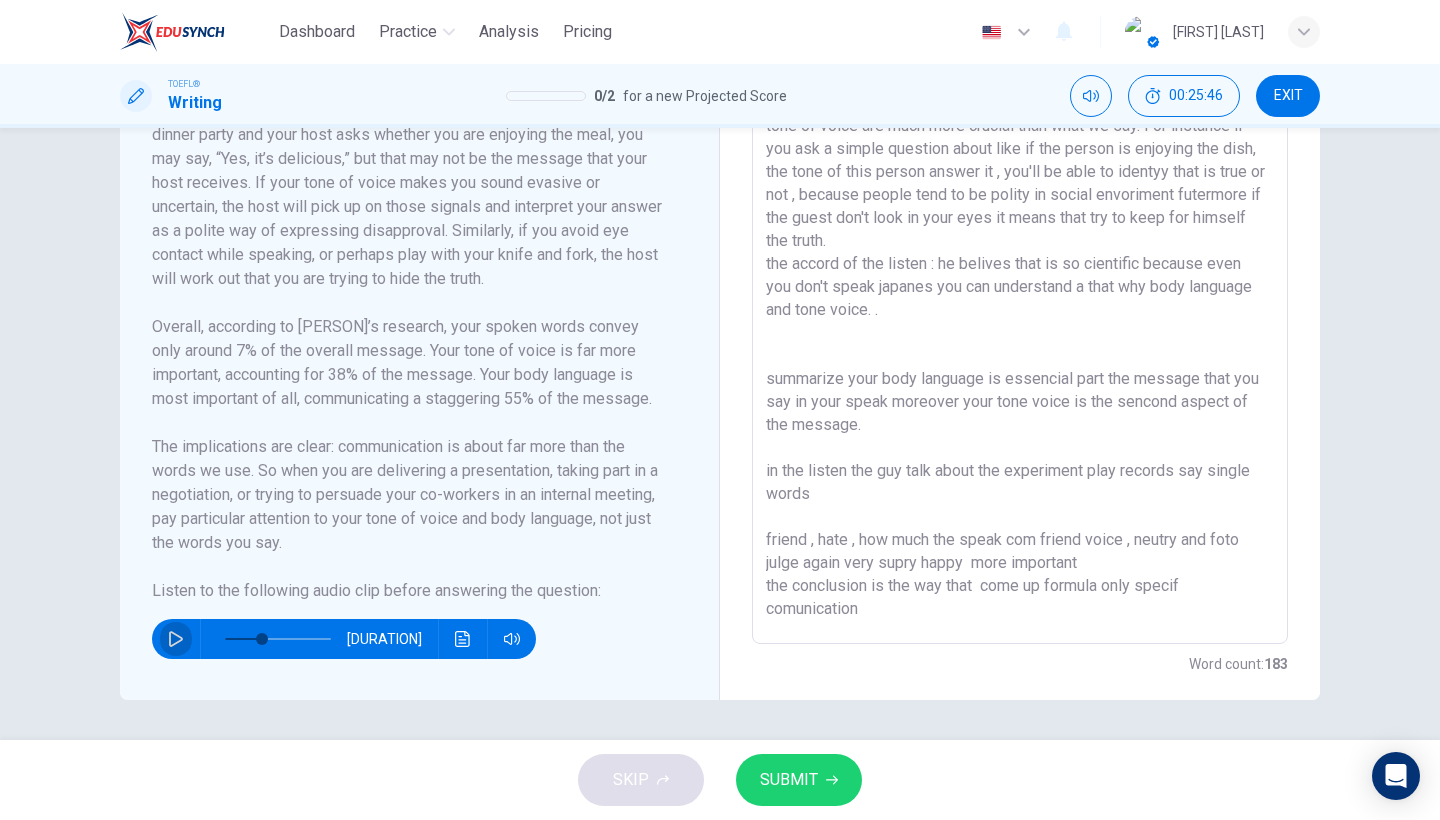 click at bounding box center [176, 639] 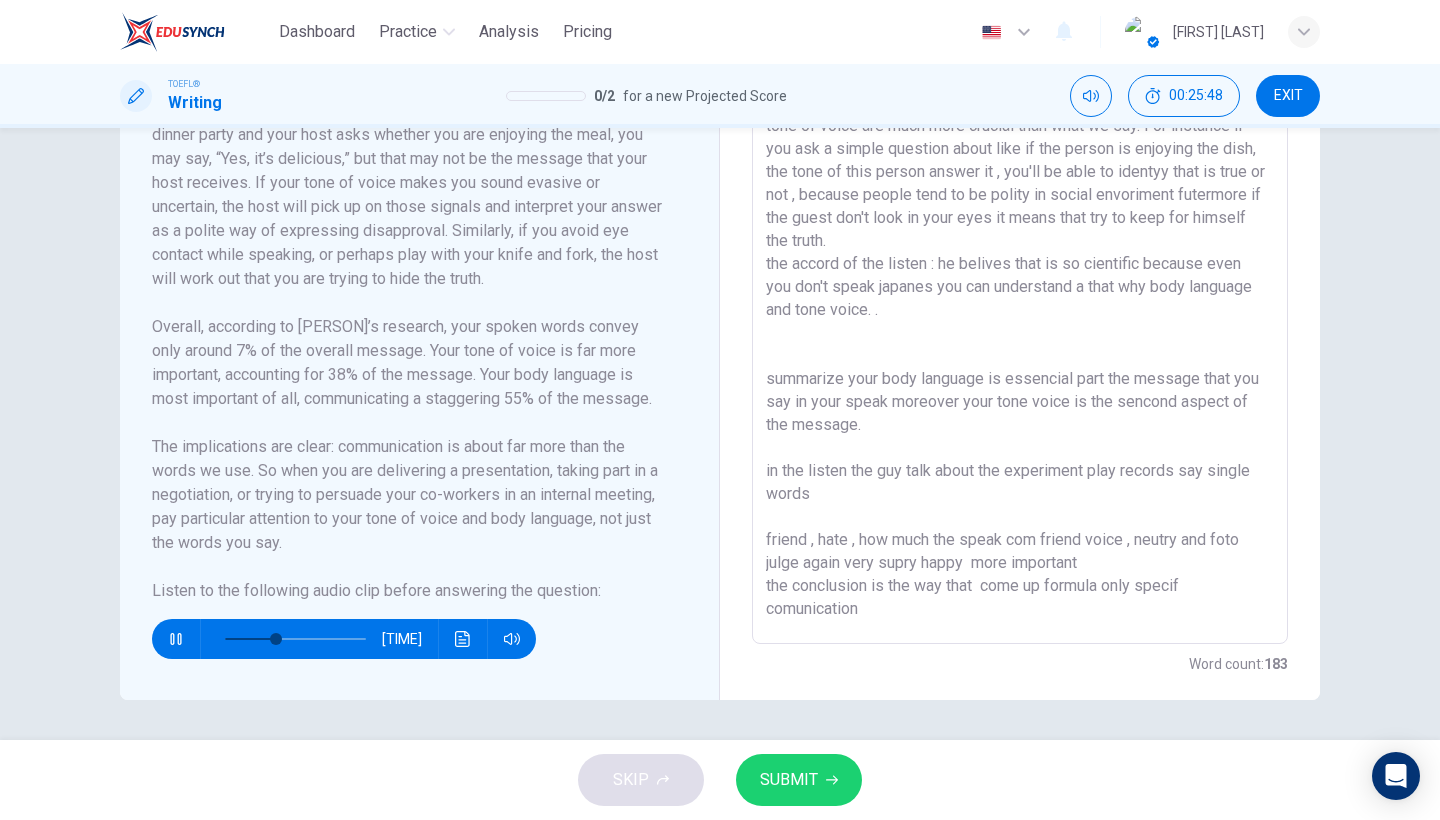 click at bounding box center (1020, 359) 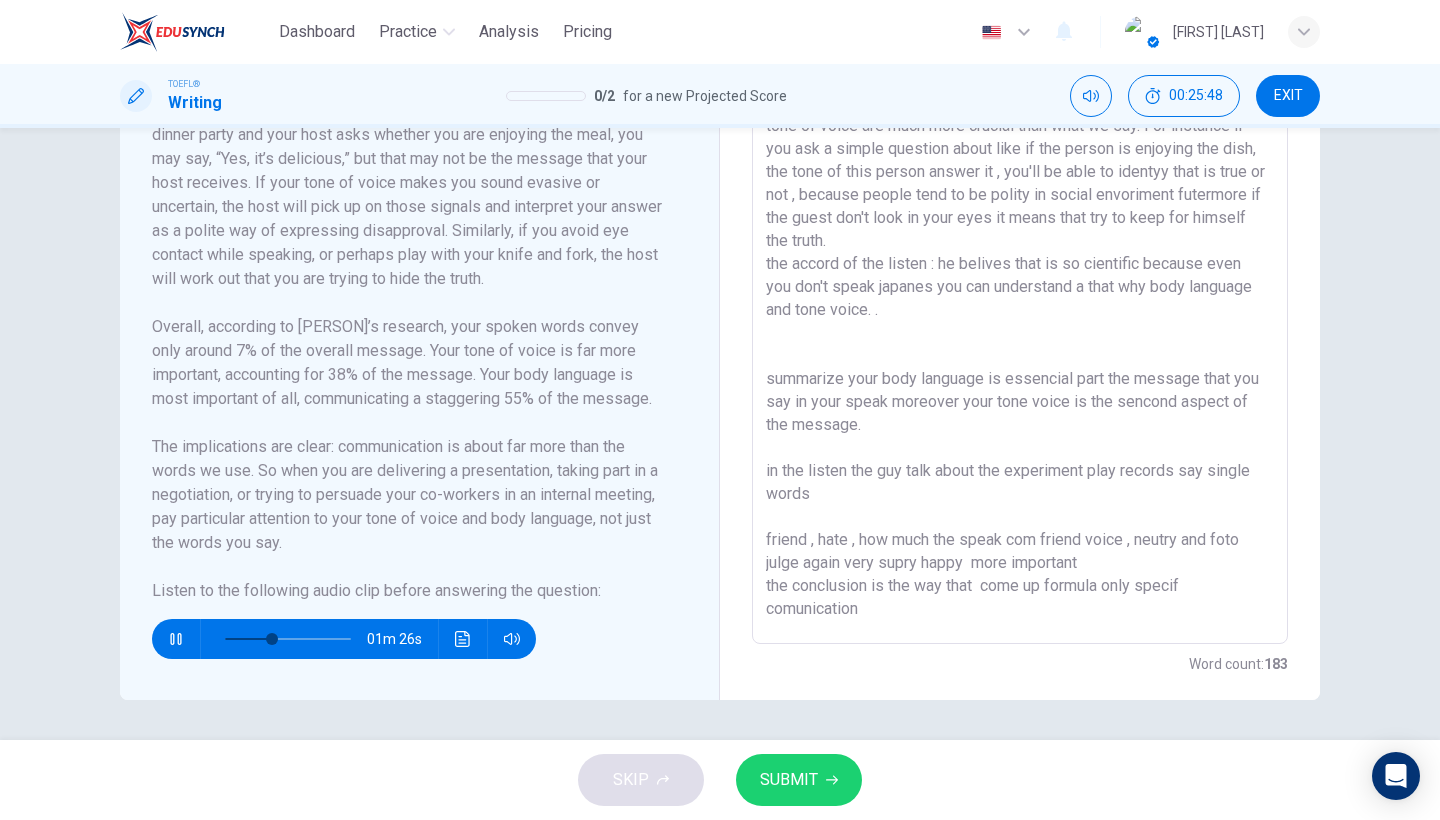 click at bounding box center [1020, 359] 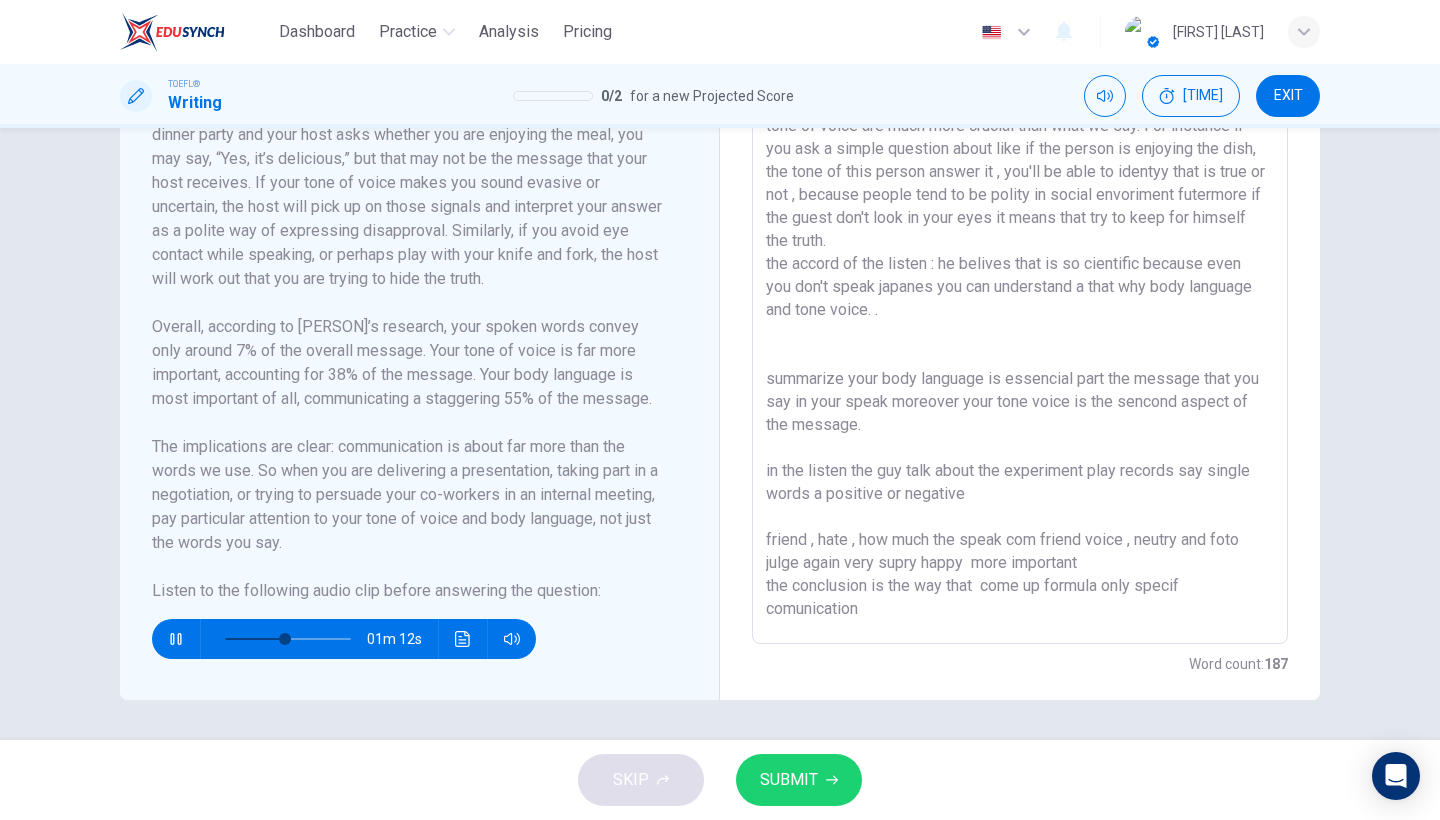 type on "According to research deveoped by Dr [NAME] , our body language and tone of voice are much more crucial than what we say. For instance if you ask a simple question about like if the person is enjoying the dish, the tone of this person answer it , you'll be able to identyy that is true or not , because people tend to be polity in social envoriment futermore if the guest don't look in your eyes it means that try to keep for himself the truth.
the accord of the listen : he belives that is so cientific because even you don't speak japanes you can understand a that why body language  and tone voice. .
summarize your body language is essencial part the message that you say in your speak moreover your tone voice is the sencond aspect of the message.
in the listen the guy talk about the experiment play records say single words a positive or negative
friend , hate , how much the speak com friend voice , neutry and foto julge again very supry happy  more important
the conclusion is the way that  come up formul..." 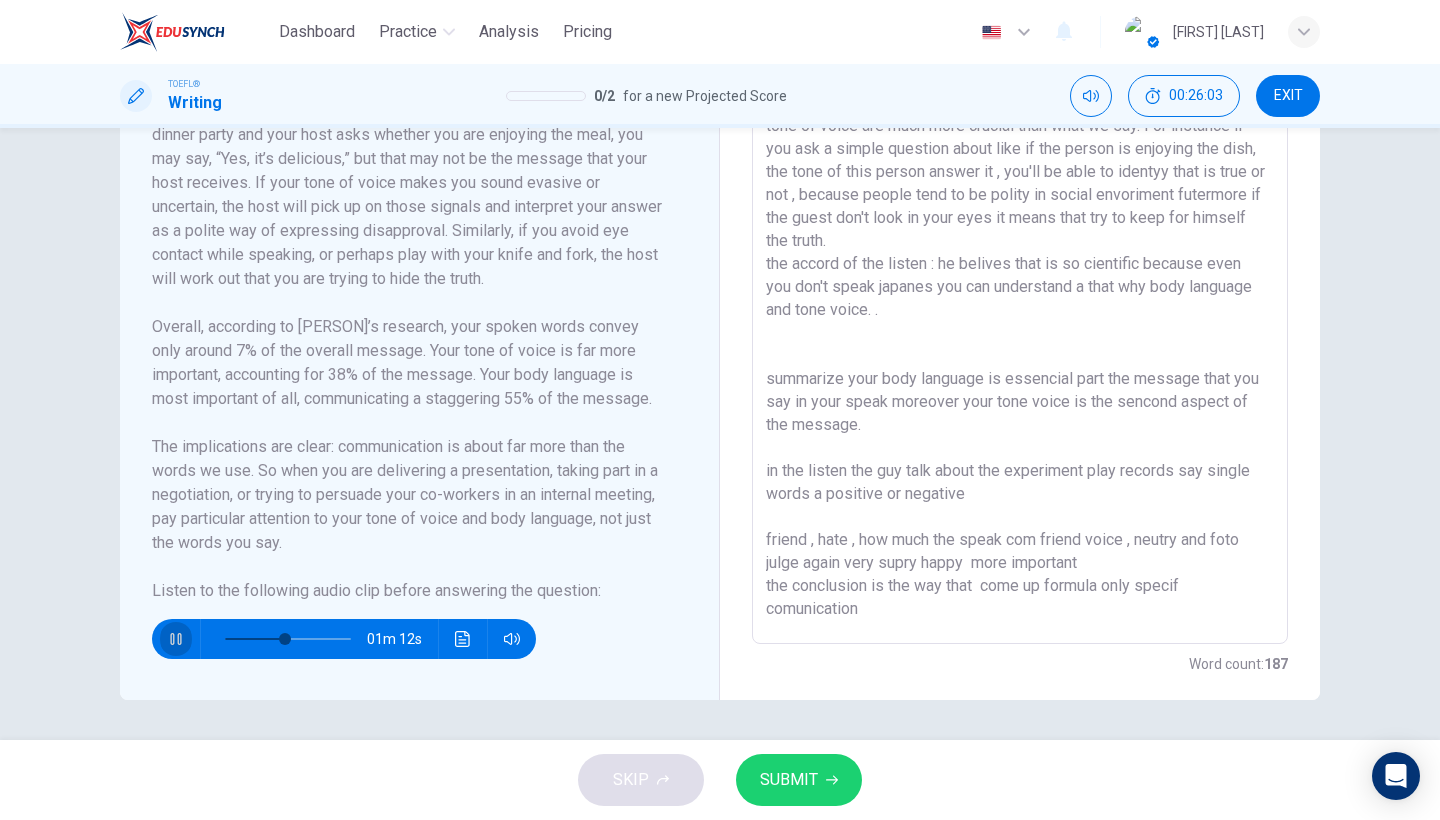 click at bounding box center (176, 639) 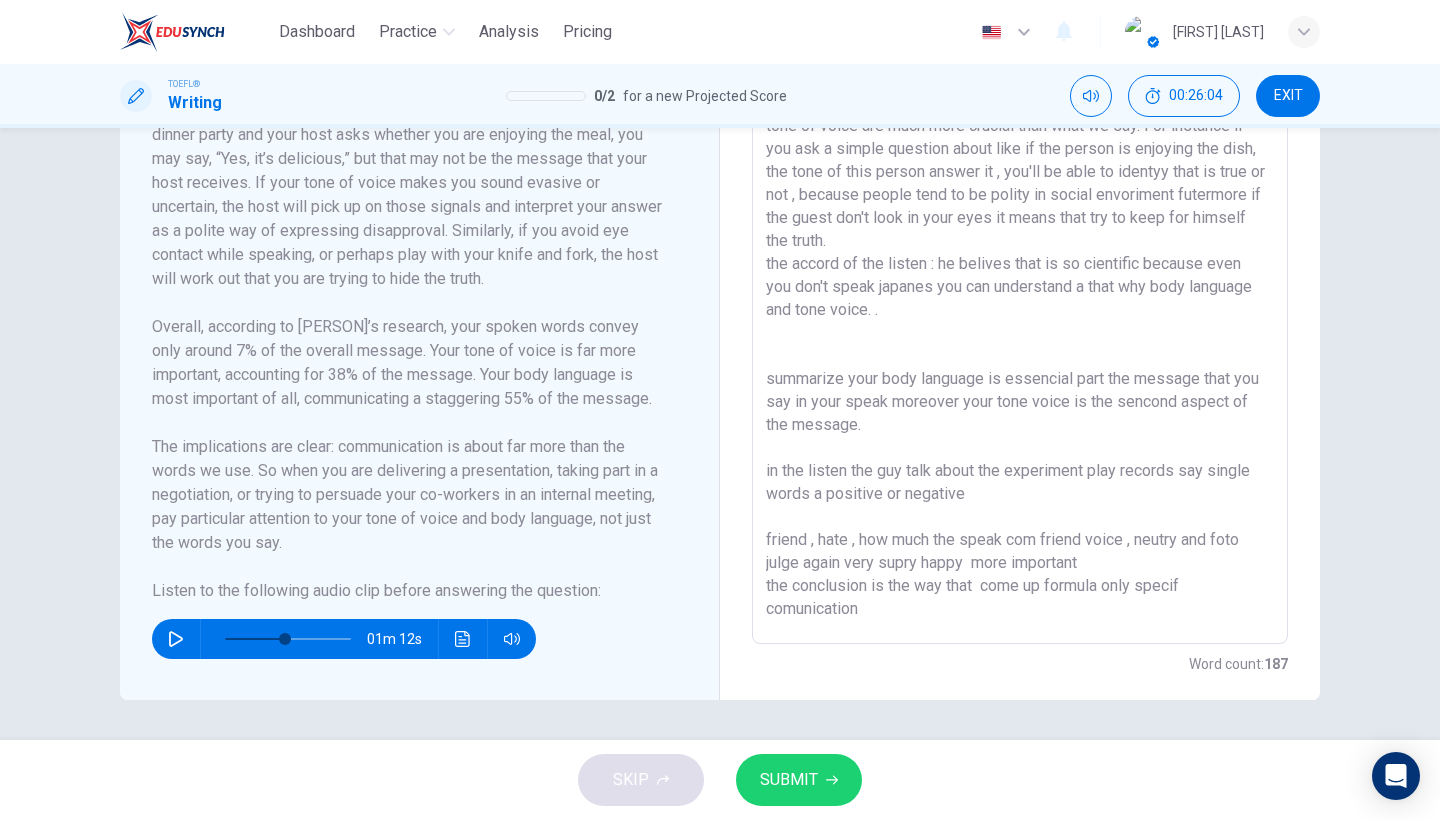 type 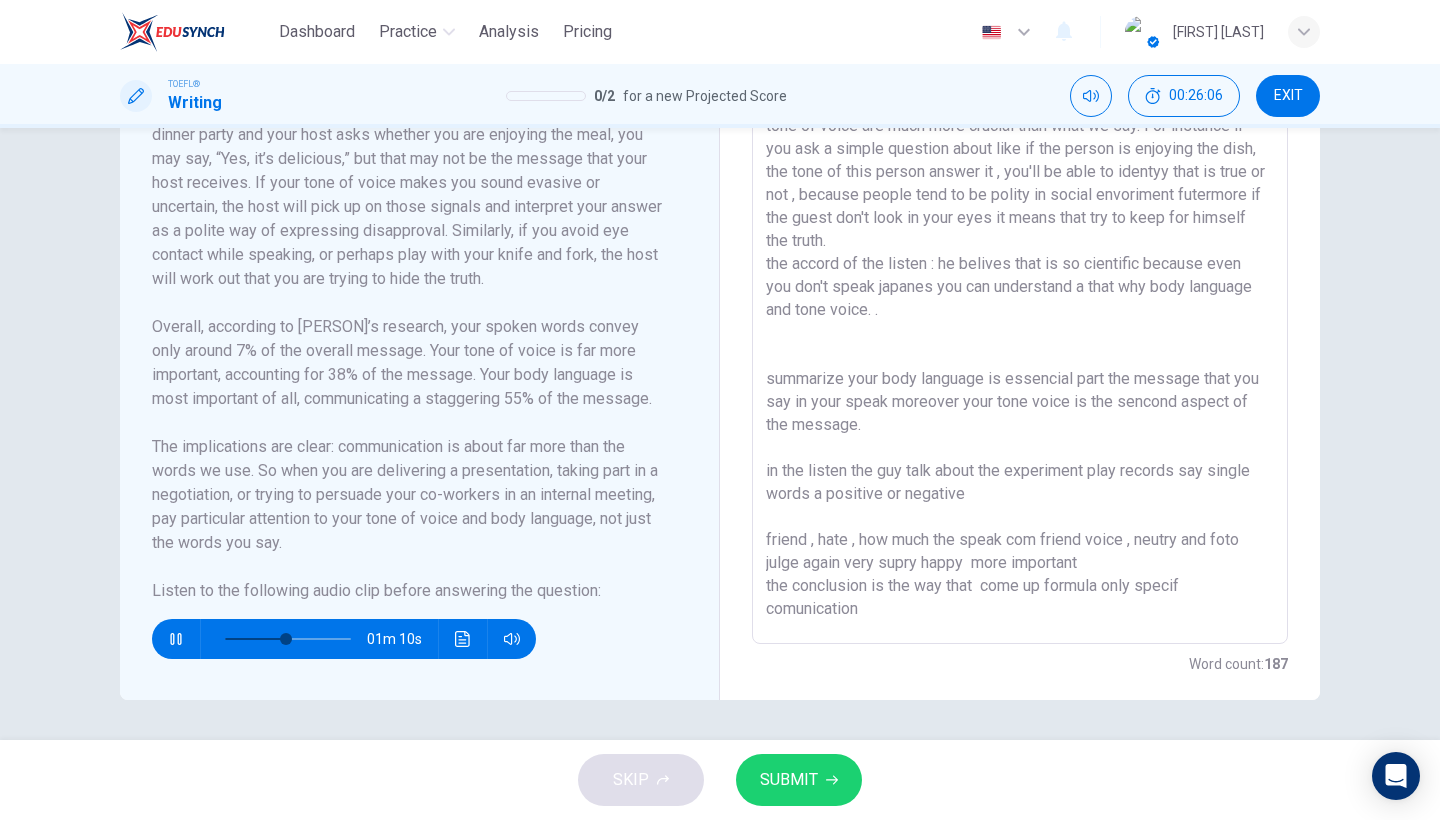 click at bounding box center (1020, 359) 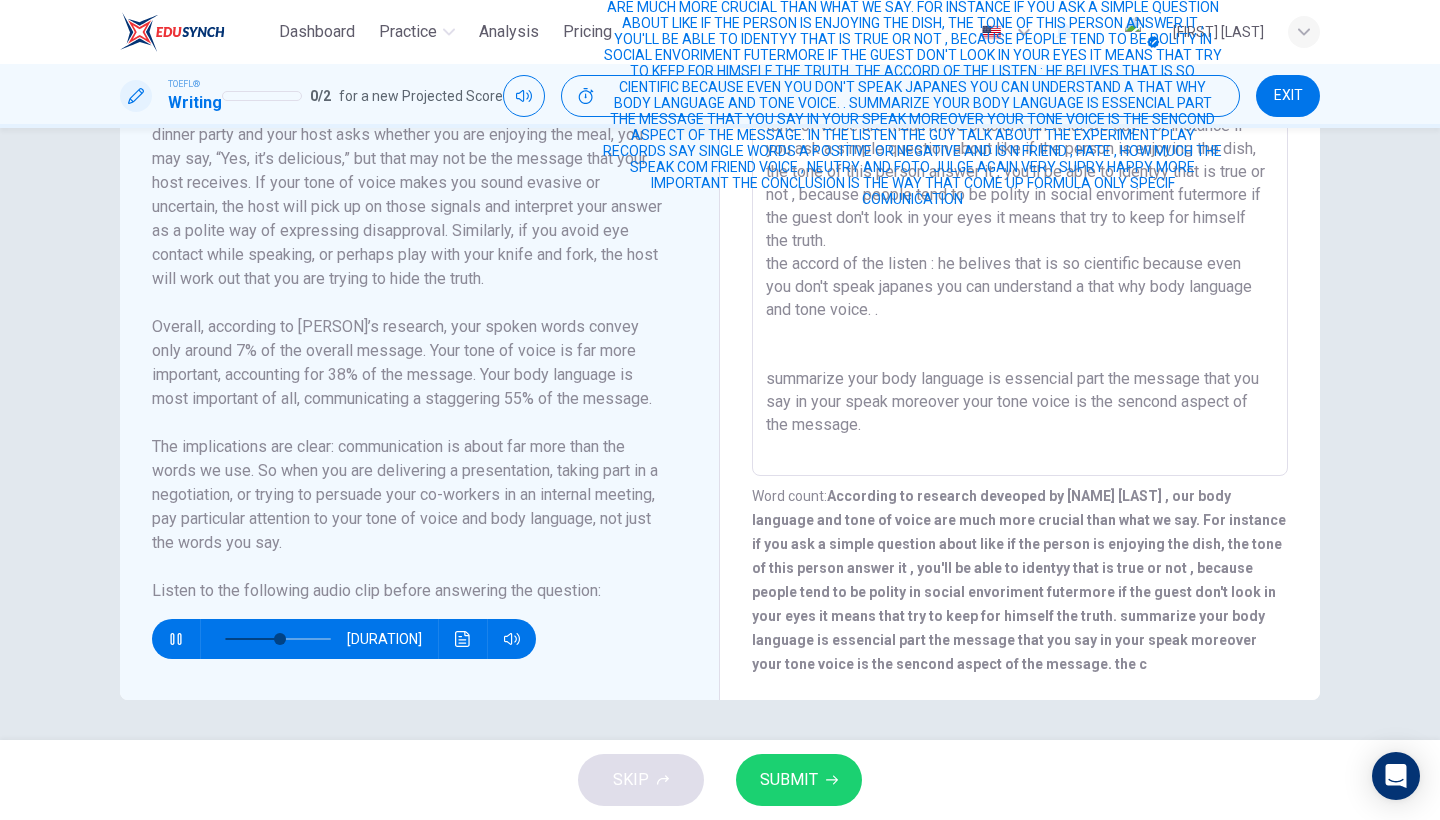 click at bounding box center (176, 639) 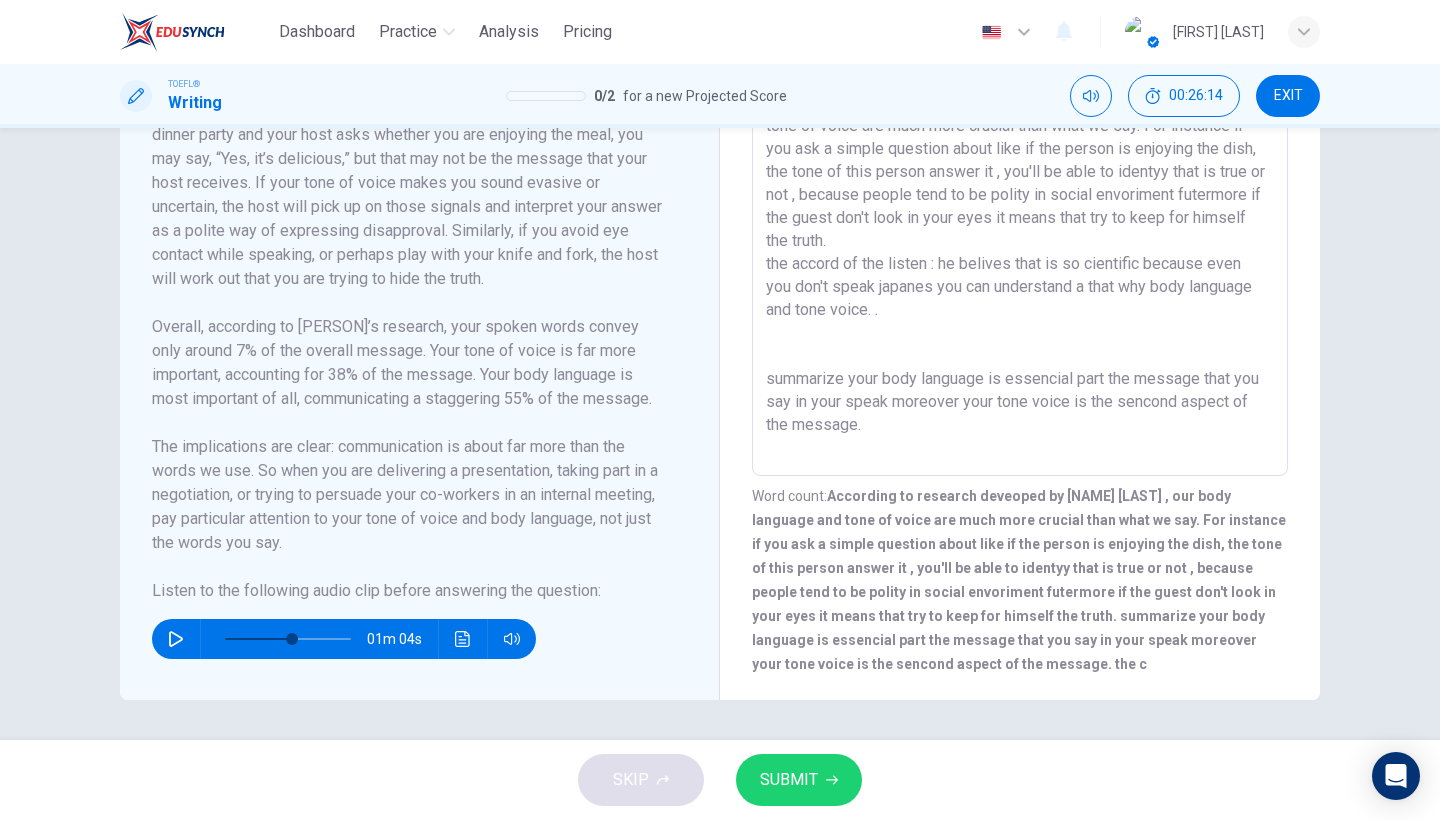 click at bounding box center [1020, 275] 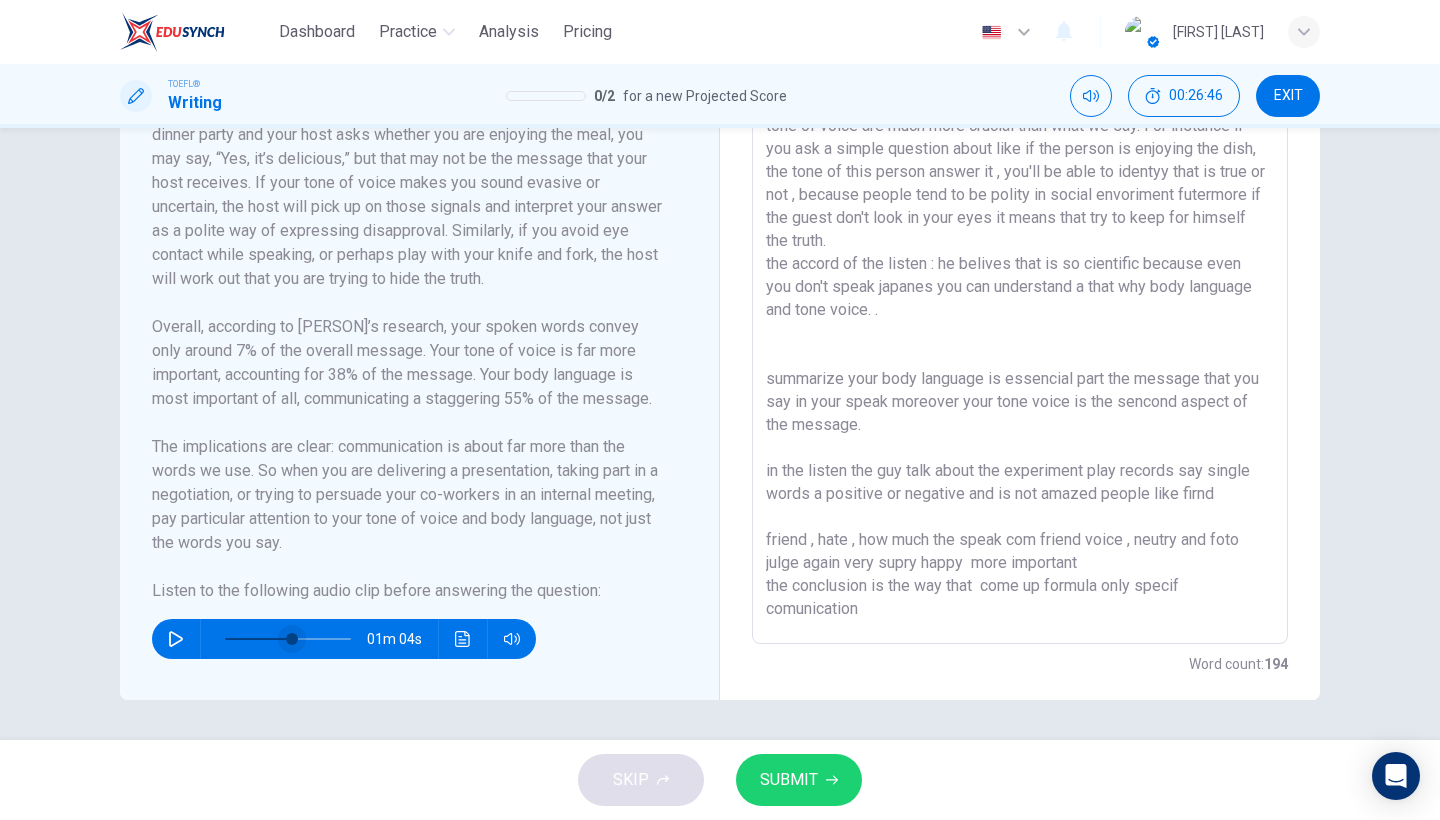 click at bounding box center [292, 639] 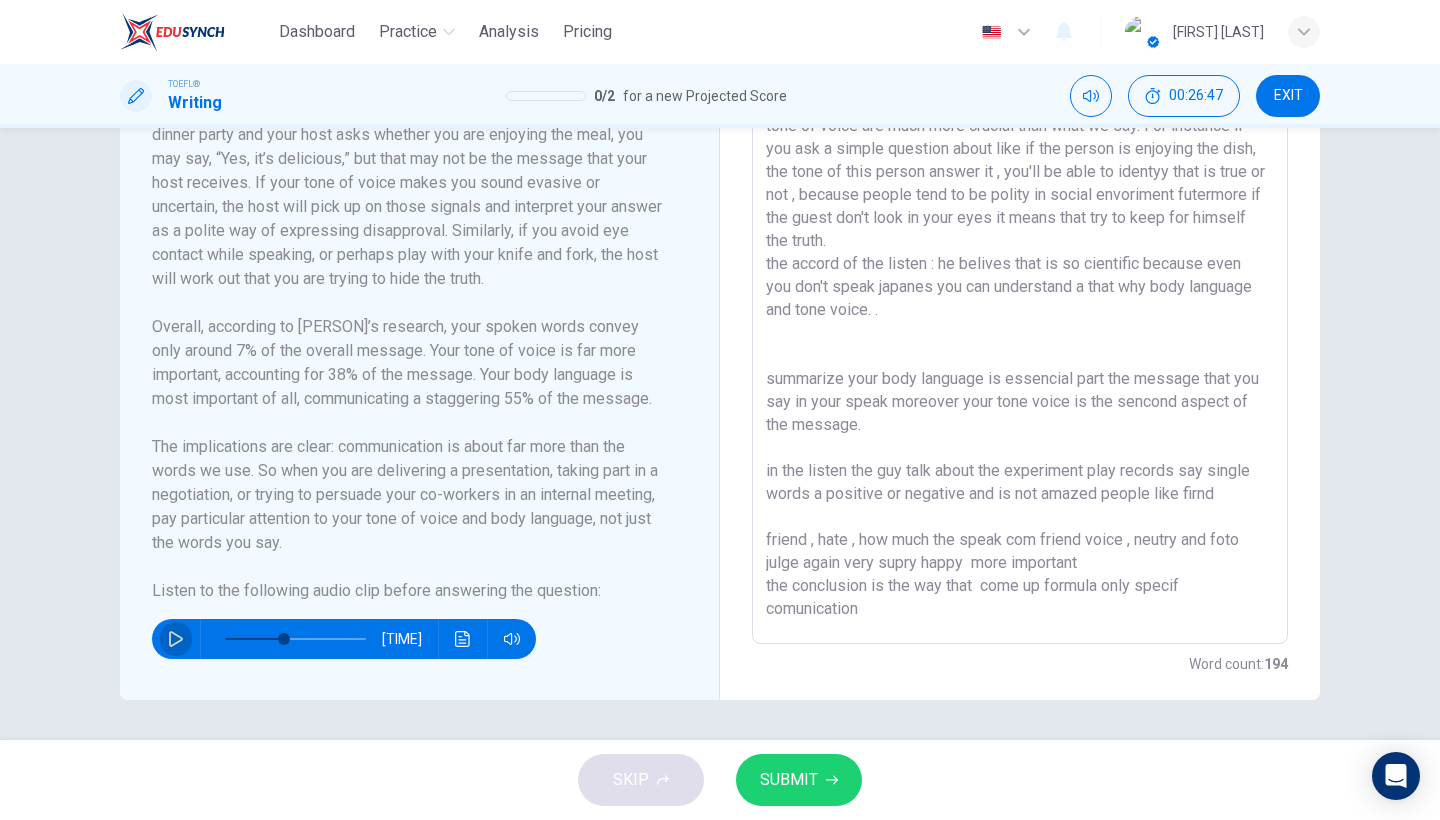 click at bounding box center [176, 639] 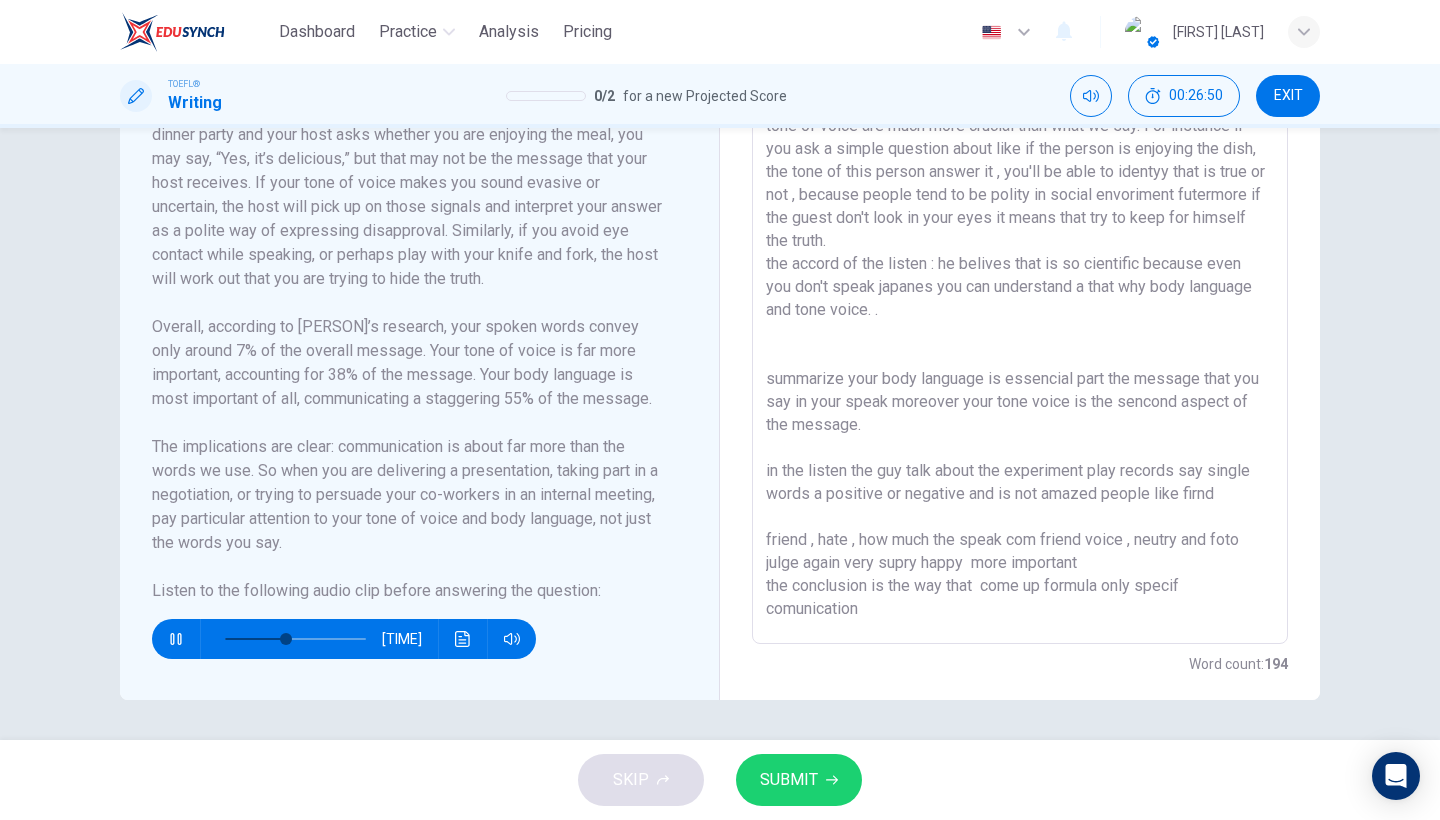 click at bounding box center (1020, 359) 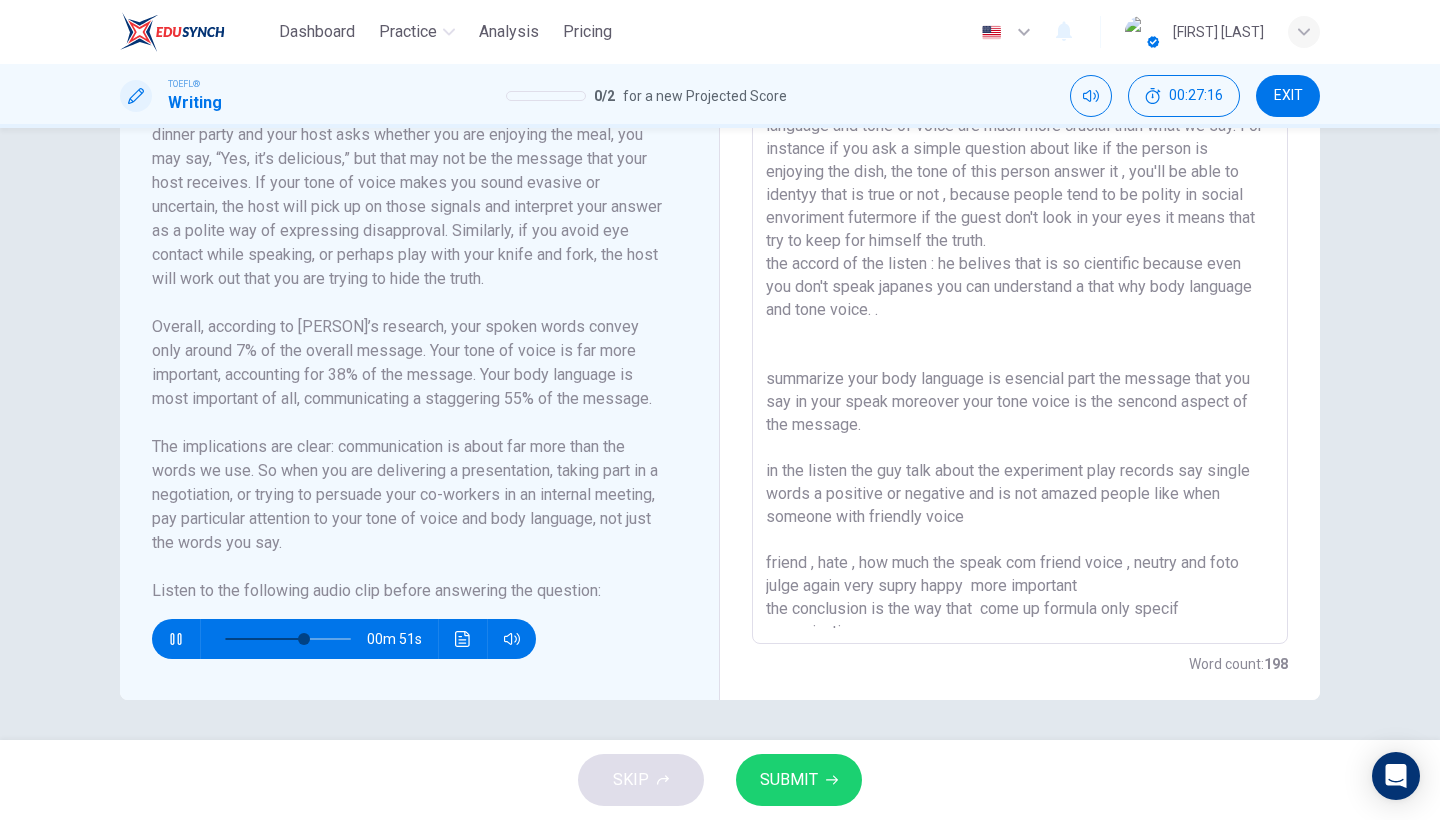 drag, startPoint x: 1163, startPoint y: 608, endPoint x: 759, endPoint y: 604, distance: 404.0198 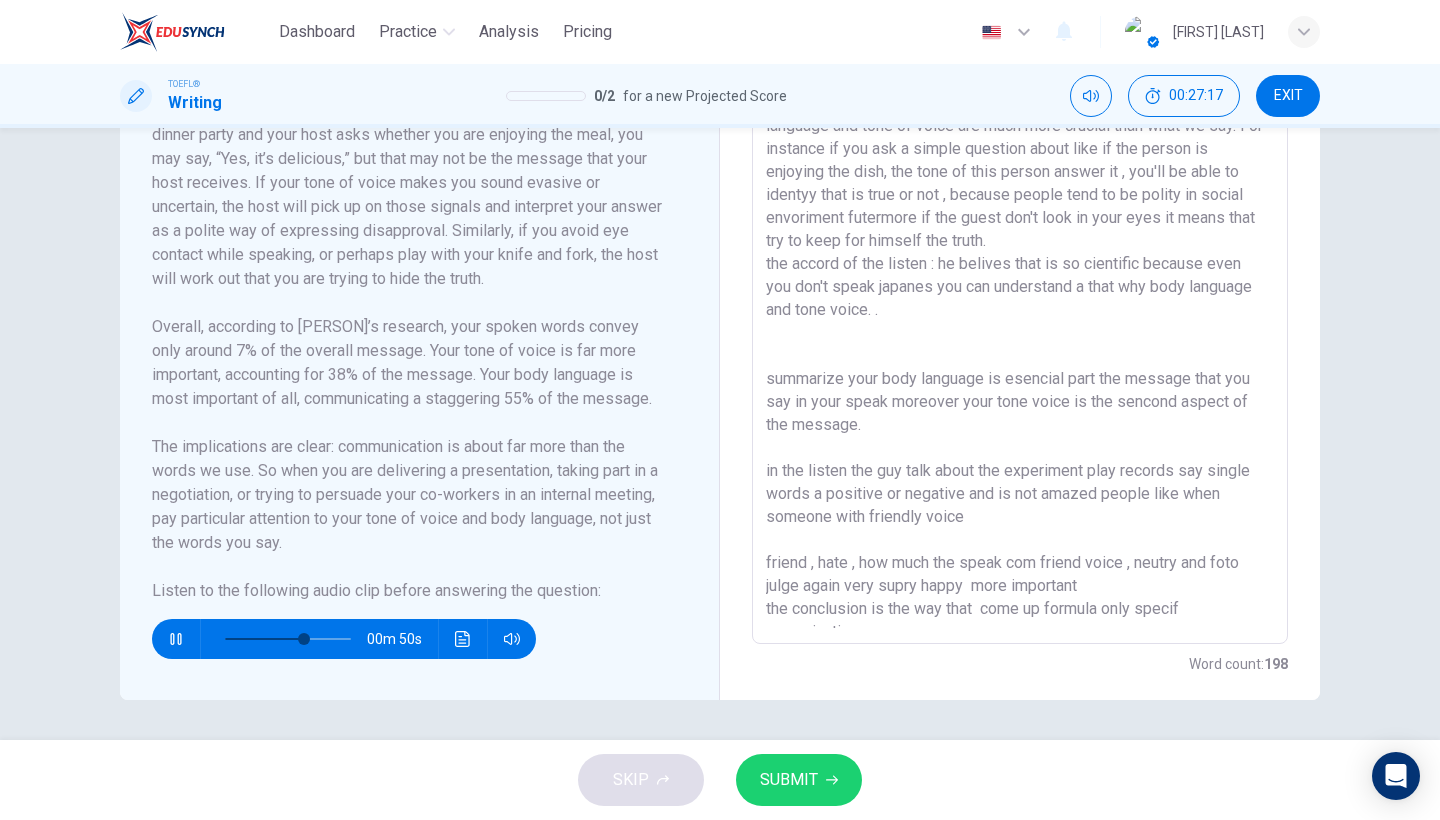 click at bounding box center [1020, 359] 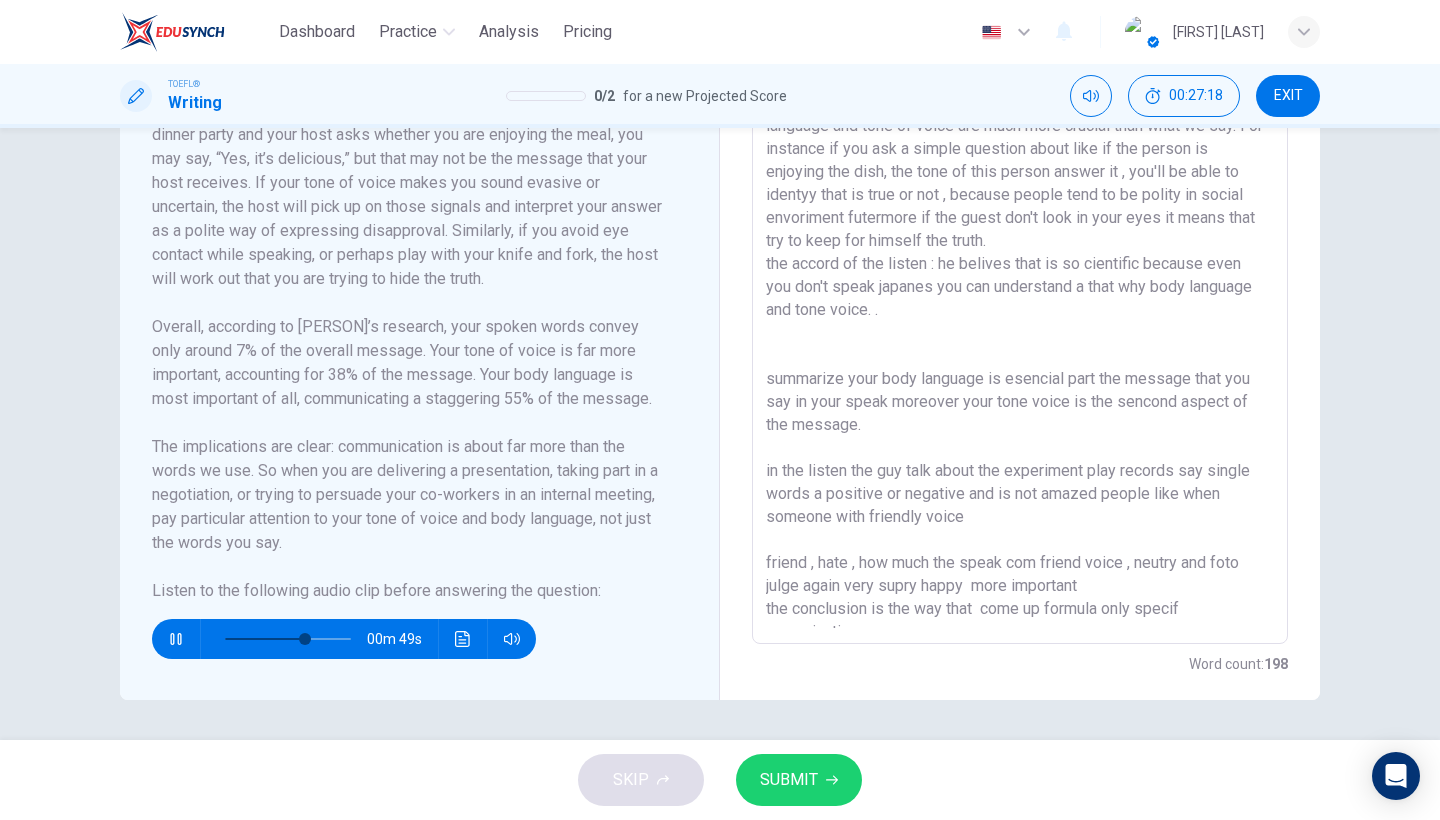 drag, startPoint x: 1212, startPoint y: 606, endPoint x: 763, endPoint y: 612, distance: 449.0401 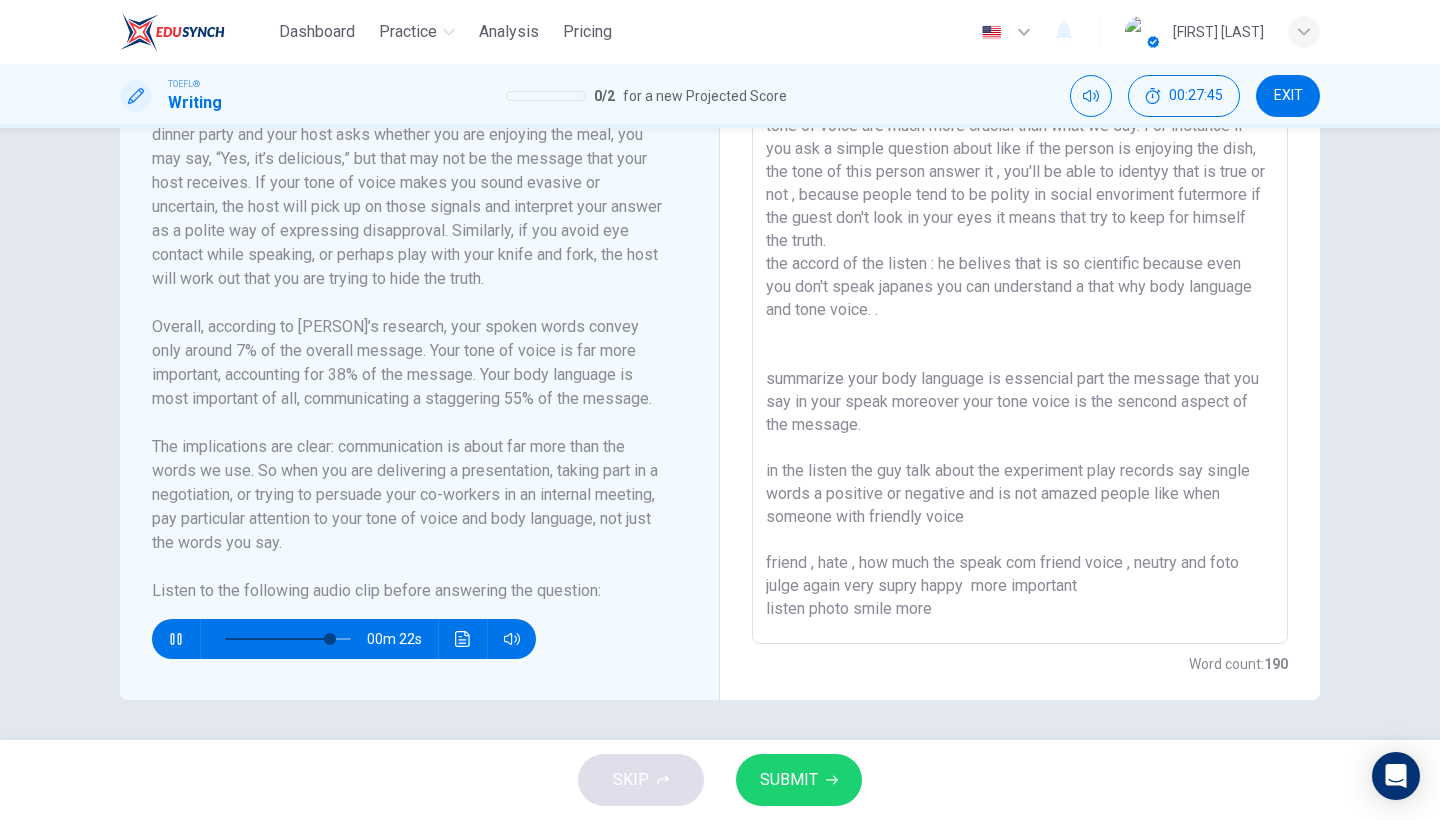 click at bounding box center (1020, 359) 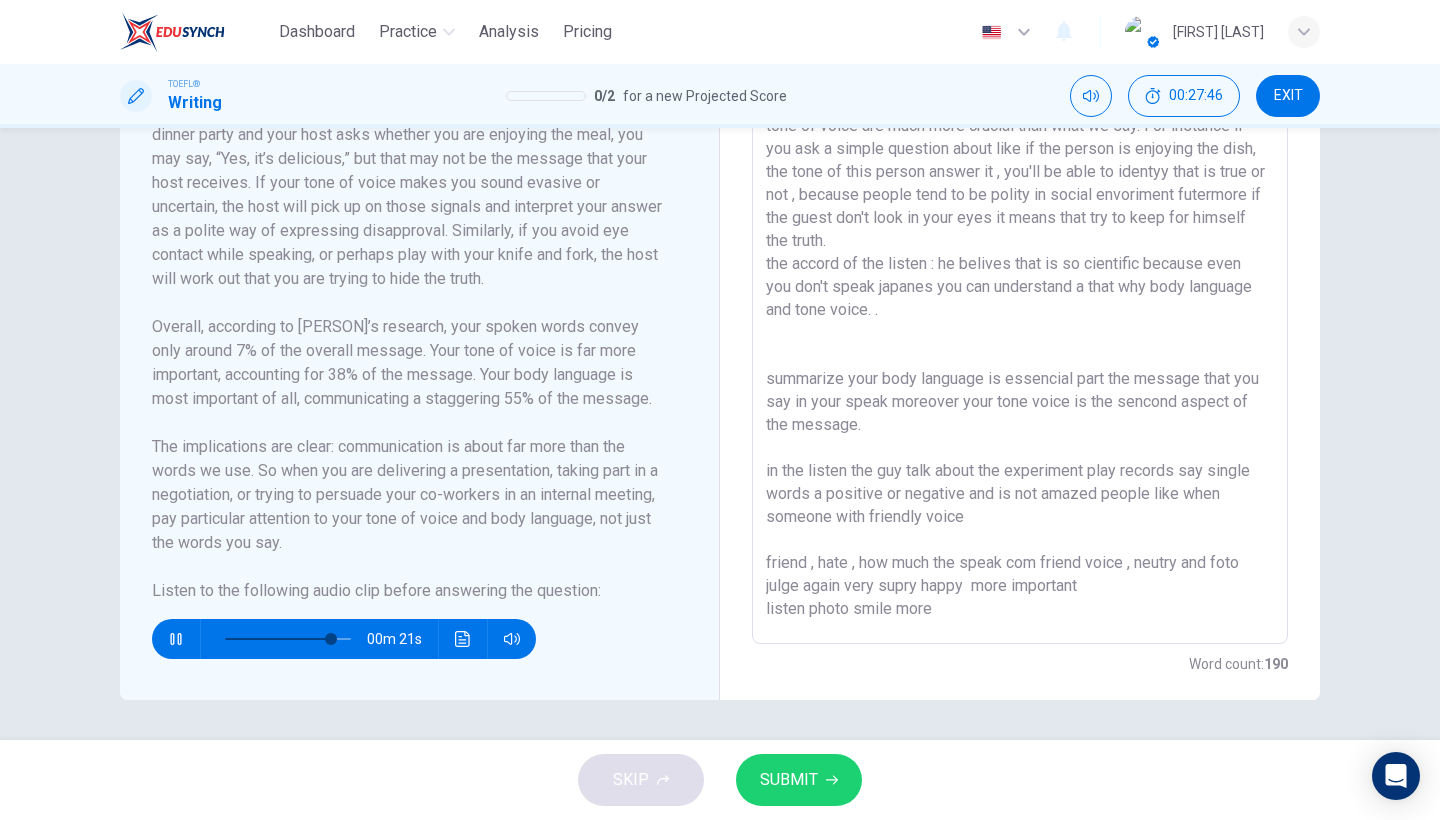 click at bounding box center [1020, 359] 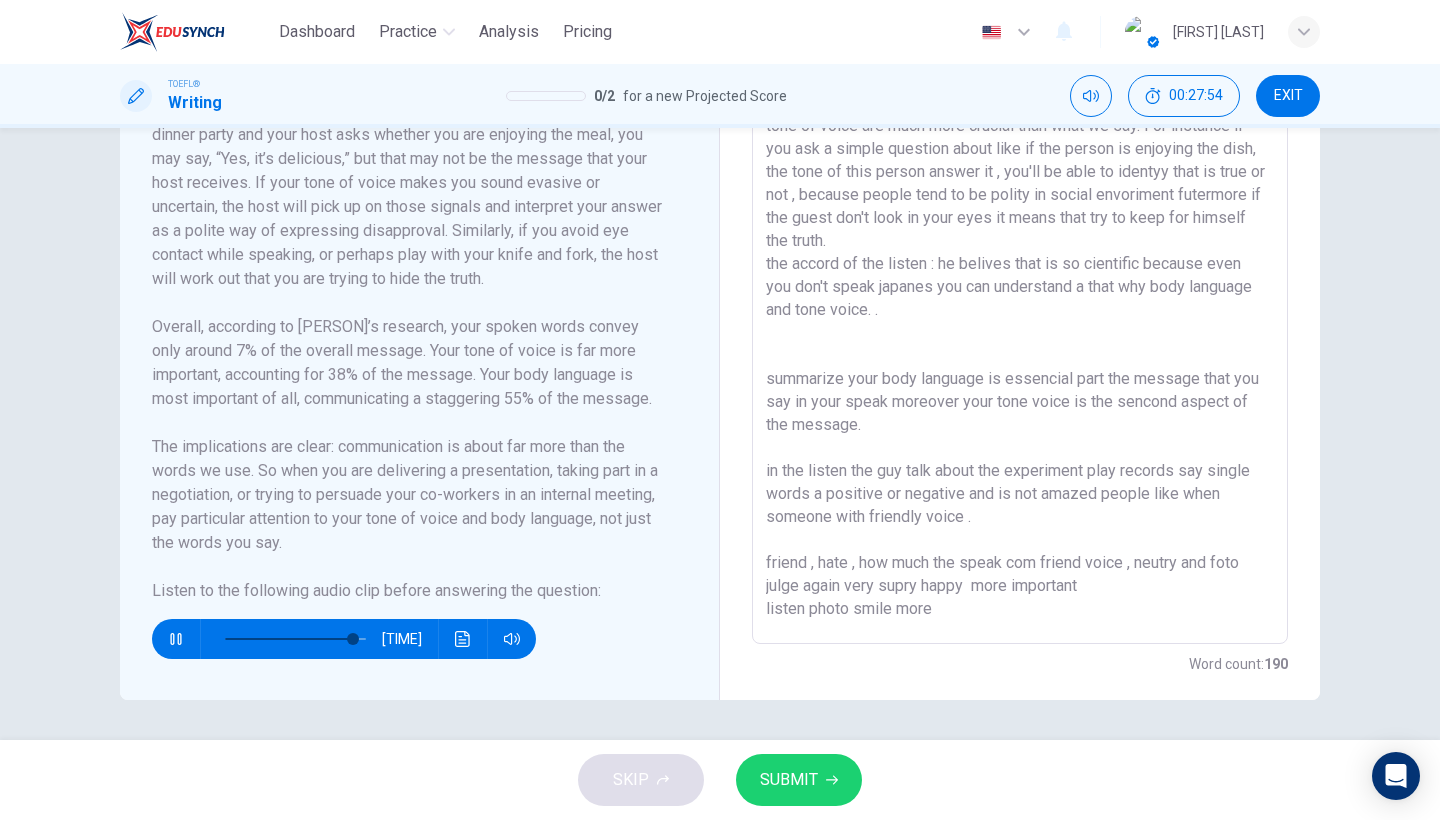 click at bounding box center [1020, 359] 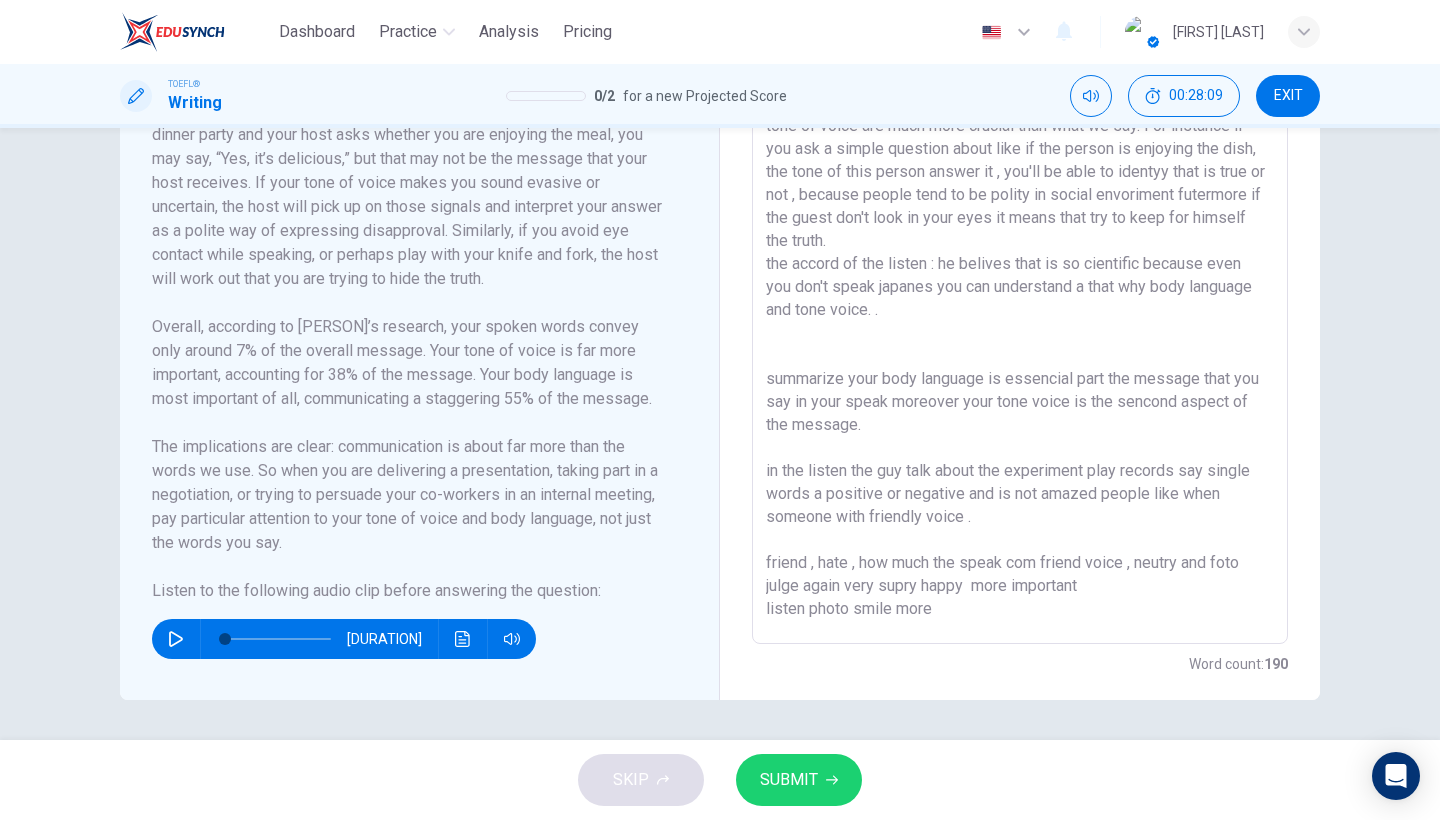 drag, startPoint x: 974, startPoint y: 602, endPoint x: 738, endPoint y: 548, distance: 242.09915 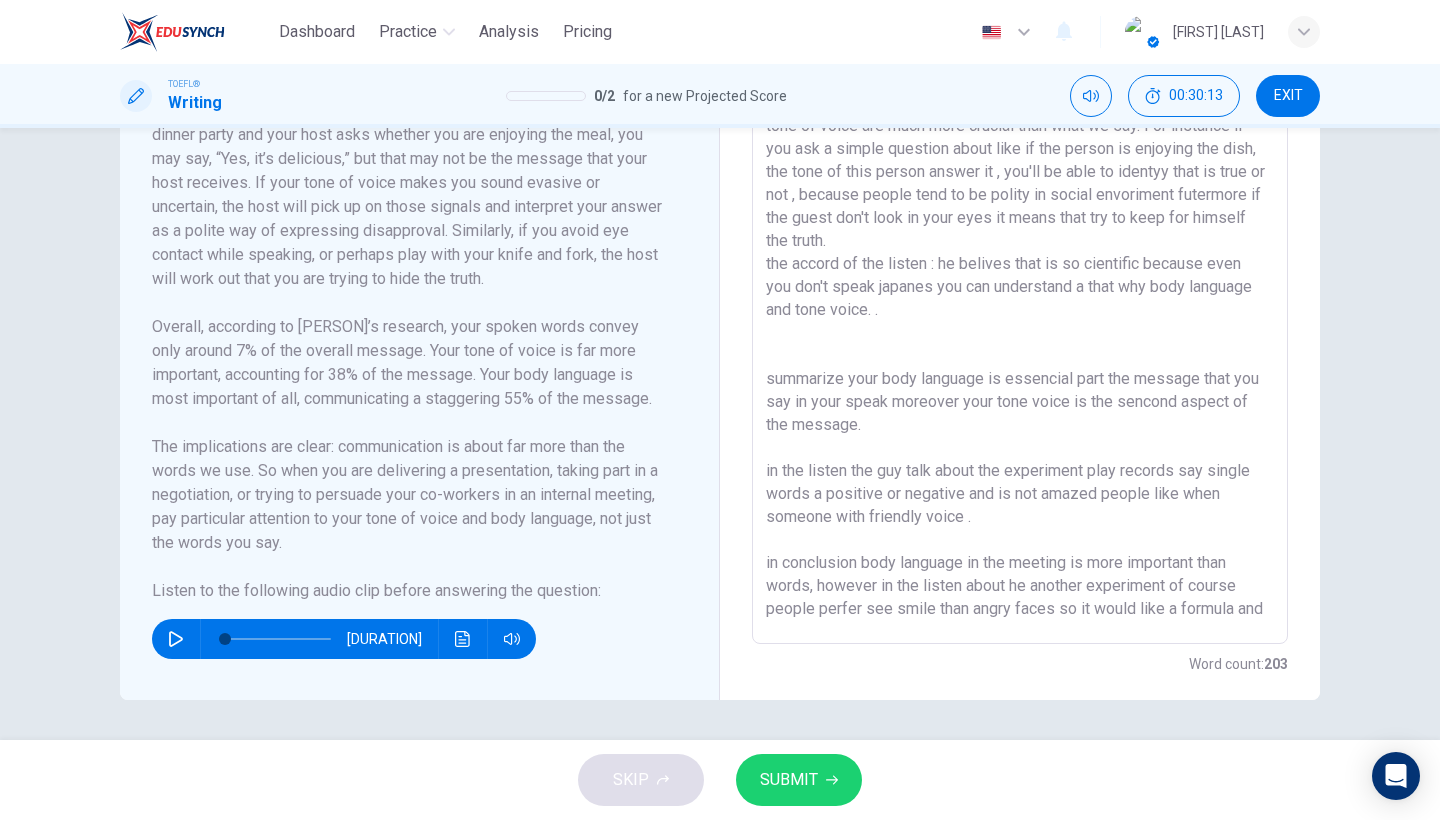 scroll, scrollTop: 14, scrollLeft: 0, axis: vertical 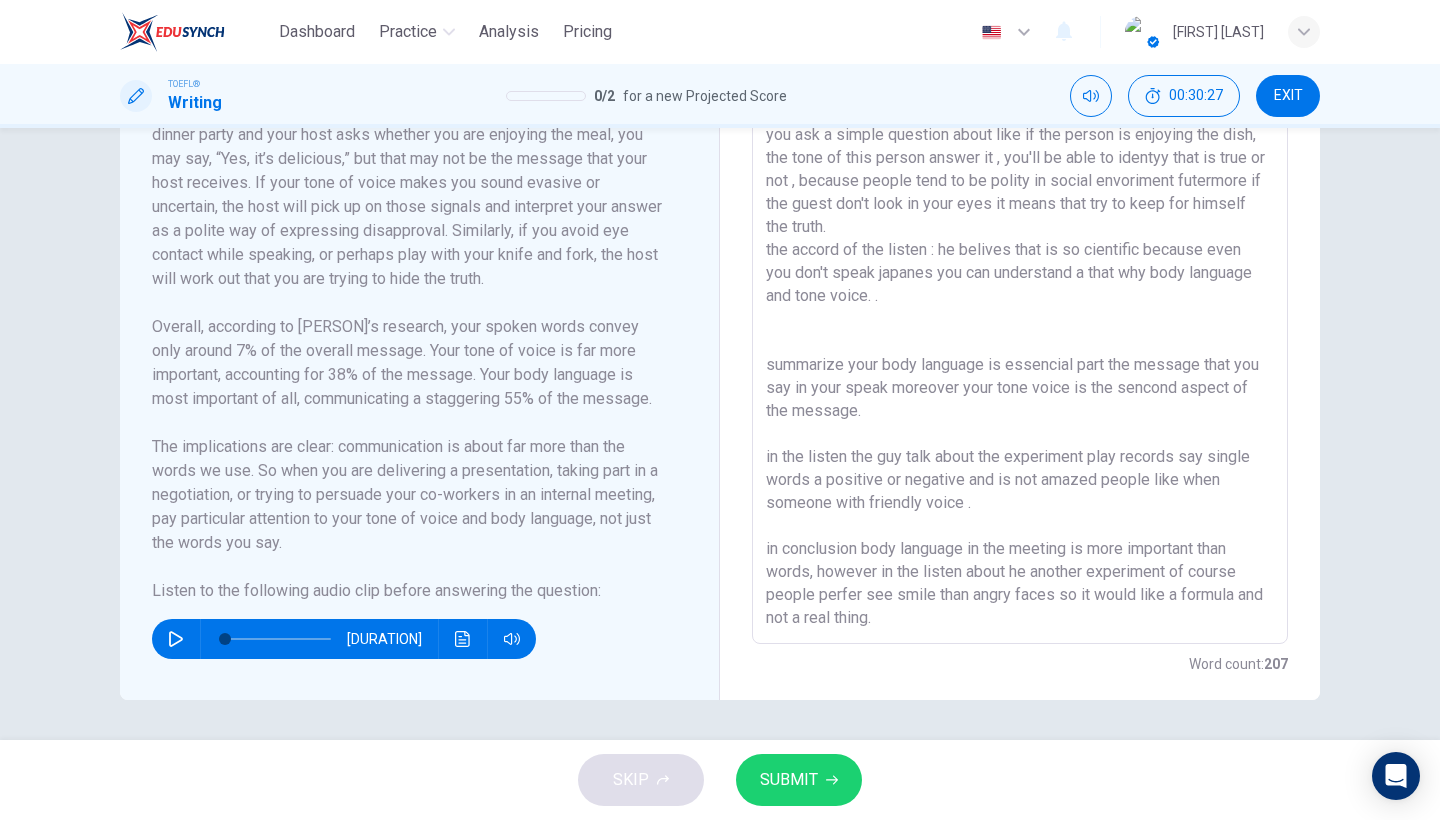 type on "According to research deveoped by Dr [LAST] , our body language and tone of voice are much more crucial than what we say. For instance if you ask a simple question about like if the person is enjoying the dish, the tone of this person answer it , you'll be able to identyy that is true or not , because people tend to be polity in social envoriment futermore if the guest don't look in your eyes it means that try to keep for himself the truth.
the accord of the listen : he belives that is so cientific because even you don't speak japanes you can understand a that why body language  and tone voice. .
summarize your body language is essencial part the message that you say in your speak moreover your tone voice is the sencond aspect of the message.
in the listen the guy talk about the experiment play records say single words a positive or negative and is not amazed people like when someone with friendly voice .
in conclusion body language in the meeting is more important than words, however in the listen ab..." 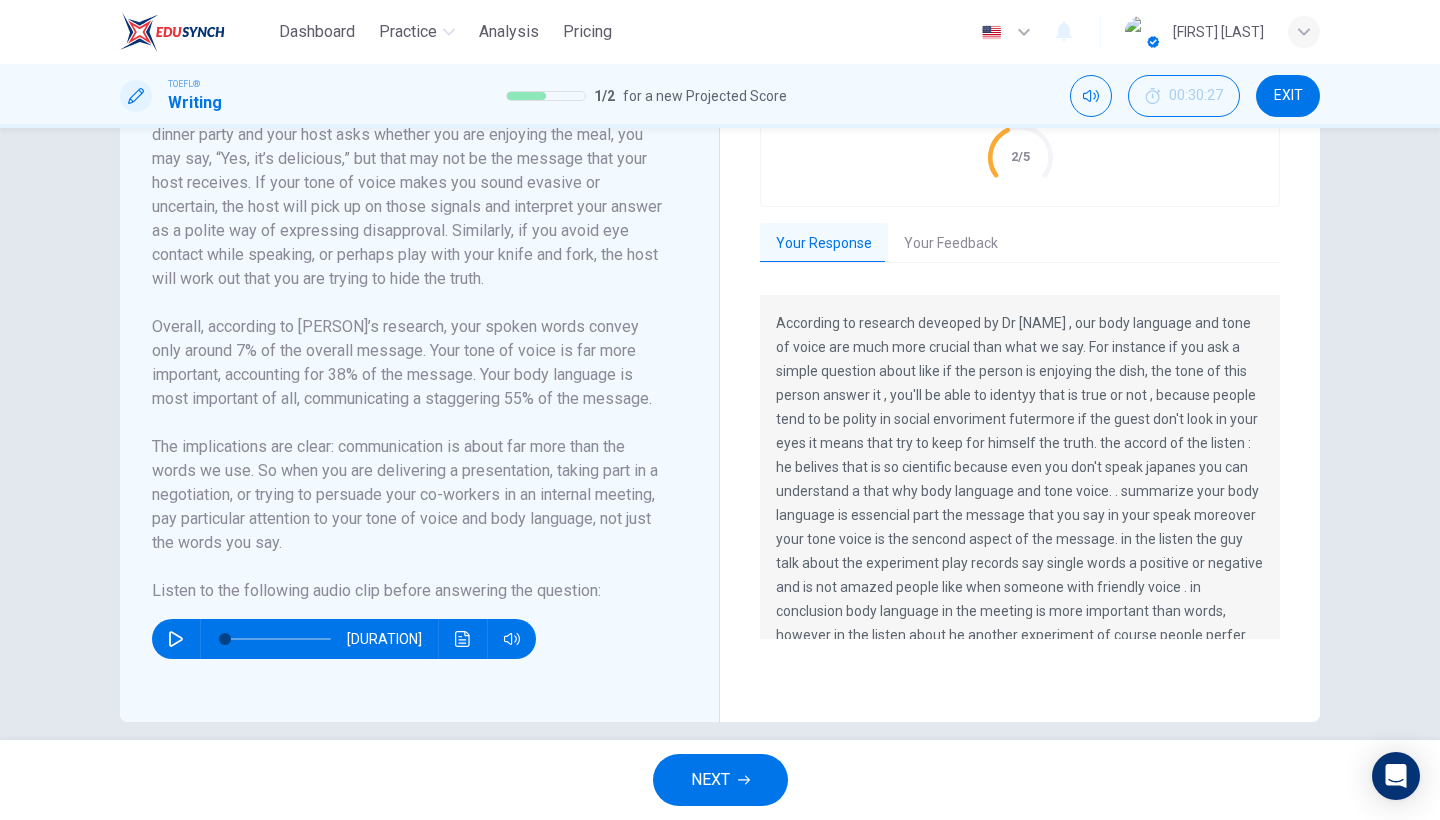 scroll, scrollTop: 48, scrollLeft: 0, axis: vertical 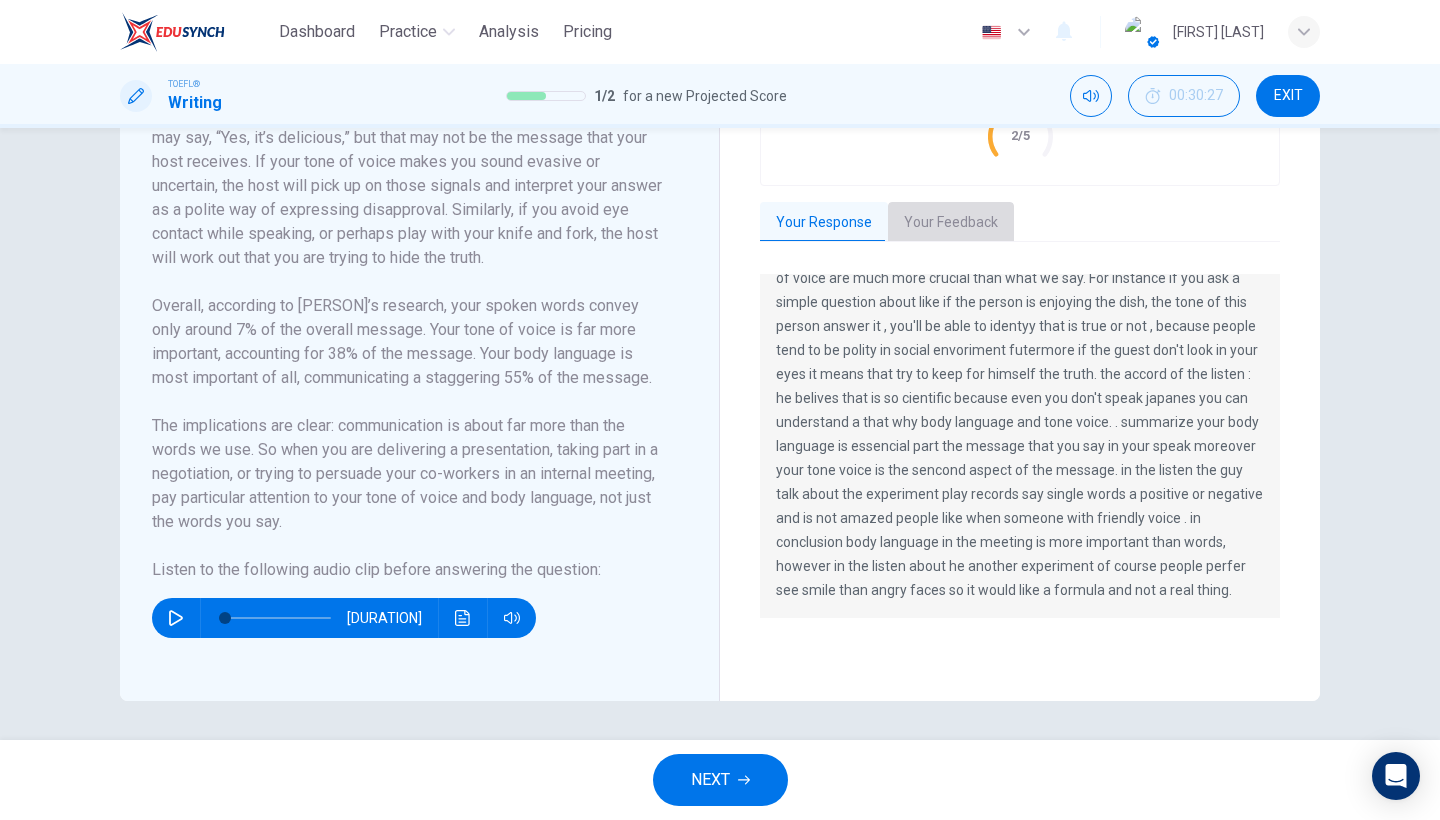 click on "Your Feedback" at bounding box center (951, 223) 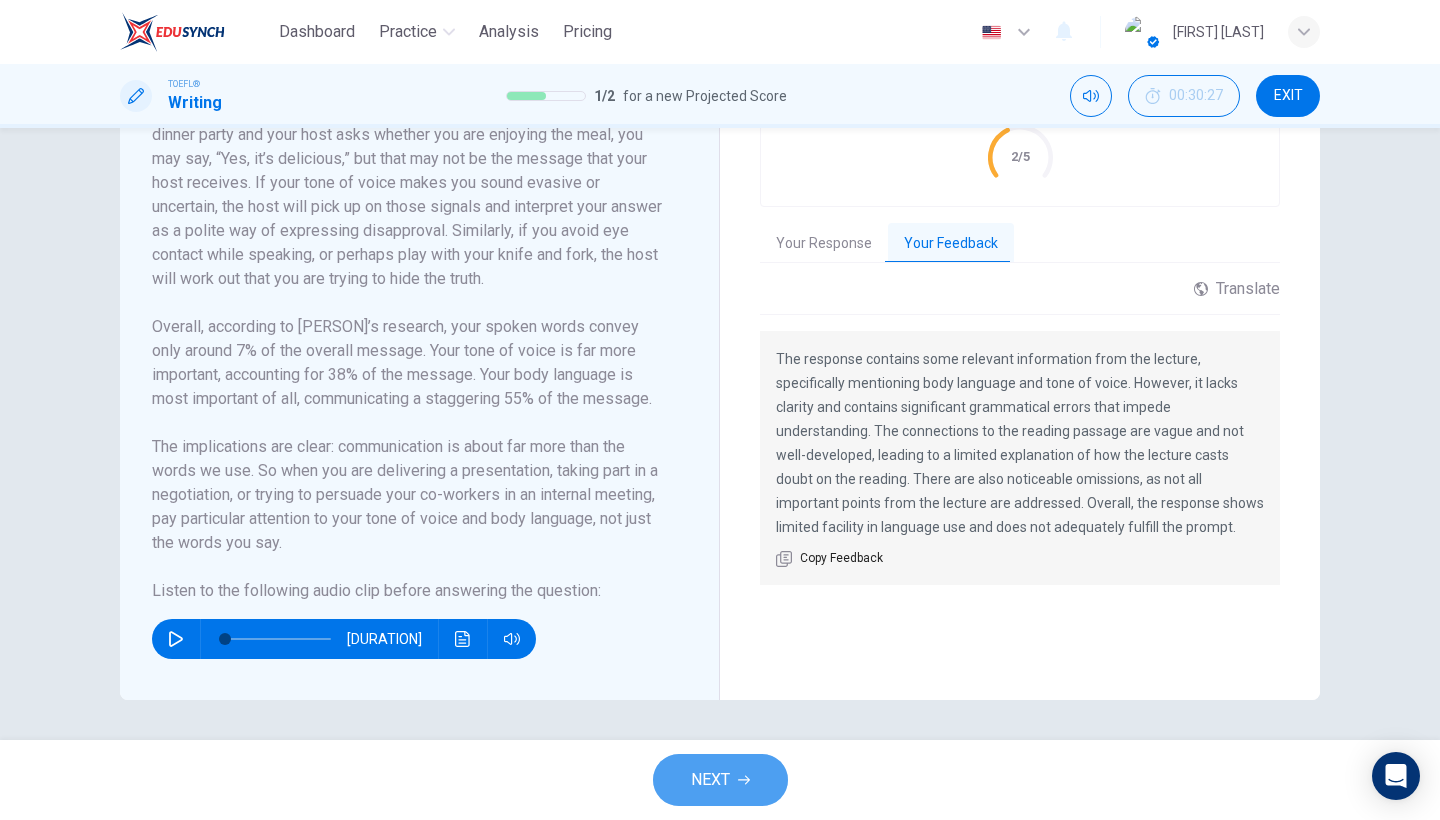 click on "NEXT" at bounding box center (710, 780) 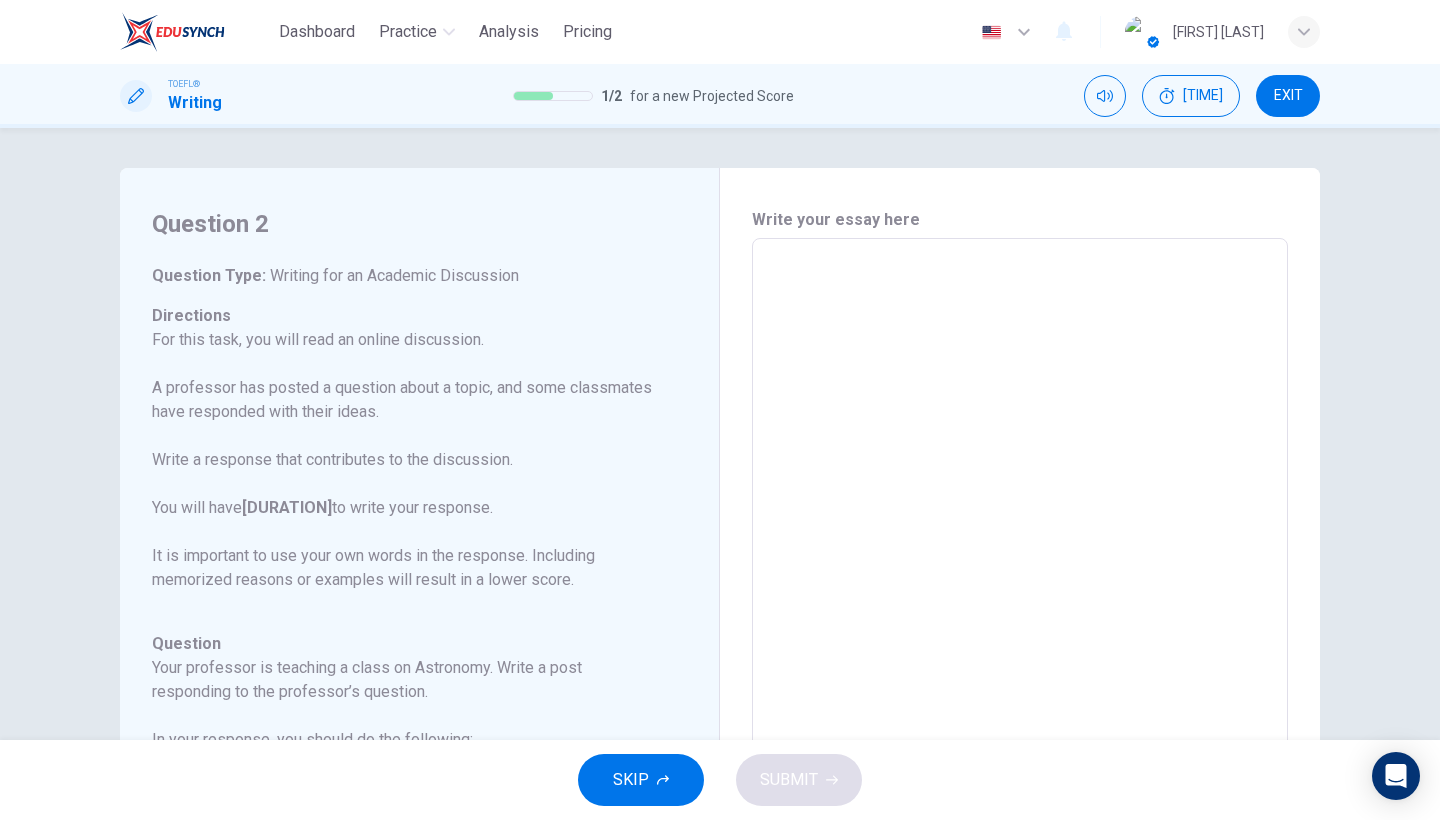 click at bounding box center (1020, 572) 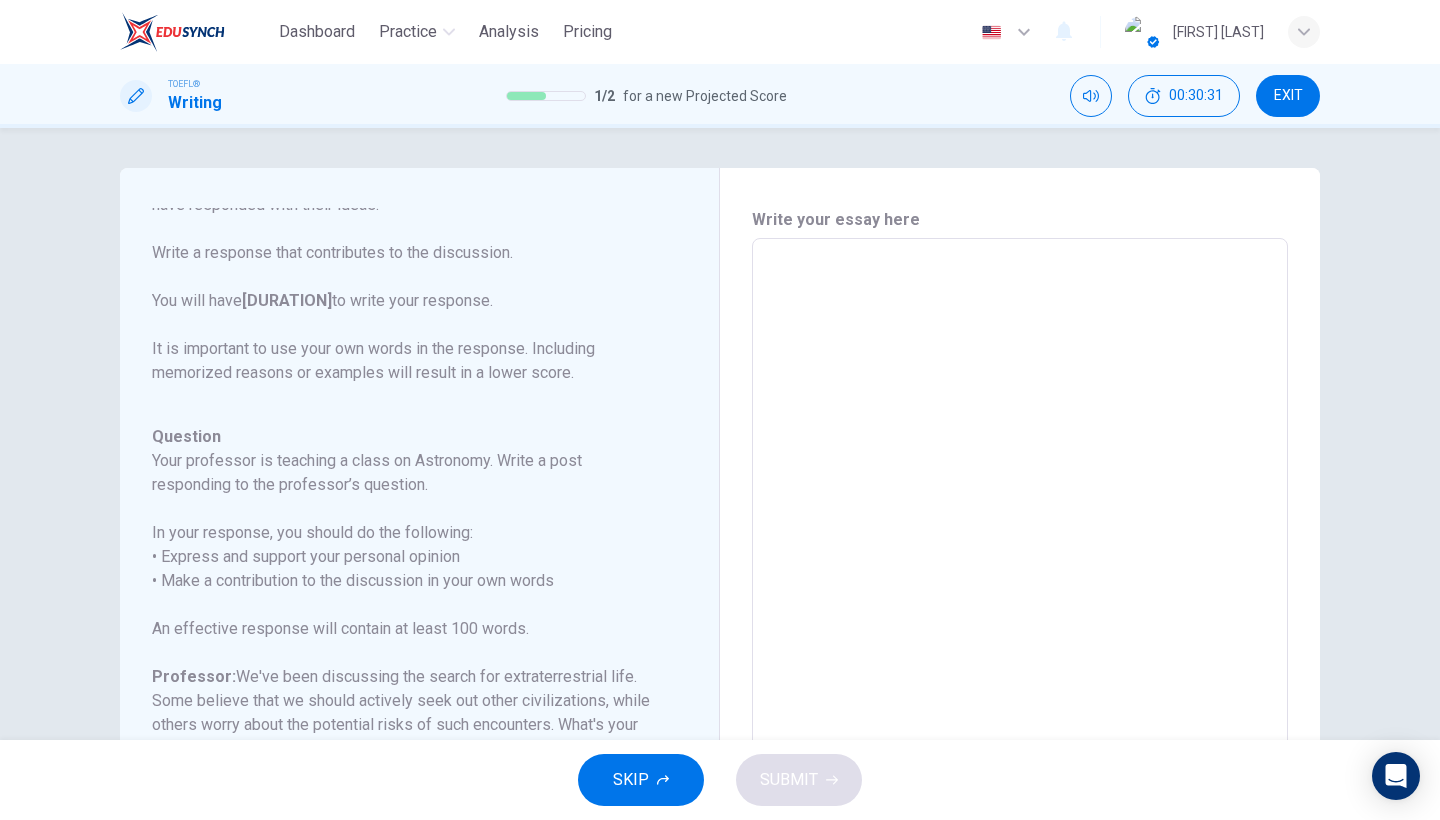 scroll, scrollTop: 222, scrollLeft: 0, axis: vertical 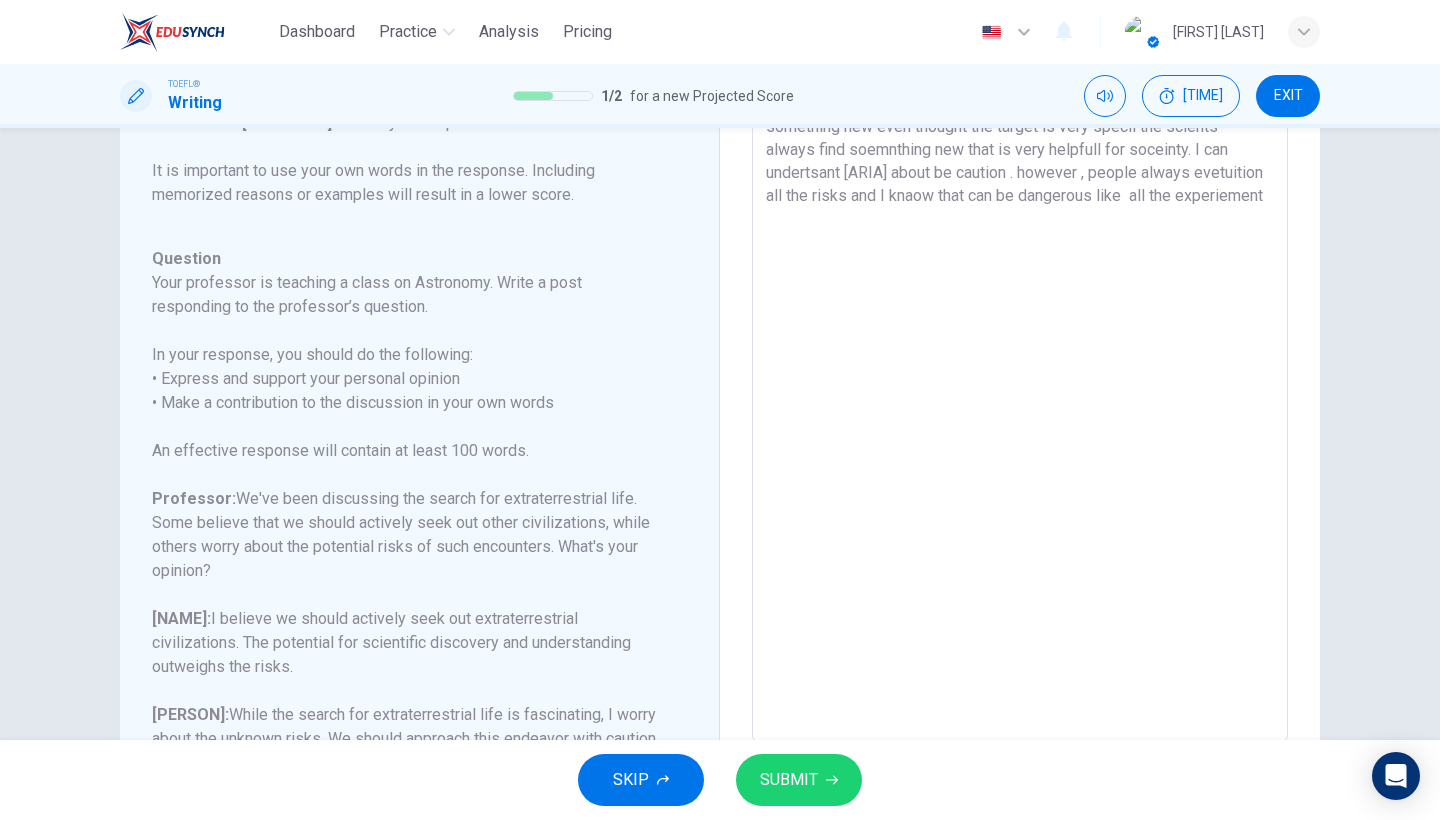 type on "I agree with [FIRST] because every time that soemeone tried discover something new even thought the target is very specil the scients always find soemnthing new that is very helpfull for soceinty. I can undertsant [ARIA] about be caution . however , people always evetuition all the risks and I knaow that can be dangerous like  all the experiement" 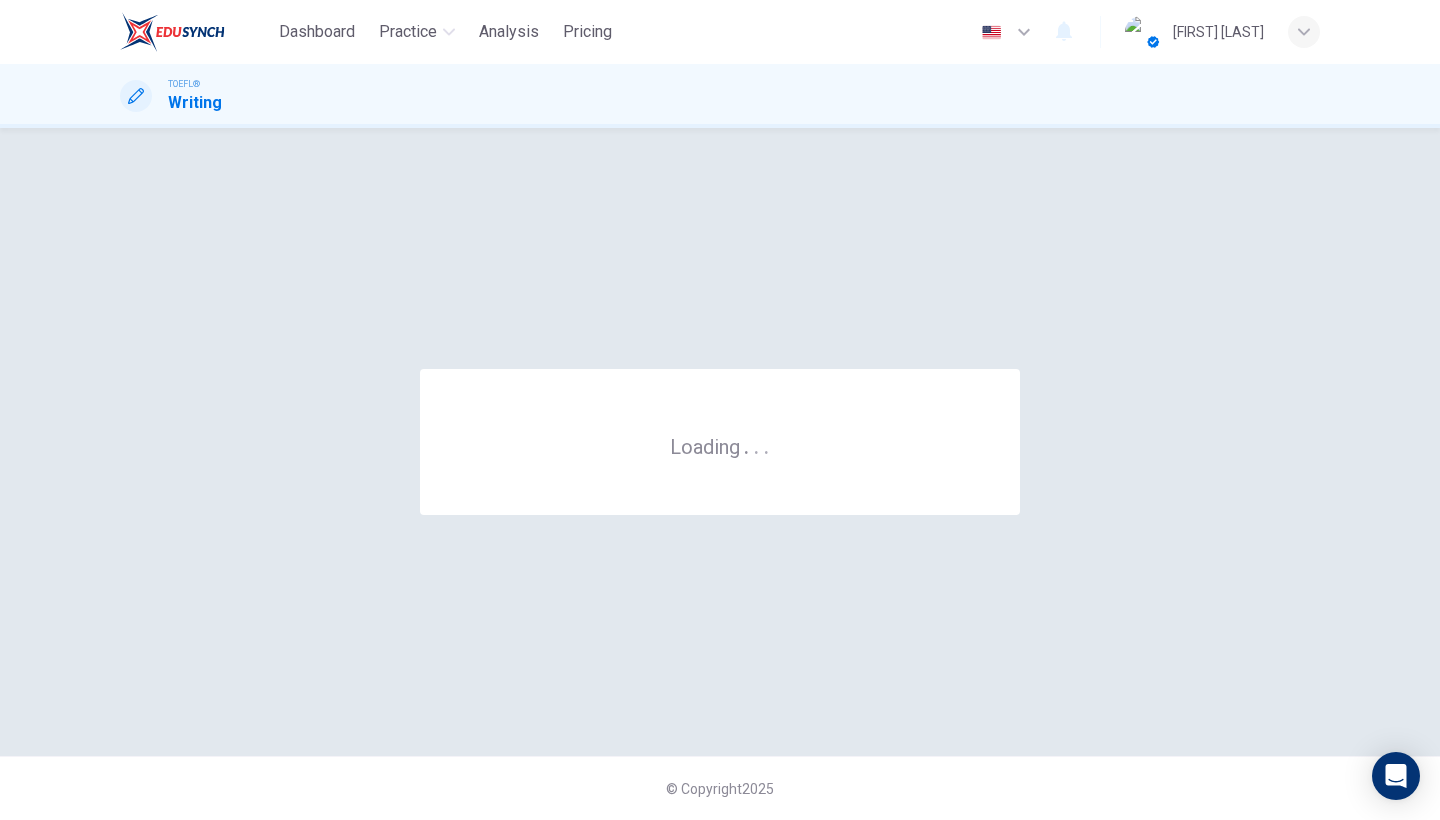scroll, scrollTop: 0, scrollLeft: 0, axis: both 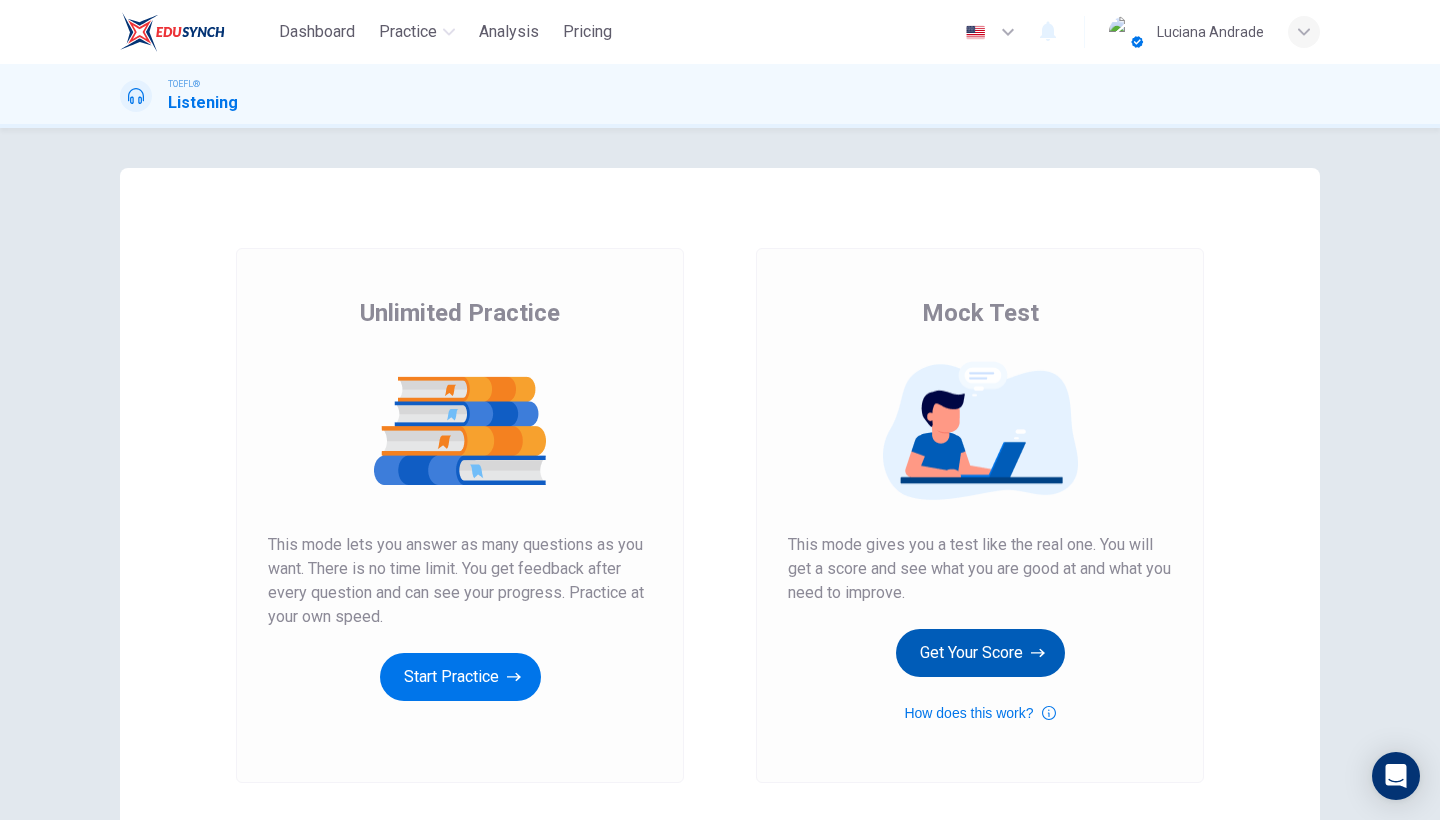 click on "Get Your Score" at bounding box center [460, 677] 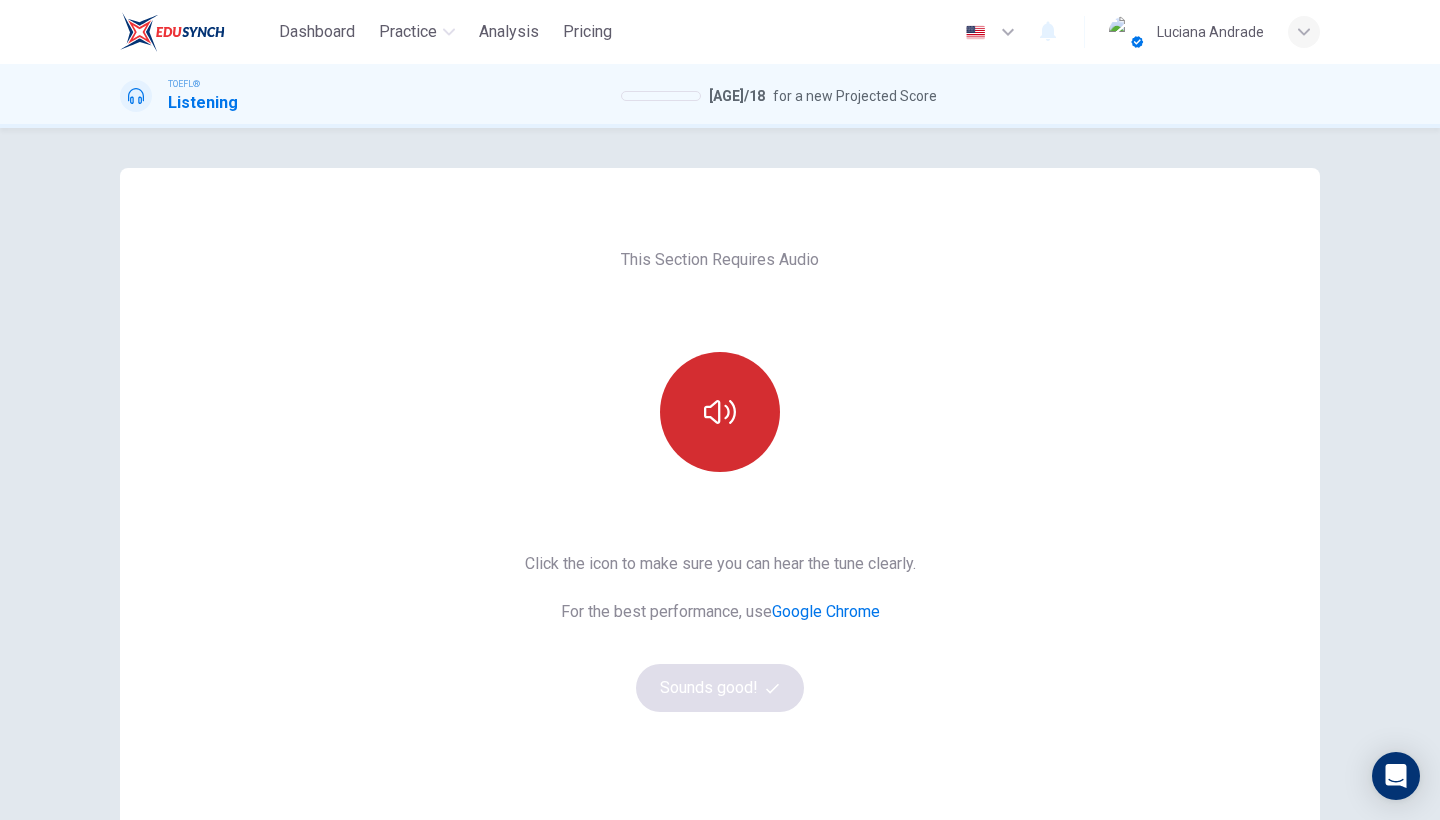 click at bounding box center (720, 412) 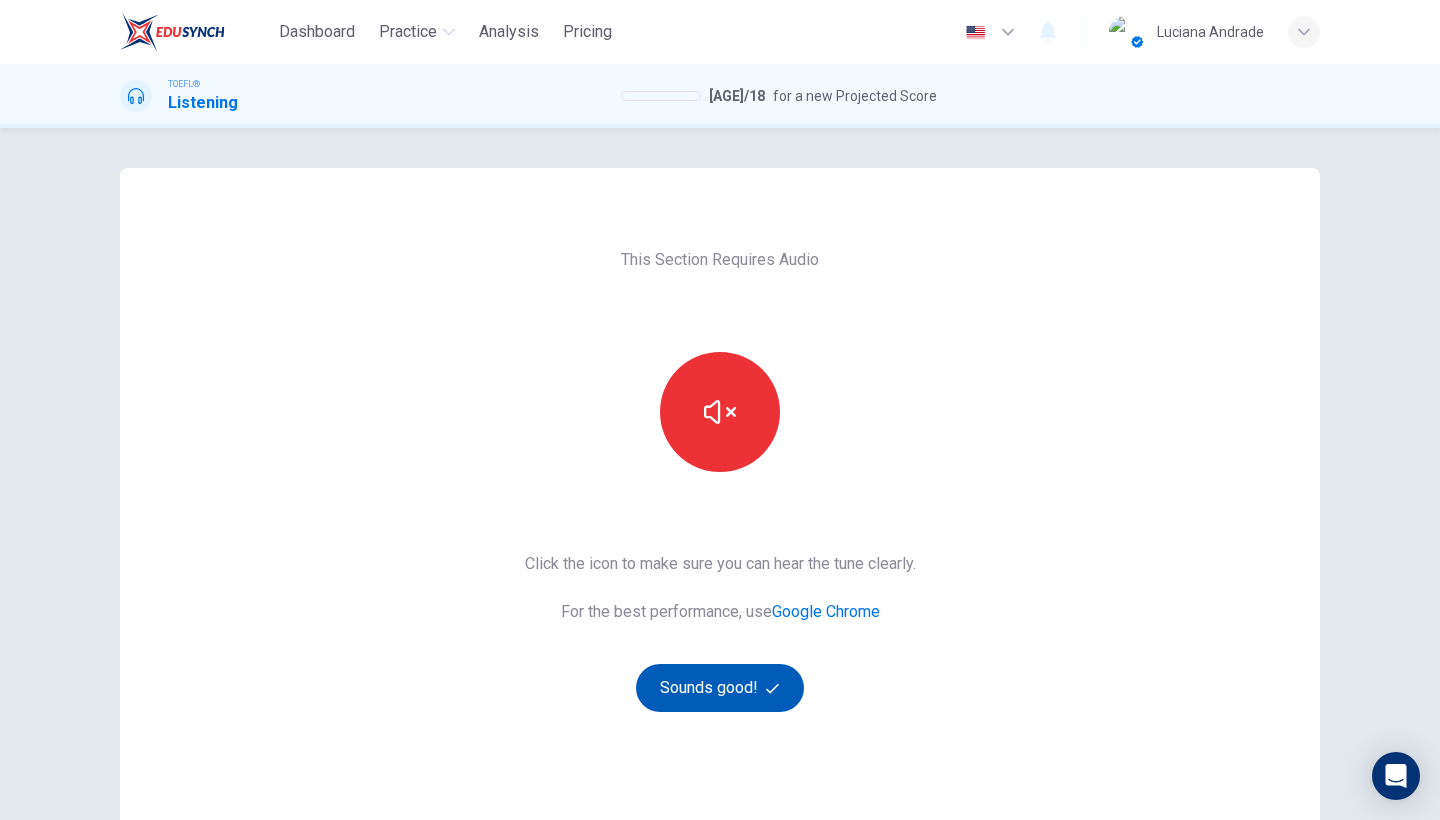 click on "Sounds good!" at bounding box center [720, 688] 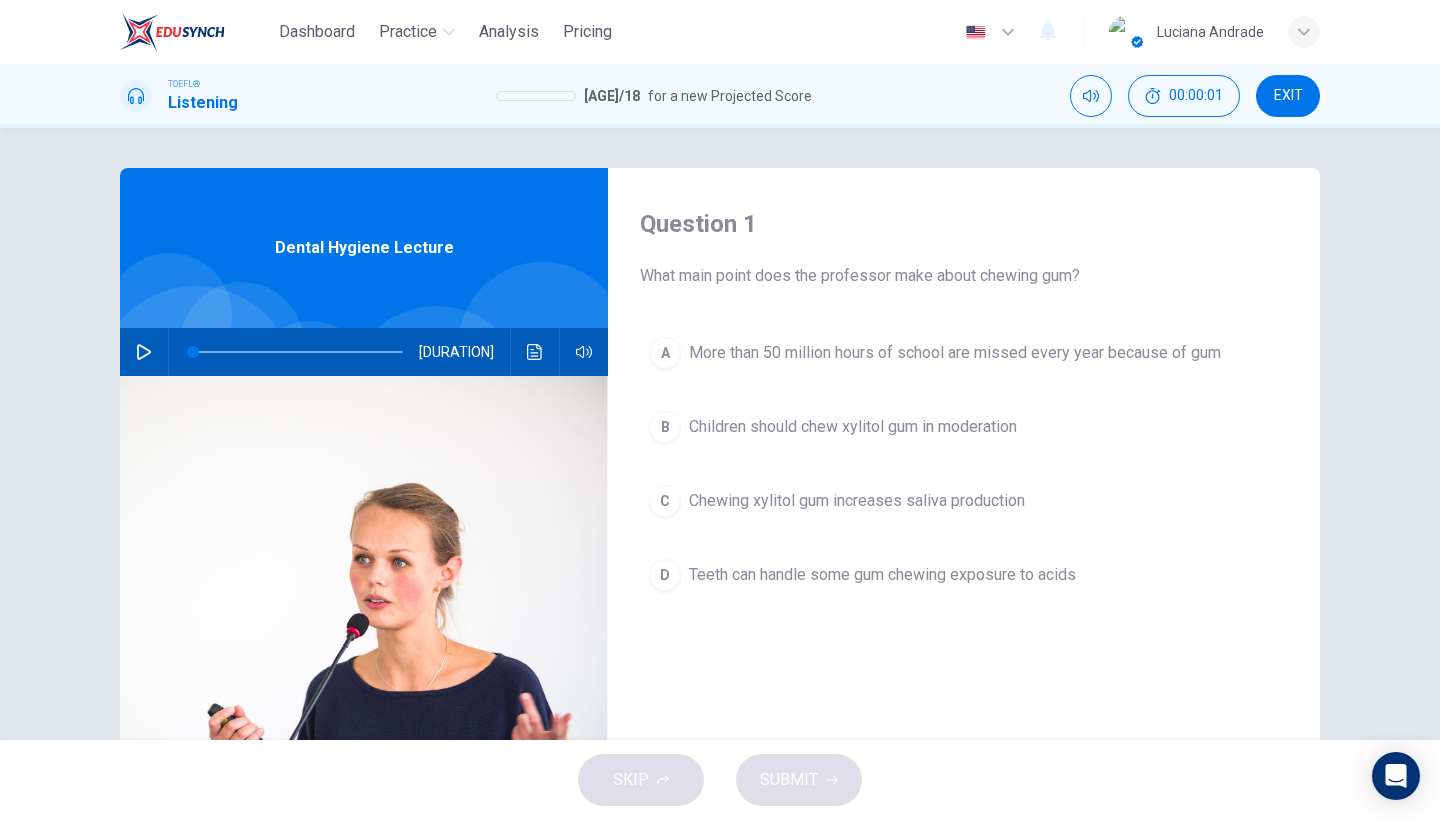 click at bounding box center (144, 352) 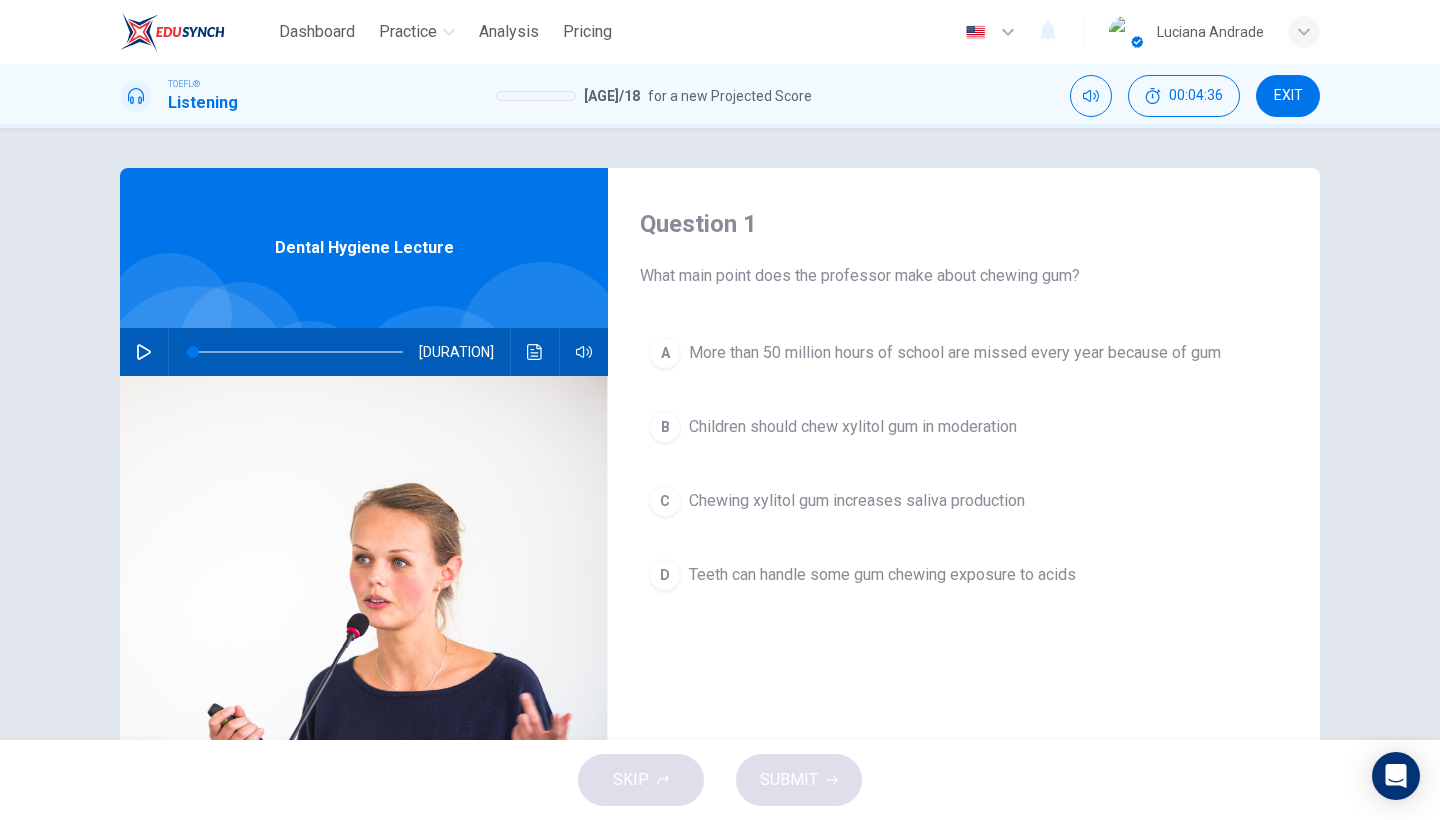 click on "Chewing xylitol gum increases saliva production" at bounding box center (955, 353) 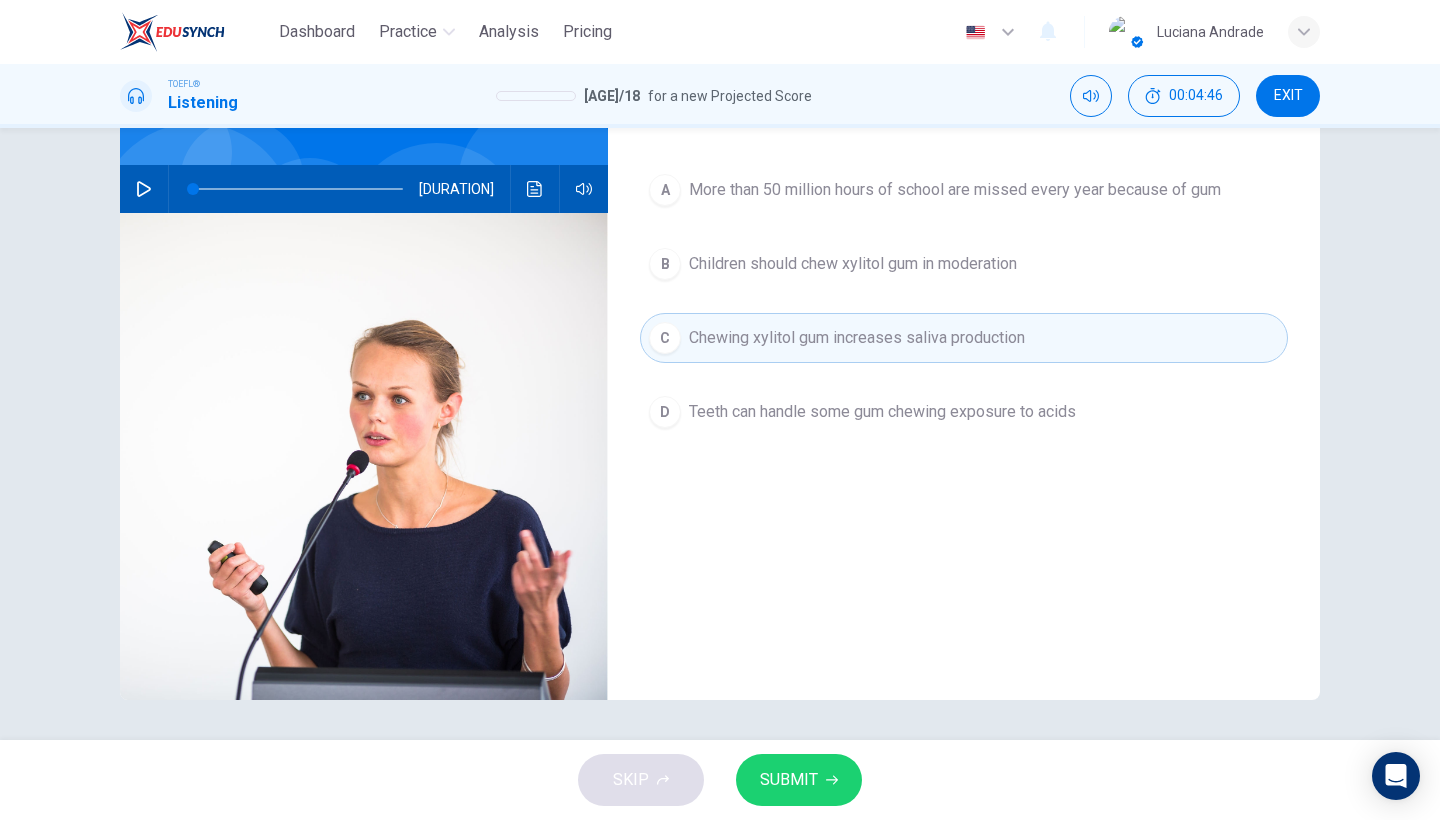 scroll, scrollTop: 9, scrollLeft: 0, axis: vertical 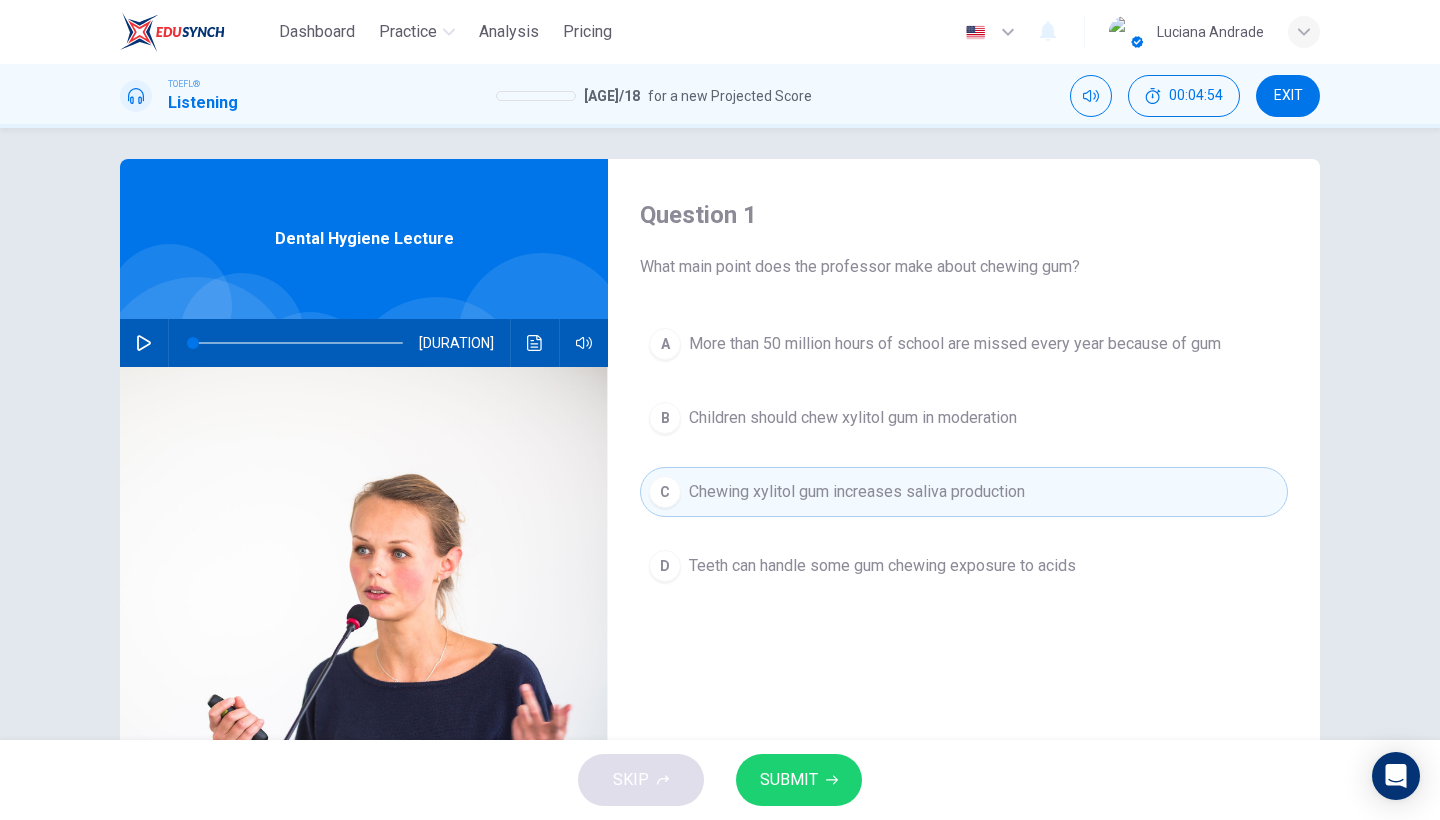 click on "A More than 50 million hours of school are missed every year because of gum" at bounding box center [964, 344] 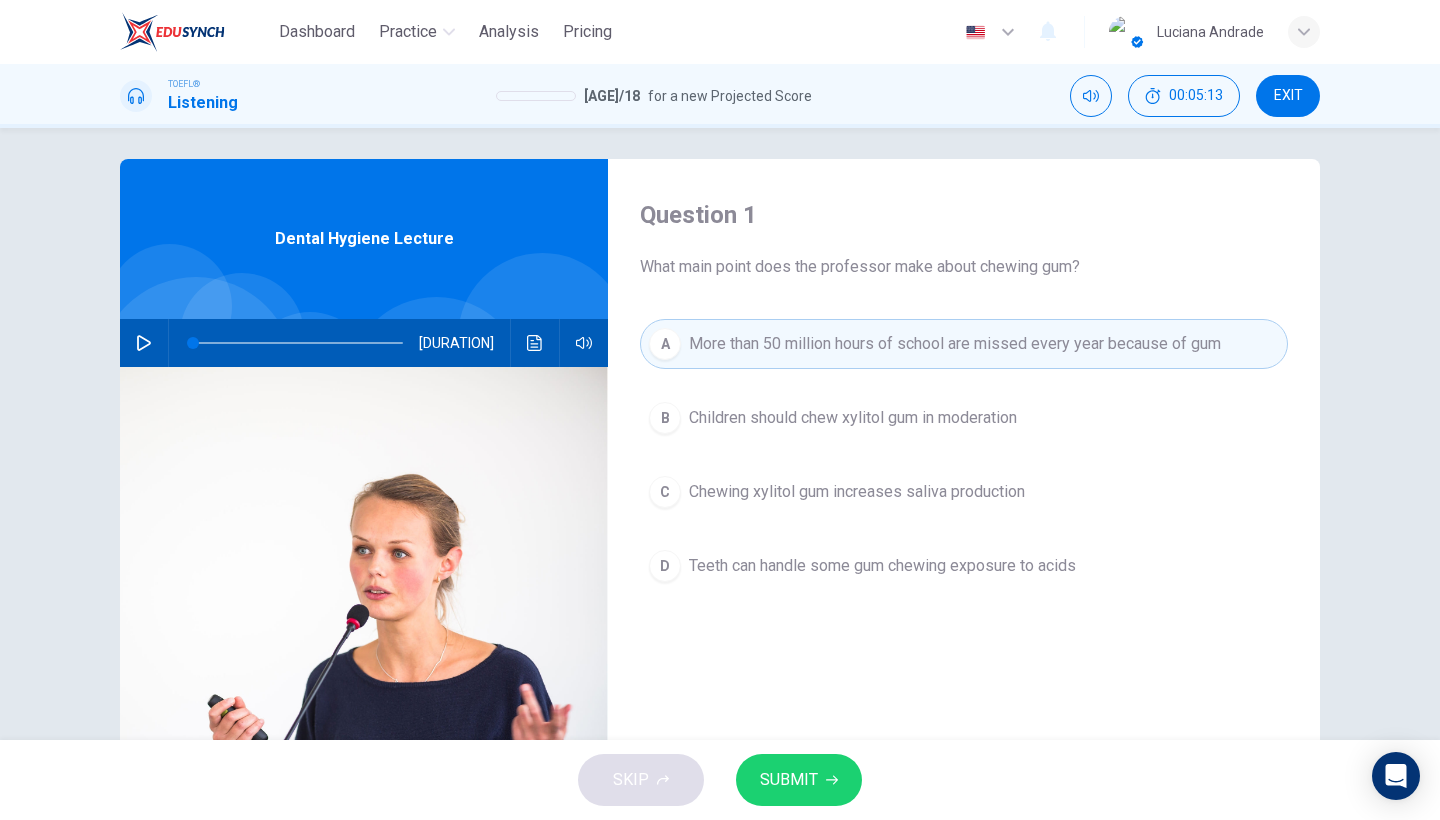 click on "Chewing xylitol gum increases saliva production" at bounding box center [853, 418] 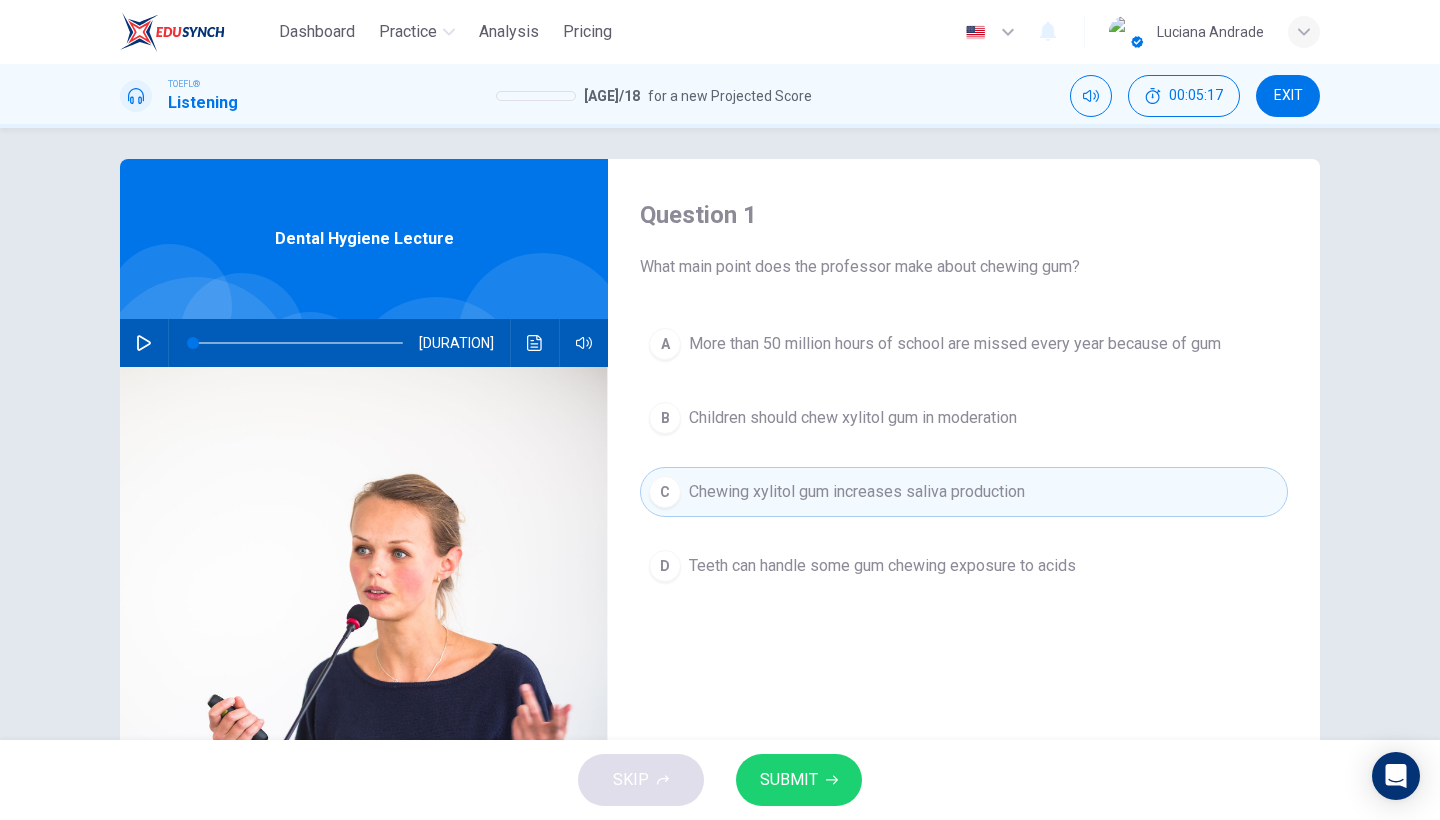 click on "SUBMIT" at bounding box center (799, 780) 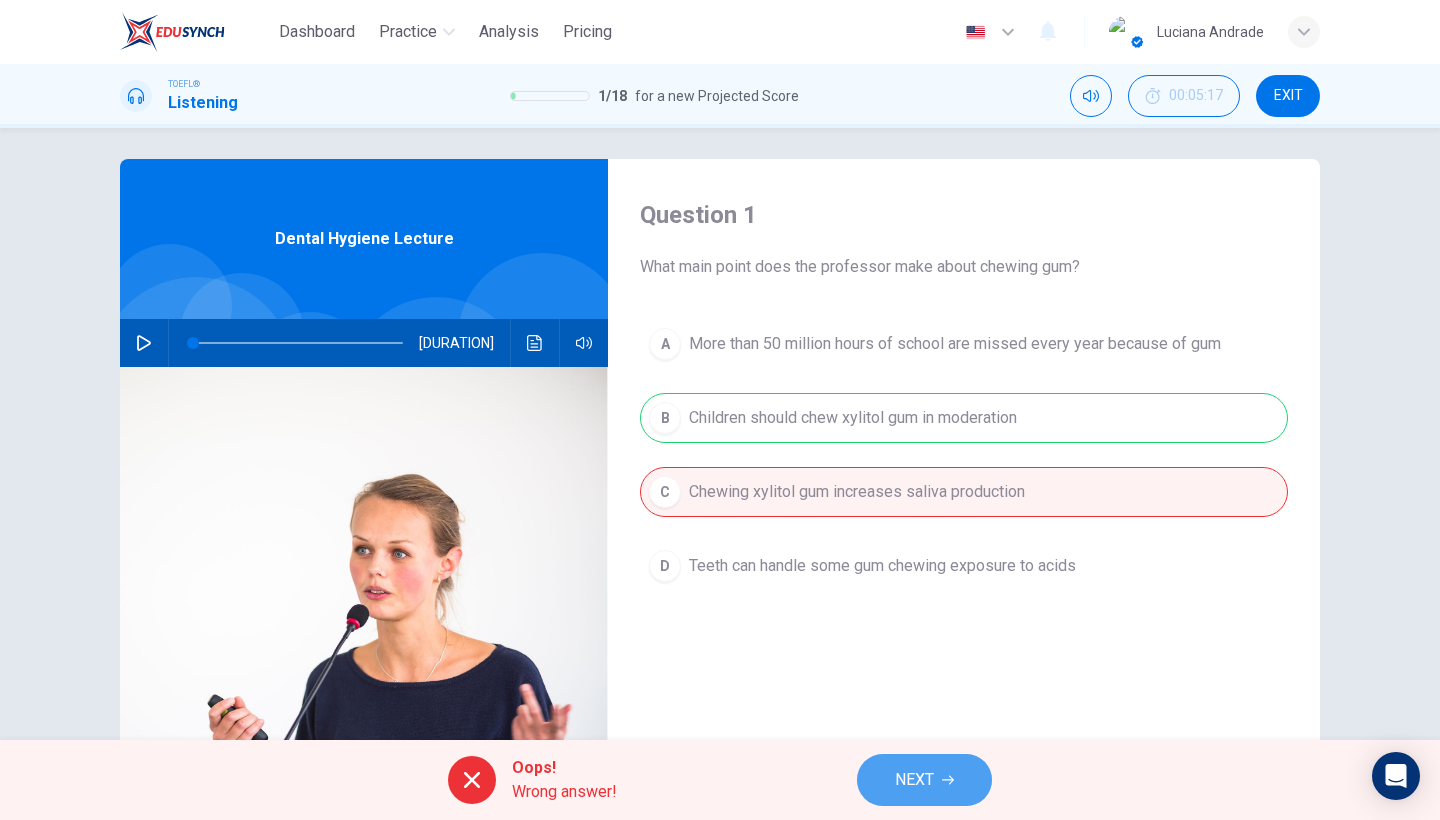 click on "NEXT" at bounding box center [924, 780] 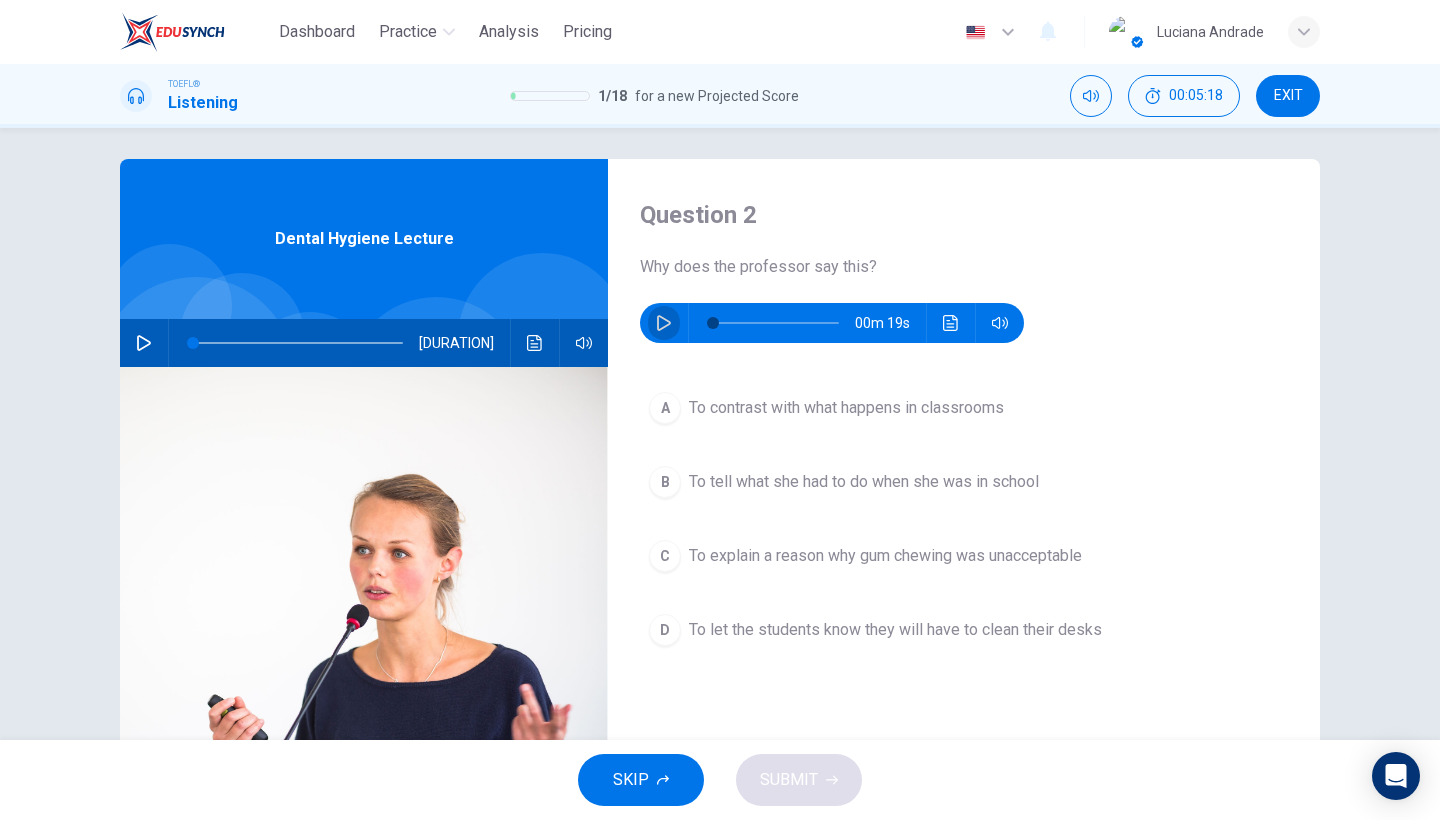 click at bounding box center (664, 323) 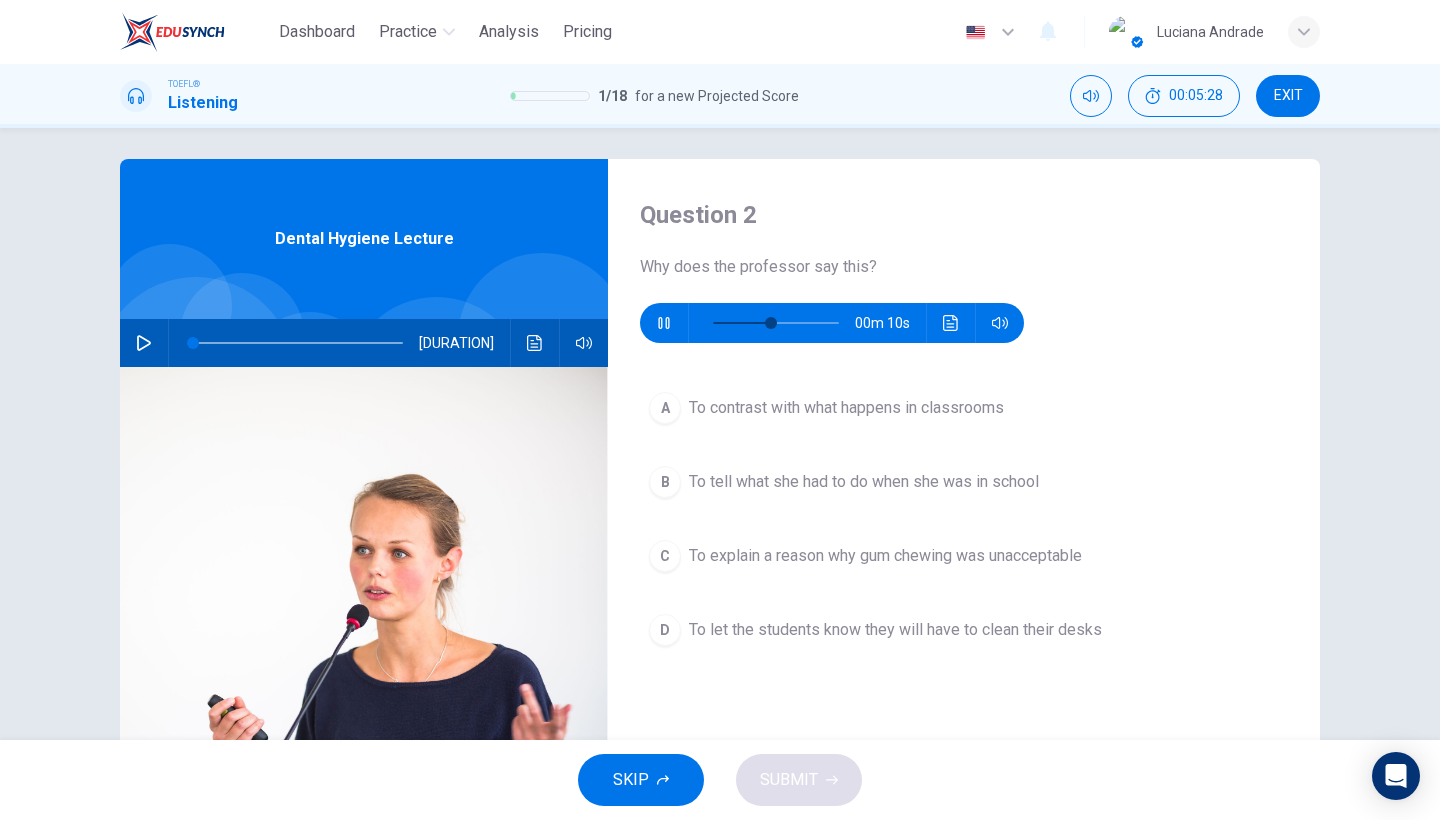 click on "A To contrast with what happens in classrooms" at bounding box center (964, 408) 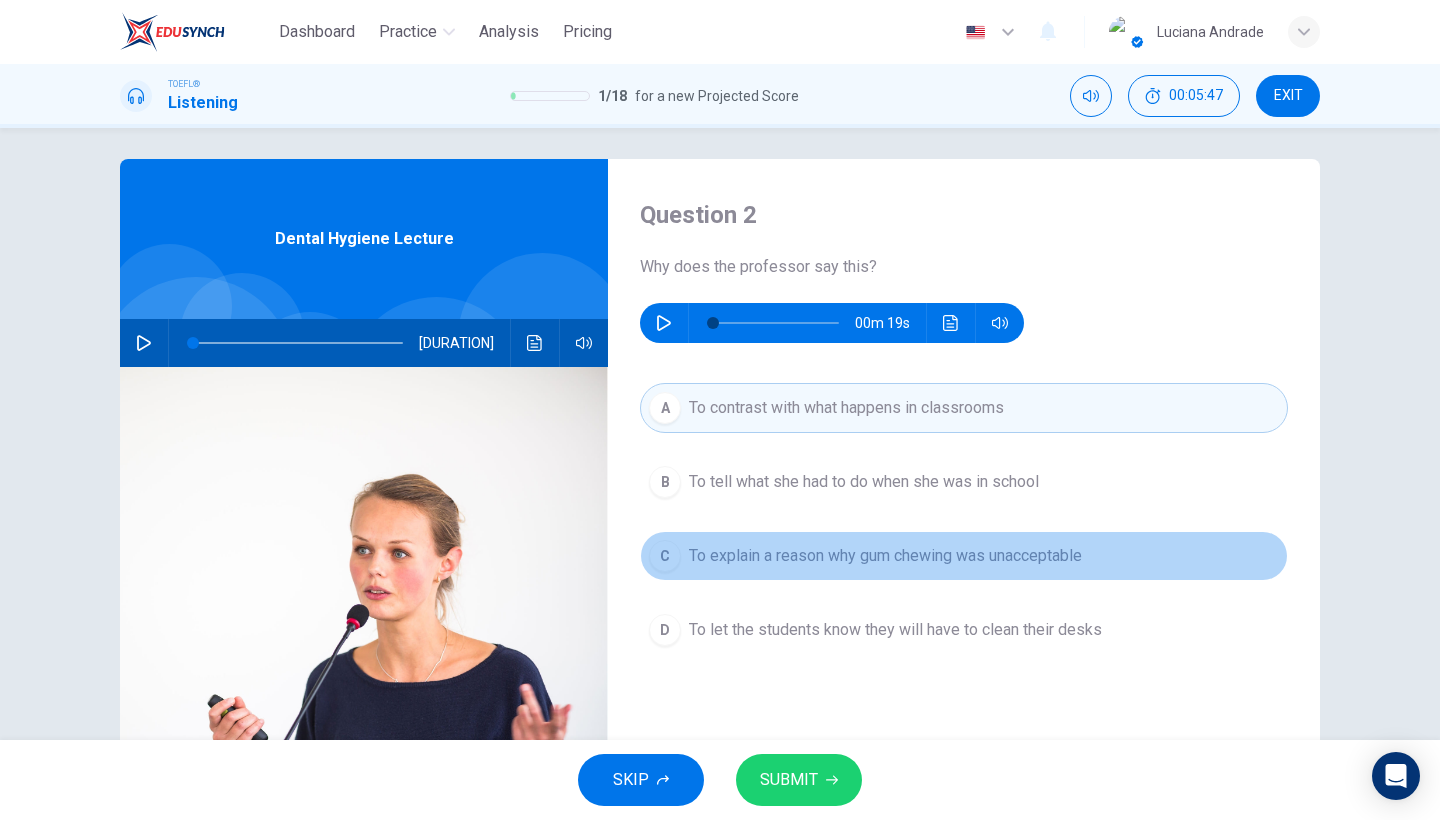 click on "To explain a reason why gum chewing was unacceptable" at bounding box center [864, 482] 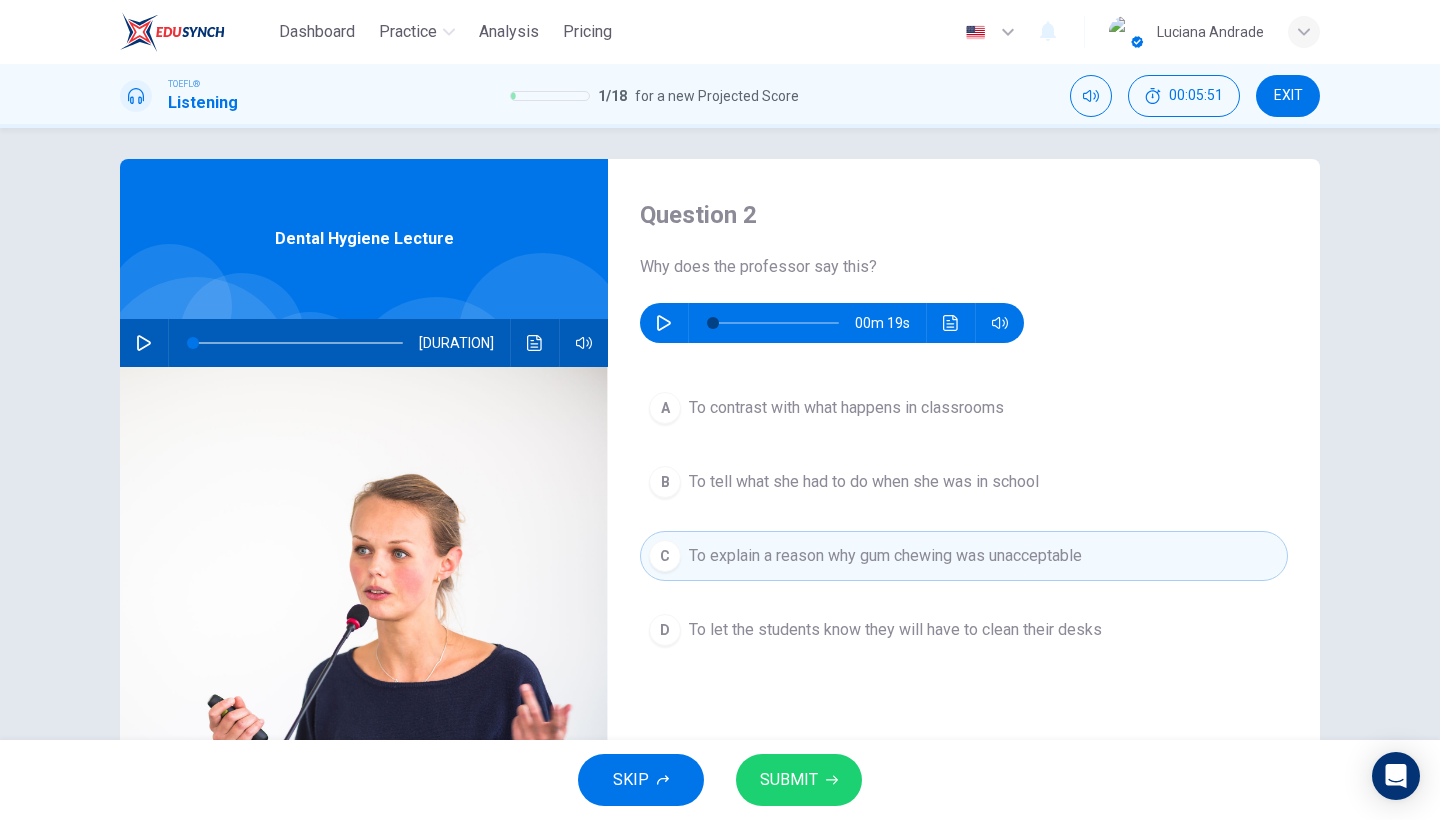 click on "SUBMIT" at bounding box center (799, 780) 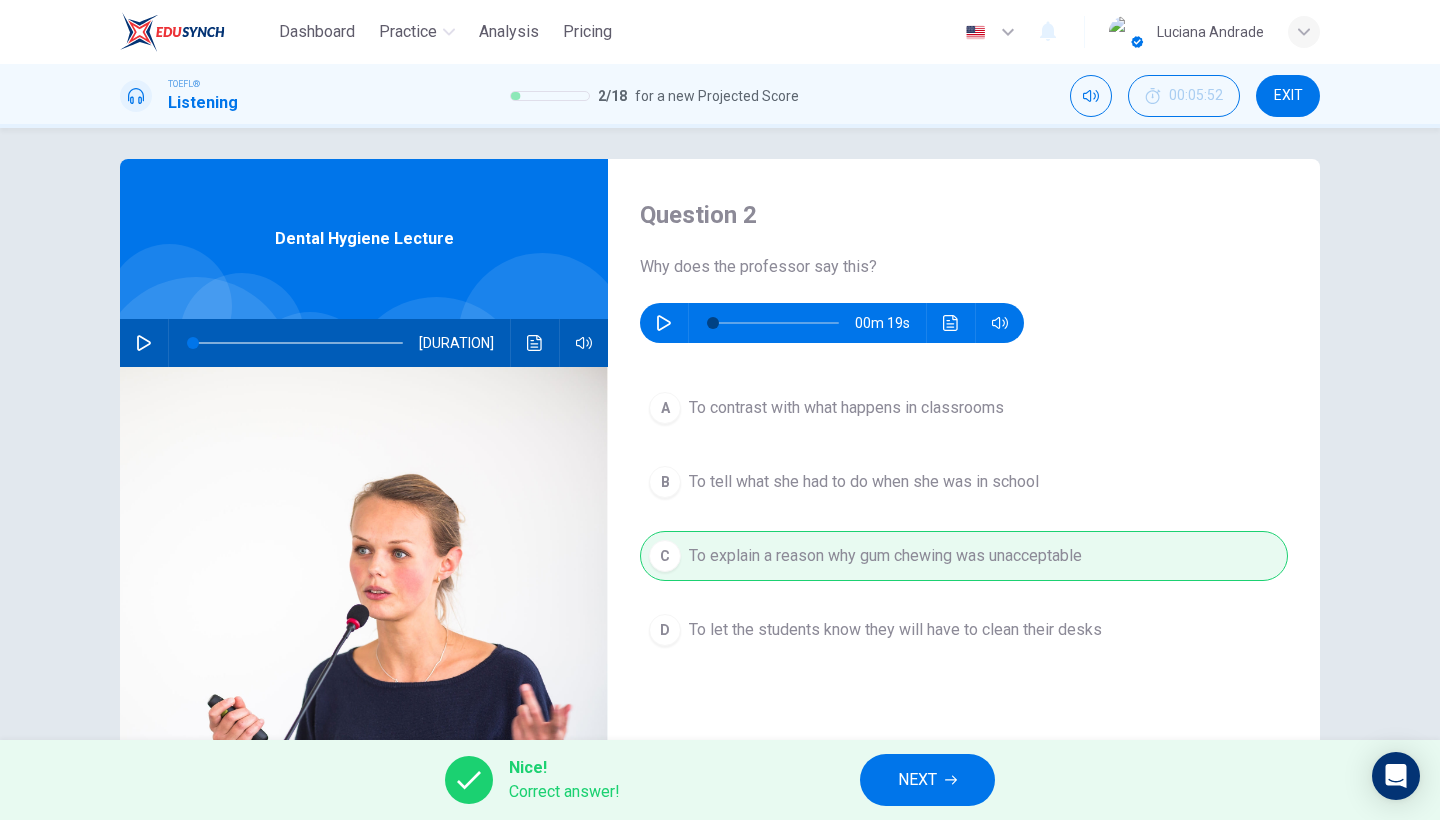 click on "NEXT" at bounding box center (917, 780) 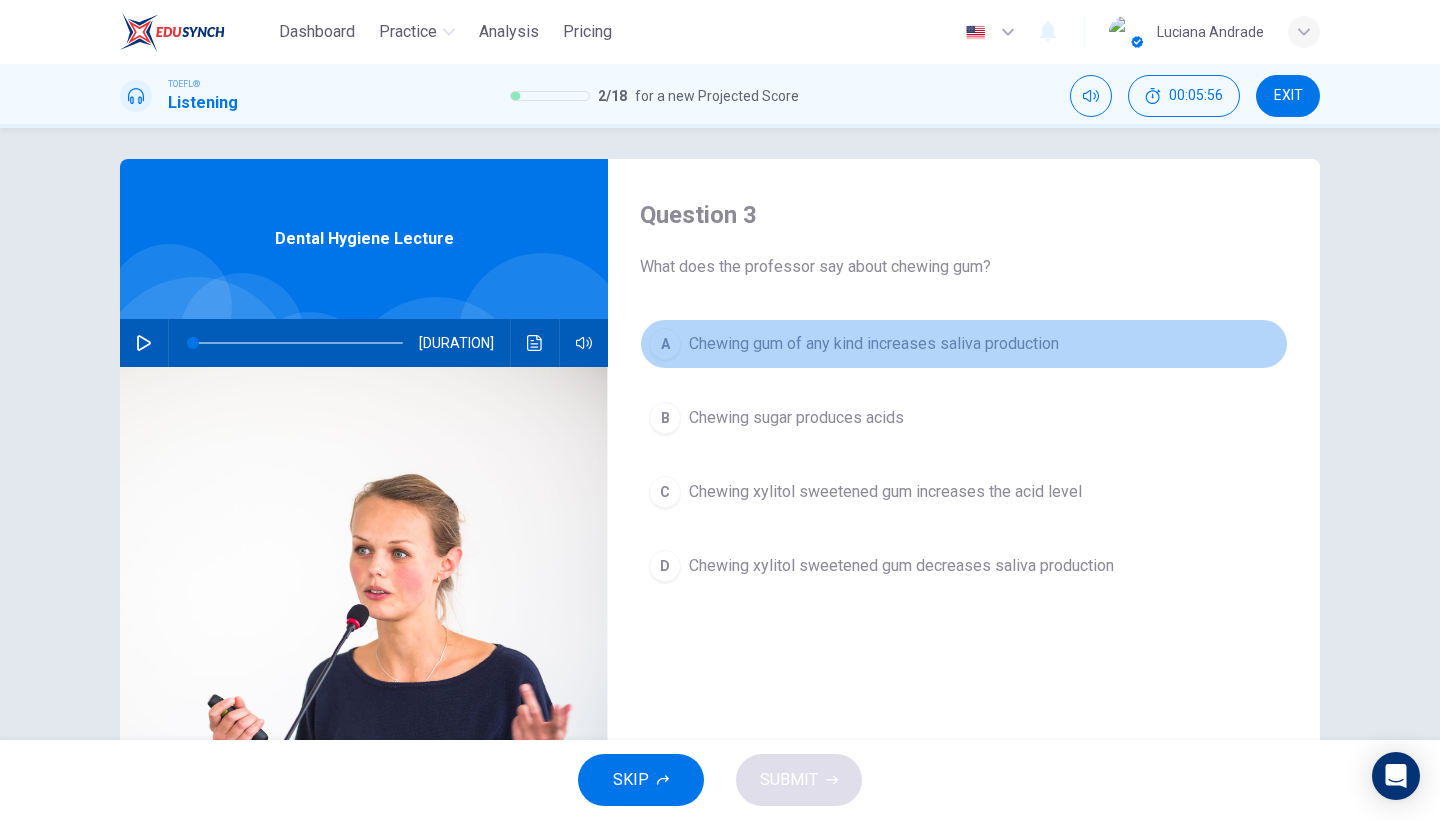 click on "Chewing gum of any kind increases saliva production" at bounding box center (874, 344) 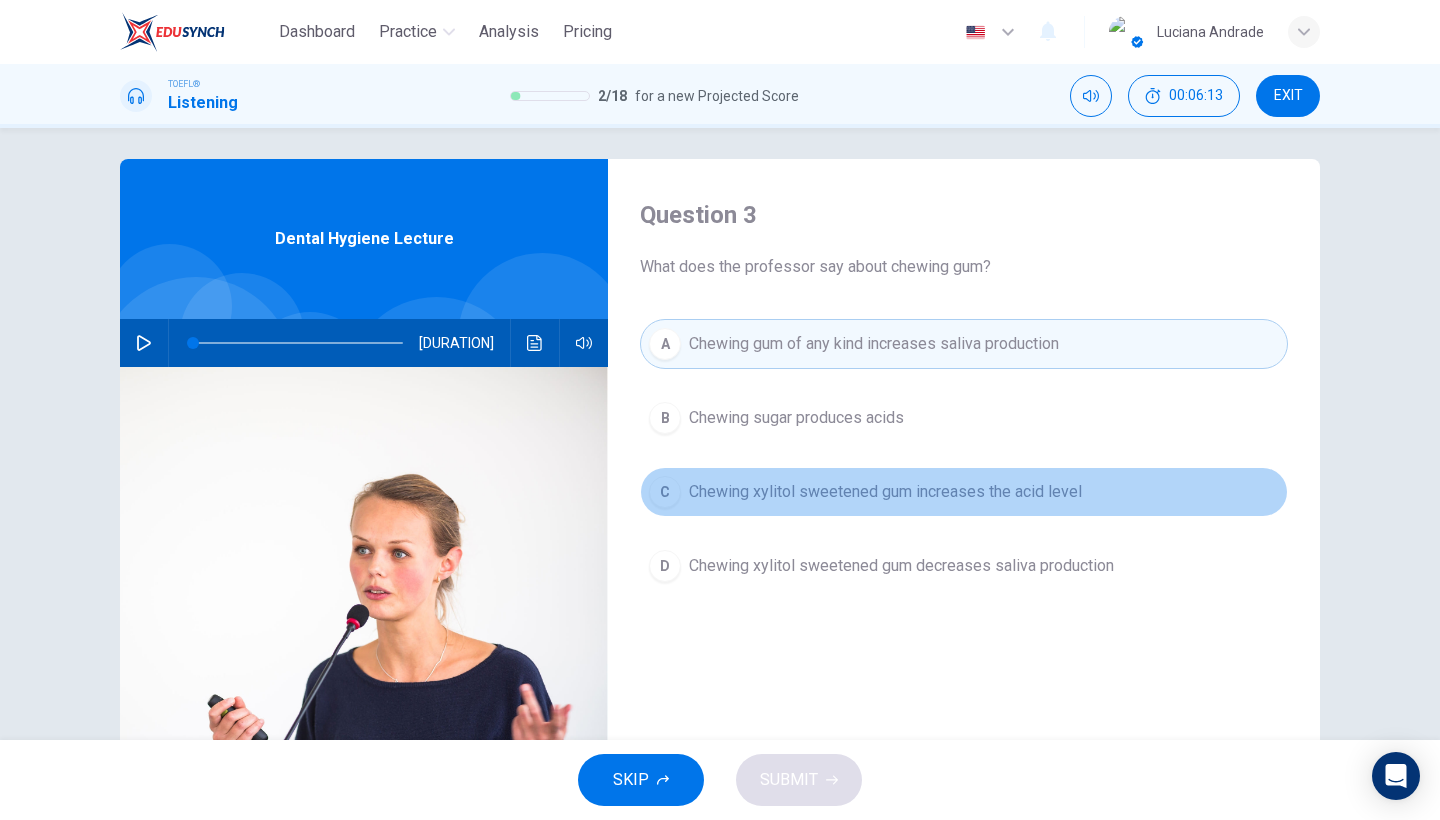 click on "Chewing xylitol sweetened gum increases the acid level" at bounding box center (796, 418) 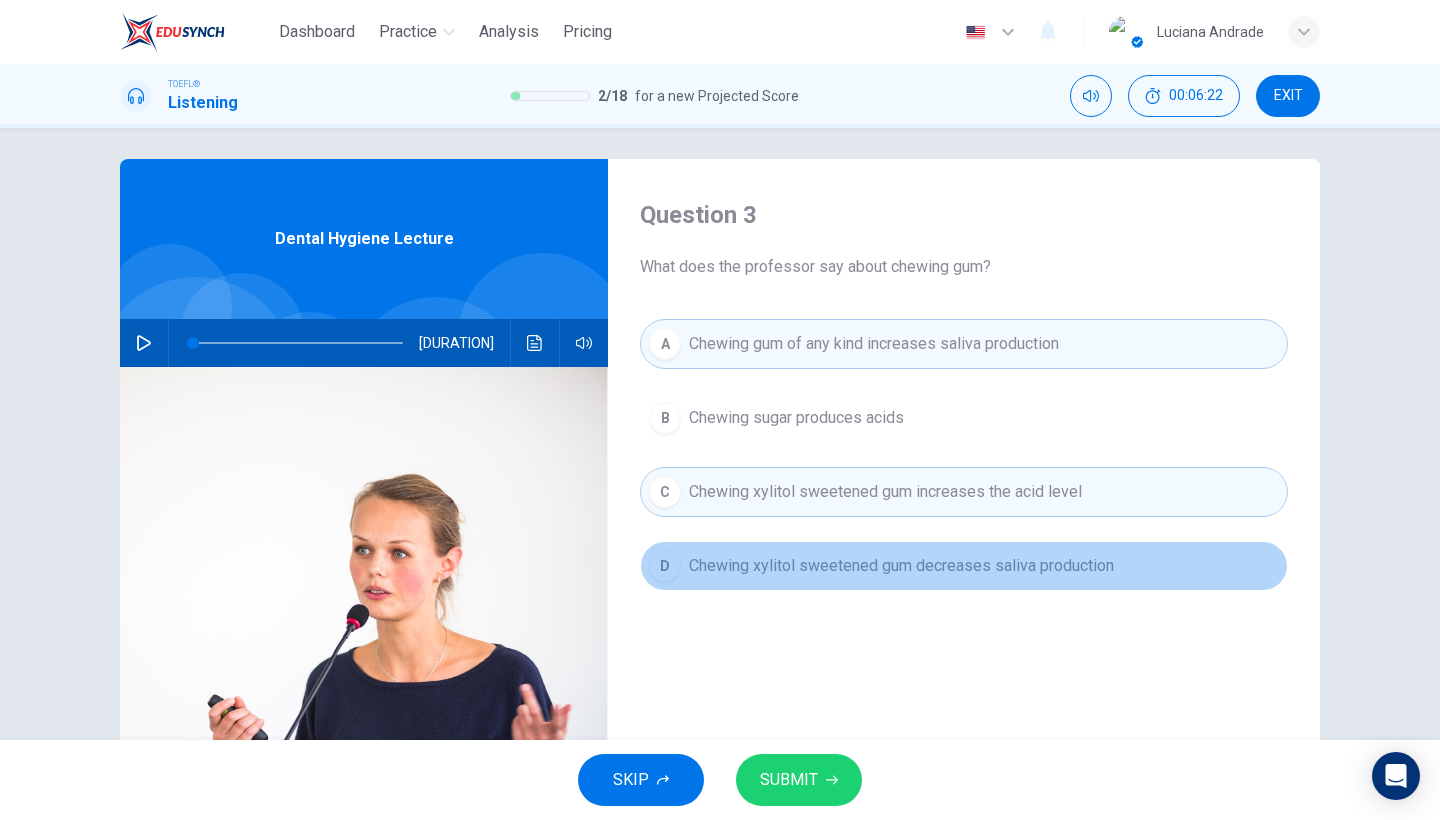 click on "Chewing xylitol sweetened gum decreases saliva production" at bounding box center (796, 418) 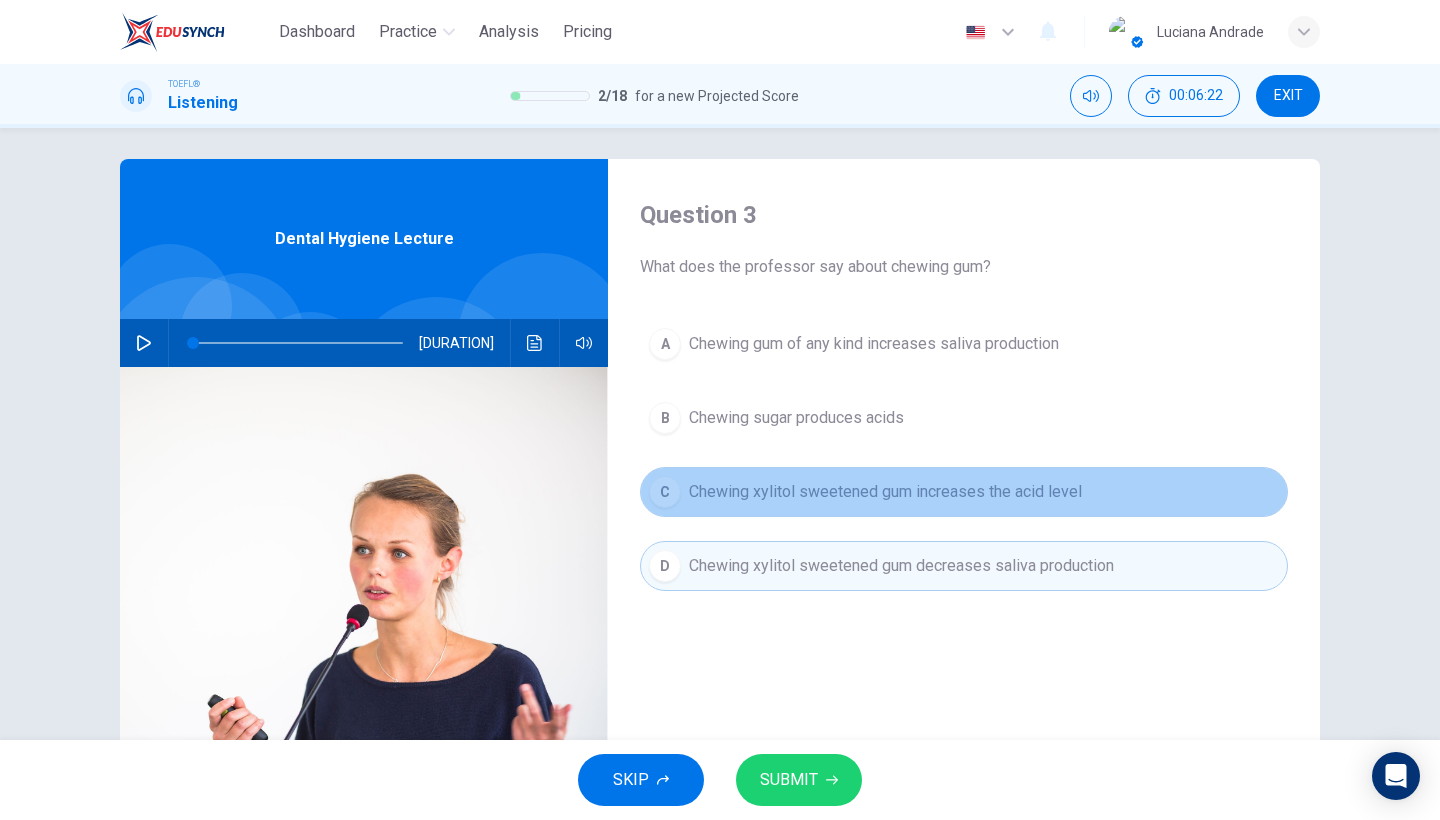 click on "Chewing xylitol sweetened gum increases the acid level" at bounding box center [885, 492] 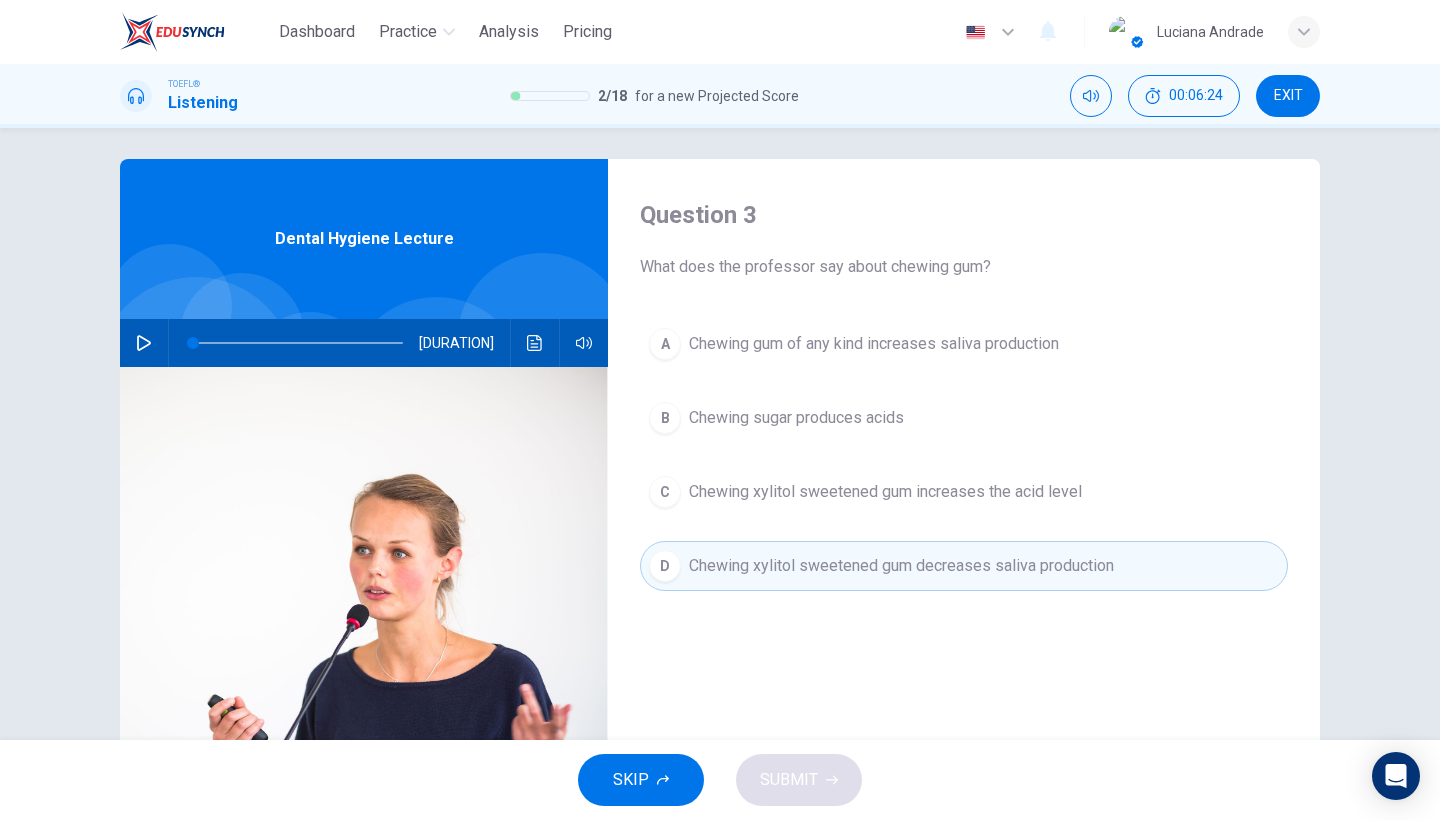 click on "Chewing gum of any kind increases saliva production" at bounding box center [874, 344] 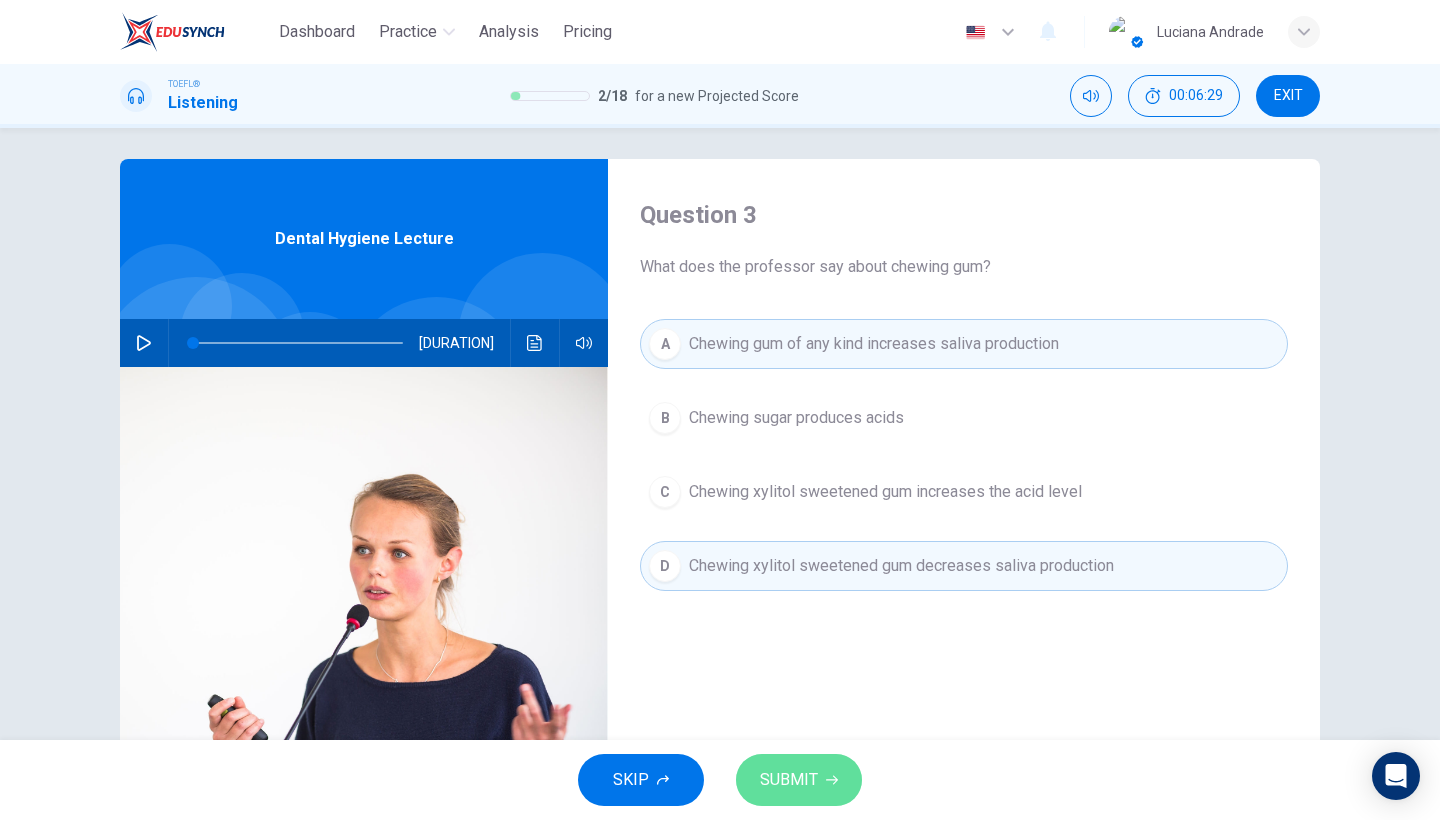 click on "SUBMIT" at bounding box center [799, 780] 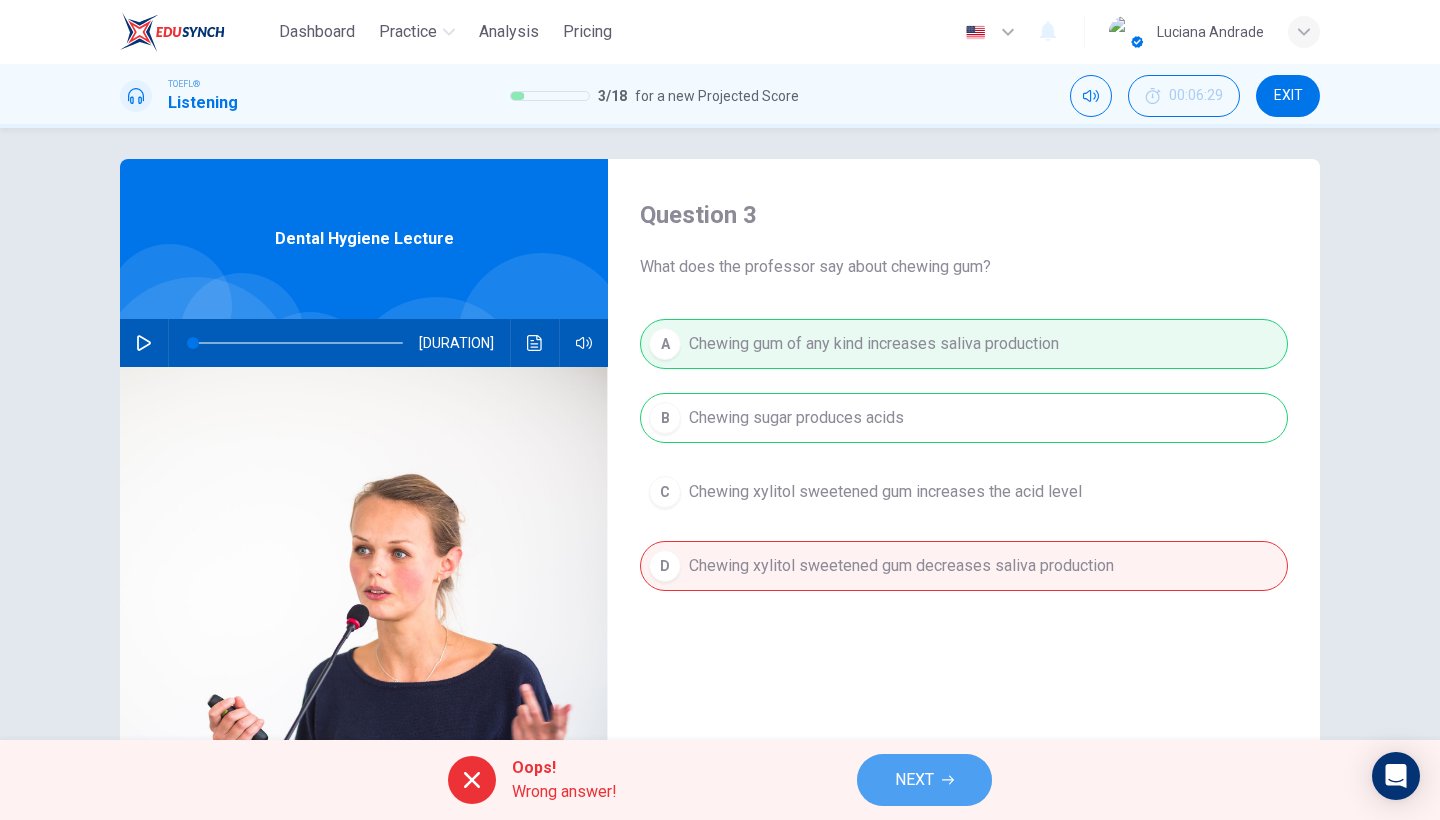 click on "NEXT" at bounding box center [924, 780] 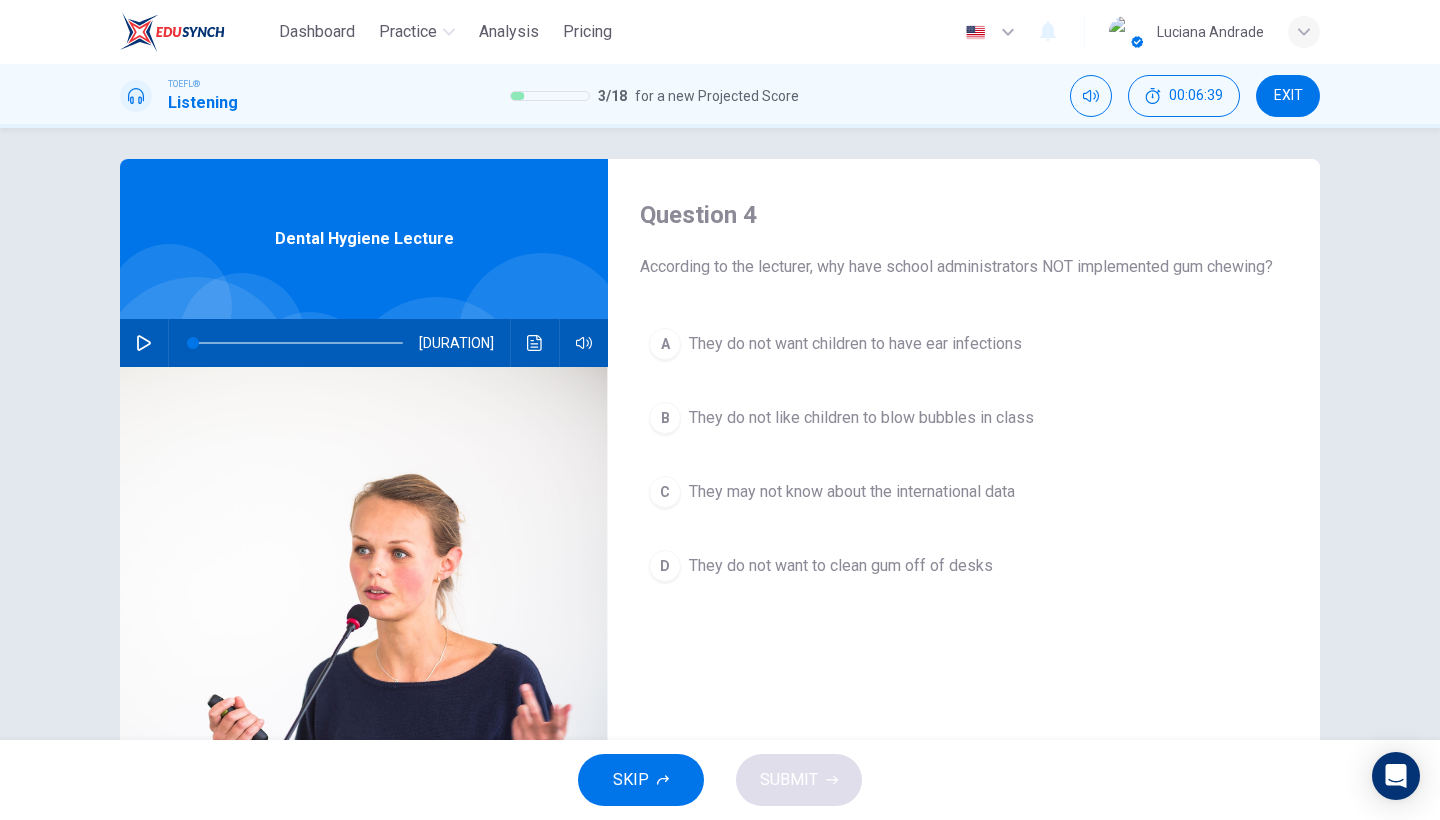 click on "They may not know about the international data" at bounding box center [855, 344] 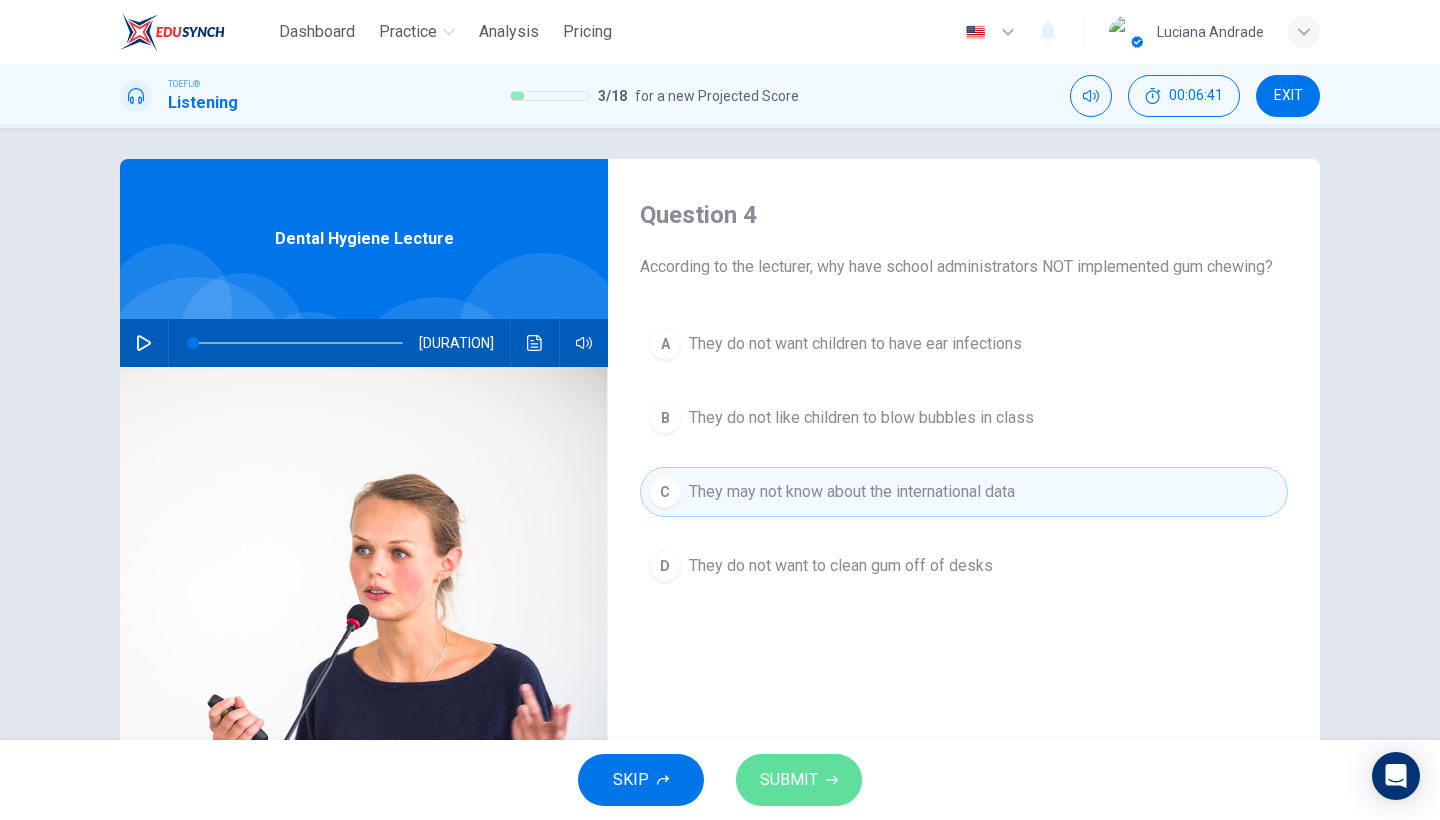 click on "SUBMIT" at bounding box center [789, 780] 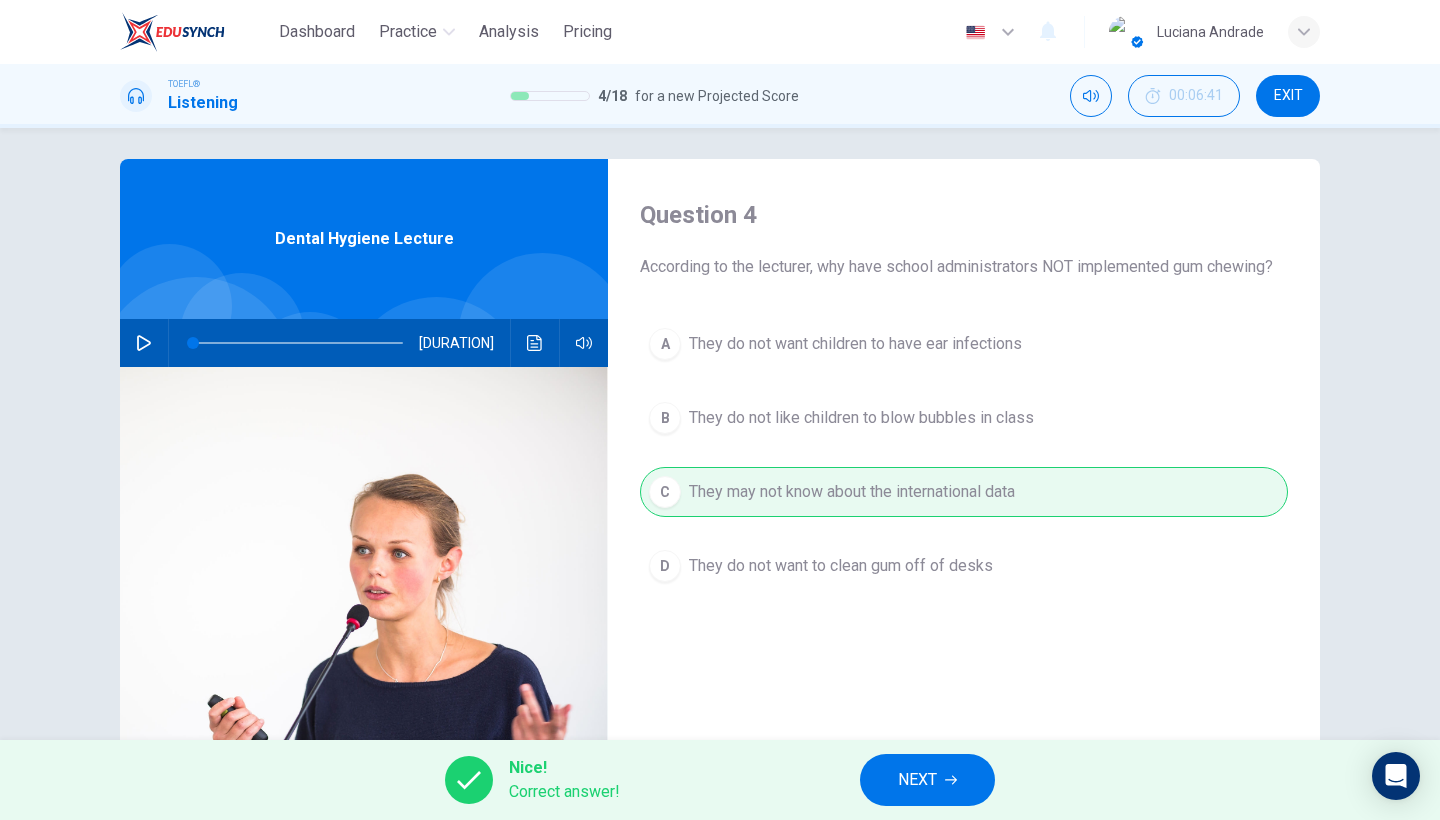 click on "NEXT" at bounding box center (917, 780) 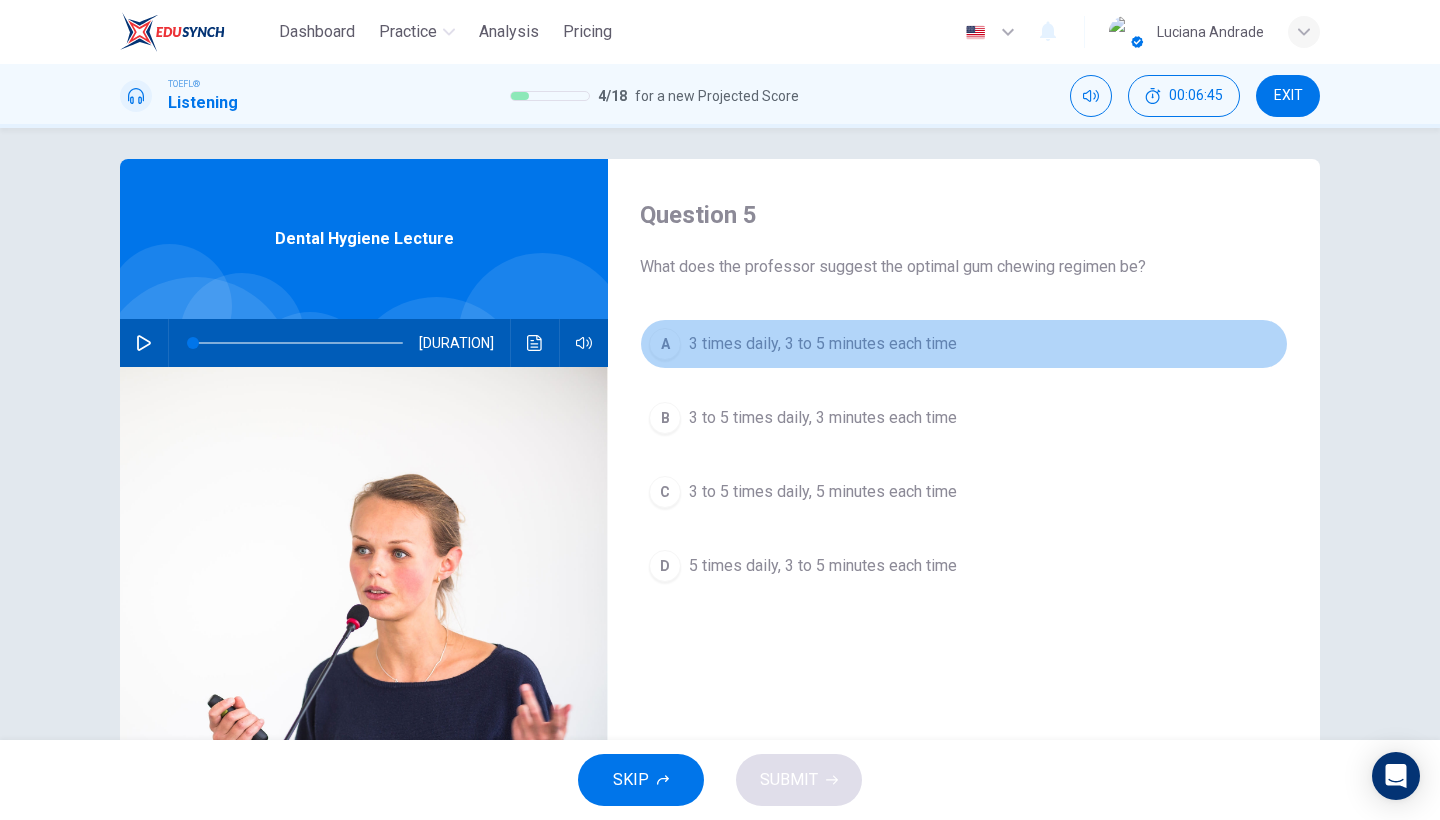 click on "3 times daily, 3 to 5 minutes each time" at bounding box center [823, 344] 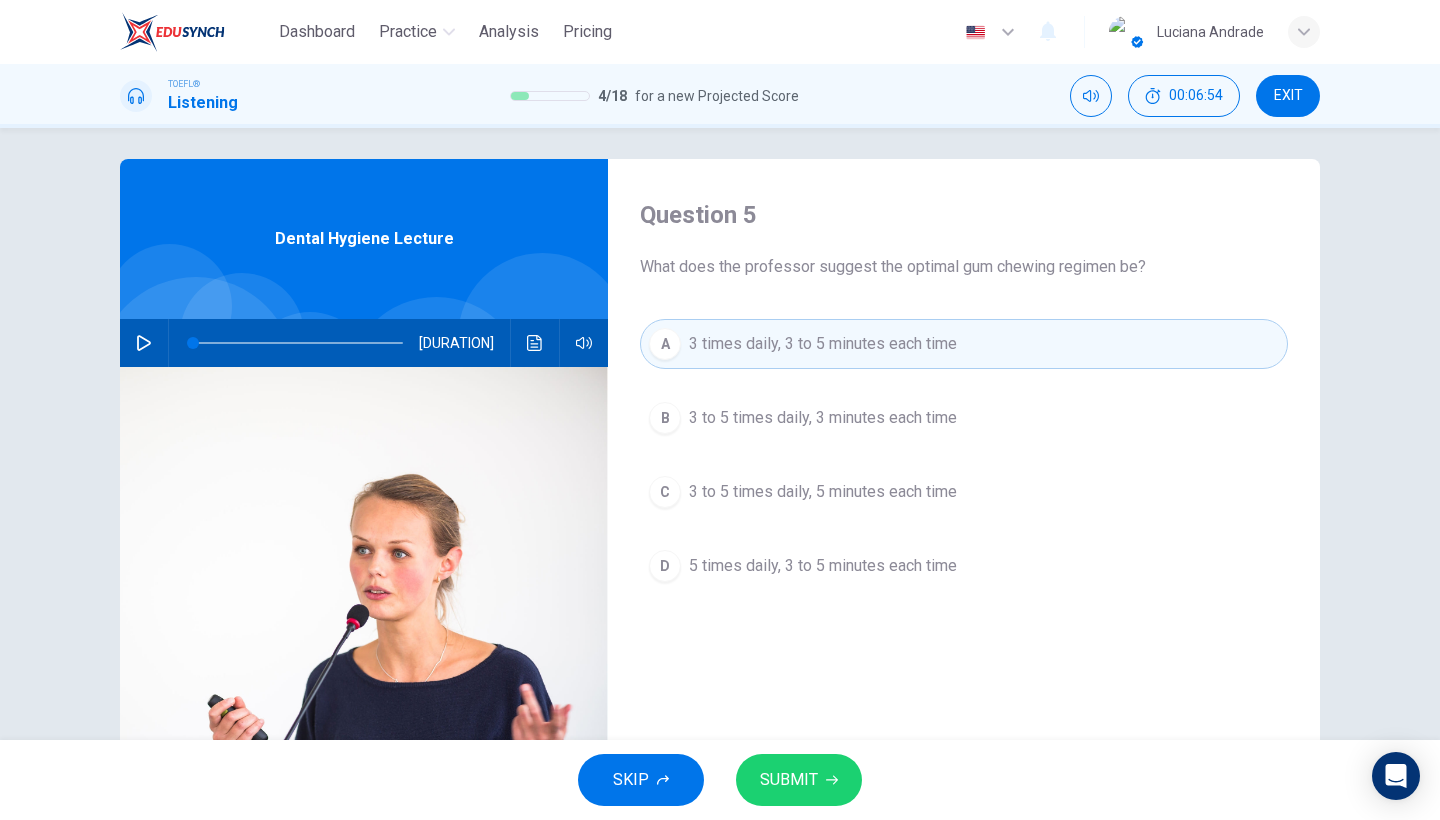 click on "SUBMIT" at bounding box center (789, 780) 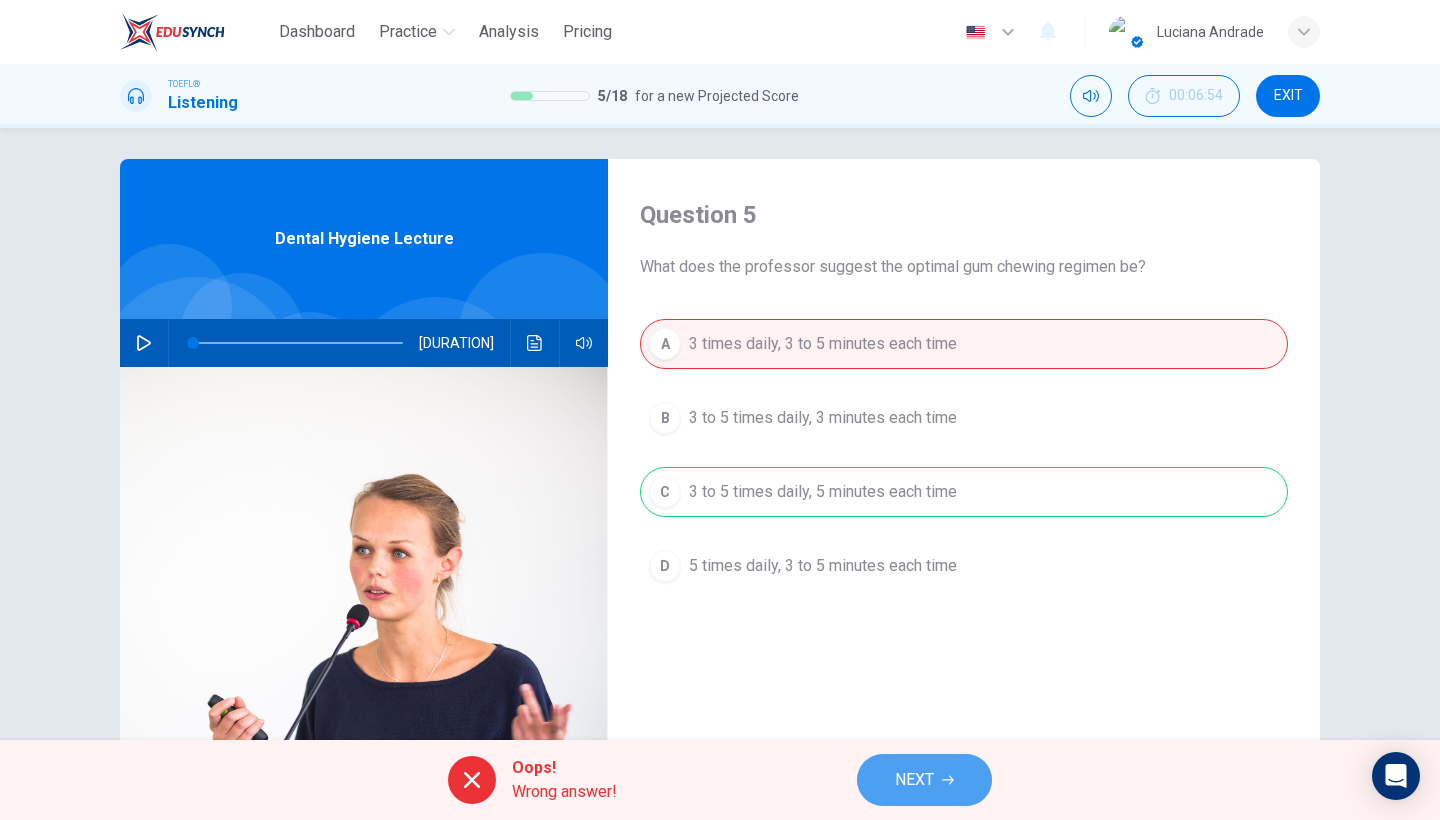 click on "NEXT" at bounding box center [914, 780] 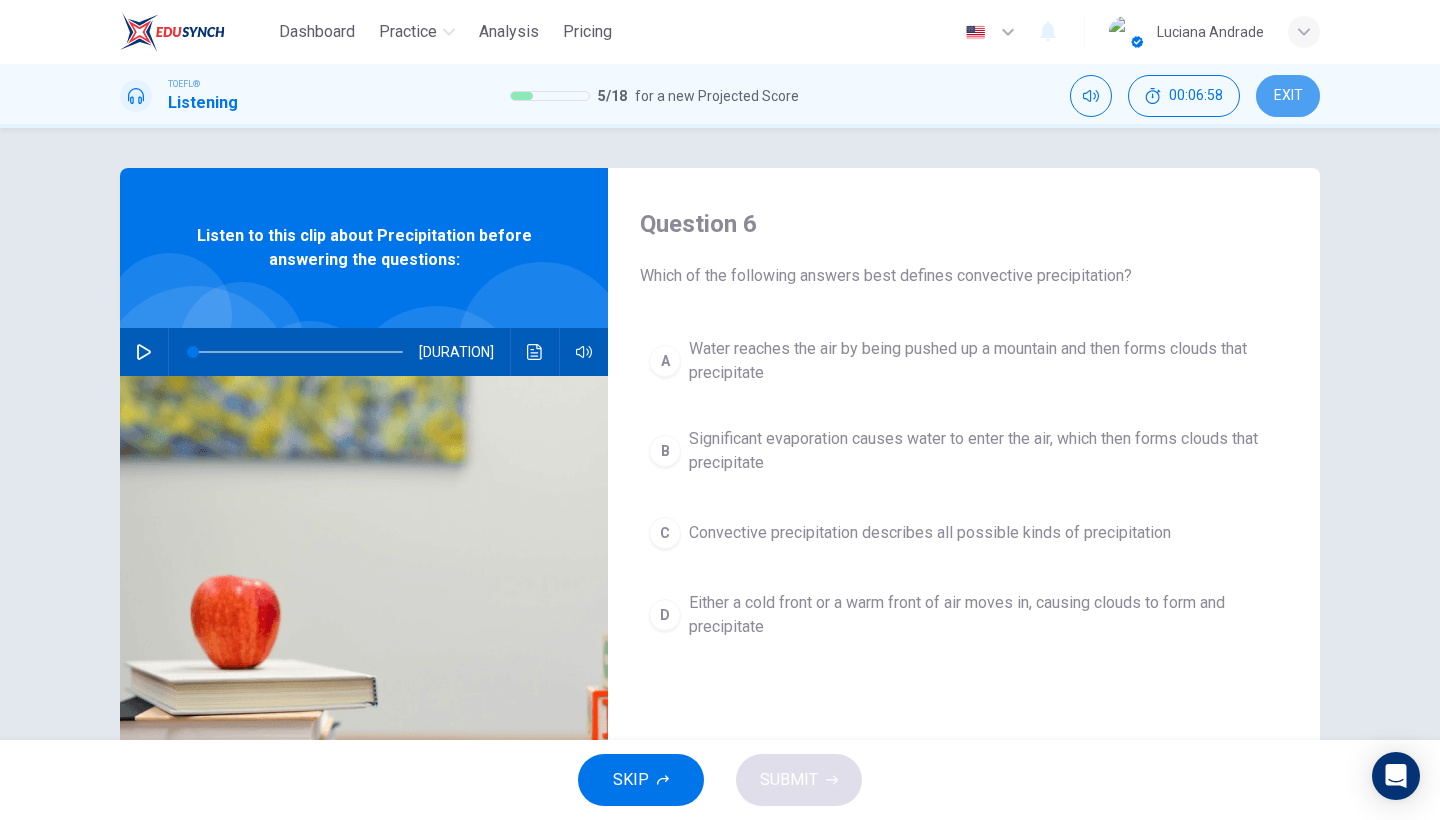 click on "EXIT" at bounding box center (1288, 96) 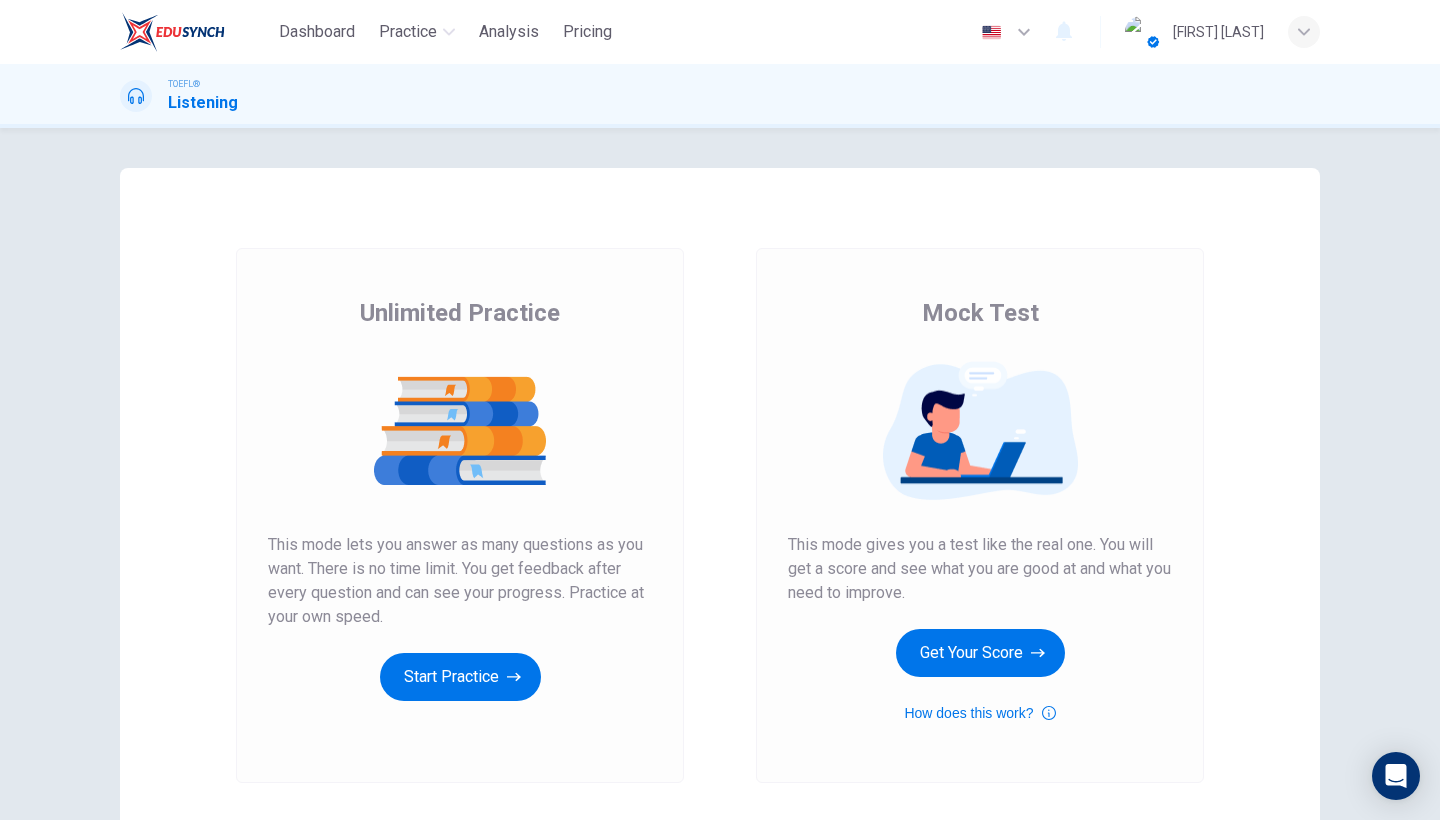 scroll, scrollTop: 0, scrollLeft: 0, axis: both 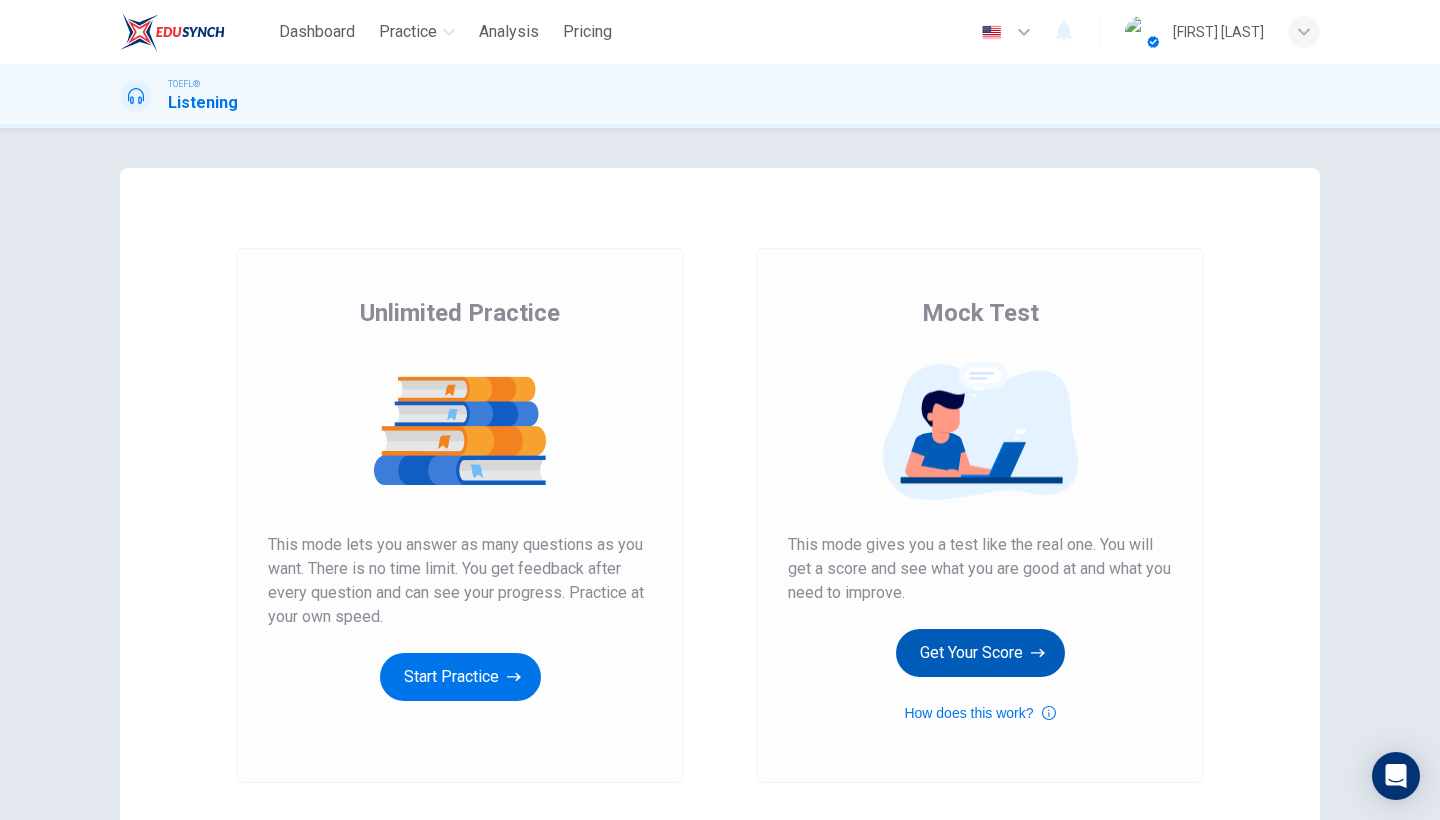 click on "Get Your Score" at bounding box center (460, 677) 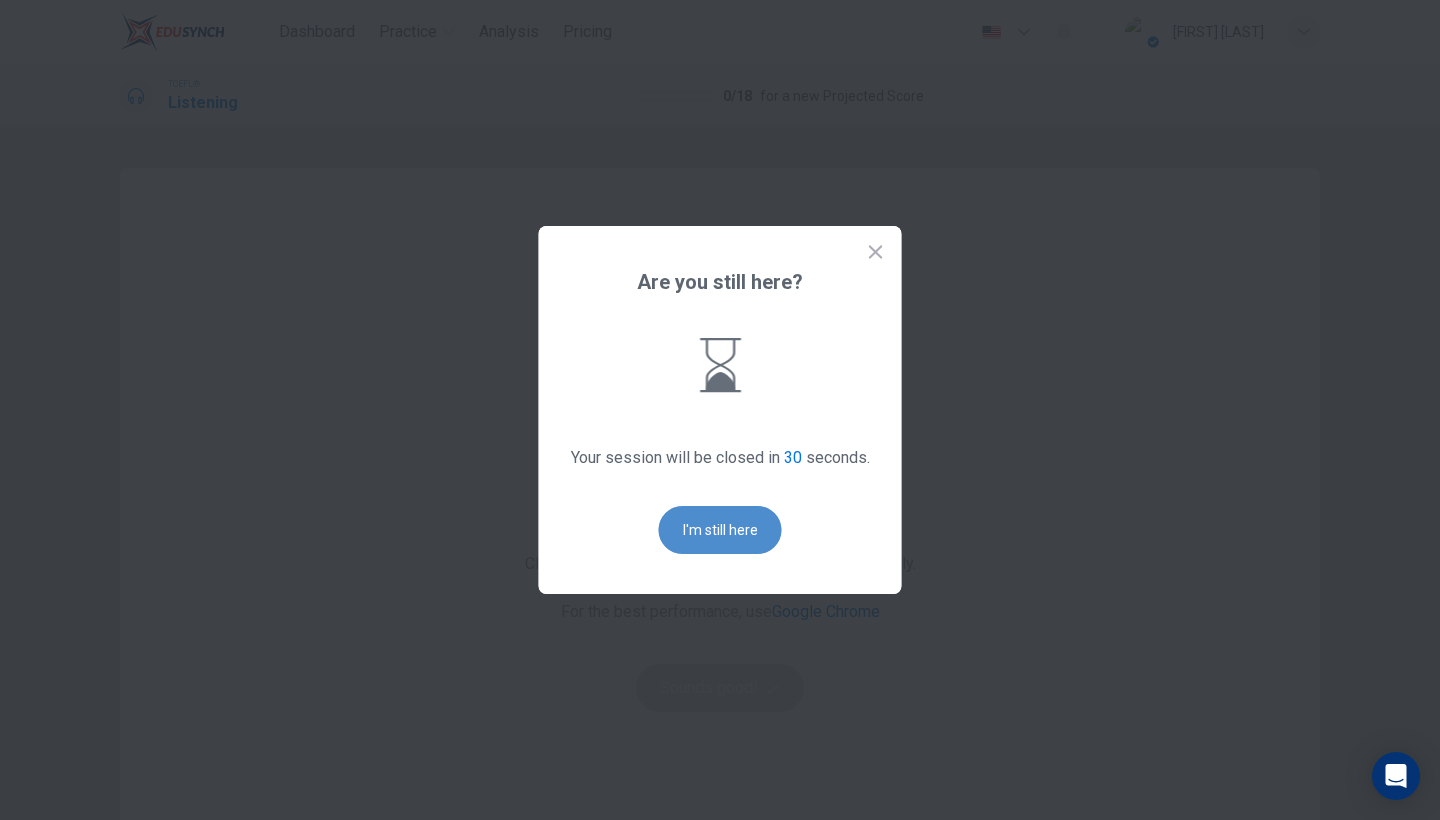 click on "I'm still here" at bounding box center [720, 530] 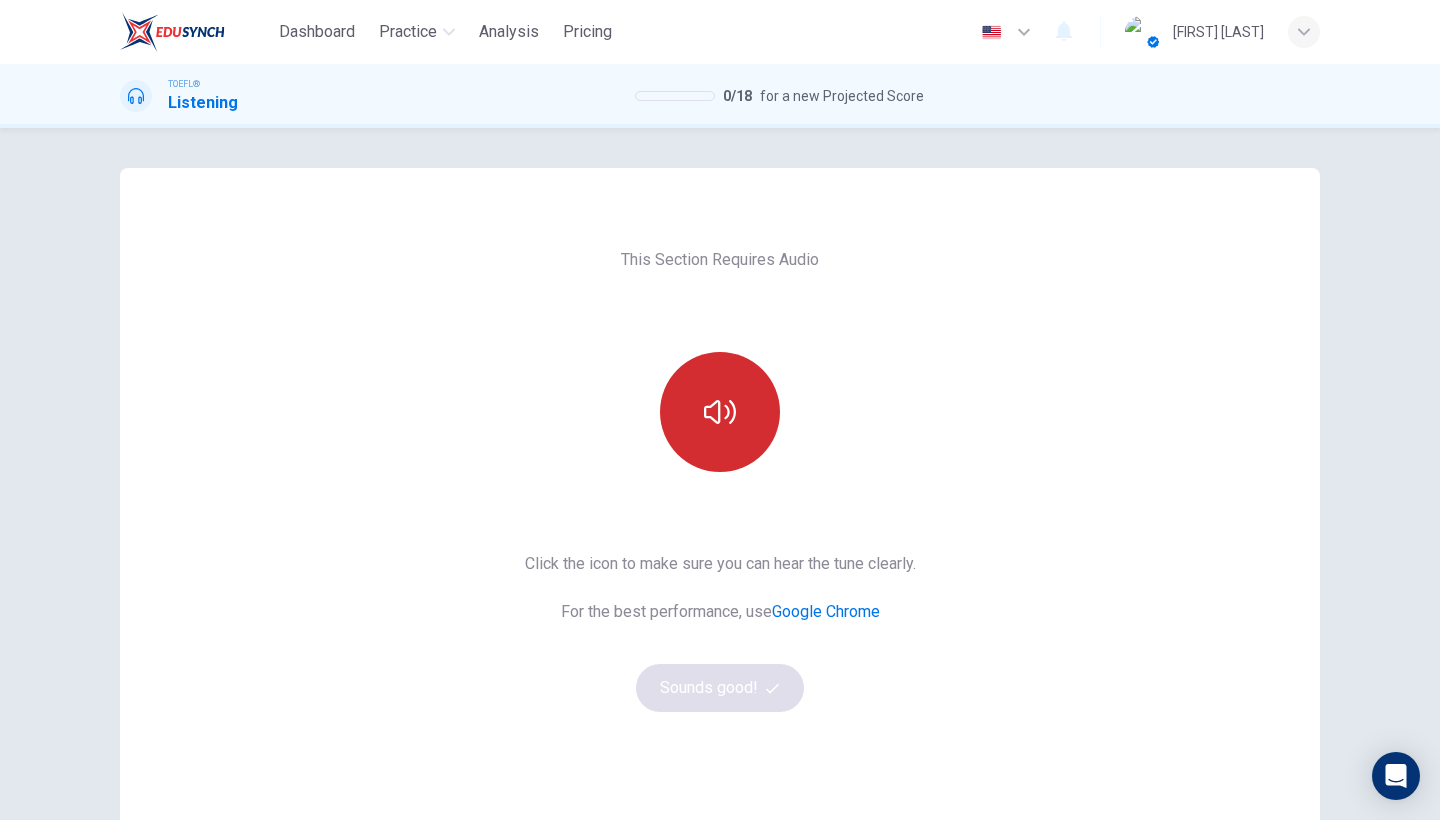 click at bounding box center [720, 412] 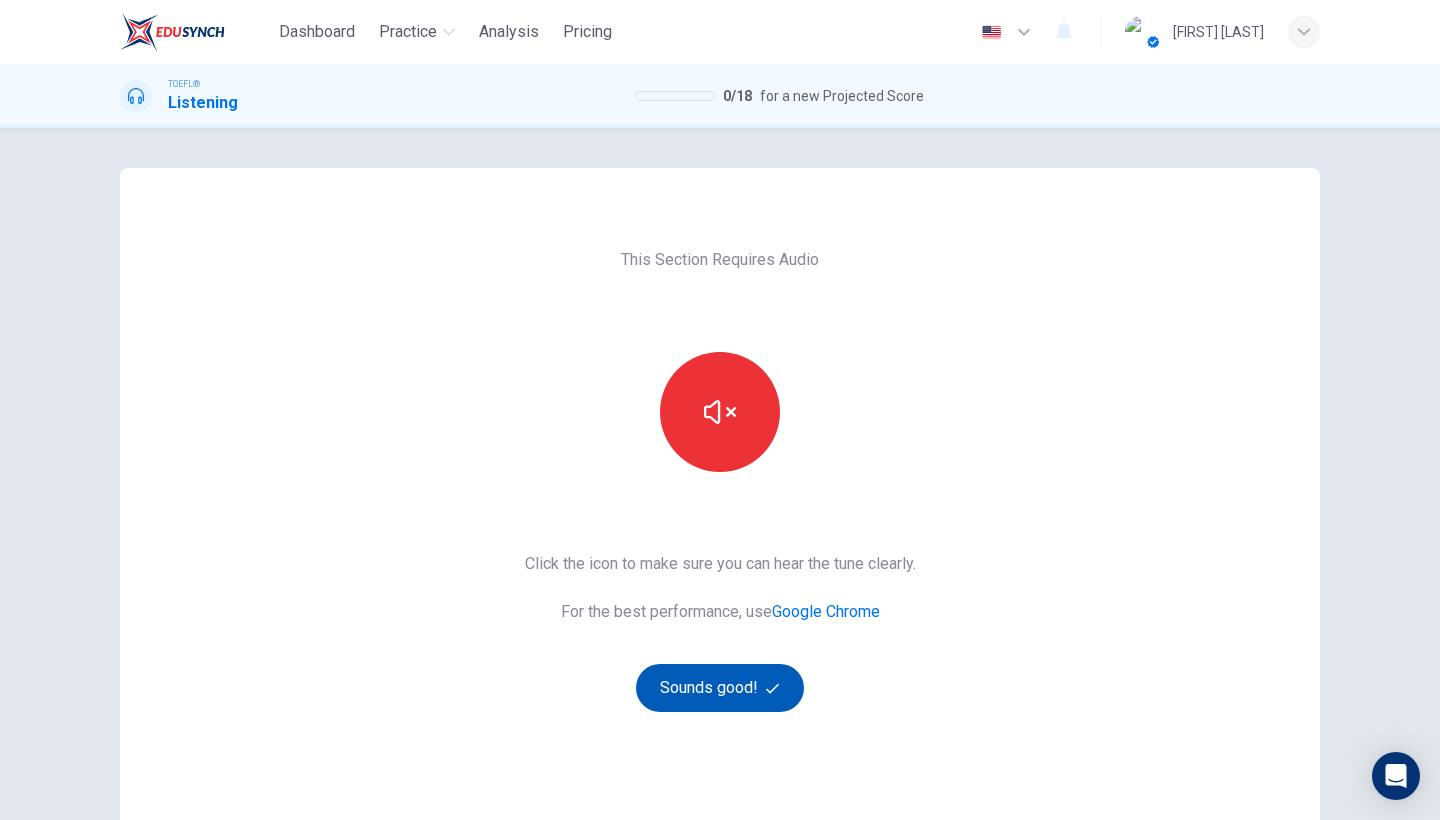 click on "Sounds good!" at bounding box center [720, 688] 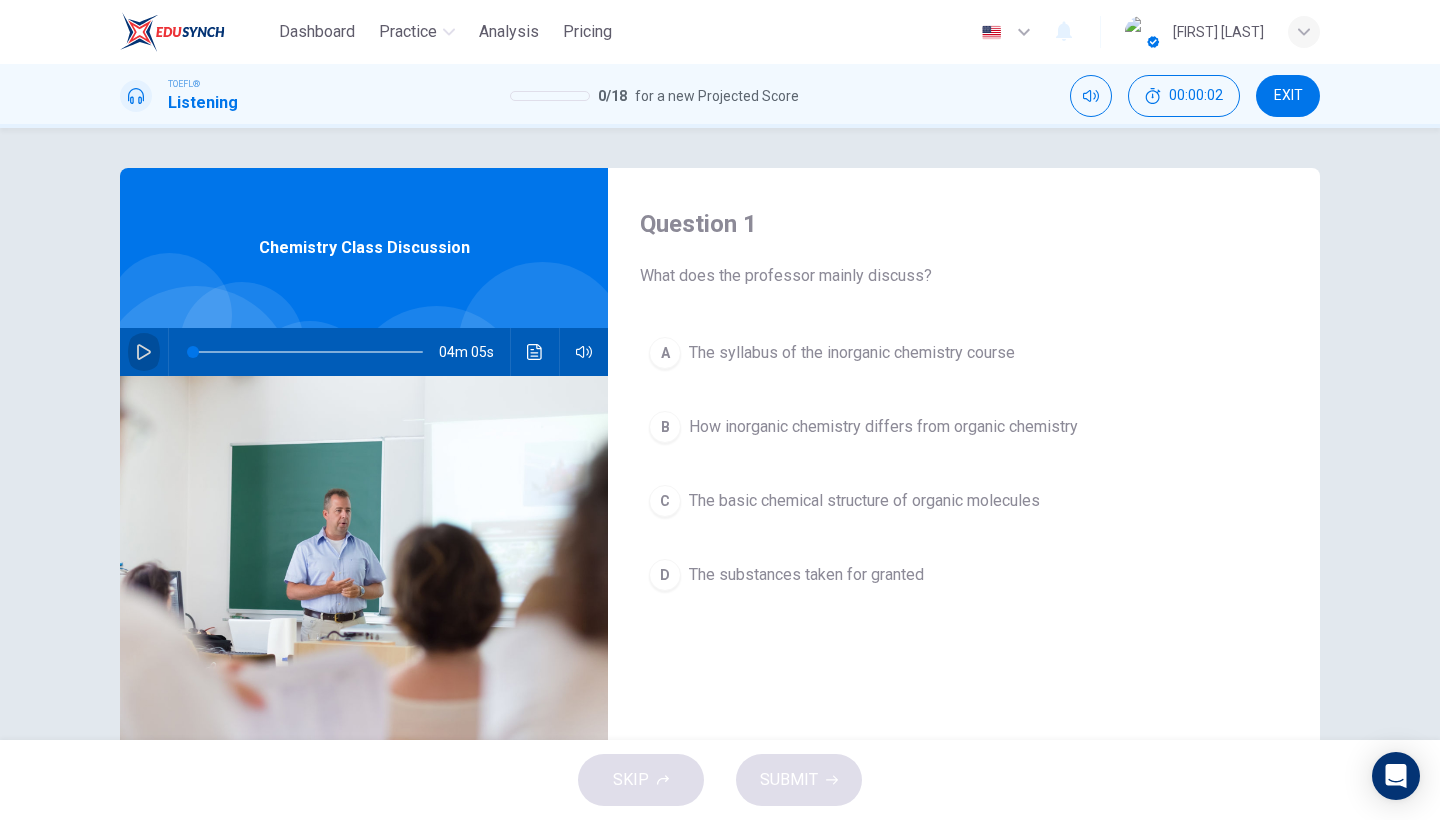 click at bounding box center (144, 352) 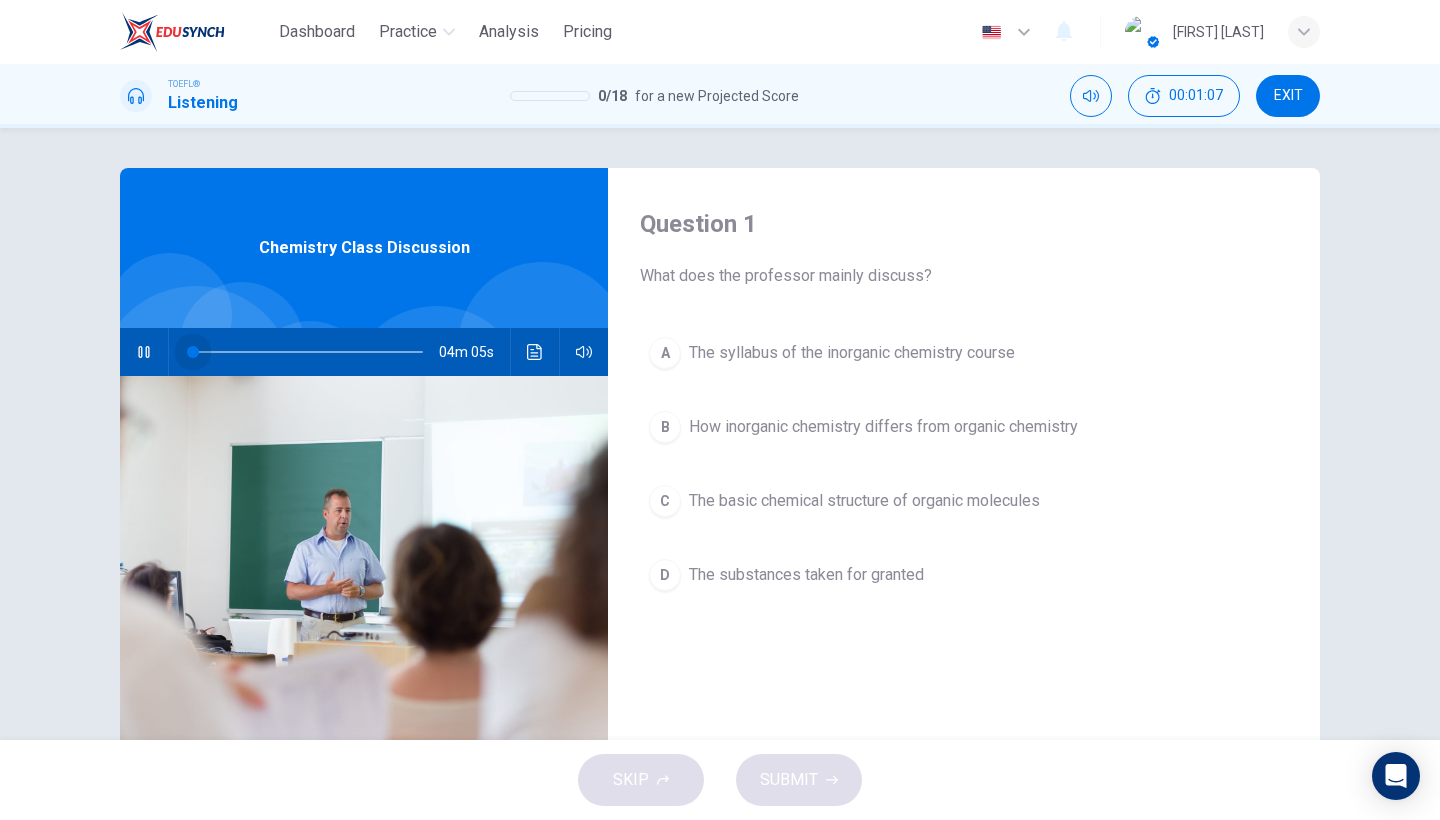 drag, startPoint x: 250, startPoint y: 355, endPoint x: 181, endPoint y: 345, distance: 69.72087 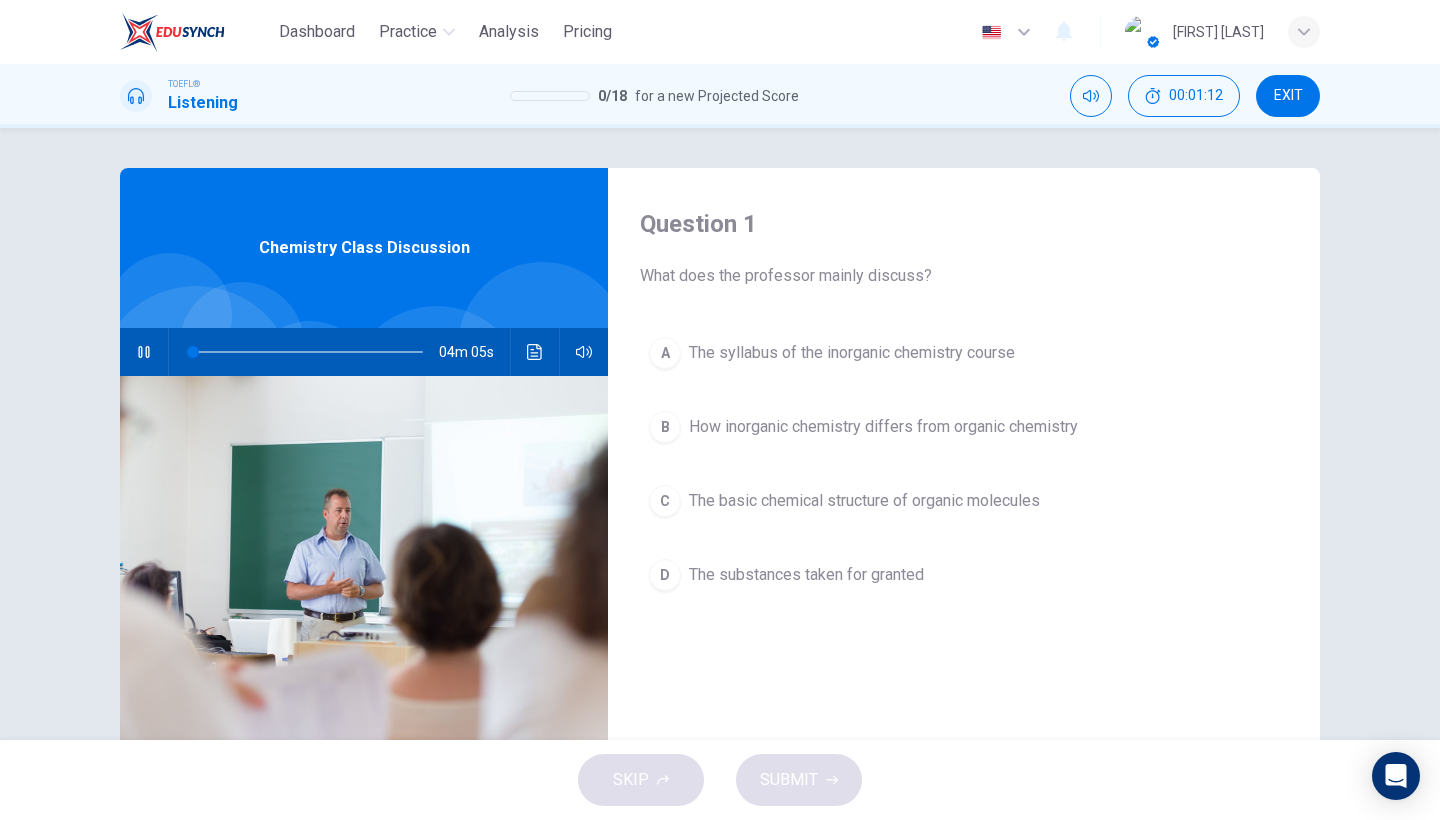 click at bounding box center (144, 352) 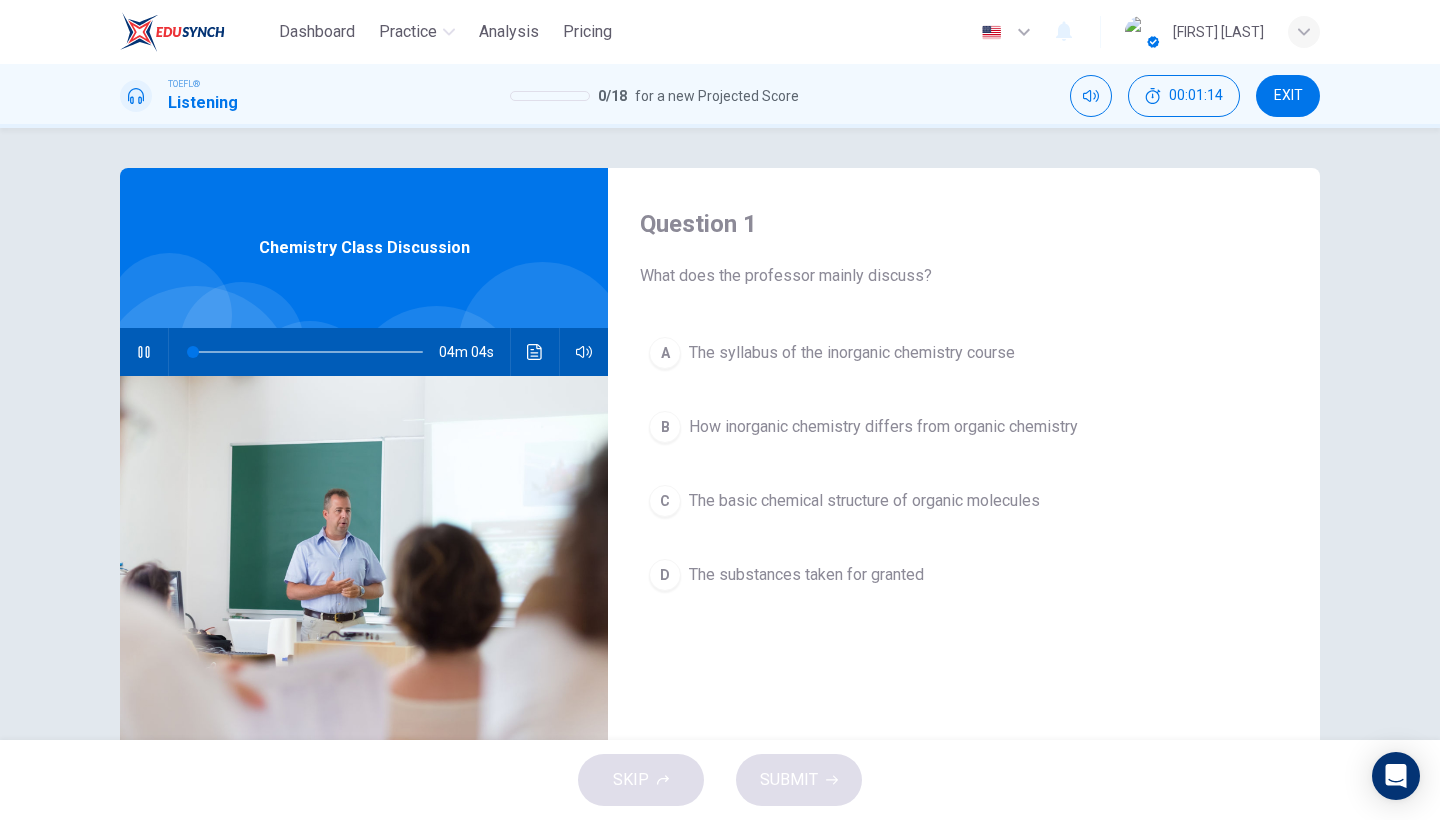 click at bounding box center (144, 352) 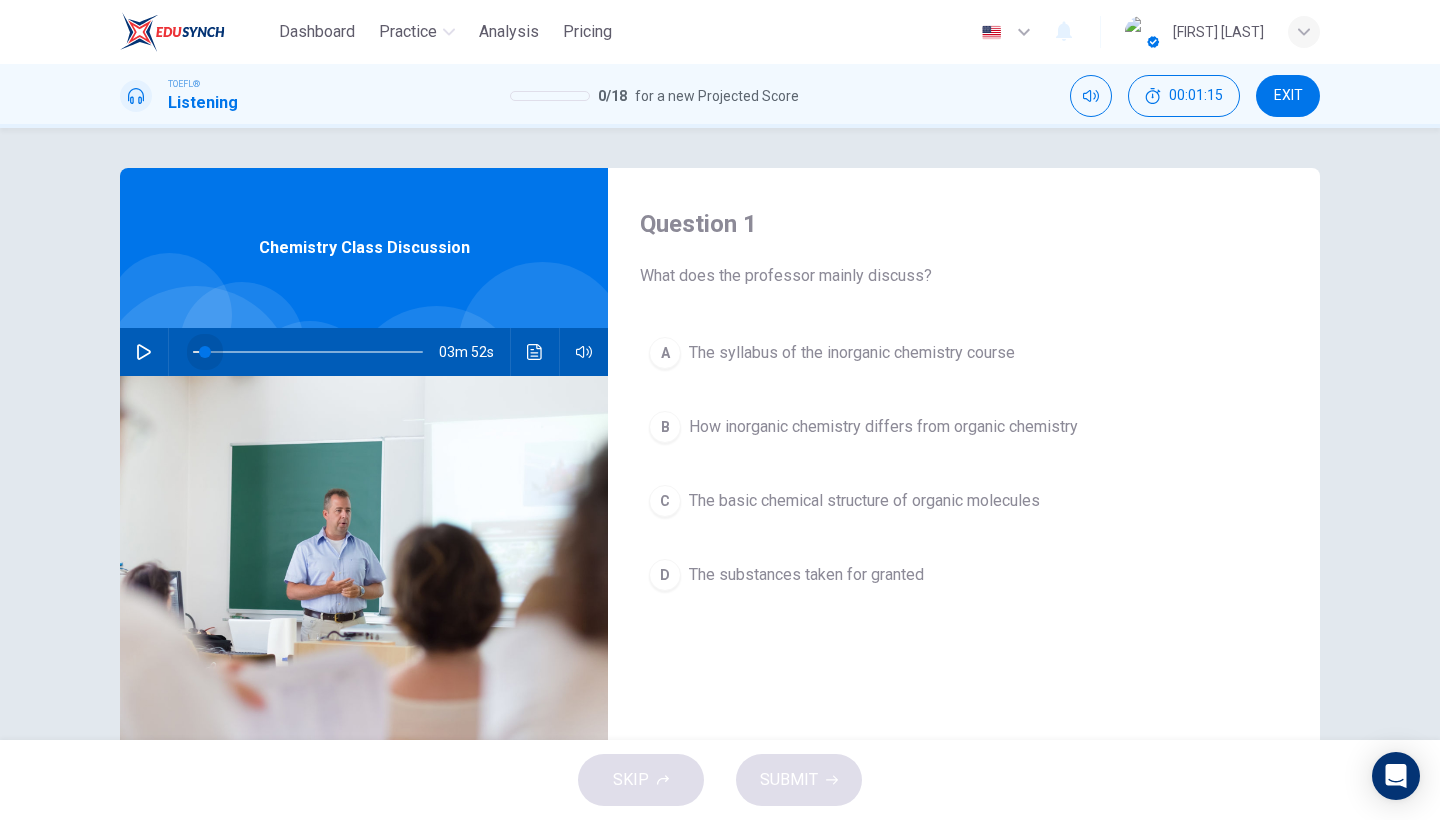 click at bounding box center [205, 352] 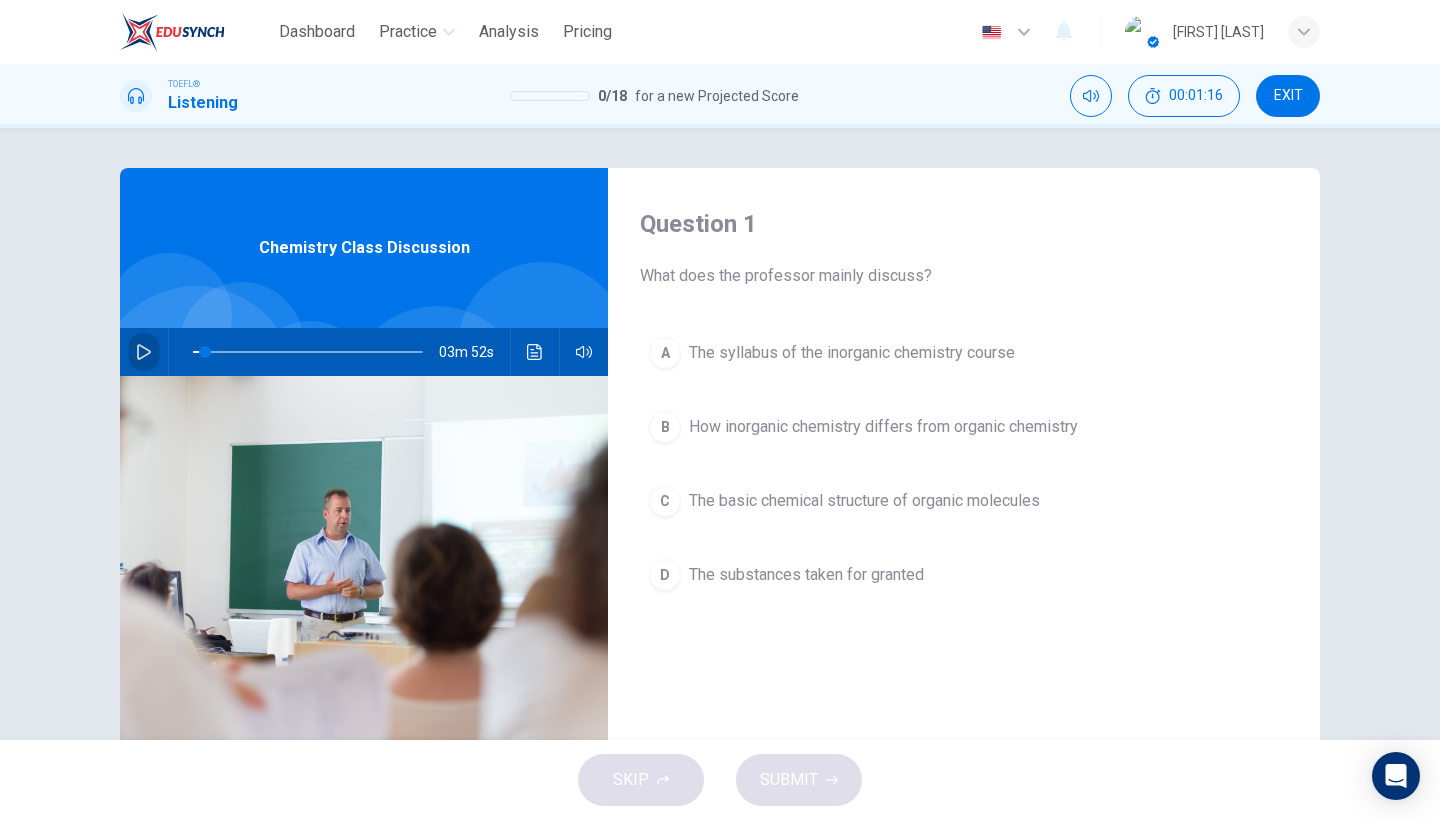 click at bounding box center [144, 352] 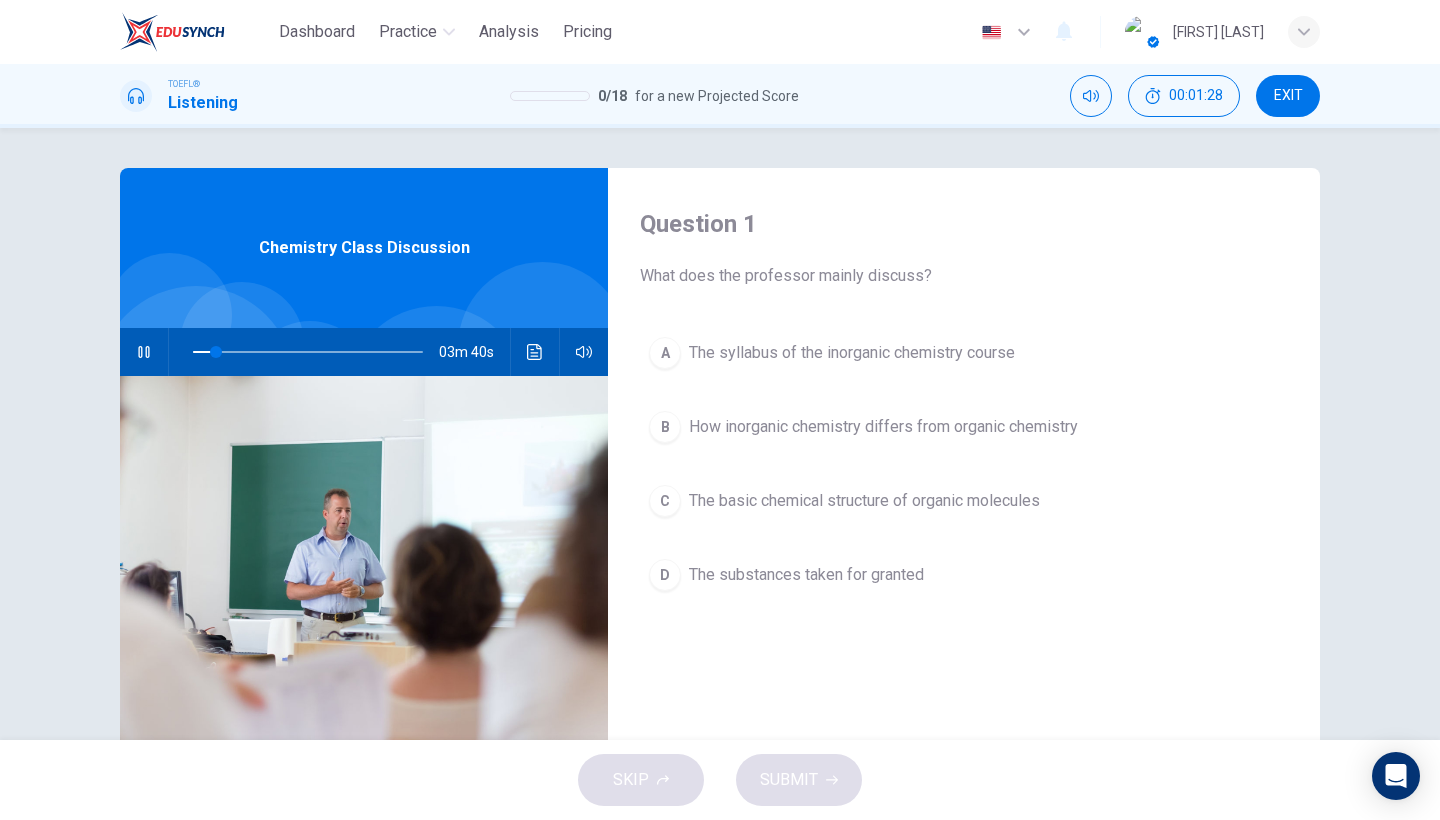 click on "The basic chemical structure of organic molecules" at bounding box center (852, 353) 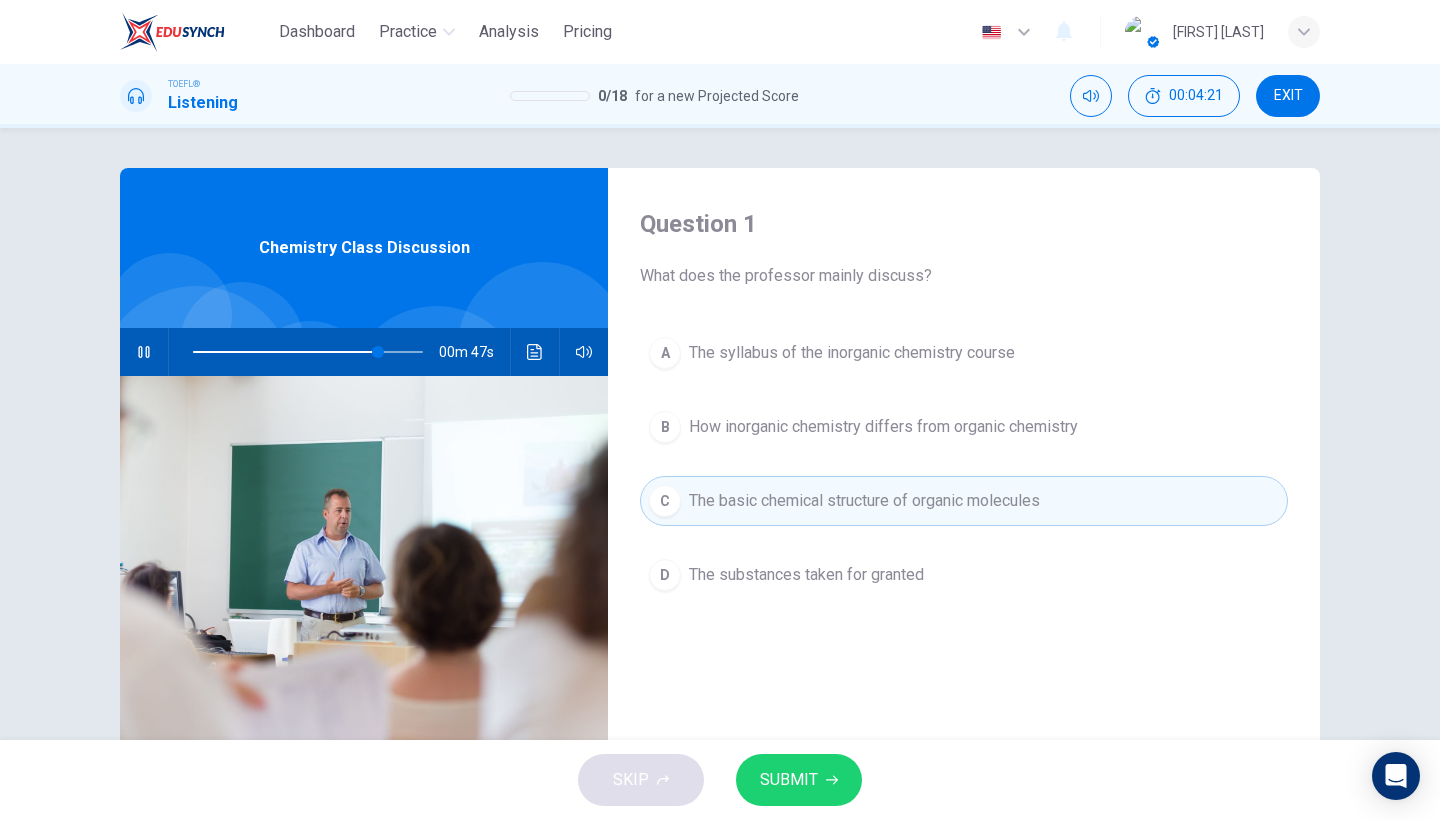 click on "SUBMIT" at bounding box center (789, 780) 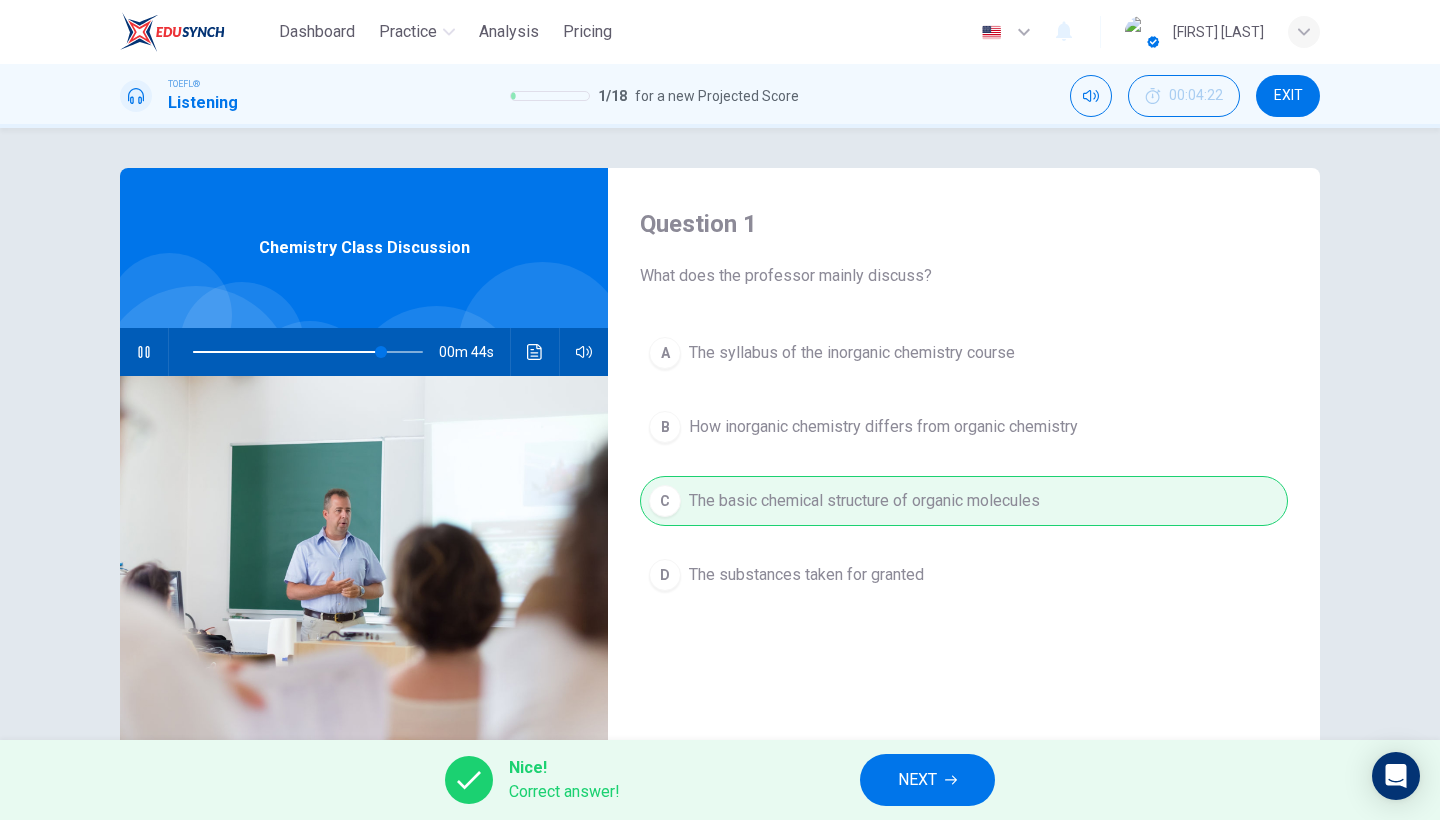 click on "NEXT" at bounding box center [927, 780] 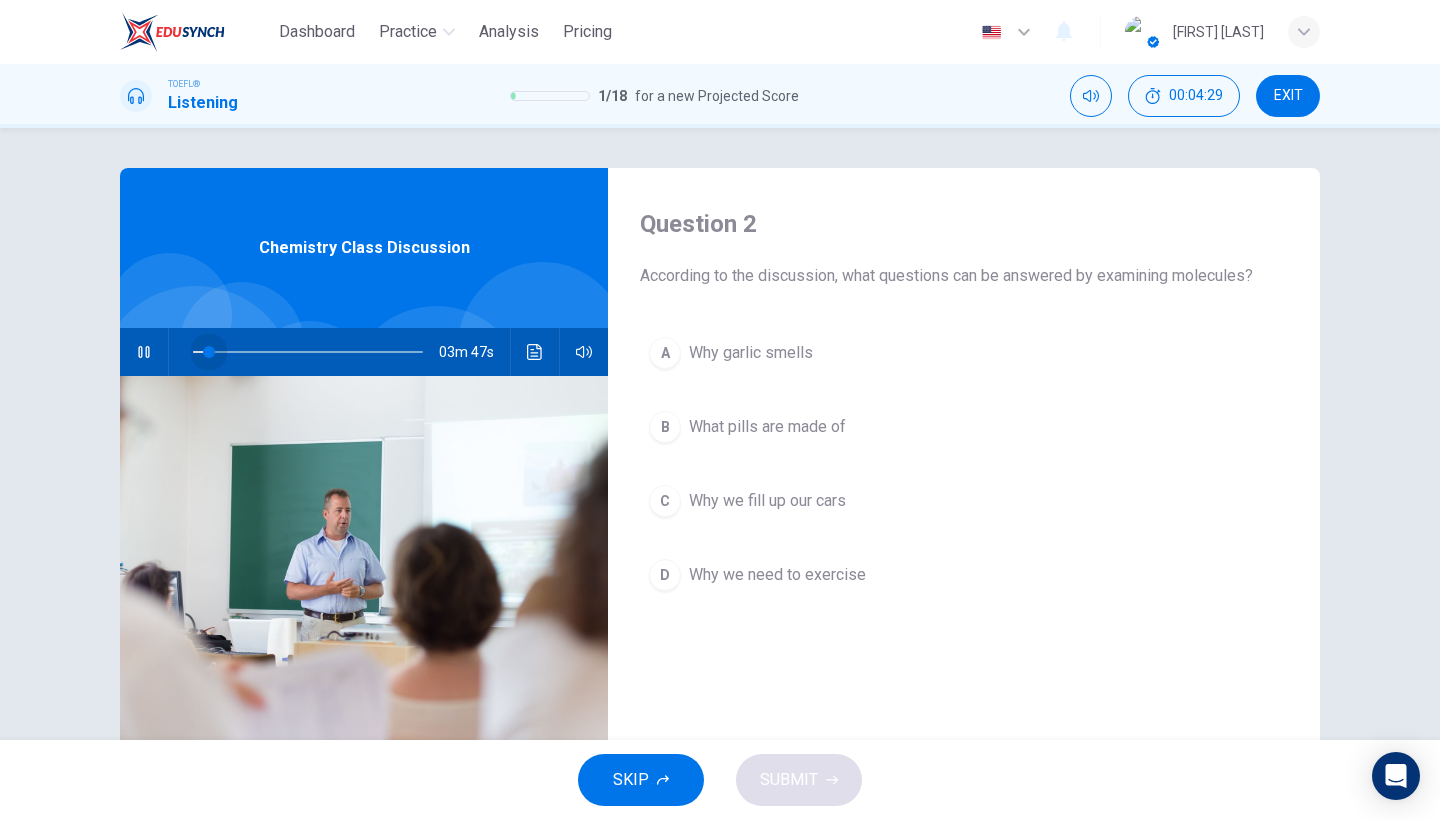 click at bounding box center (308, 352) 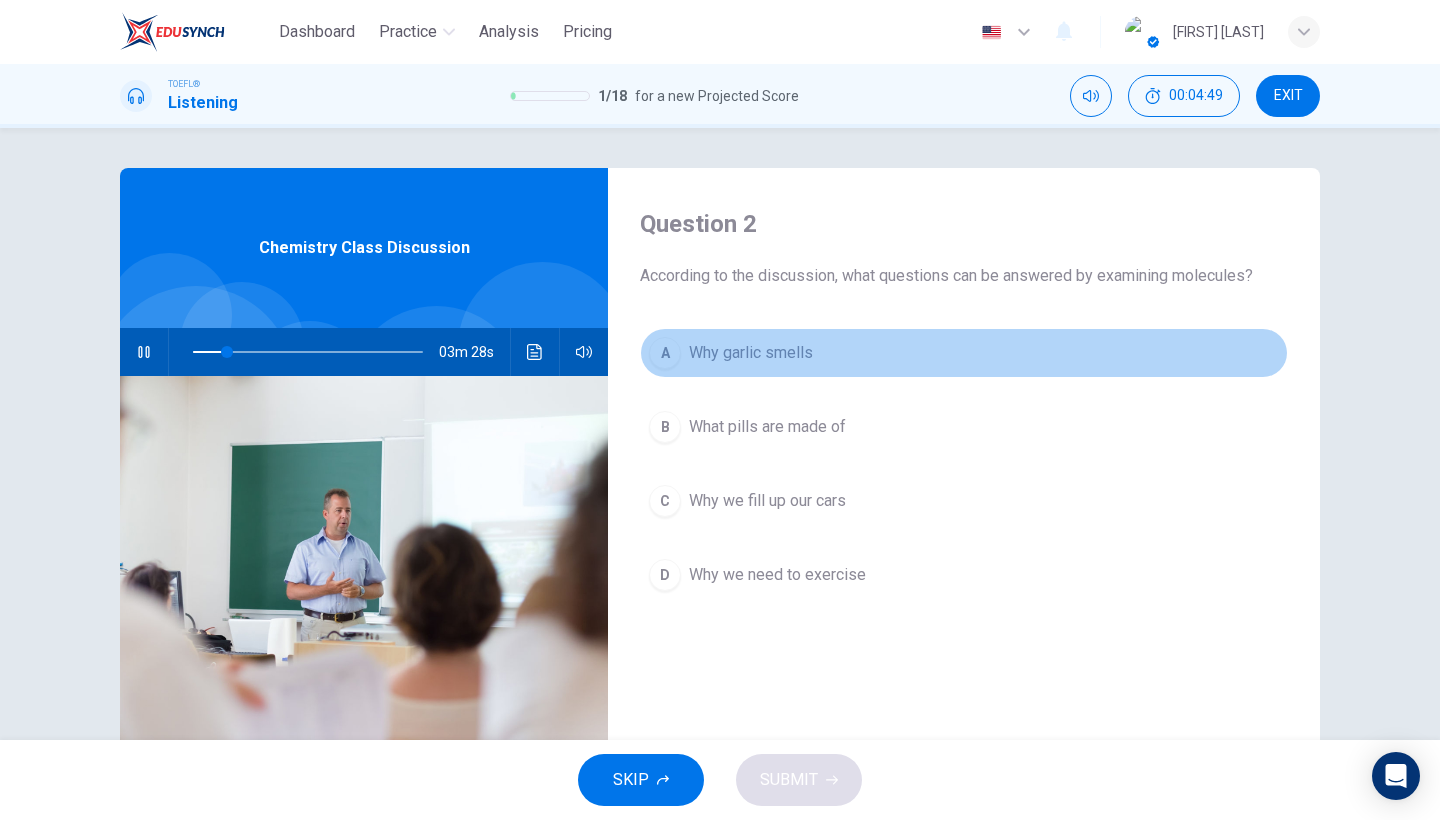 click on "Why garlic smells" at bounding box center (751, 353) 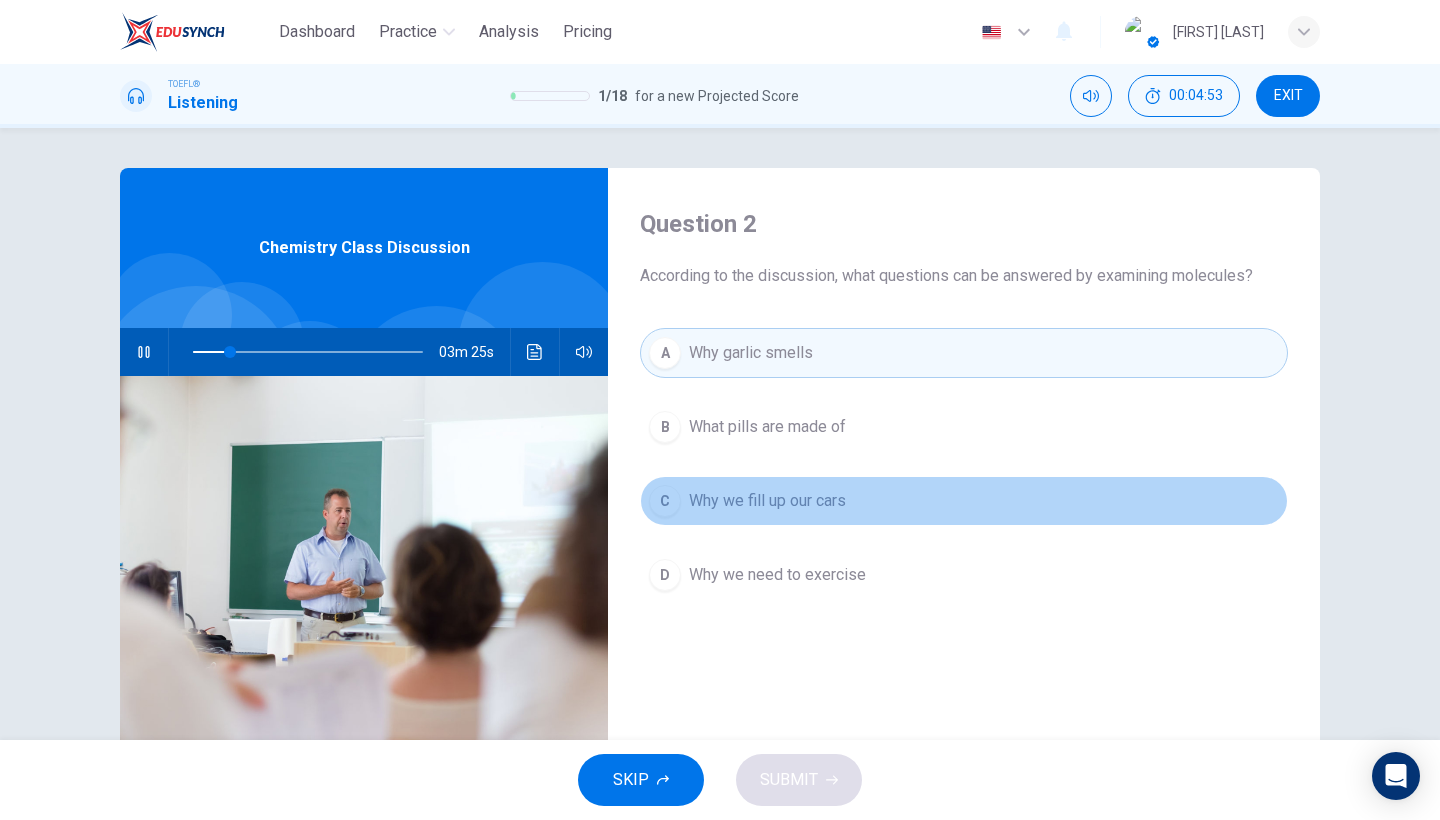 click on "Why we fill up our cars" at bounding box center [767, 427] 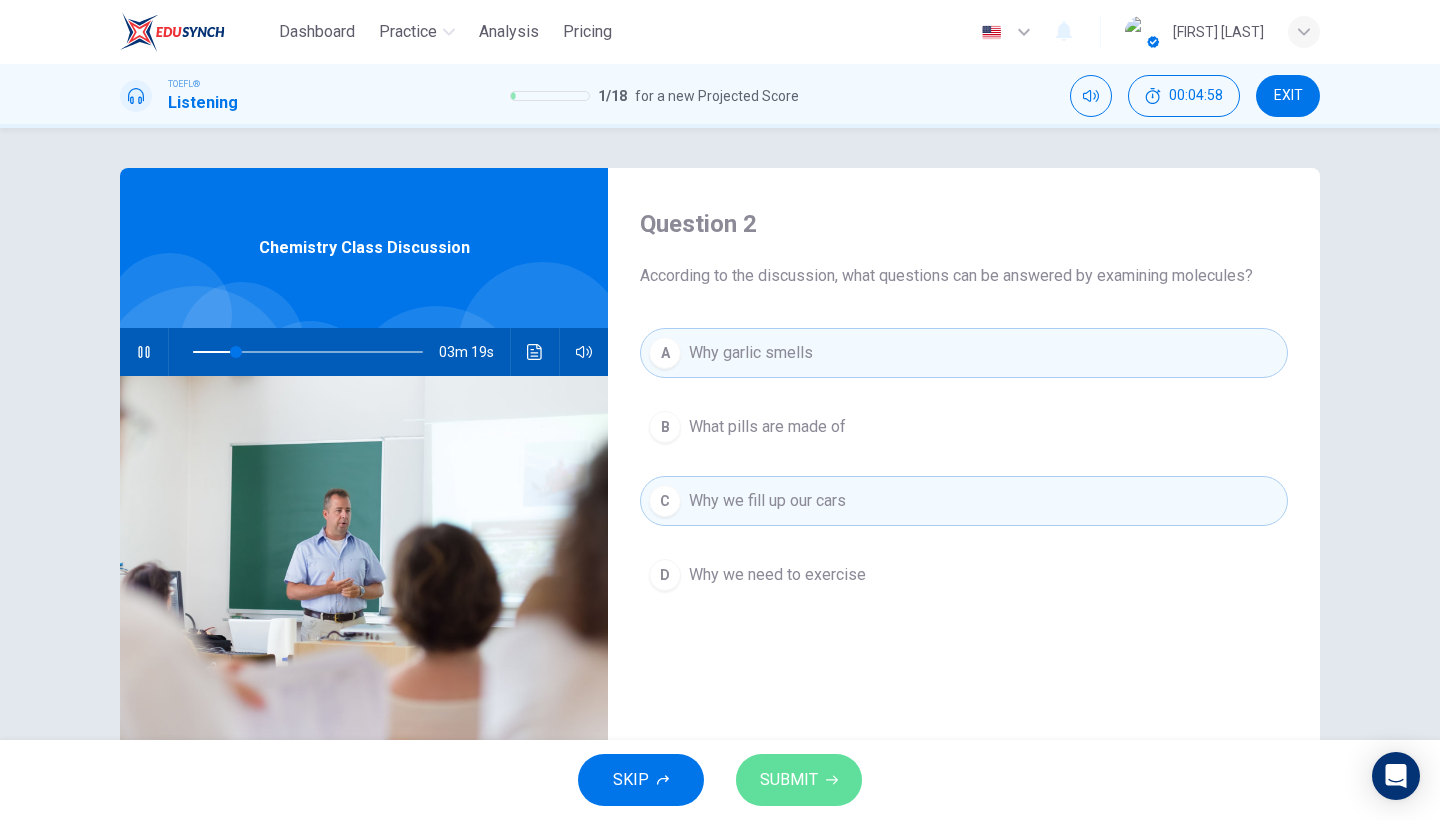 click on "SUBMIT" at bounding box center (789, 780) 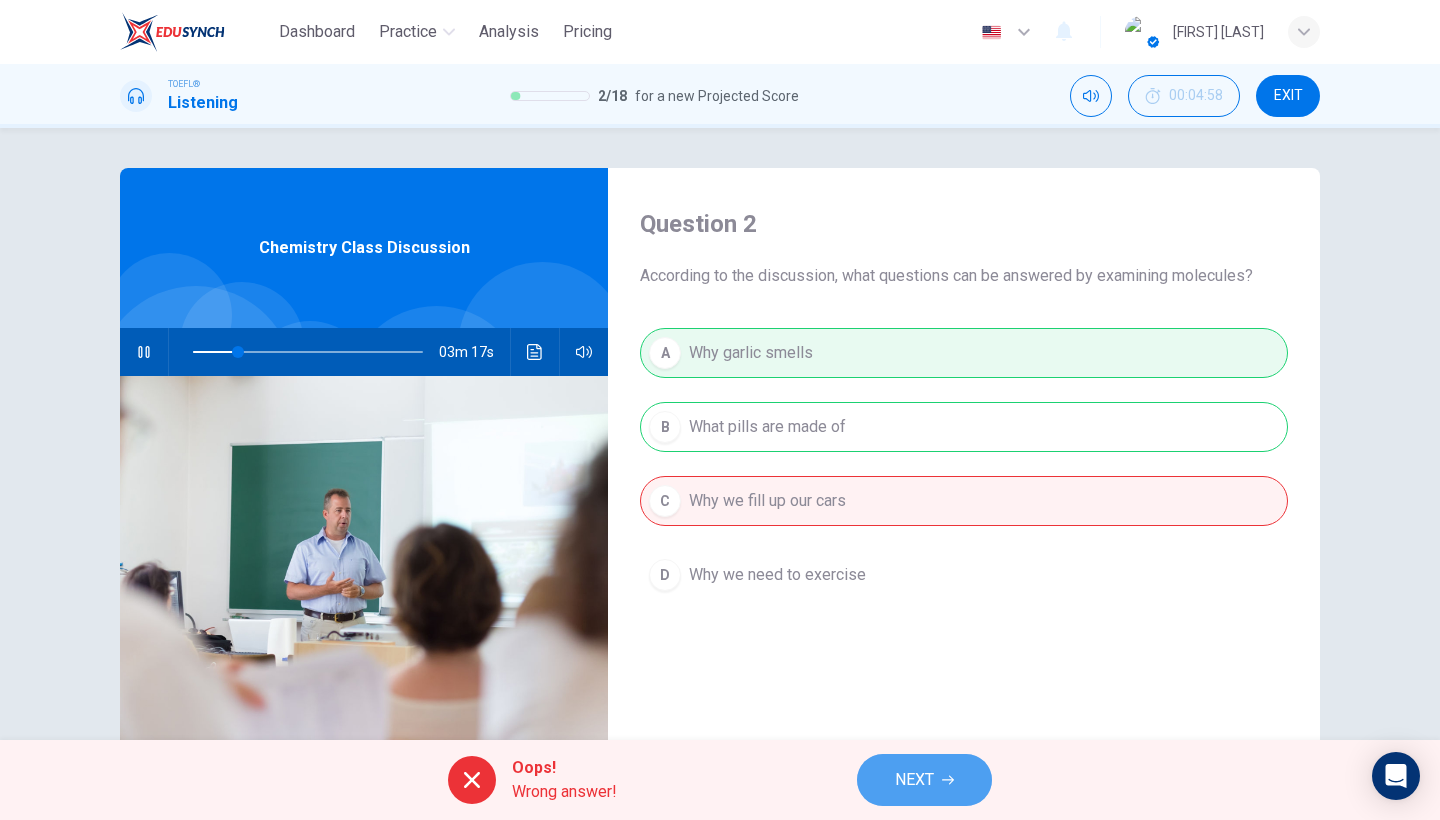 click on "NEXT" at bounding box center (914, 780) 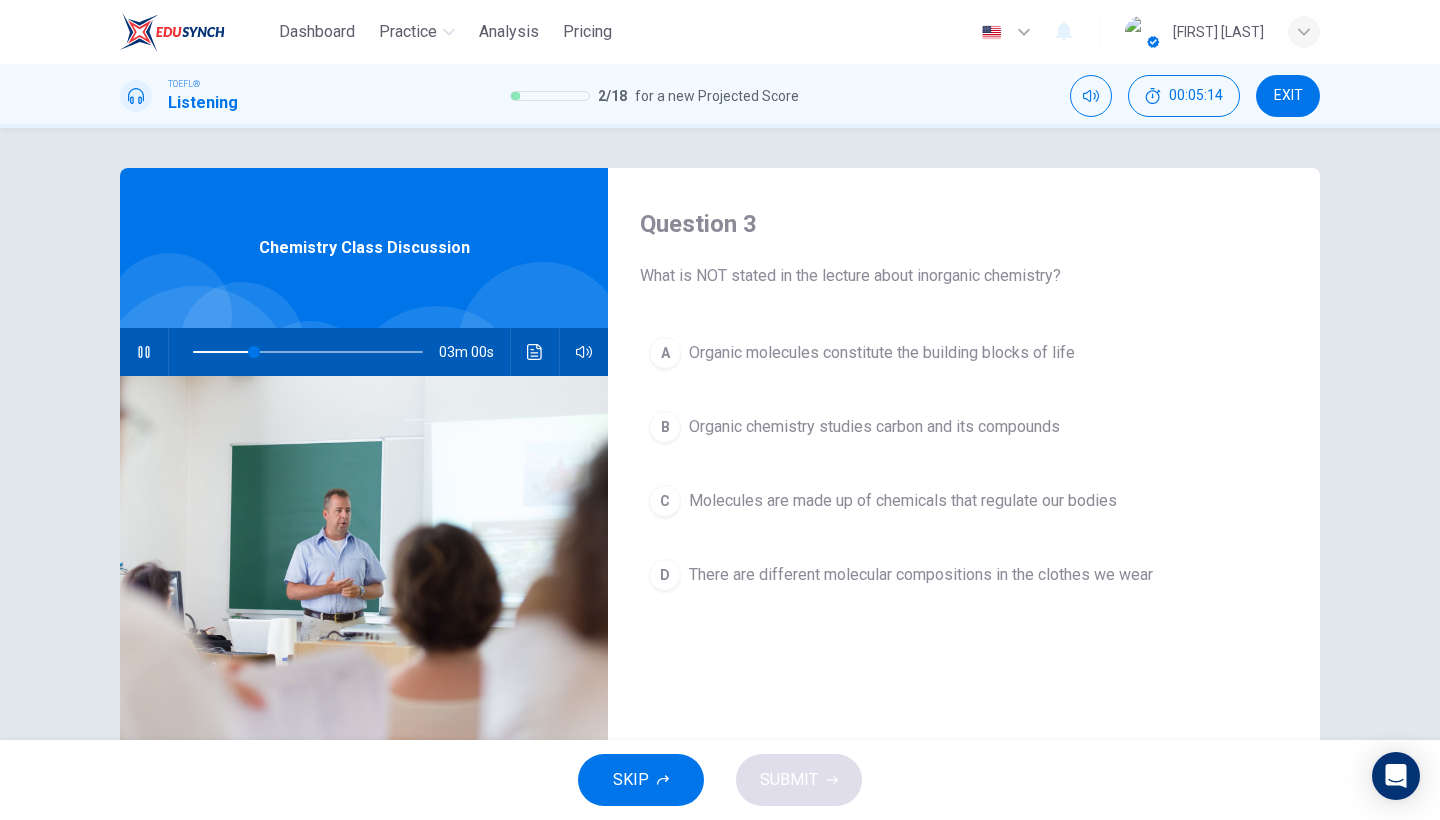 click on "EXIT" at bounding box center [1288, 96] 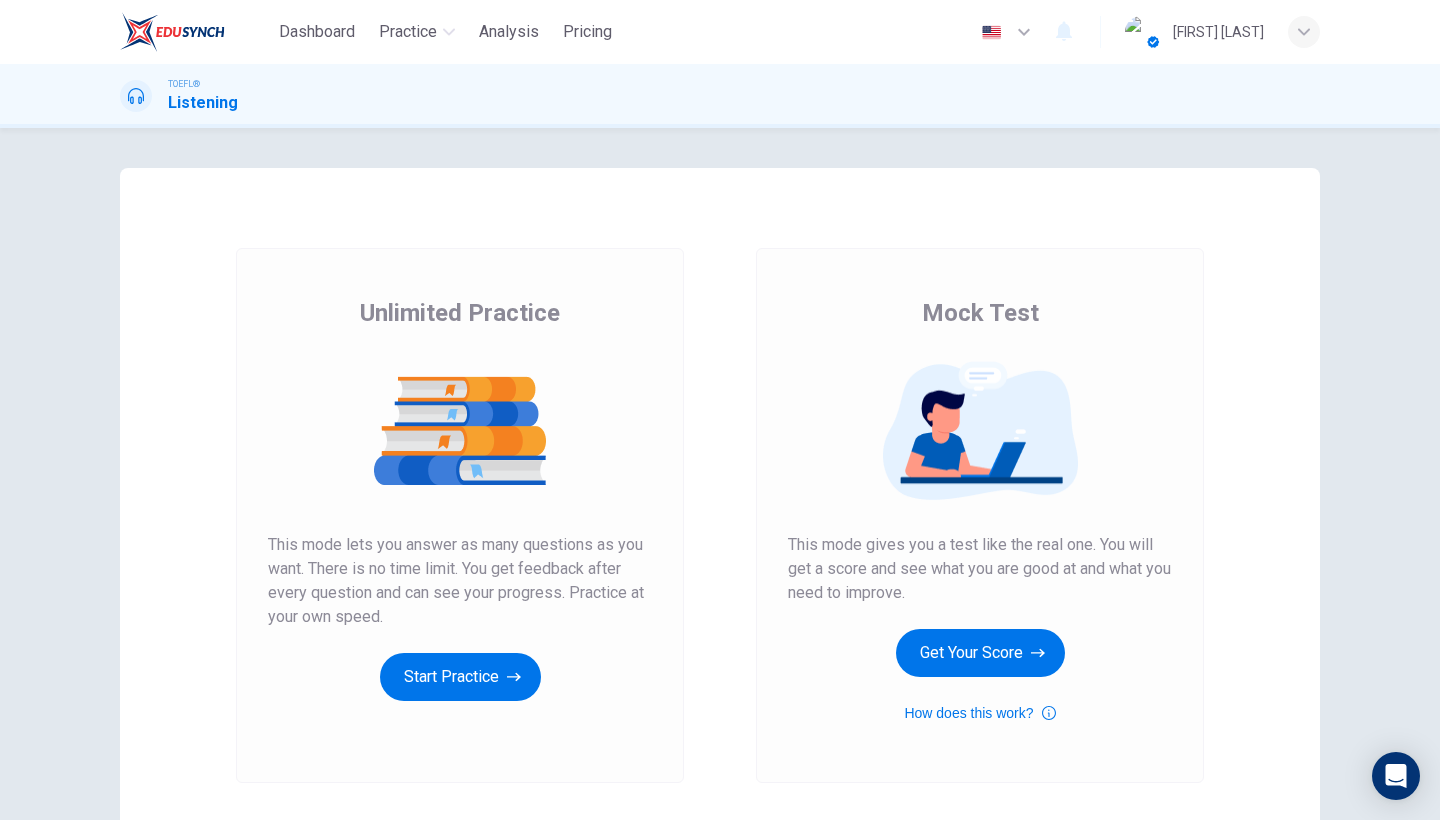 scroll, scrollTop: 0, scrollLeft: 0, axis: both 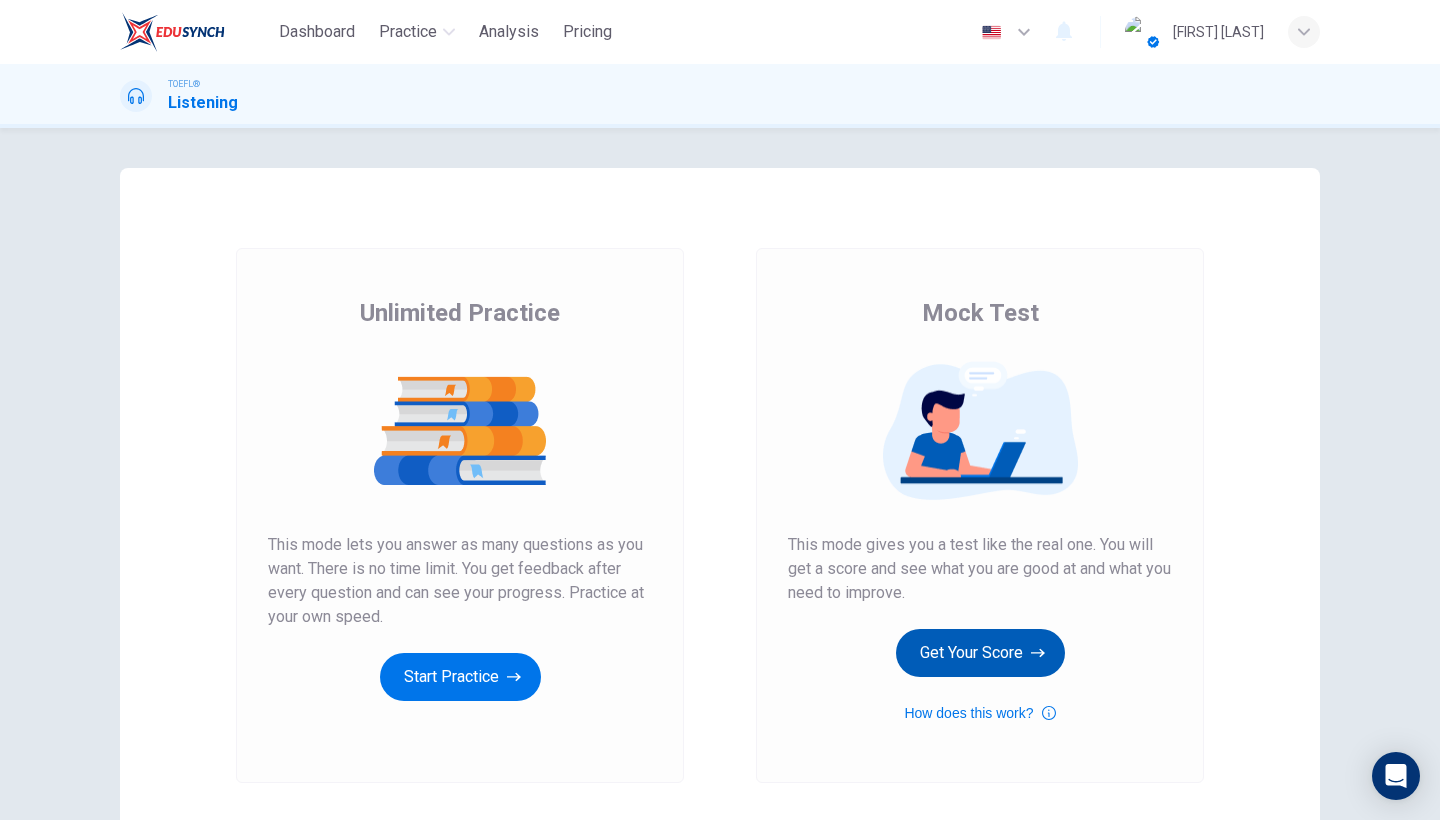 click on "Get Your Score" at bounding box center [460, 677] 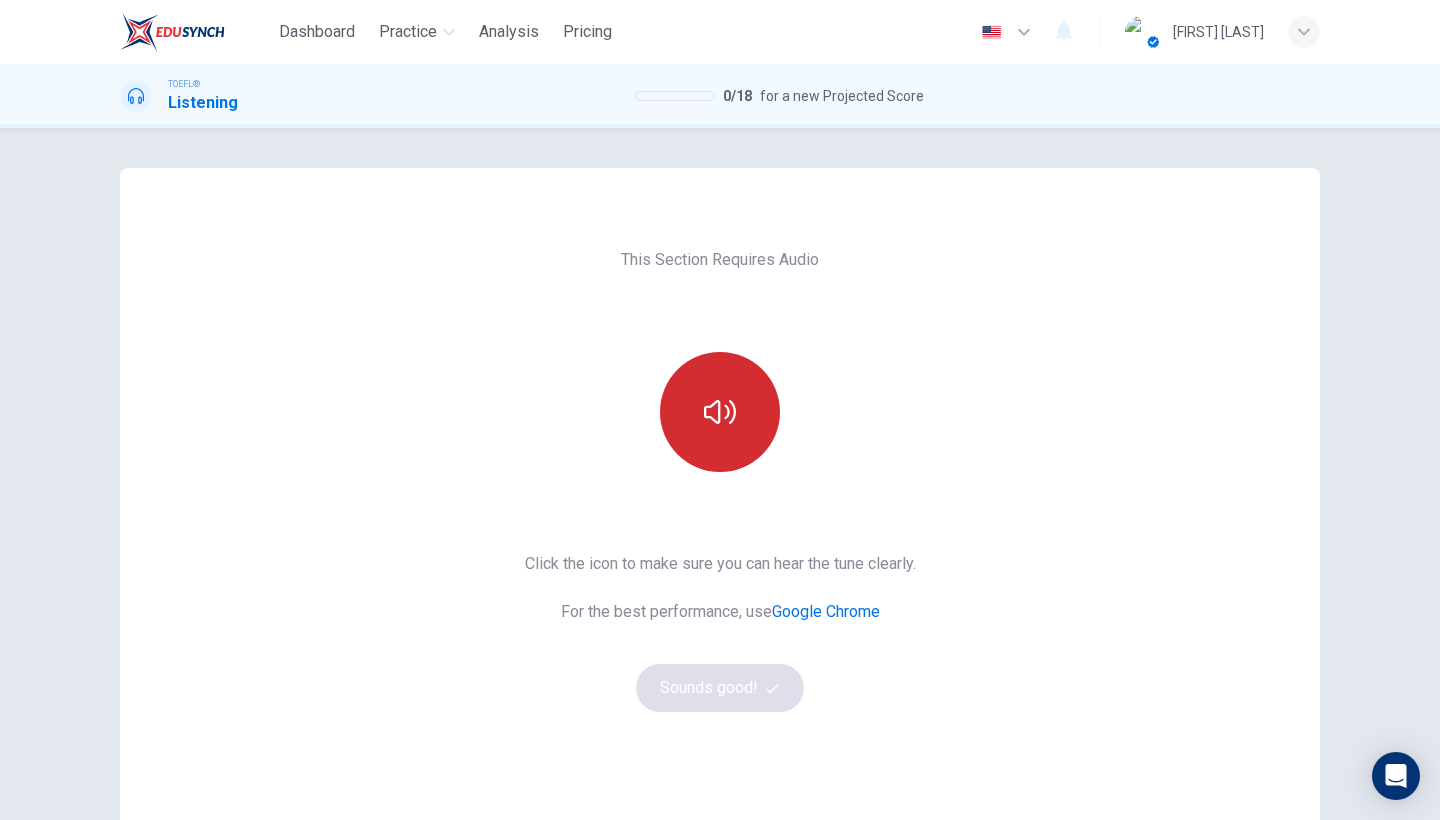 click at bounding box center [720, 412] 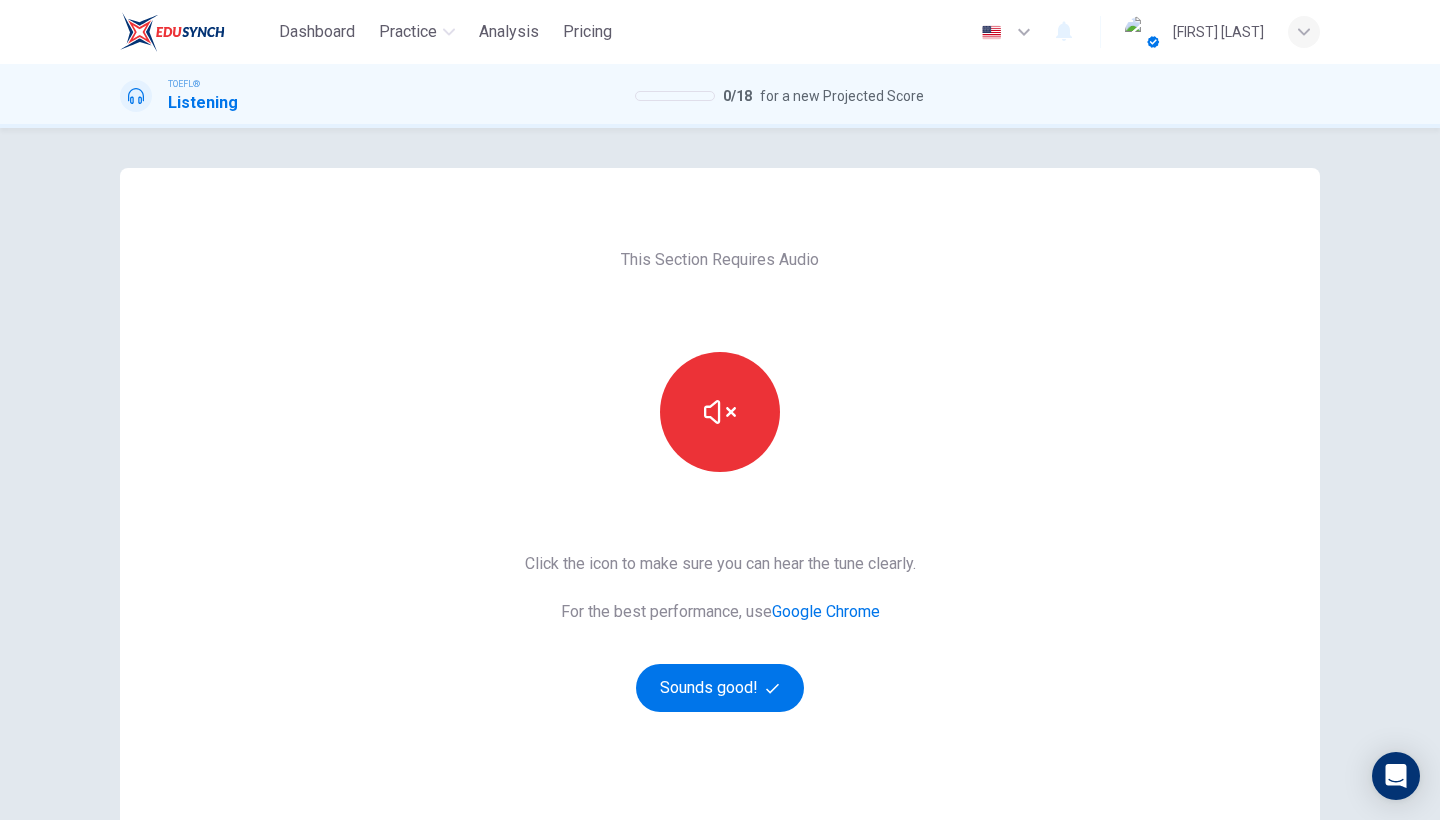 click on "This Section Requires Audio Click the icon to make sure you can hear the tune clearly. For the best performance, use  Google Chrome Sounds good!" at bounding box center (720, 515) 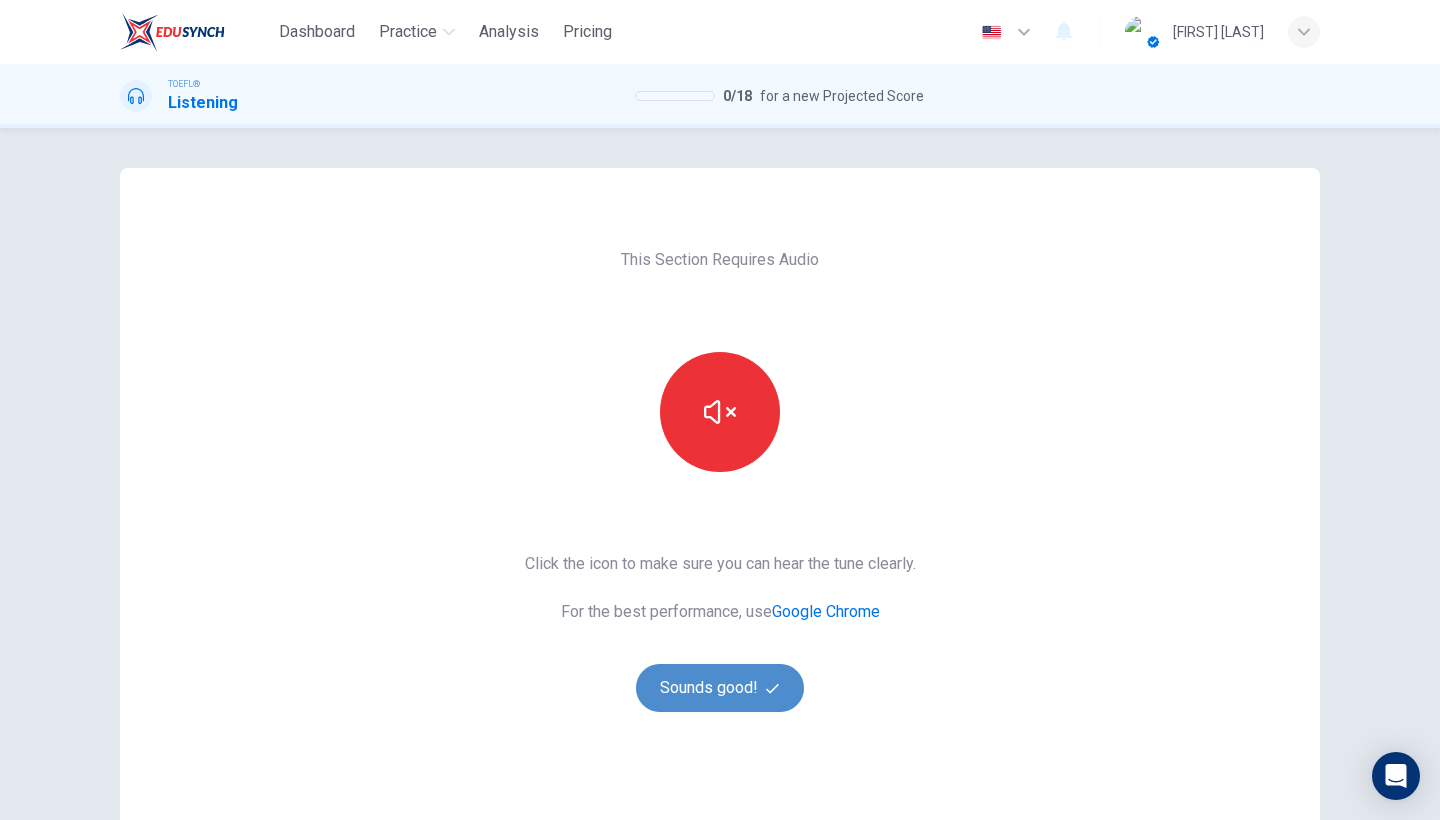 click on "Sounds good!" at bounding box center [720, 688] 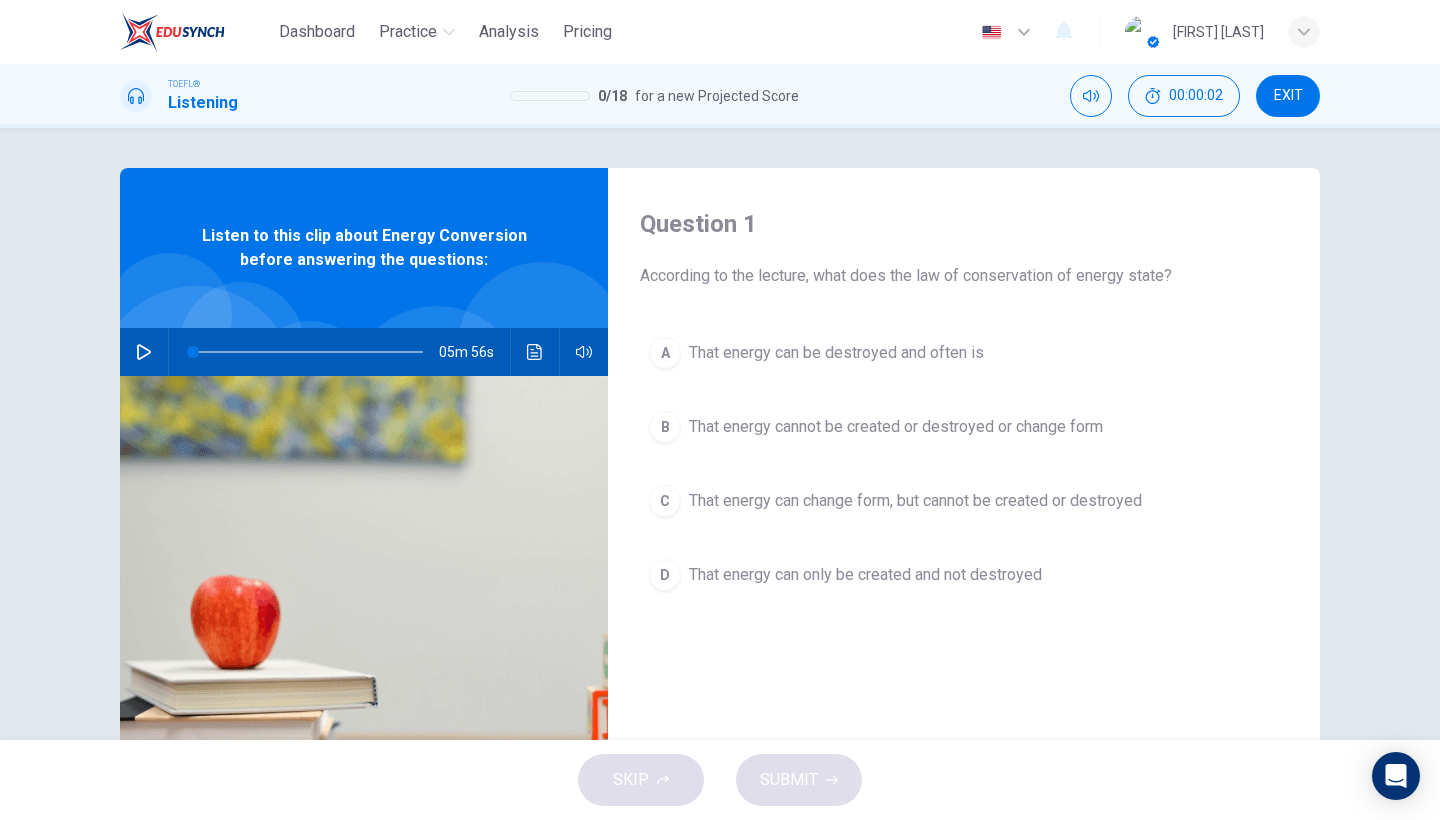 click at bounding box center (144, 352) 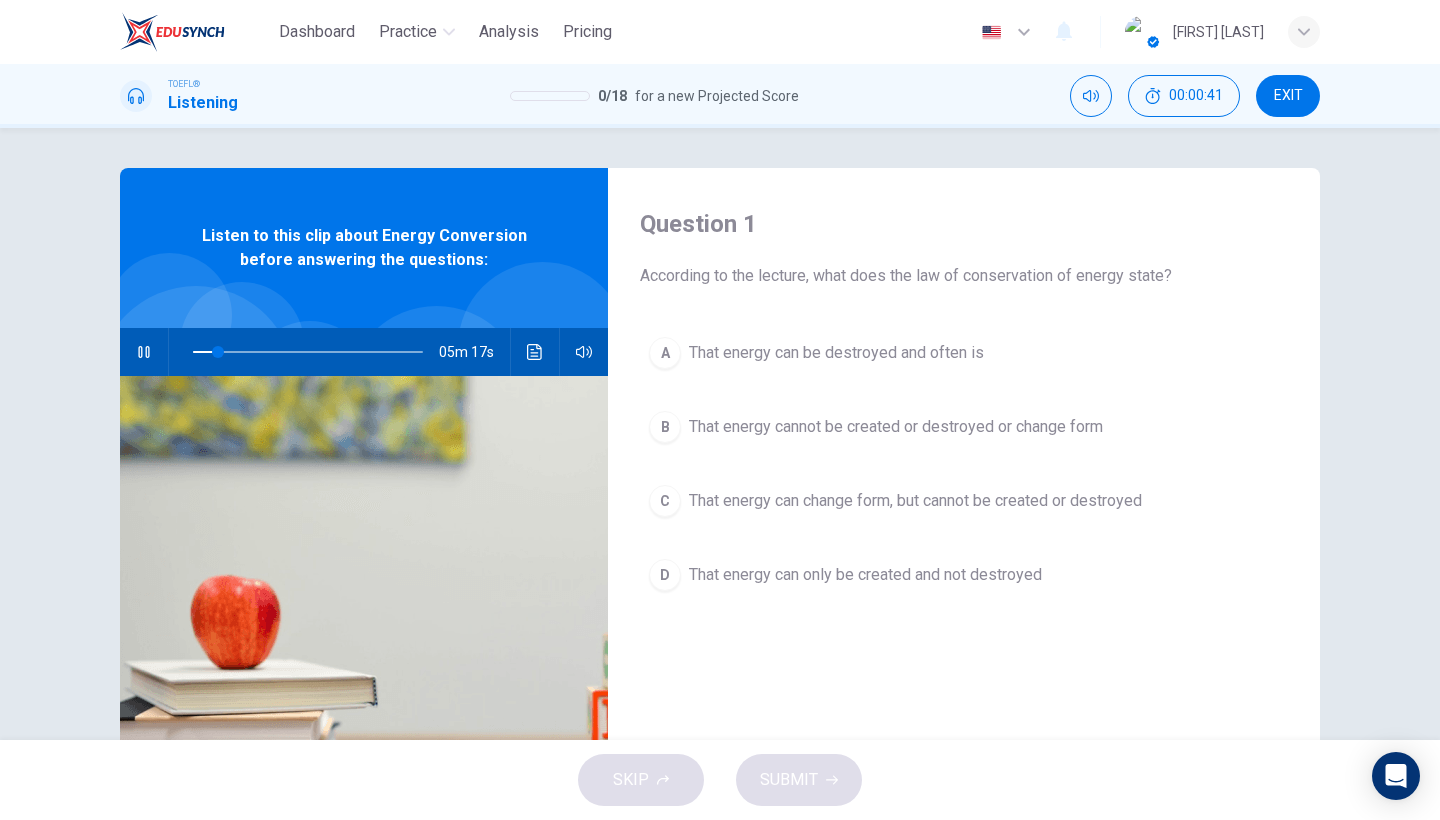 click on "EXIT" at bounding box center [1288, 96] 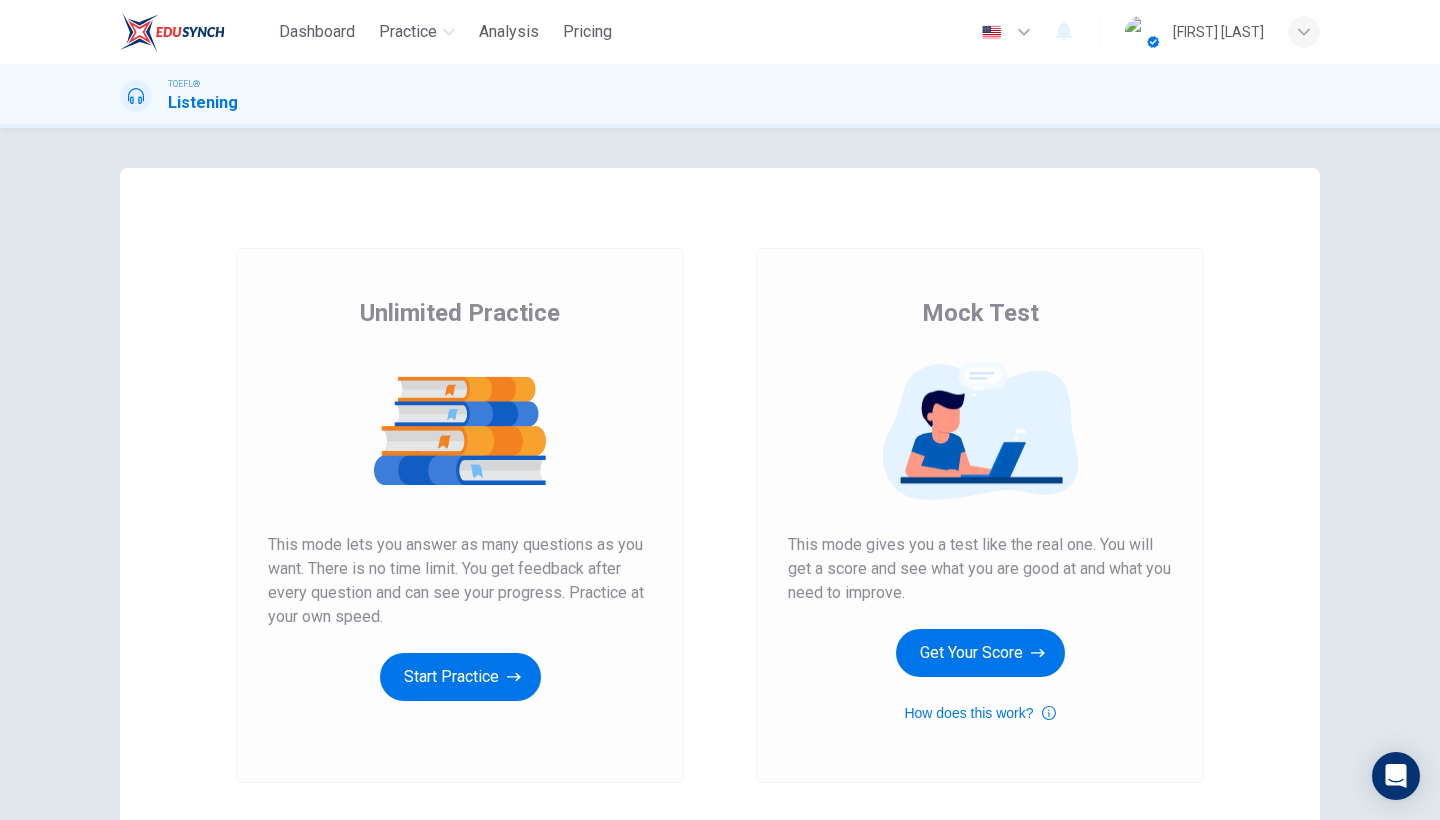 scroll, scrollTop: 0, scrollLeft: 0, axis: both 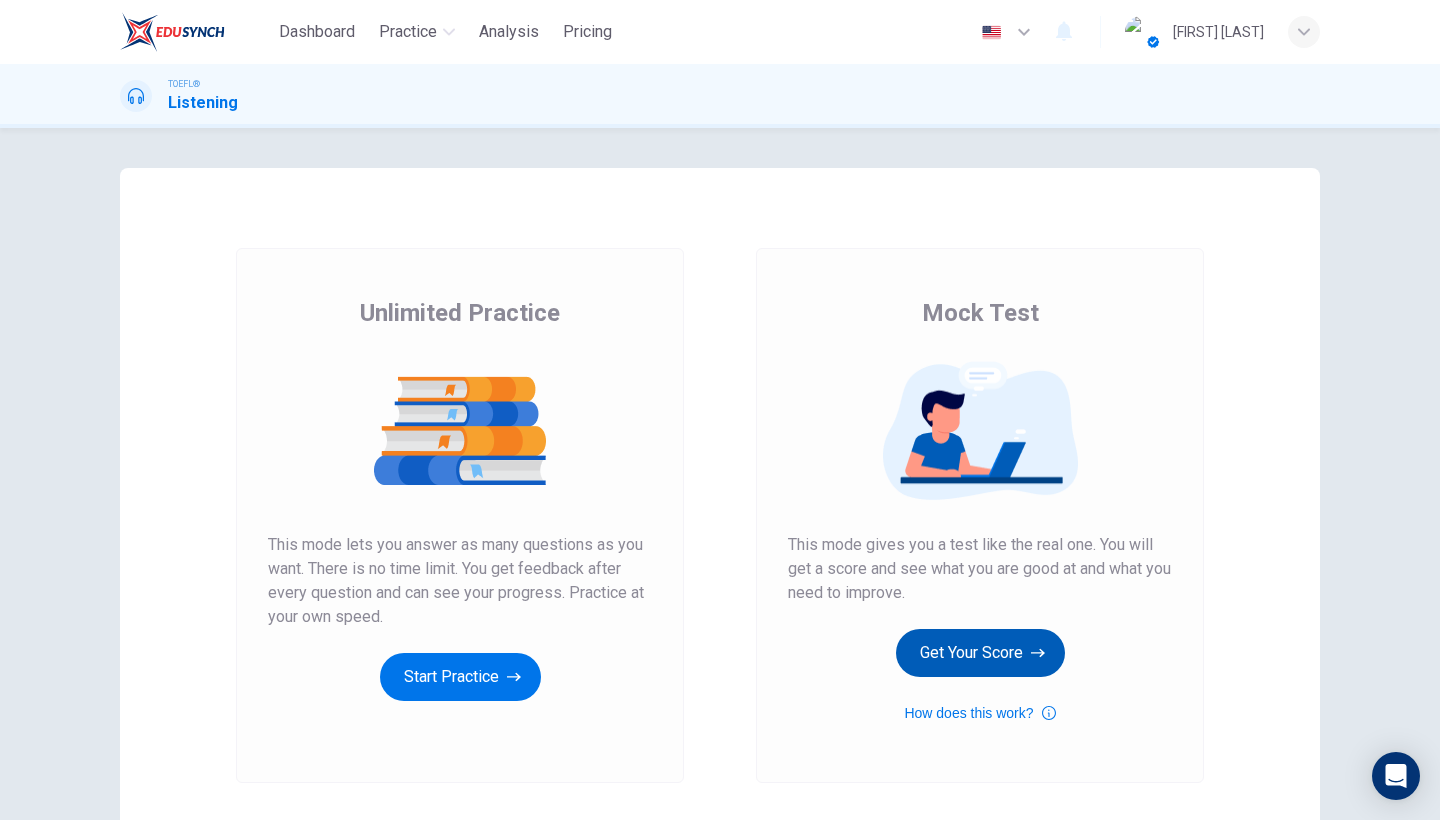 click on "Get Your Score" at bounding box center [460, 677] 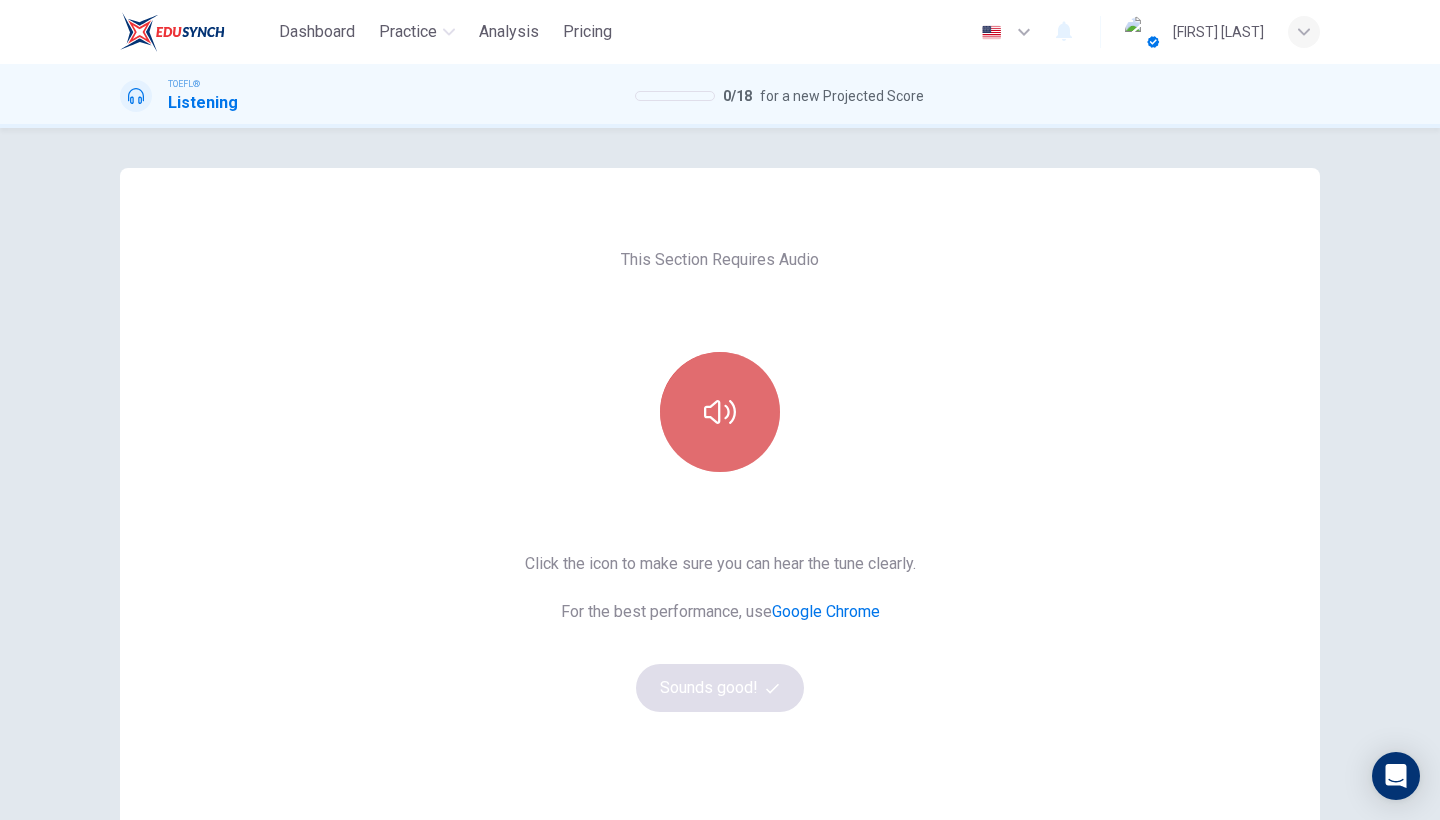 click at bounding box center [720, 412] 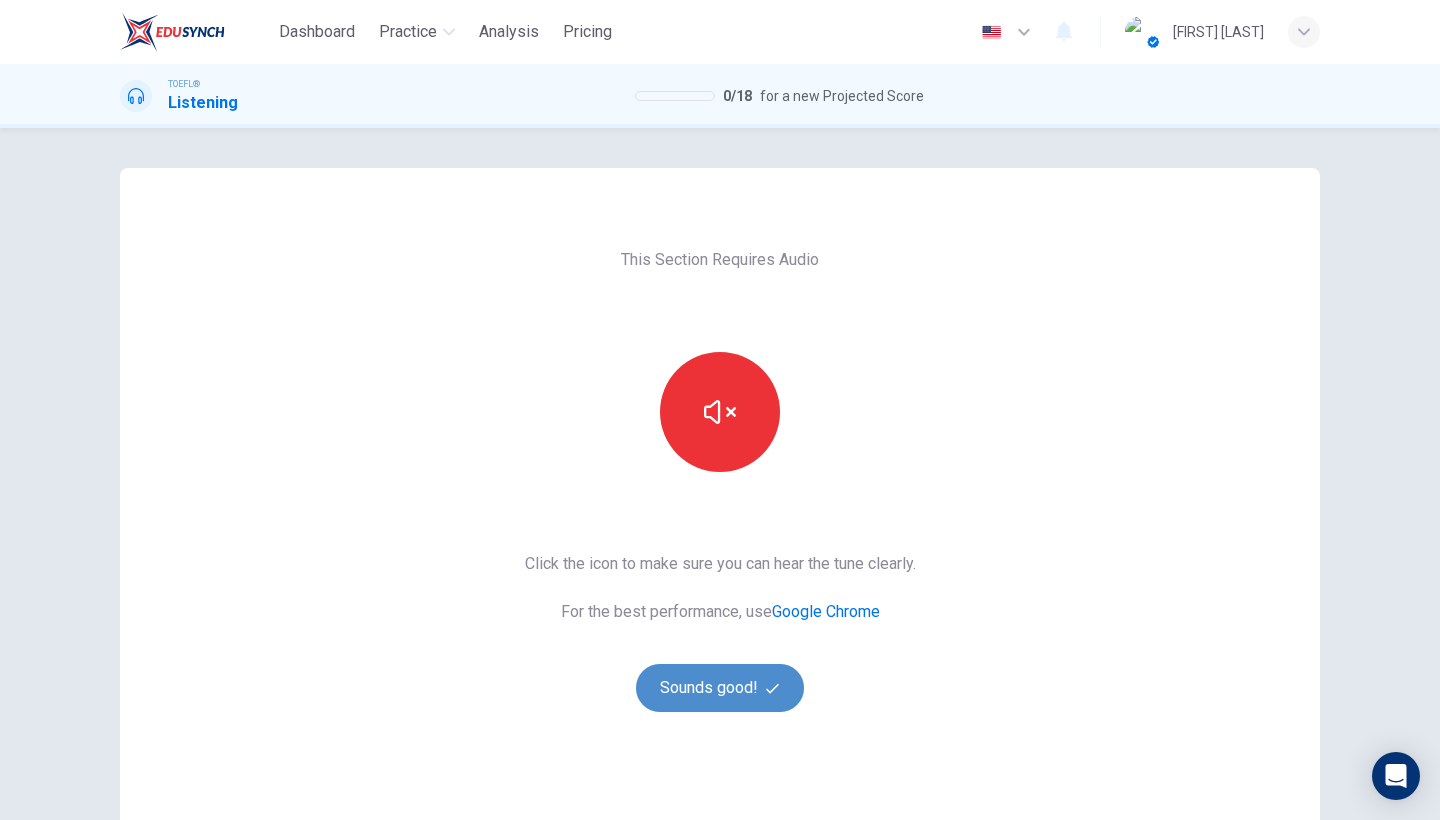 click on "Sounds good!" at bounding box center [720, 688] 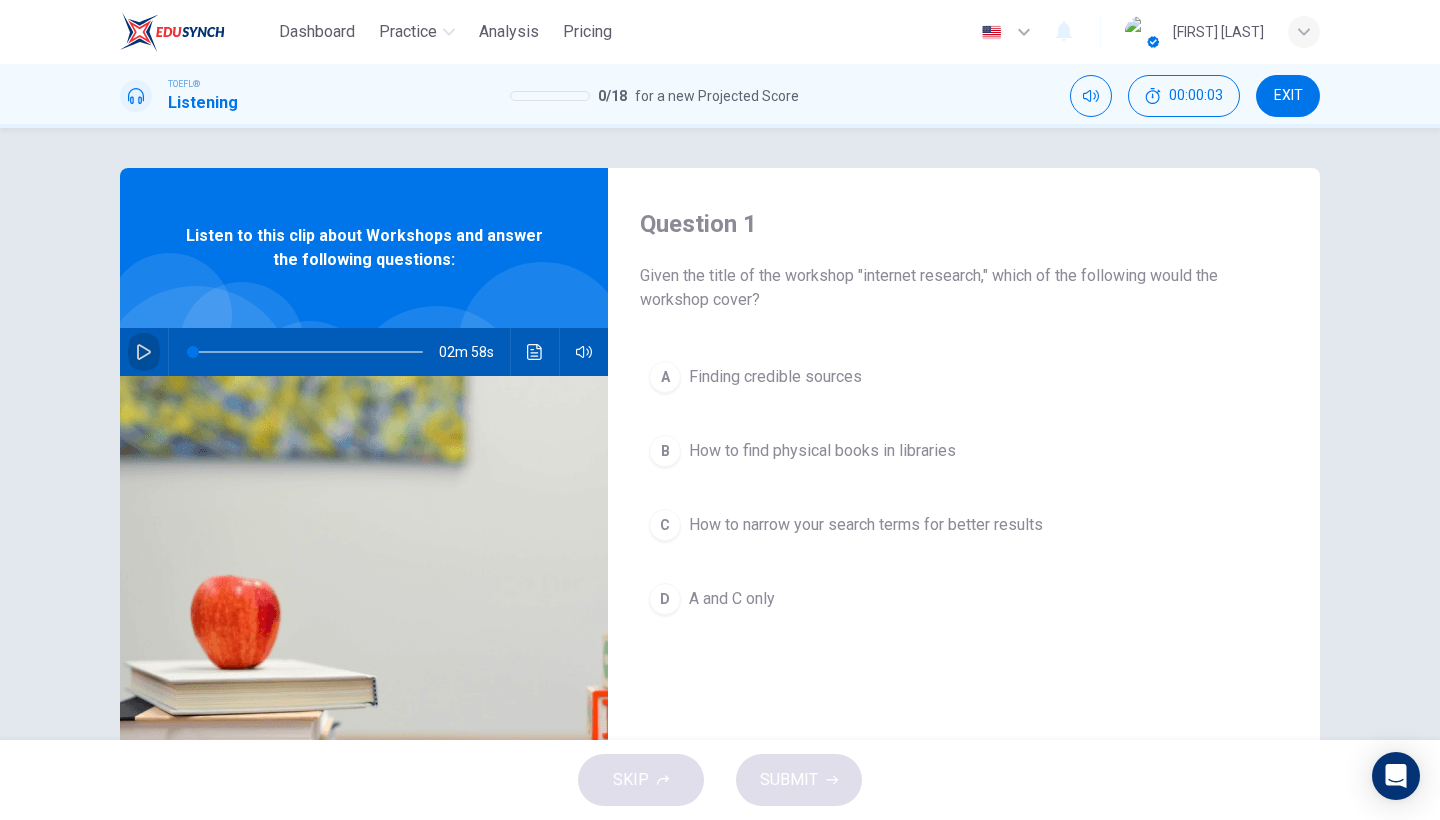 click at bounding box center [144, 352] 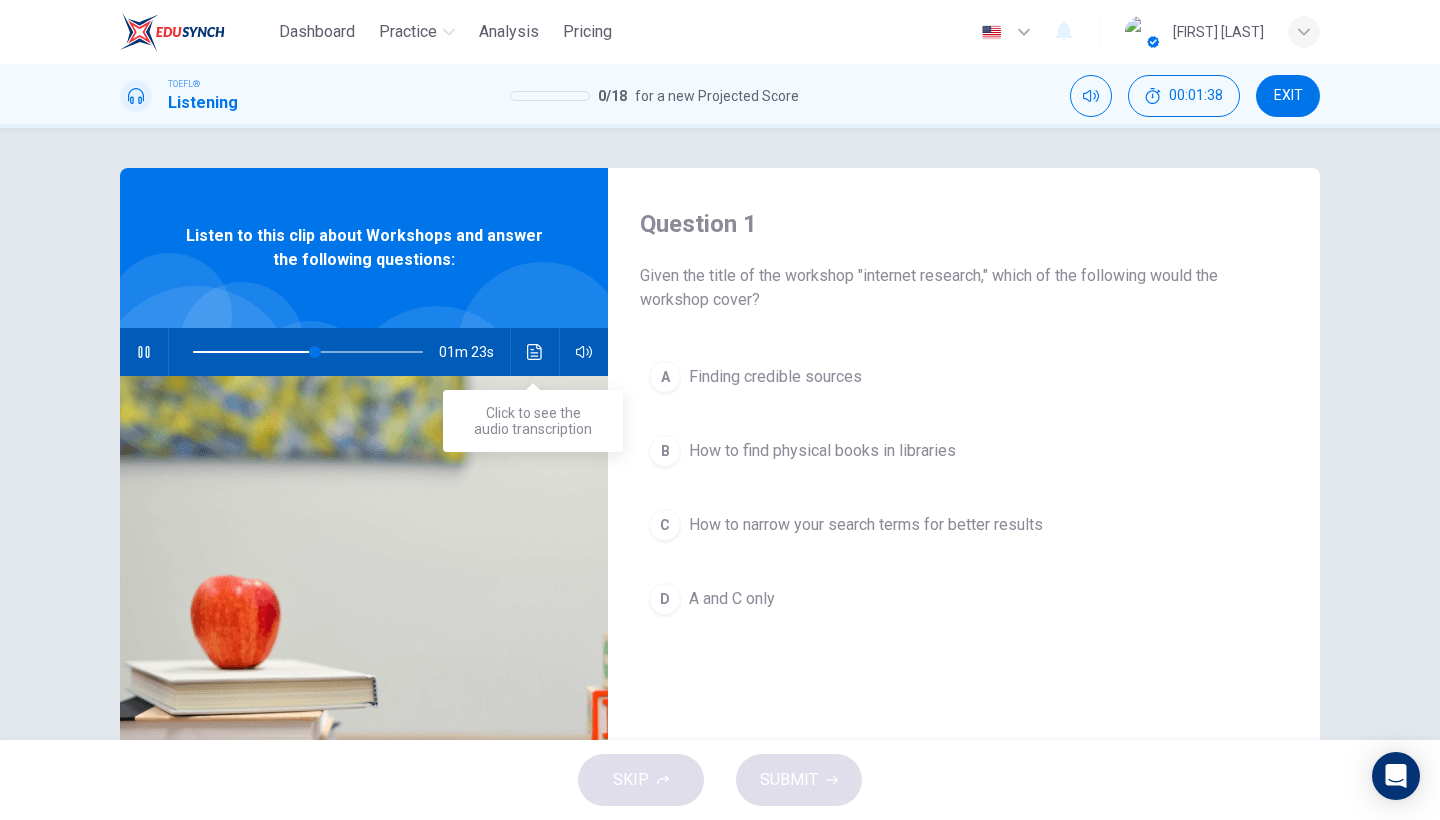 click at bounding box center (534, 352) 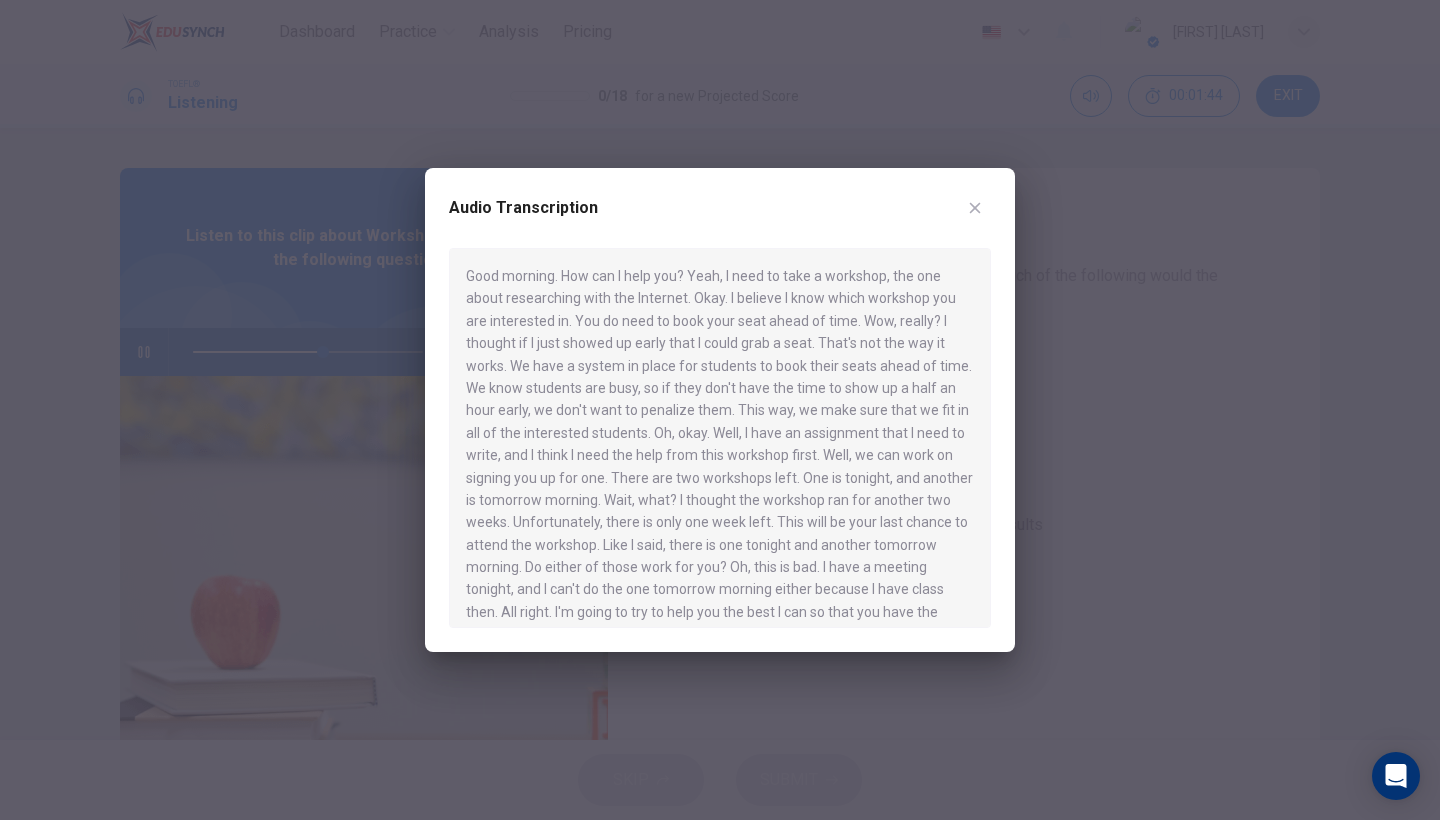 click at bounding box center (975, 208) 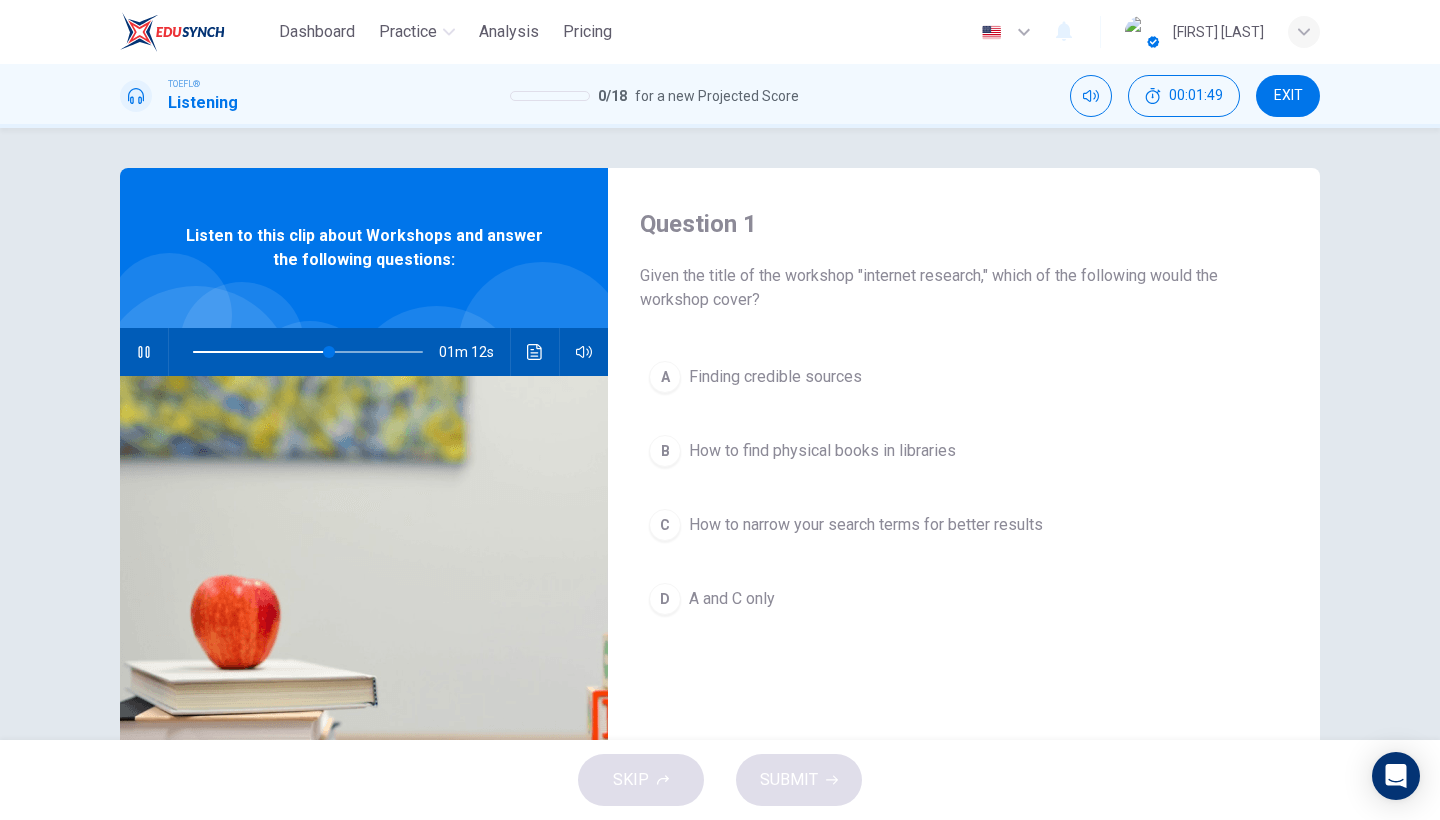 click on "EXIT" at bounding box center [1288, 96] 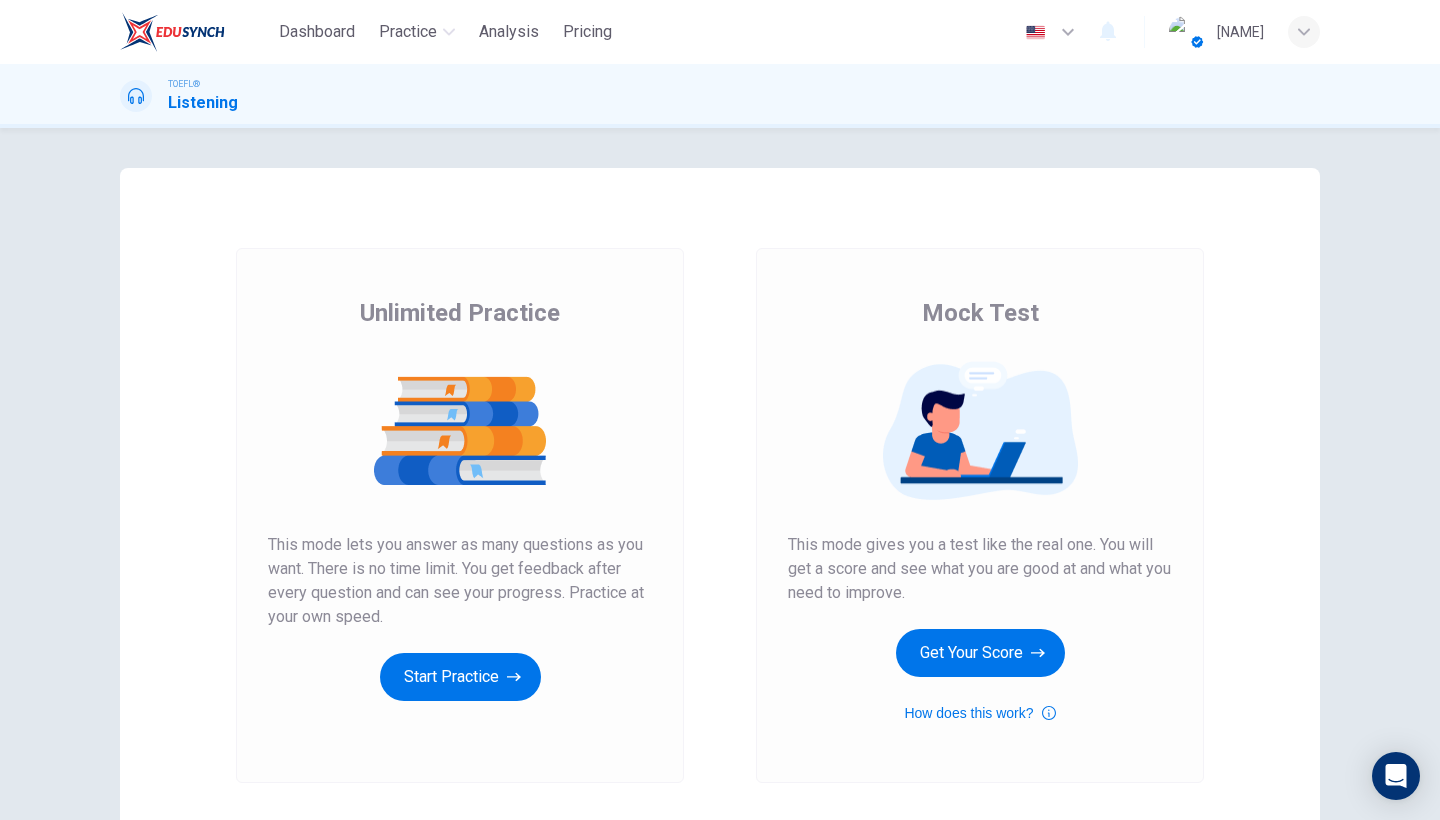 scroll, scrollTop: 0, scrollLeft: 0, axis: both 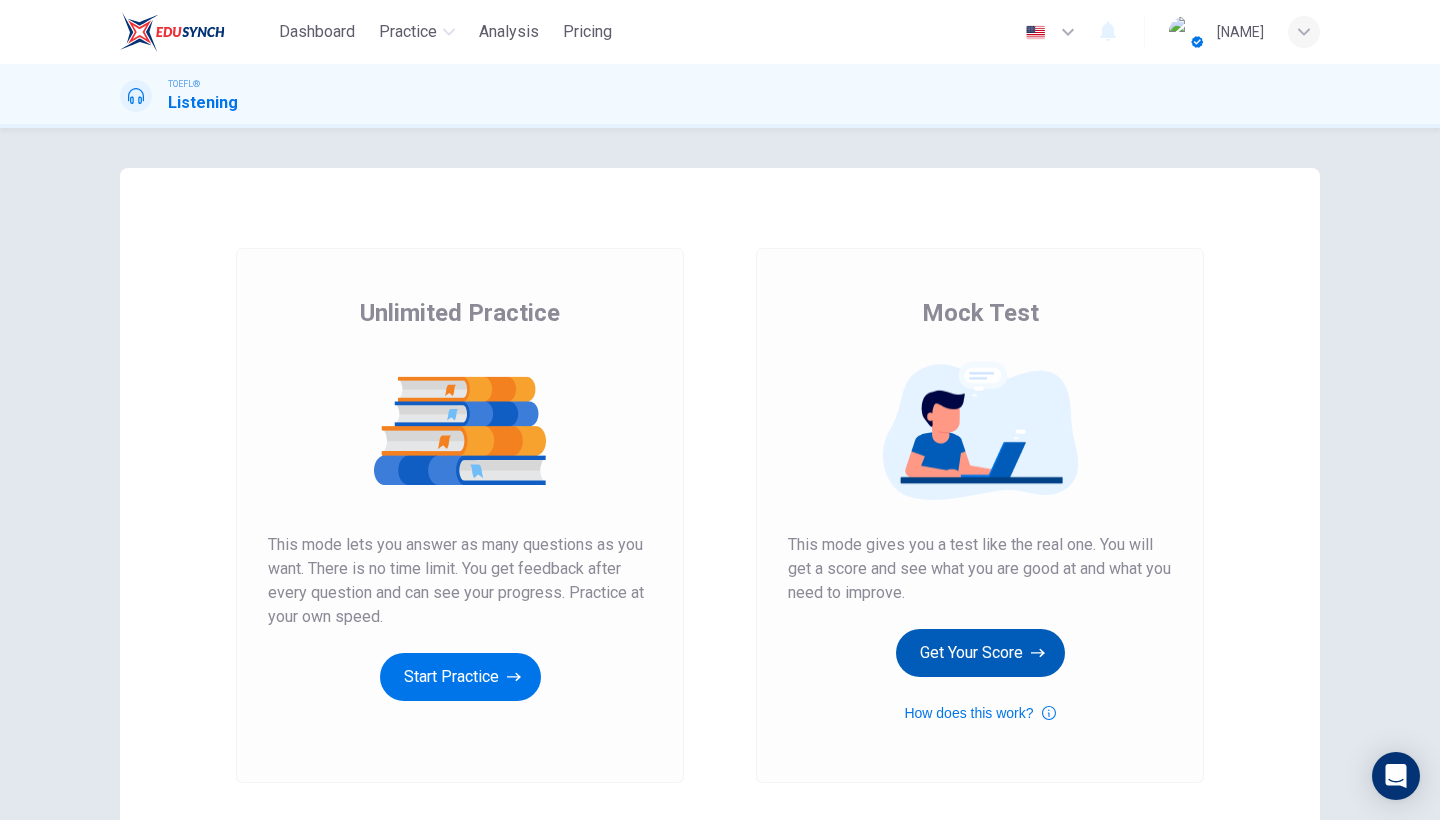 click on "Get Your Score" at bounding box center [460, 677] 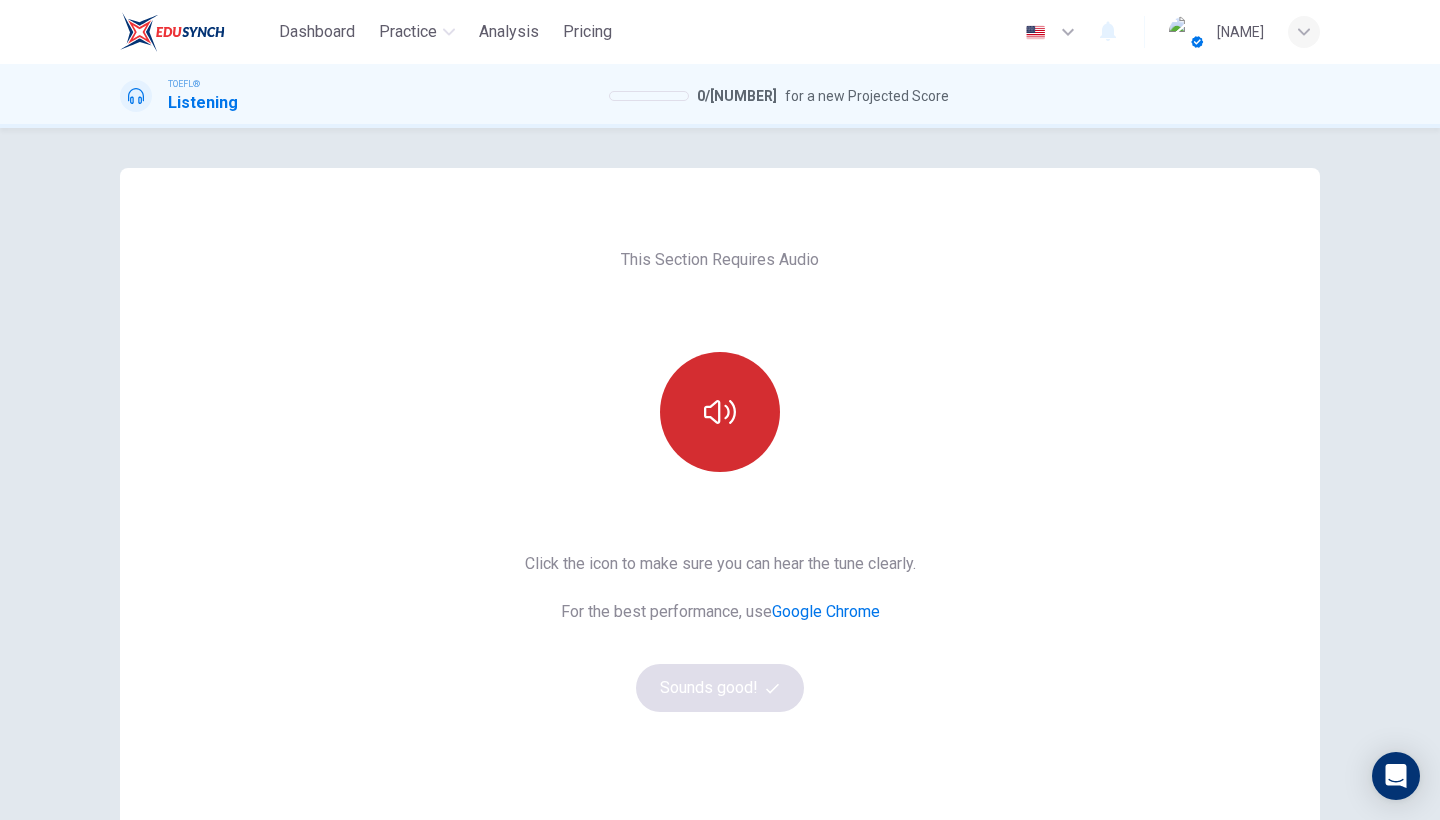 click at bounding box center (720, 412) 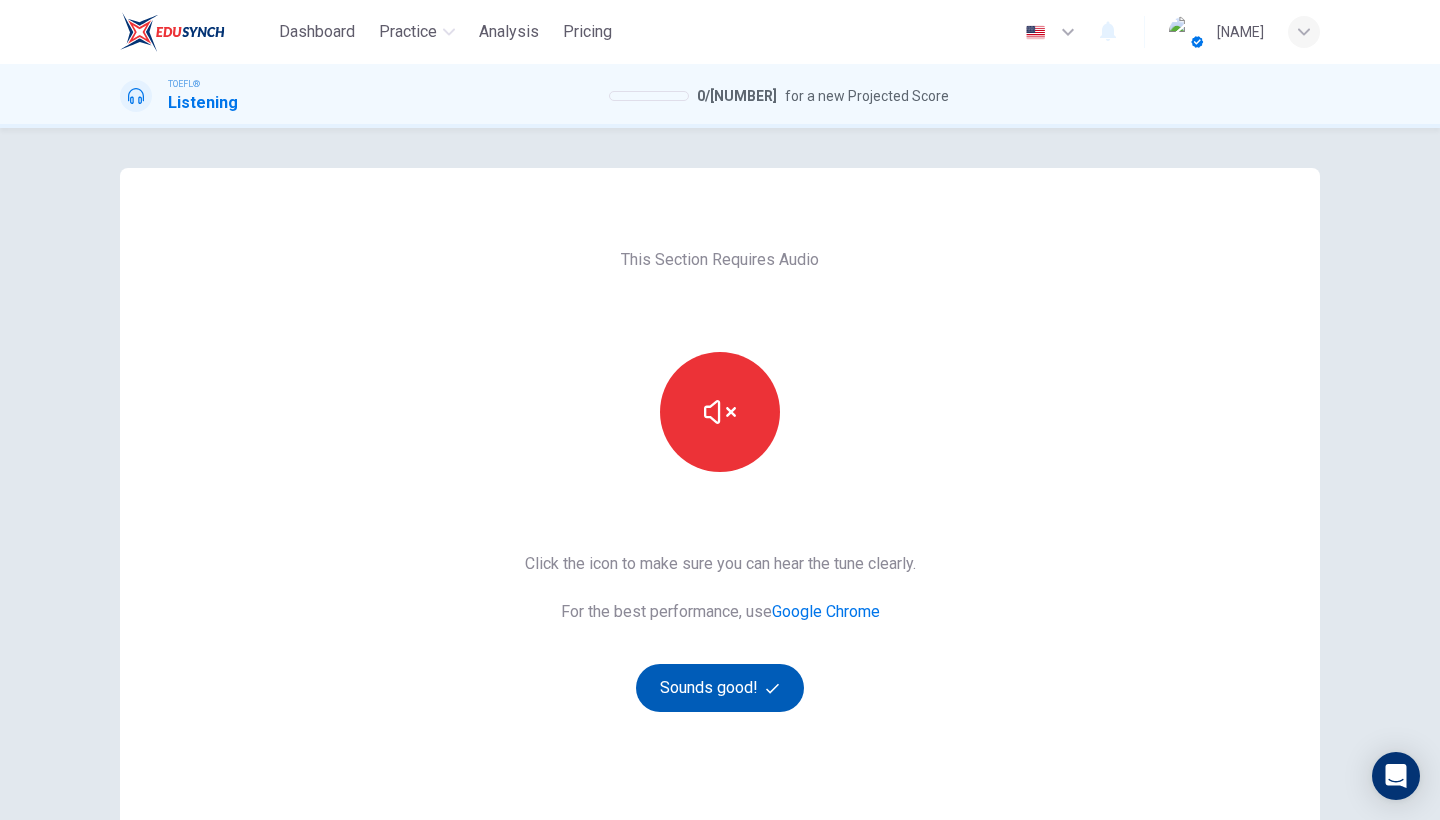click on "Sounds good!" at bounding box center (720, 688) 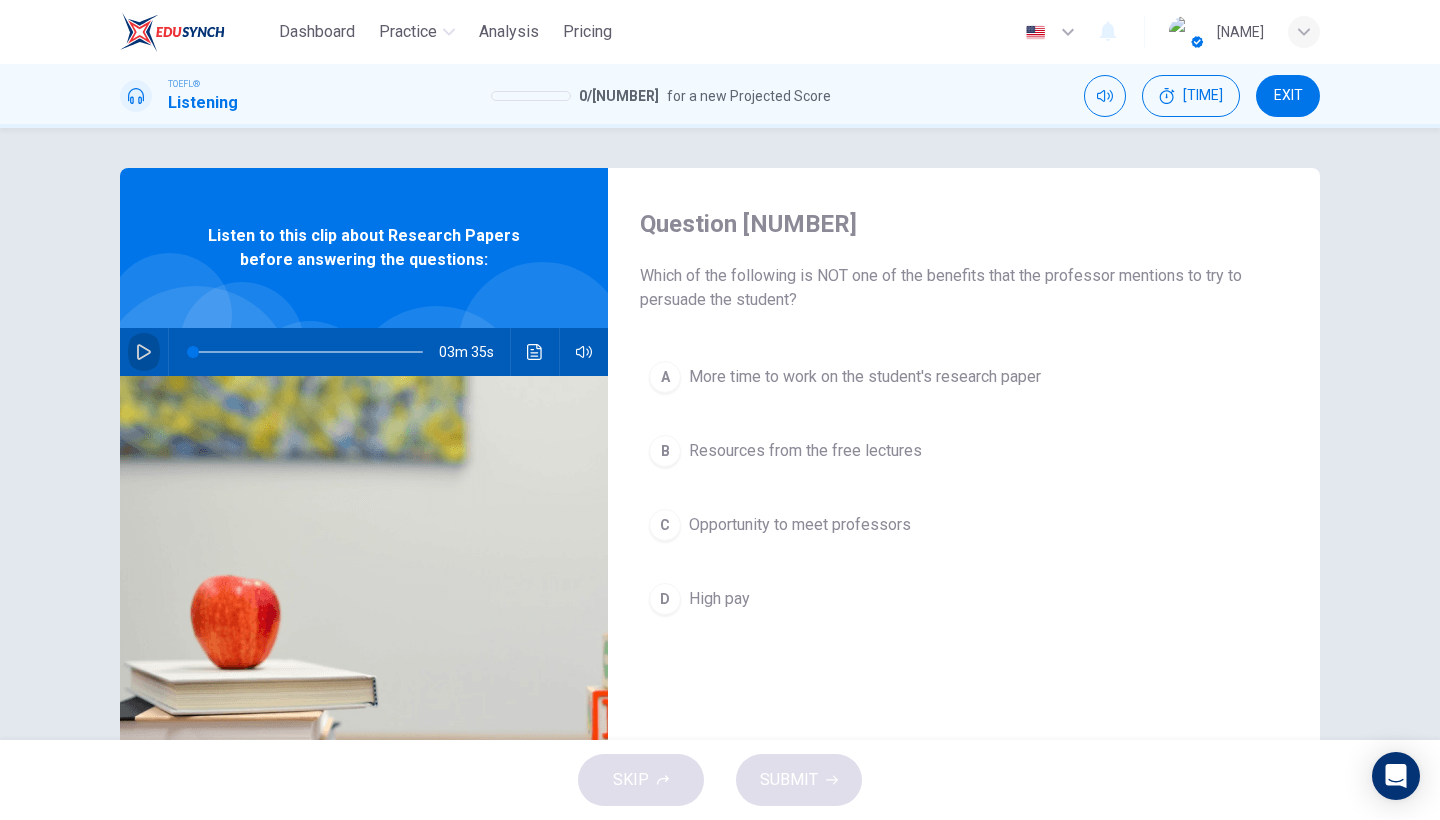 click at bounding box center [144, 352] 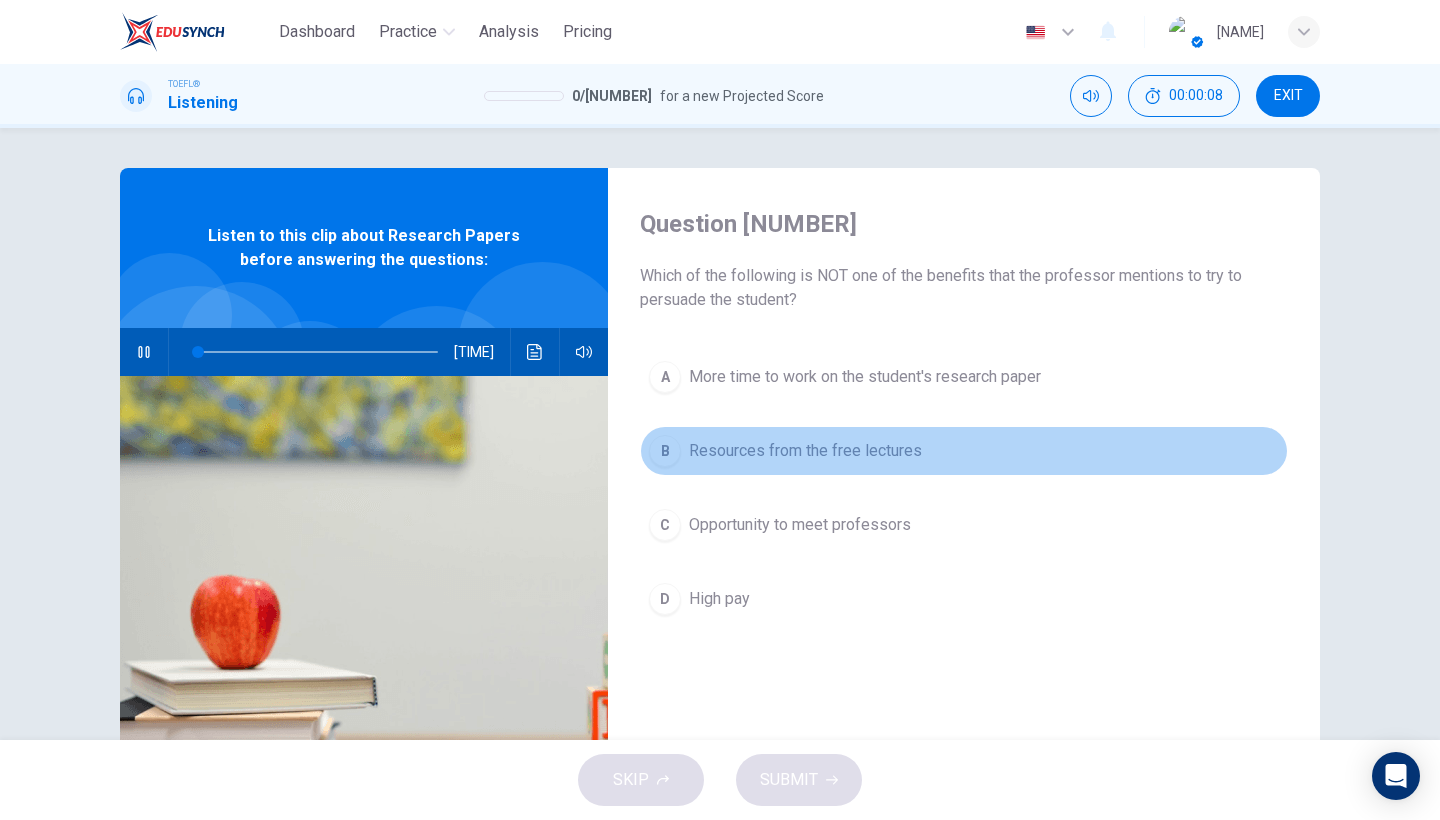 click on "B Resources from the free lectures" at bounding box center (964, 451) 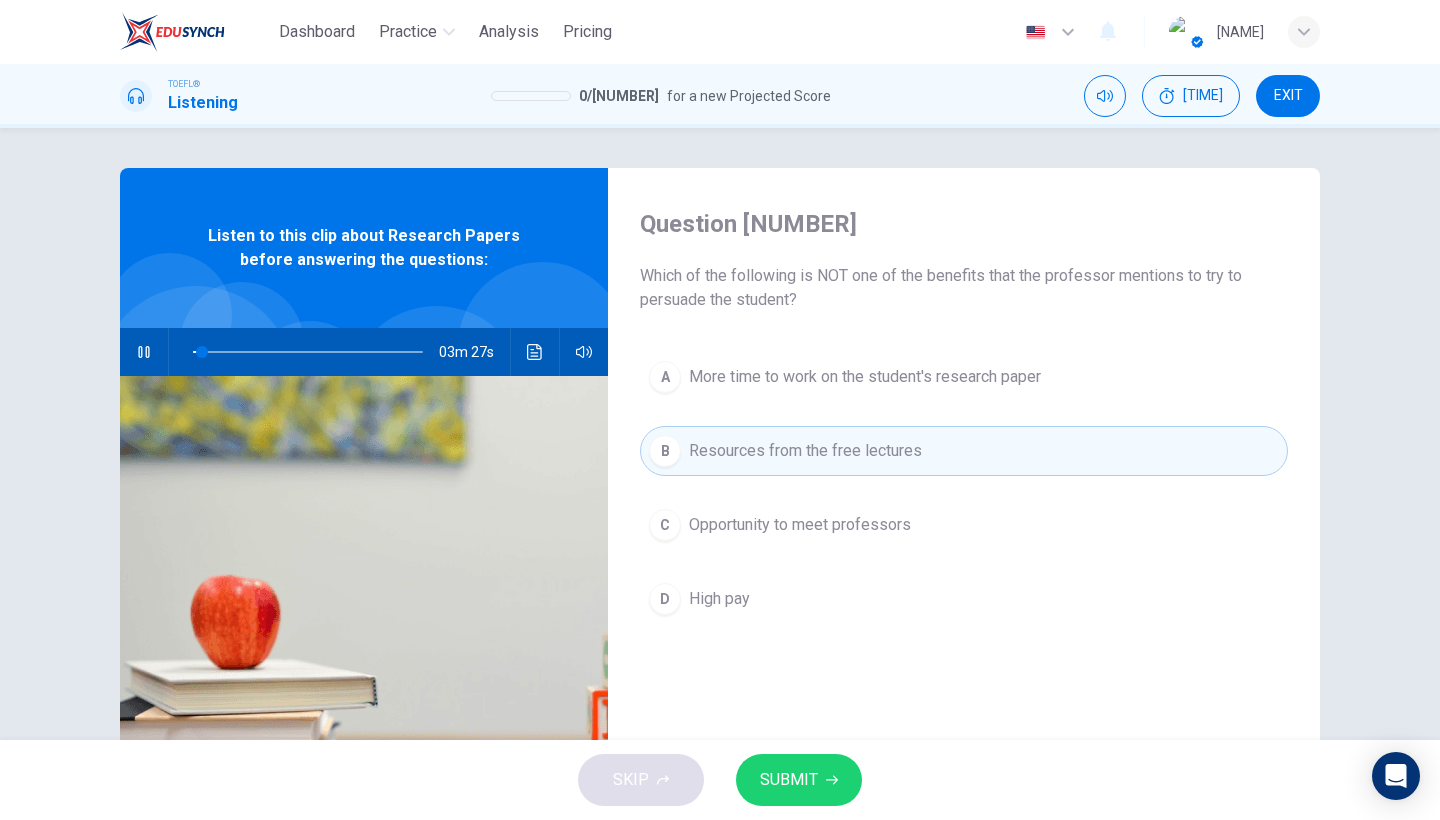 click on "D High pay" at bounding box center [964, 599] 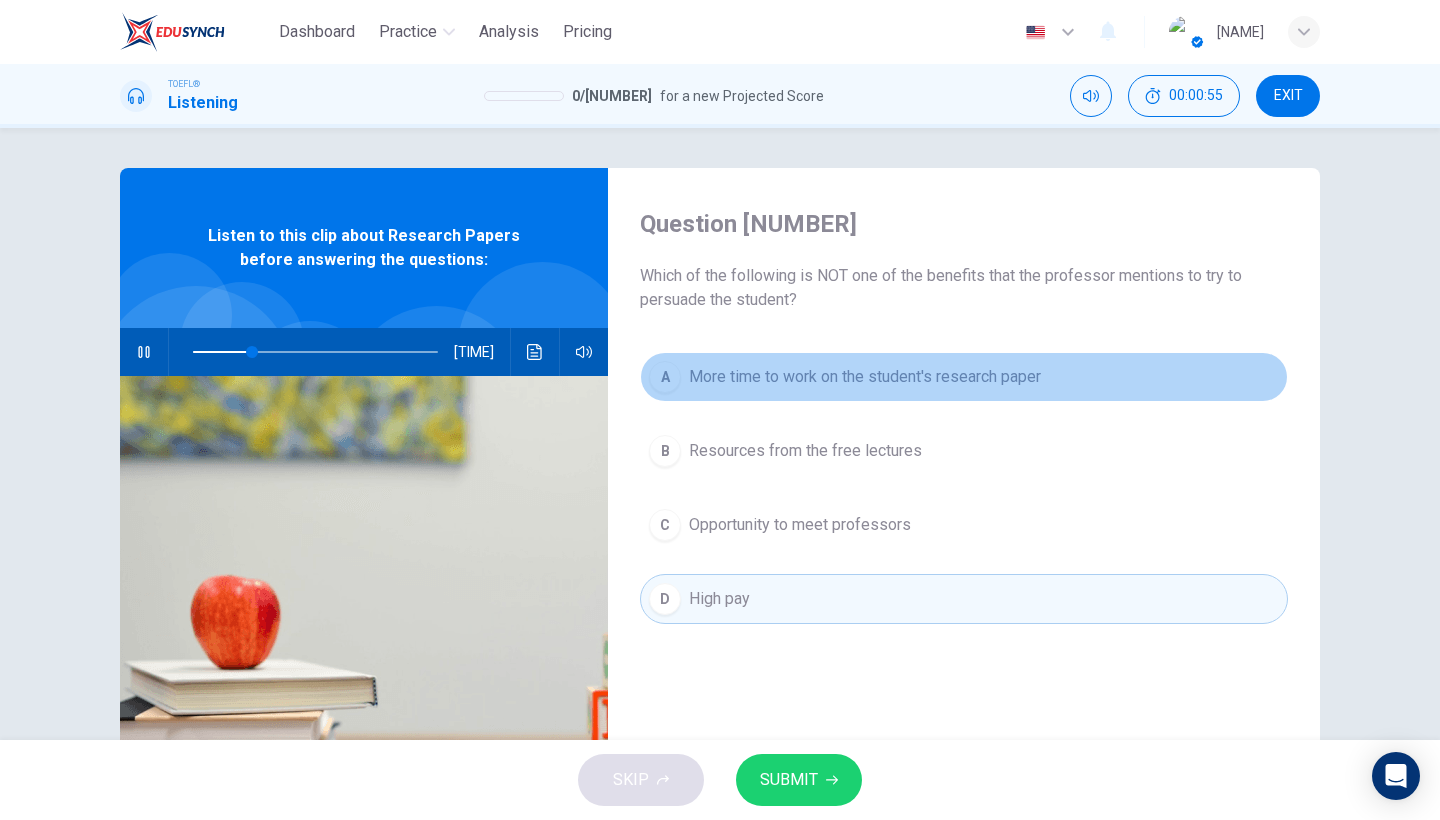 click on "A More time to work on the student's research paper" at bounding box center (964, 377) 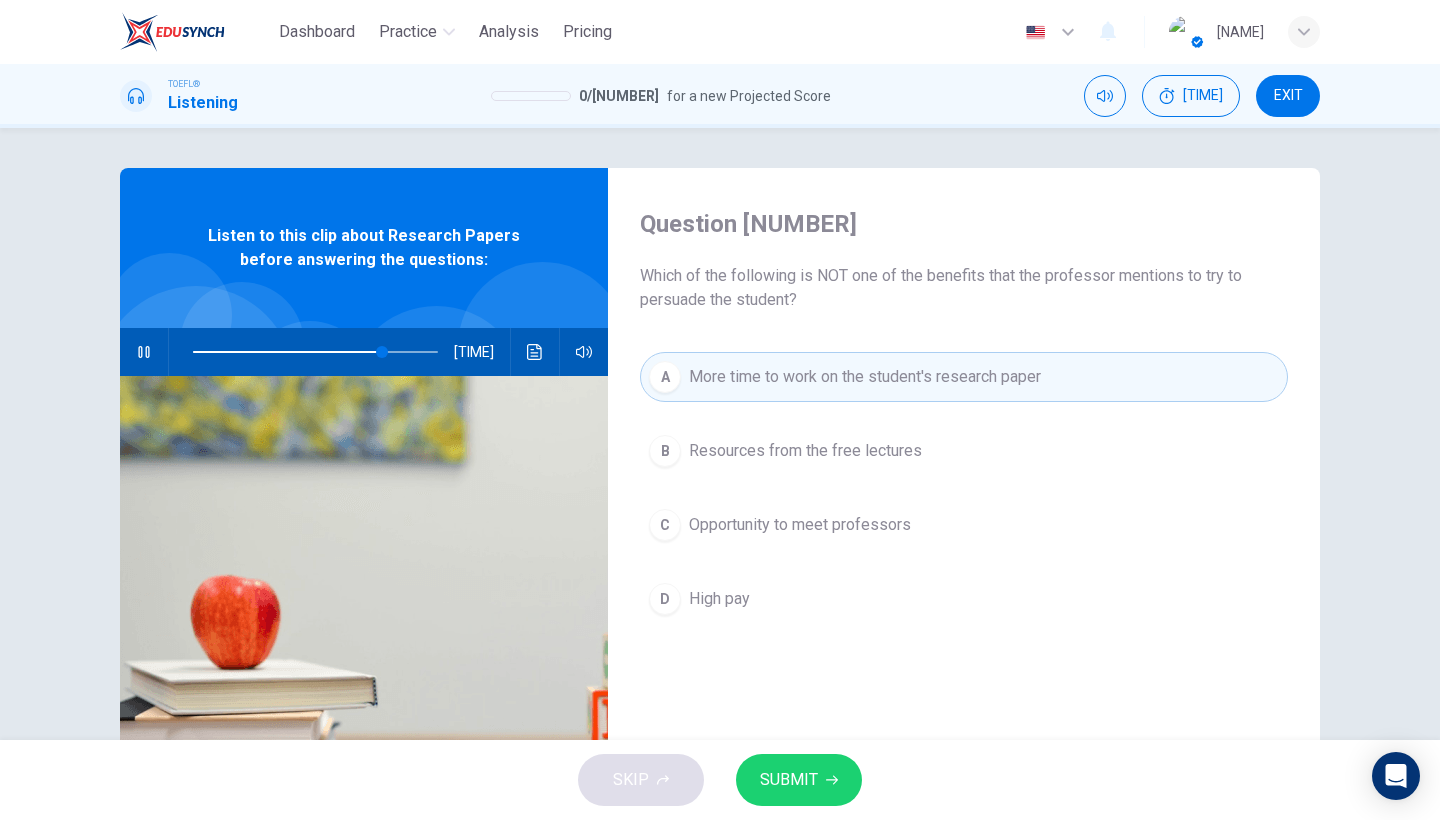 click on "High pay" at bounding box center (805, 451) 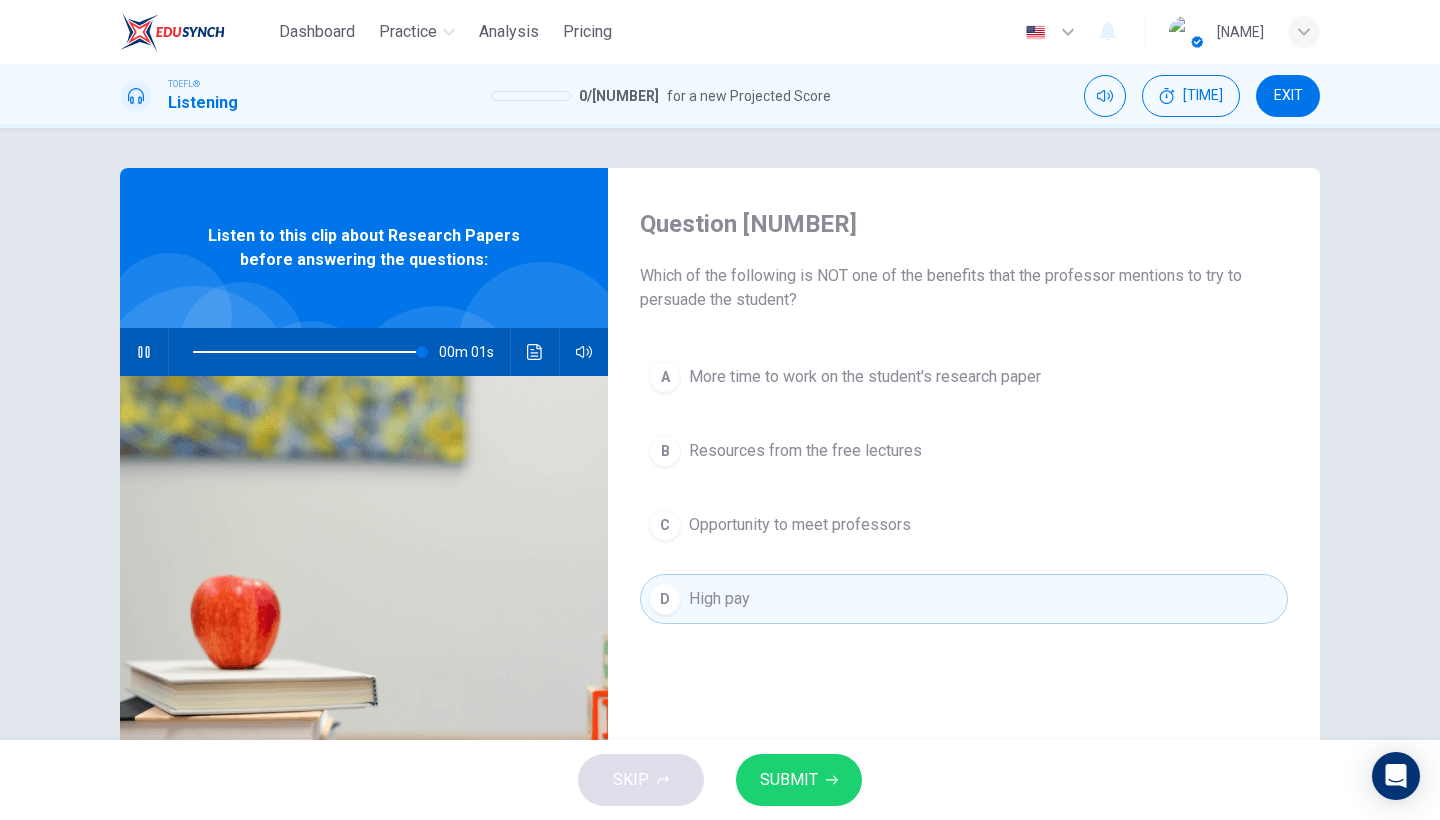 click on "SUBMIT" at bounding box center [789, 780] 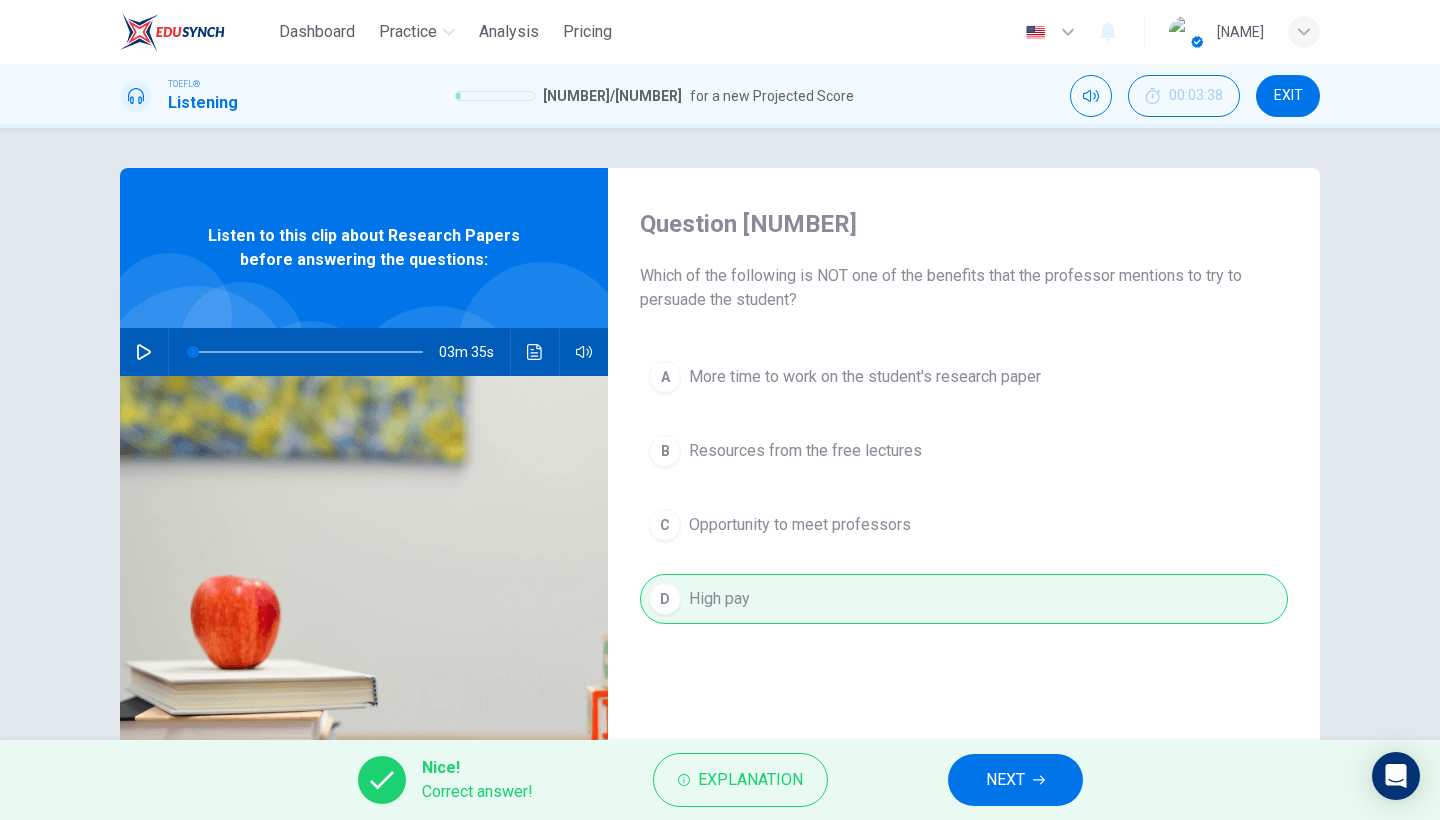 click on "NEXT" at bounding box center [1005, 780] 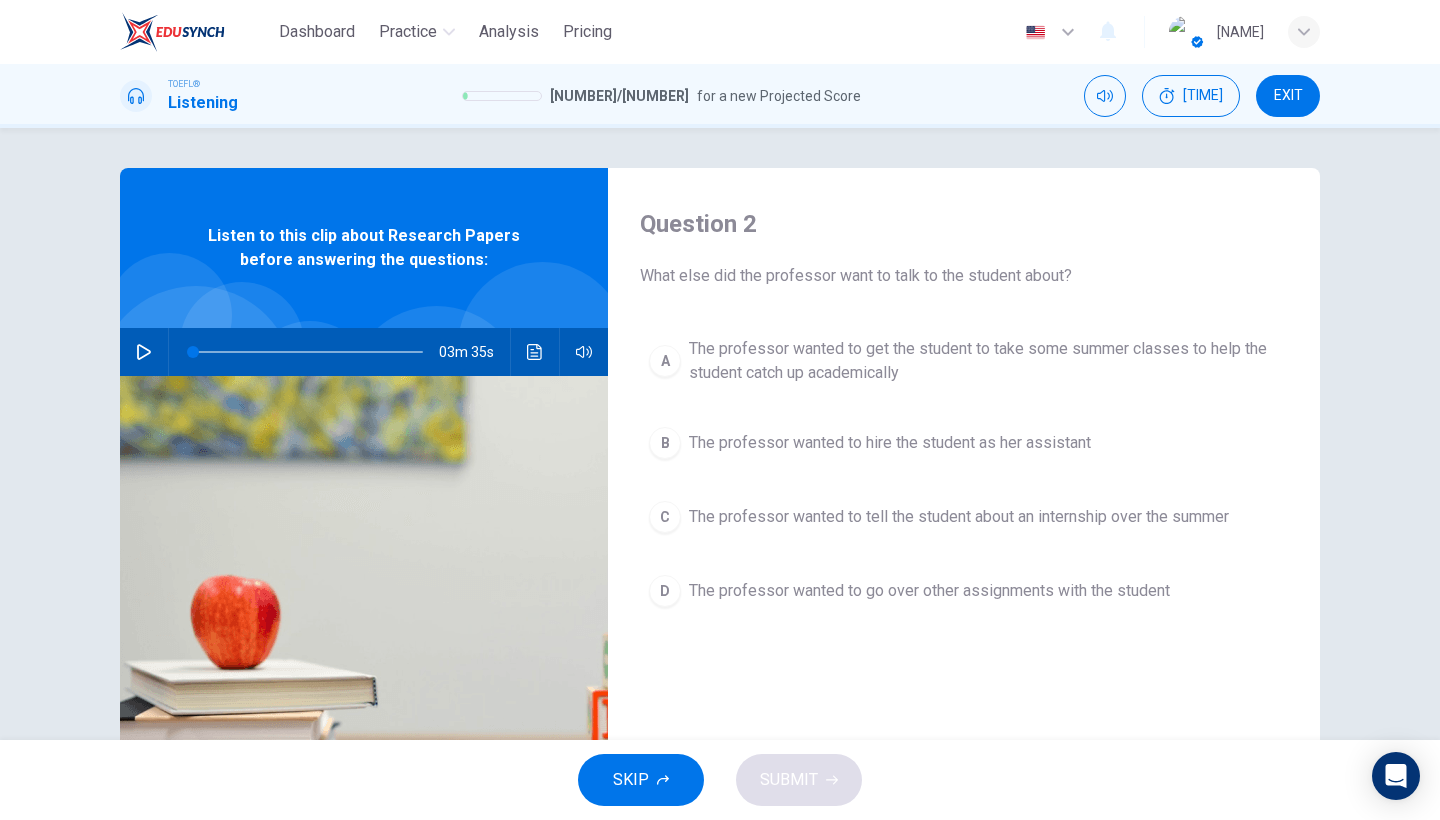click at bounding box center [144, 352] 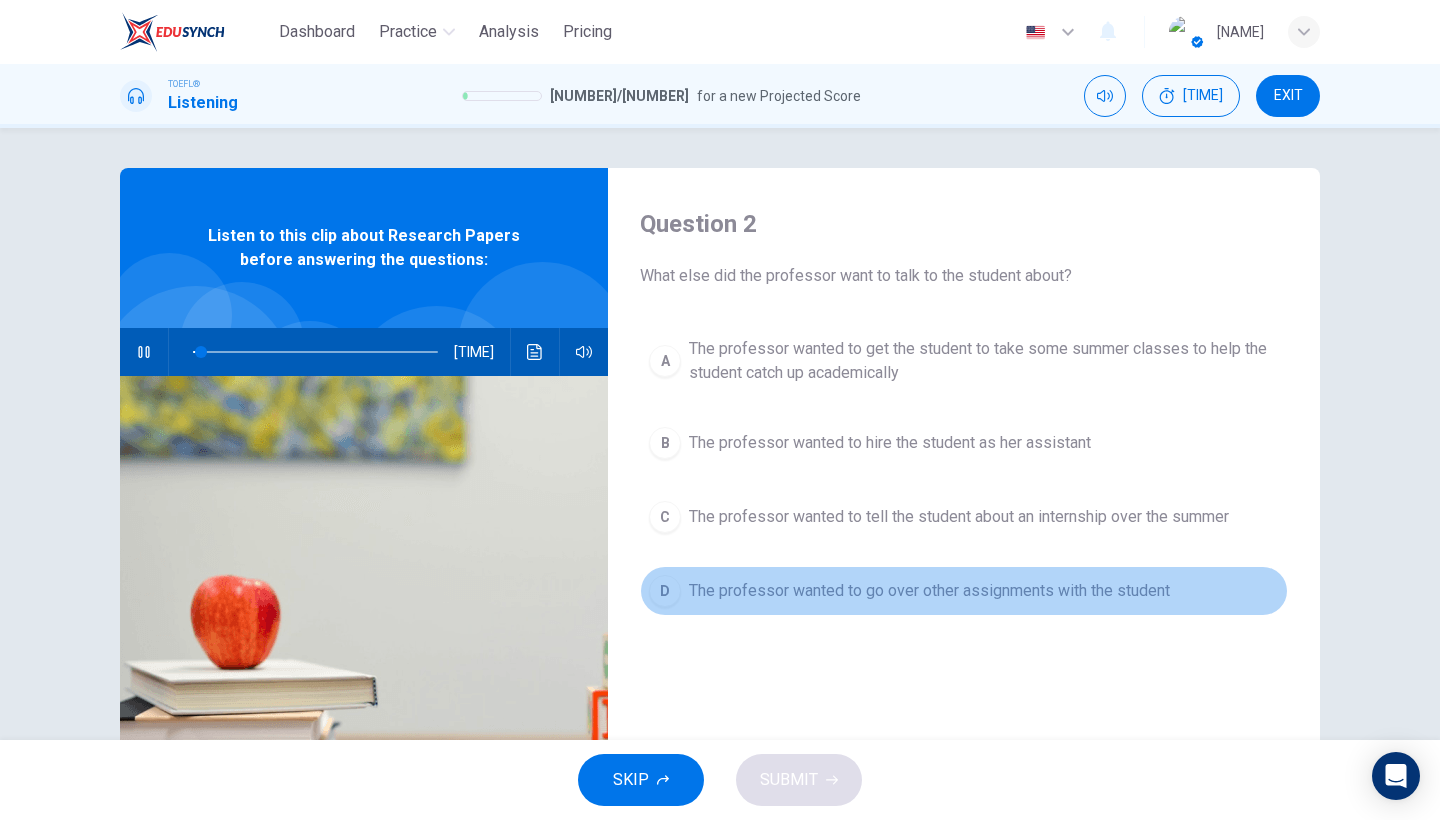 click on "The professor wanted to go over other assignments with the student" at bounding box center (984, 361) 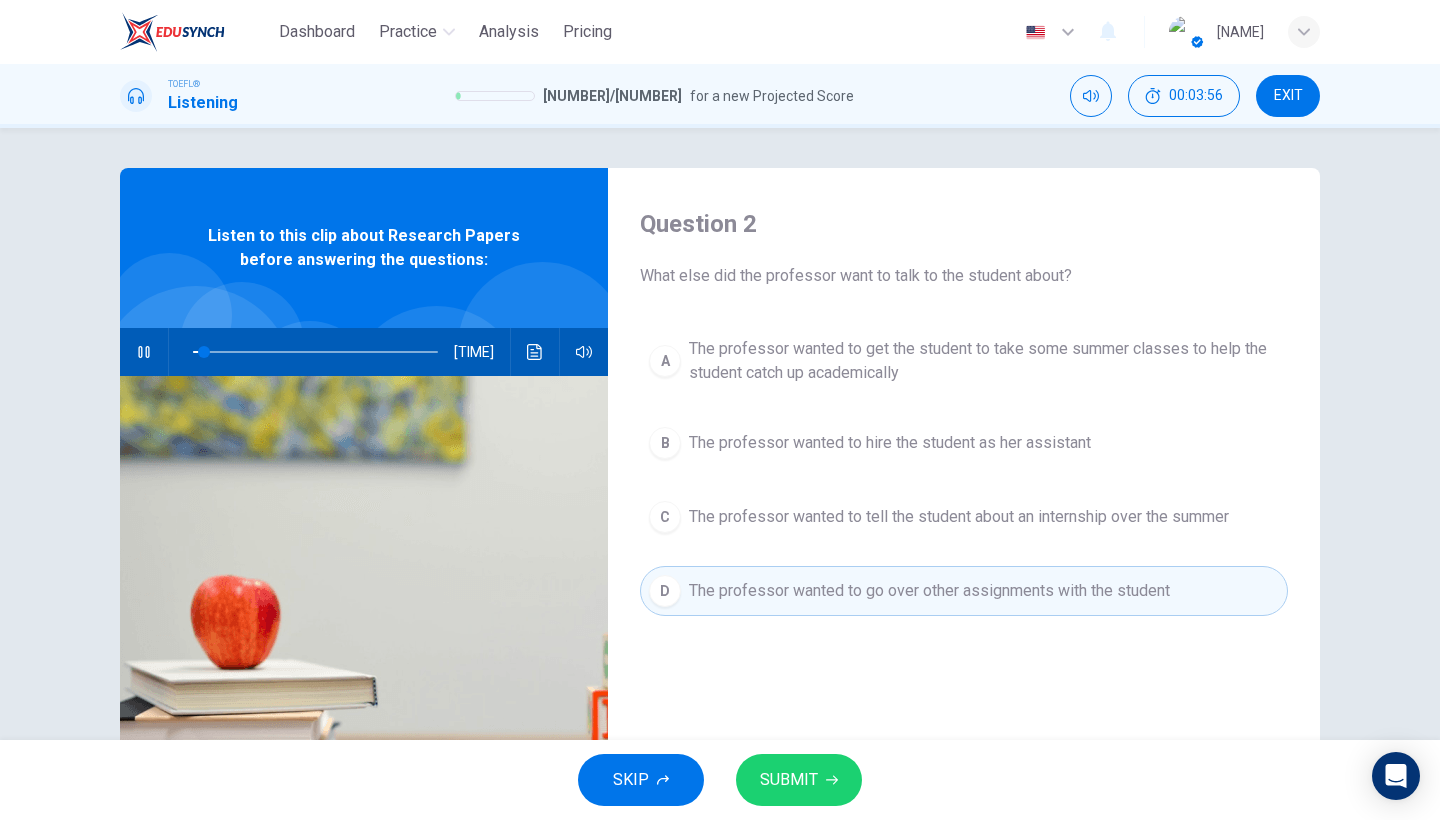click on "SUBMIT" at bounding box center [789, 780] 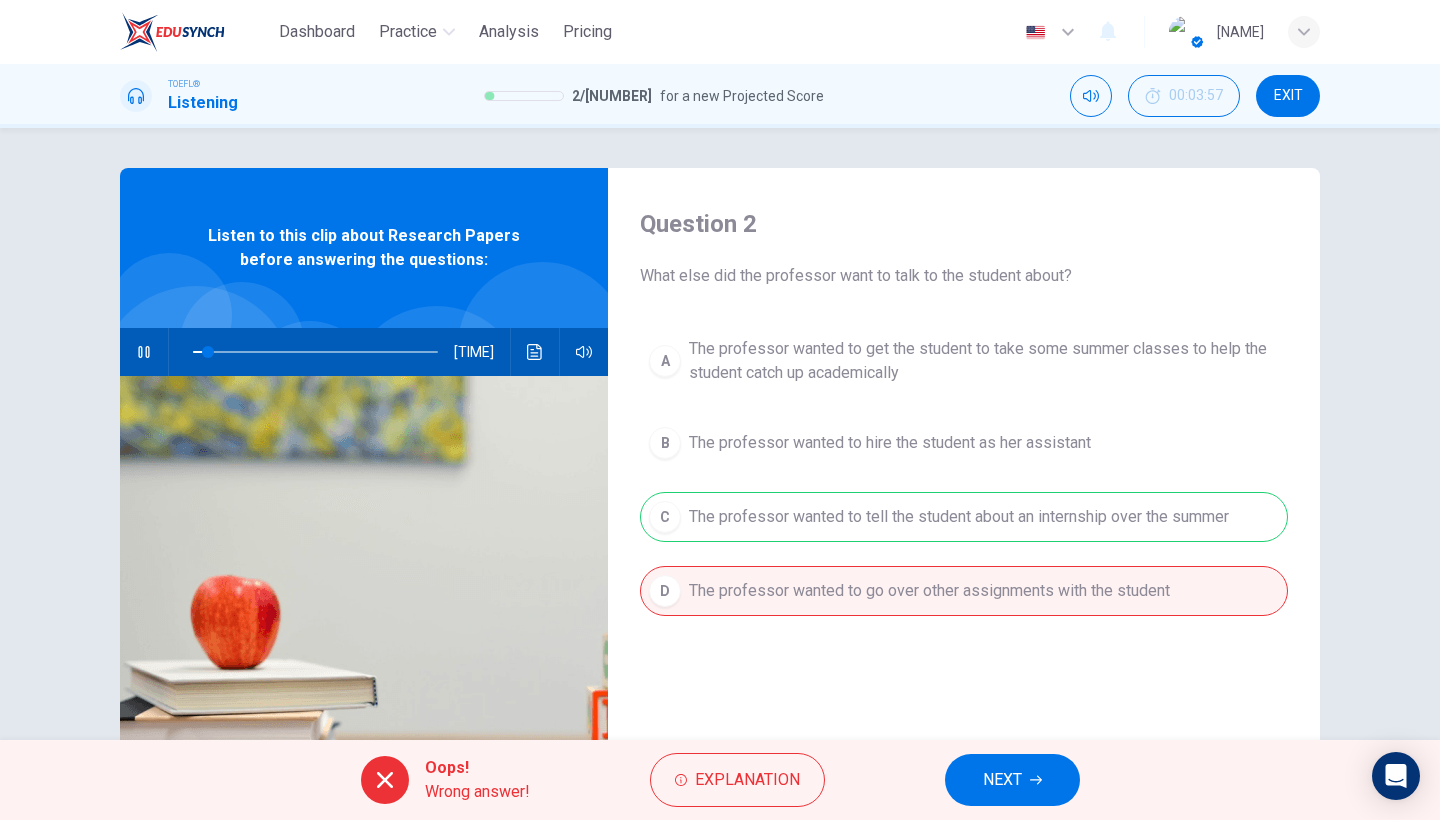 click on "NEXT" at bounding box center [1002, 780] 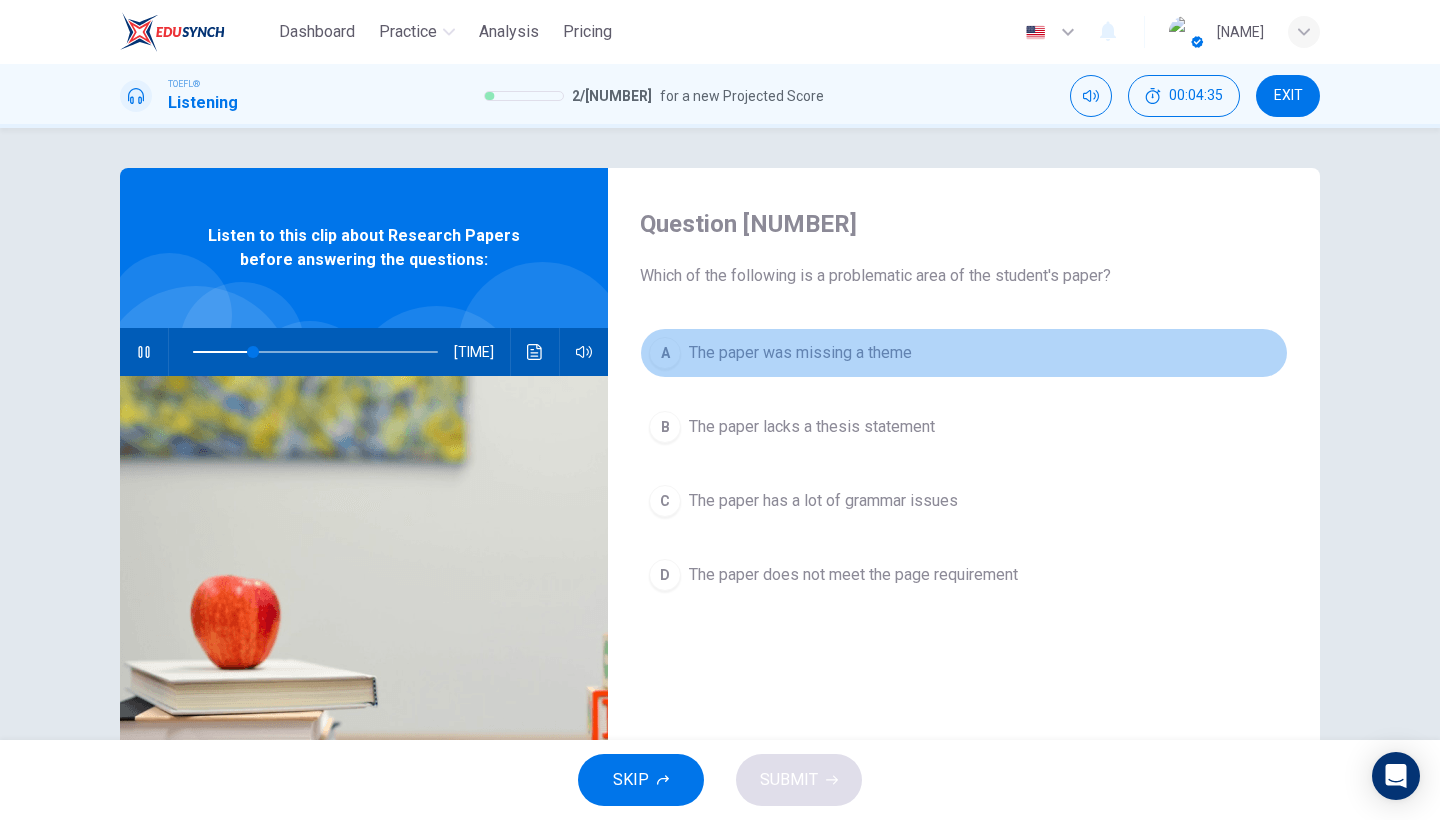 click on "The paper was missing a theme" at bounding box center (800, 353) 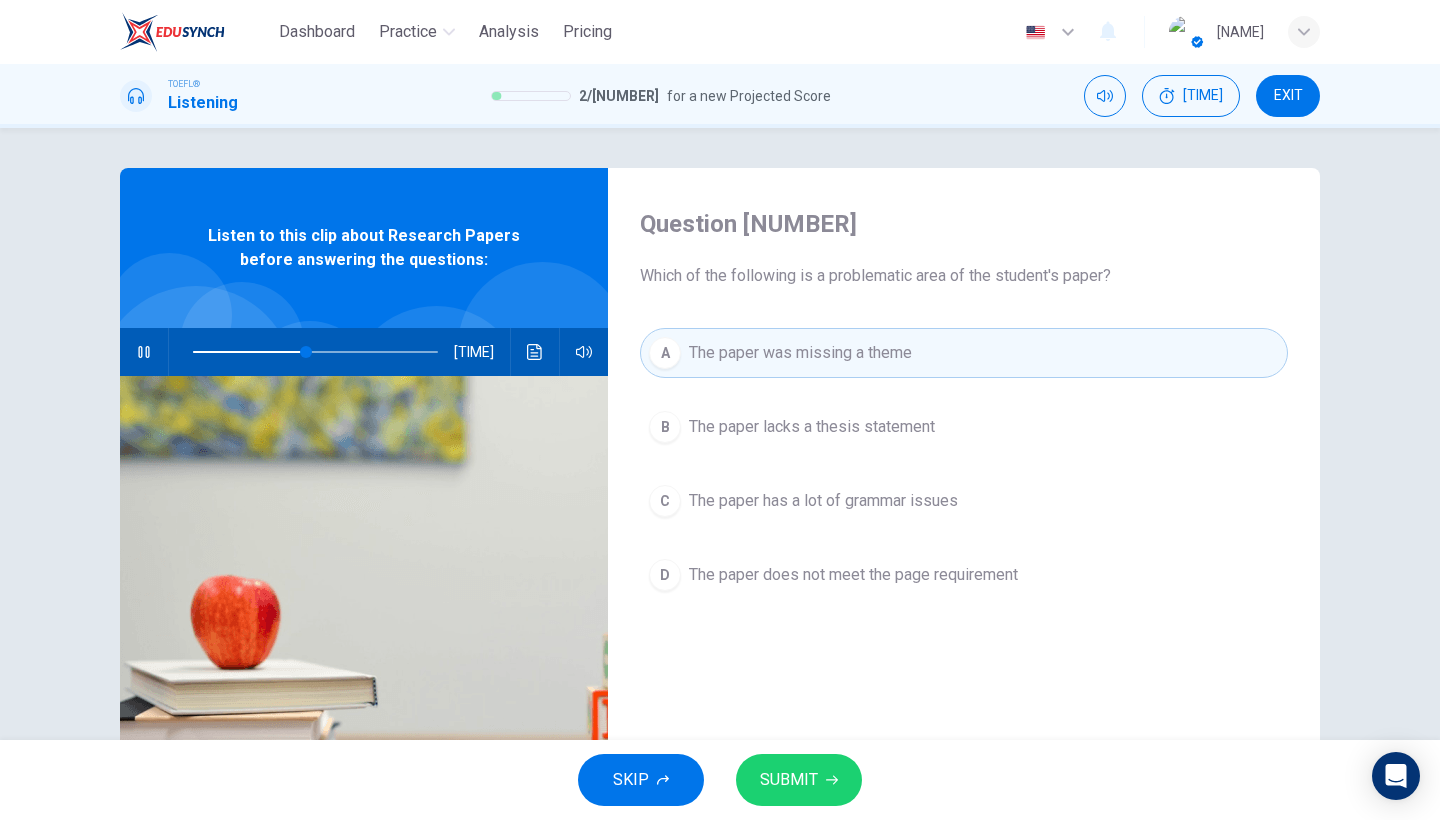 click on "The paper lacks a thesis statement" at bounding box center [812, 427] 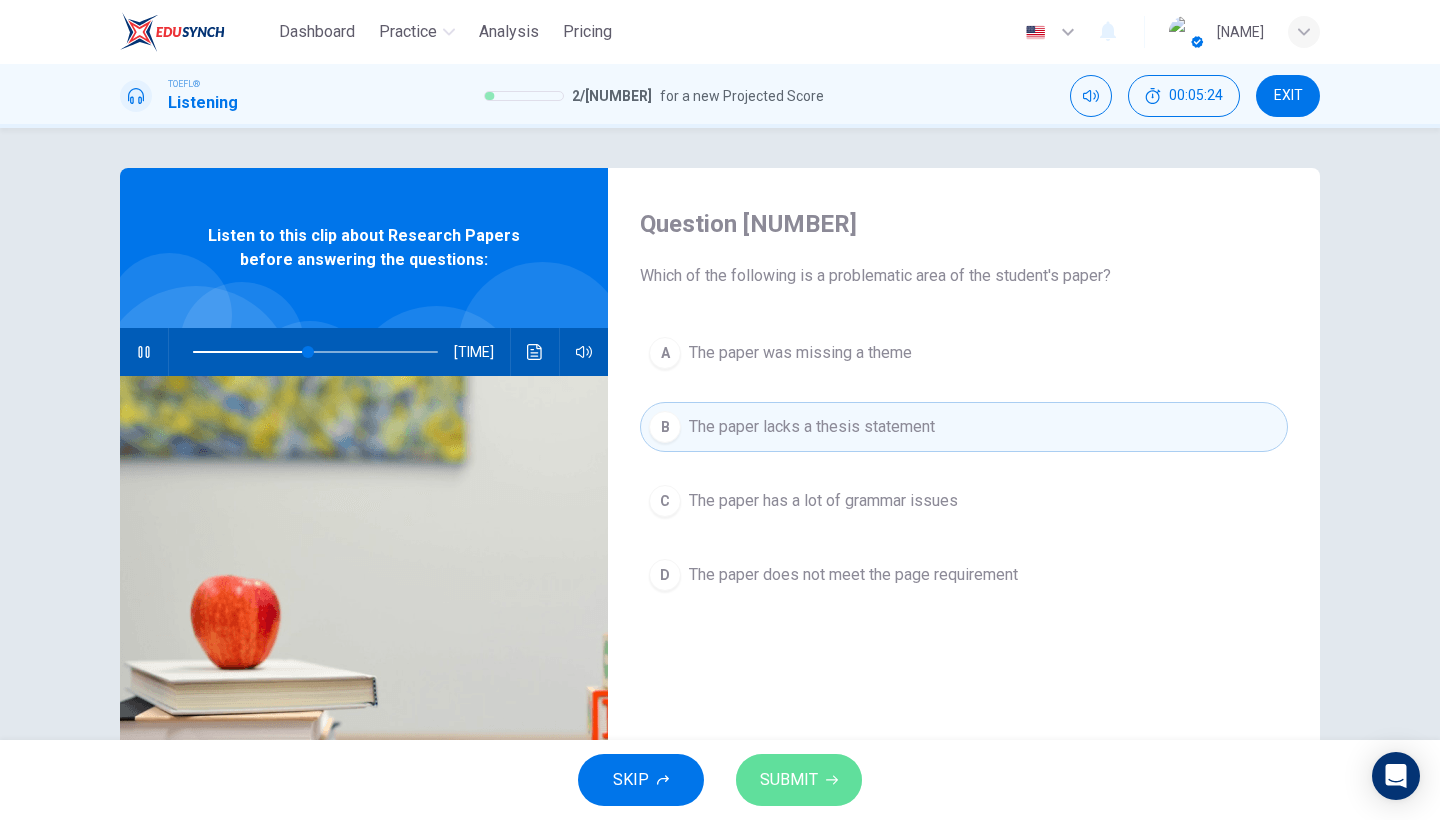 click on "SUBMIT" at bounding box center (799, 780) 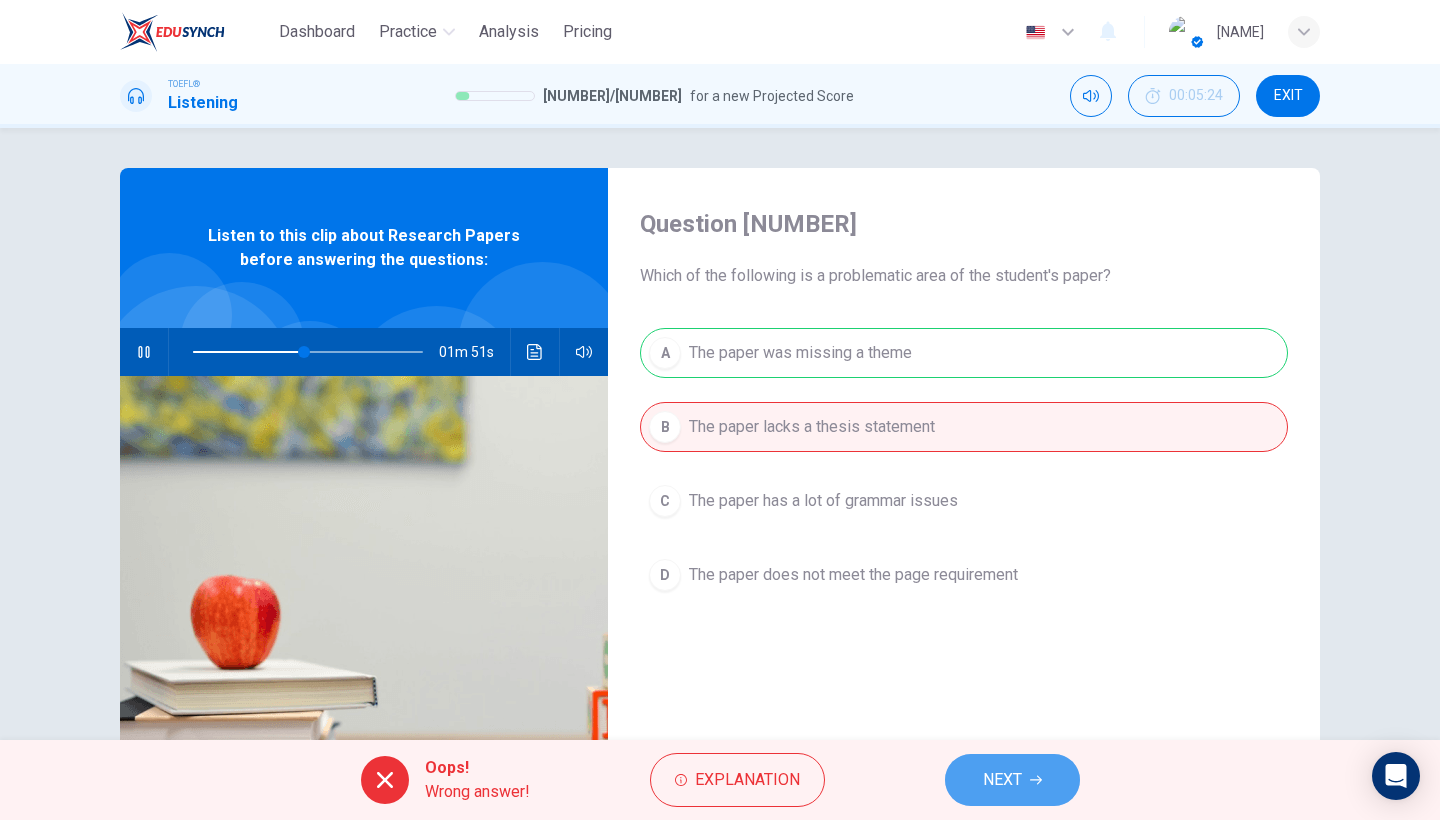 click at bounding box center (1036, 780) 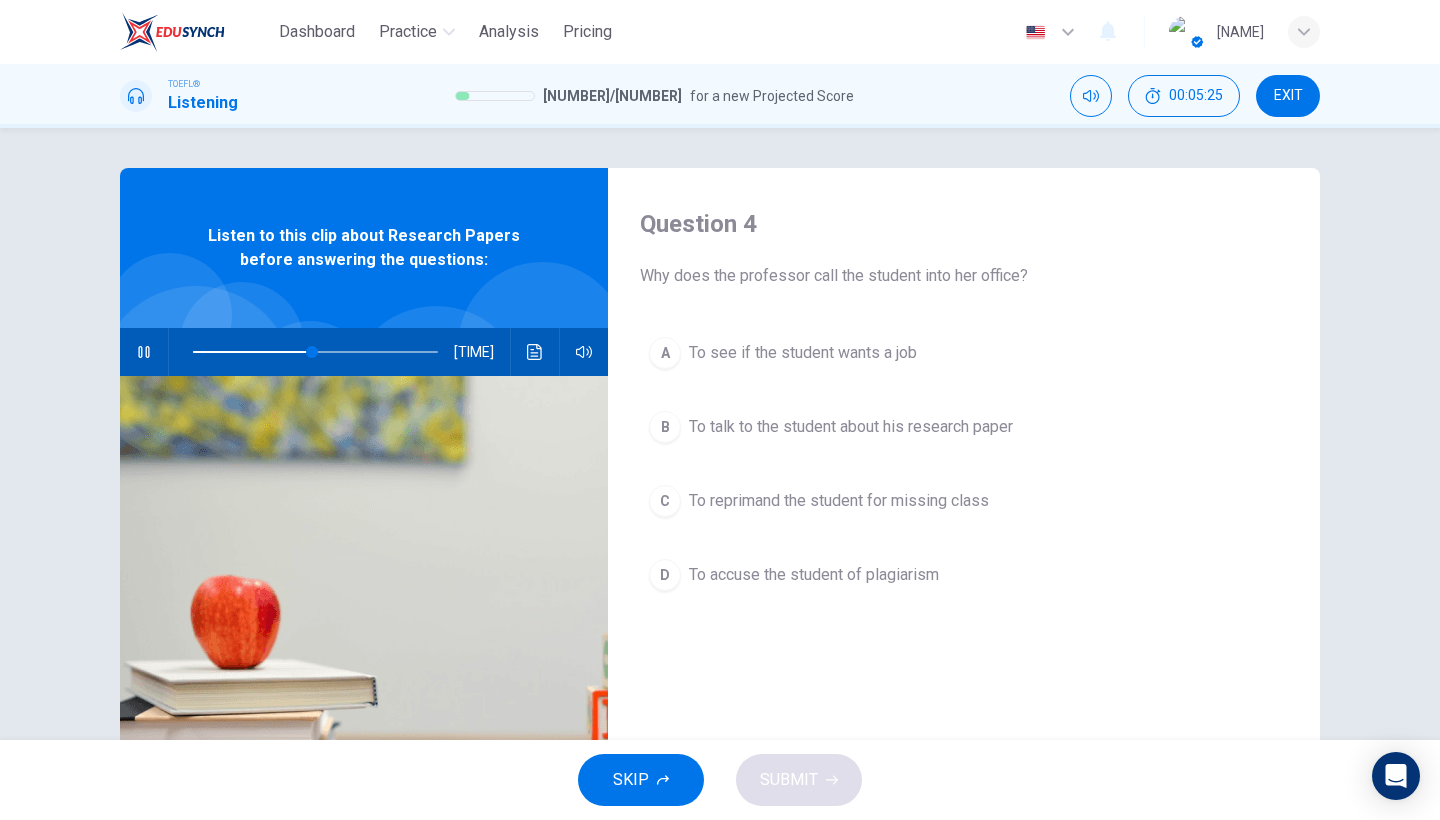 click on "EXIT" at bounding box center (1288, 96) 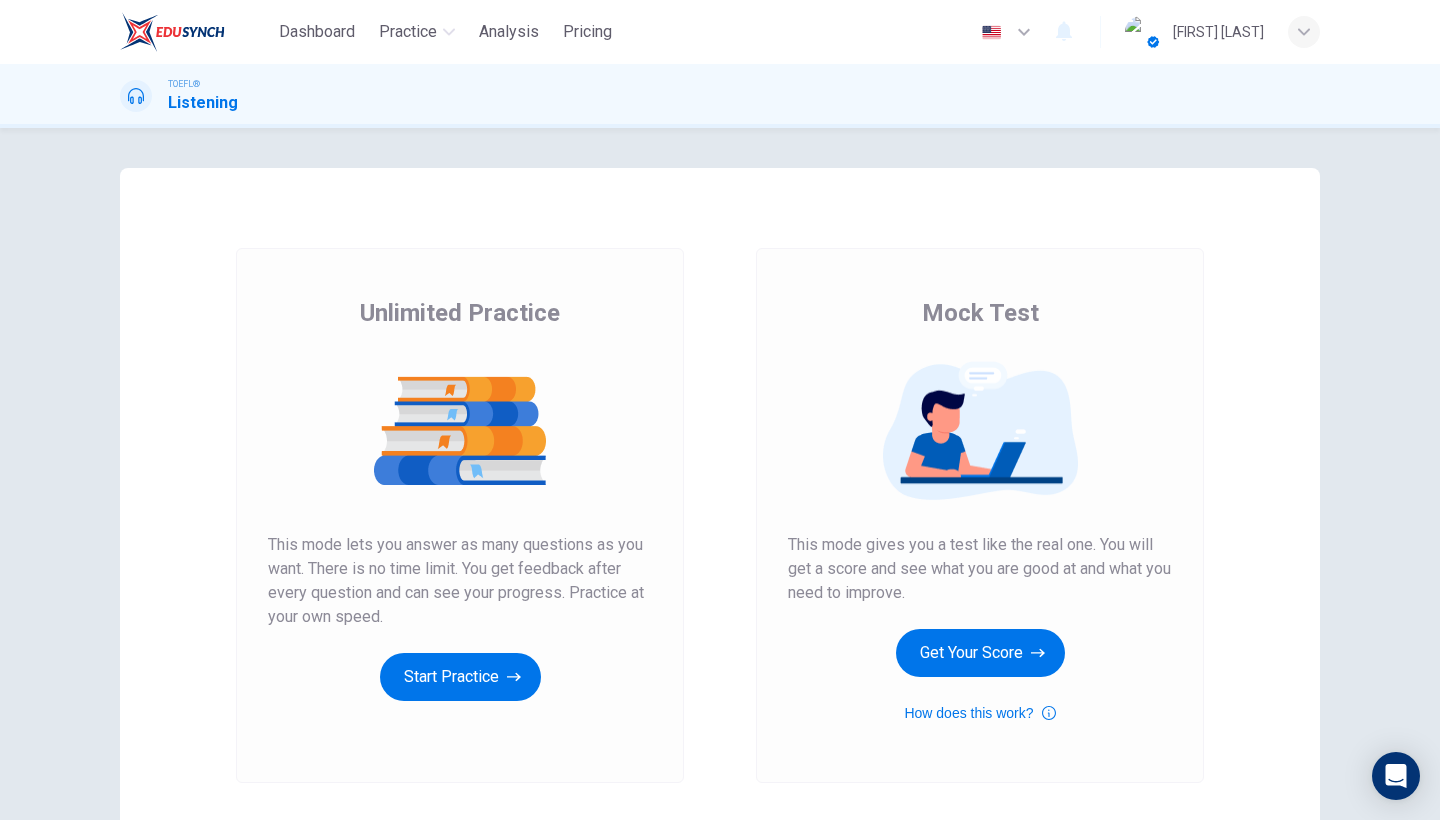 scroll, scrollTop: 0, scrollLeft: 0, axis: both 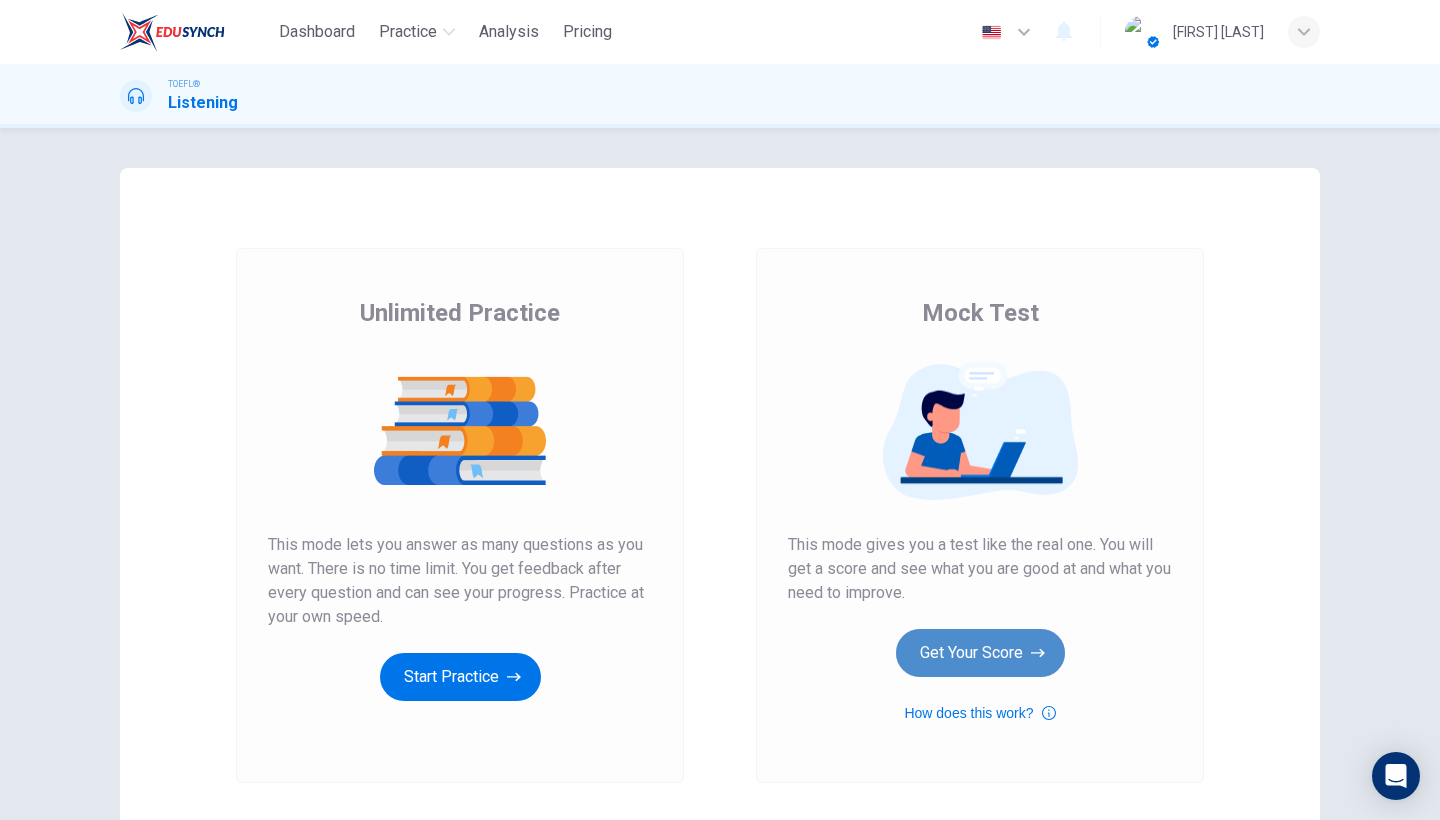 click on "Get Your Score" at bounding box center (460, 677) 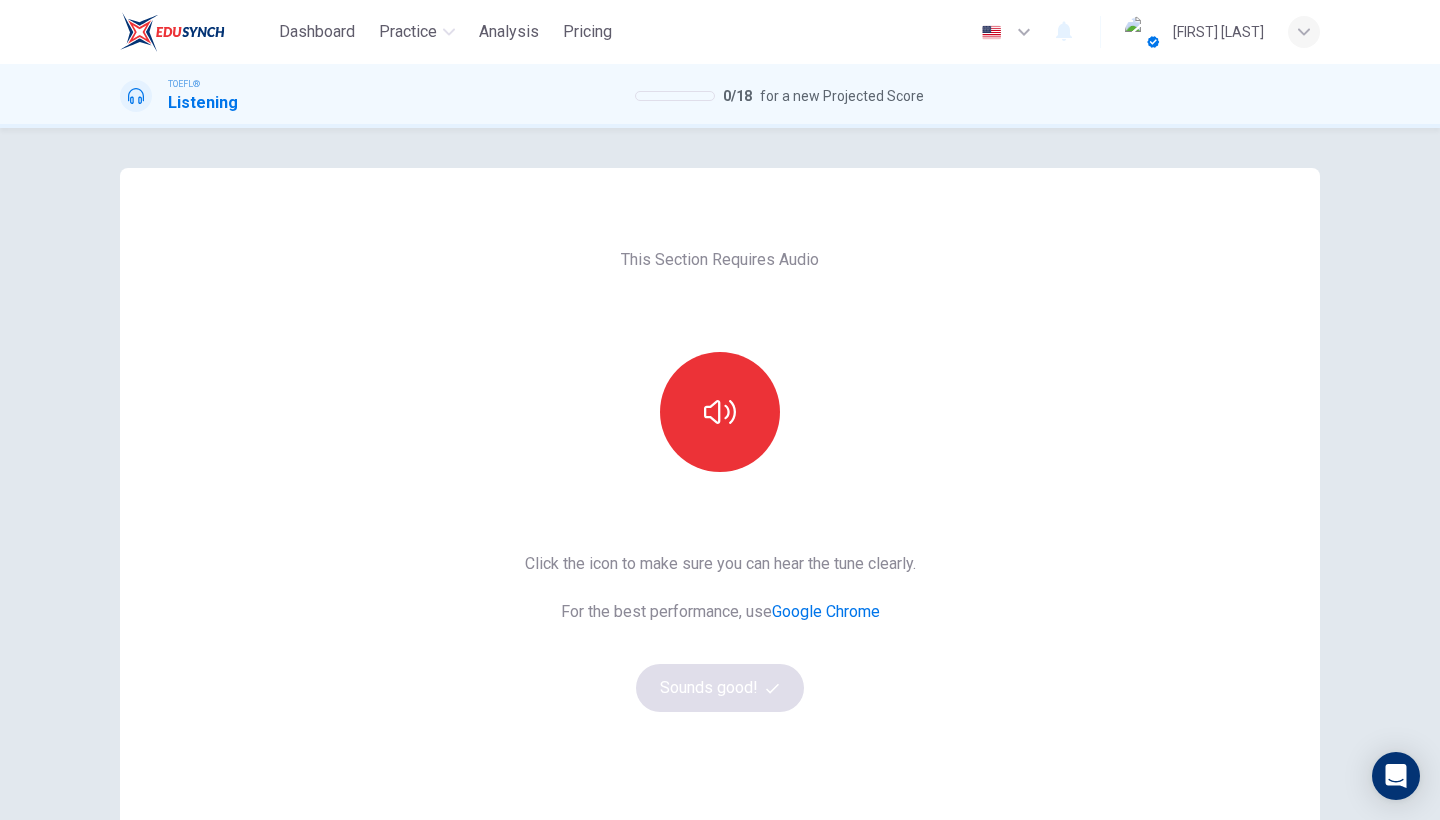 click on "Click the icon to make sure you can hear the tune clearly. For the best performance, use  Google Chrome Sounds good!" at bounding box center [720, 632] 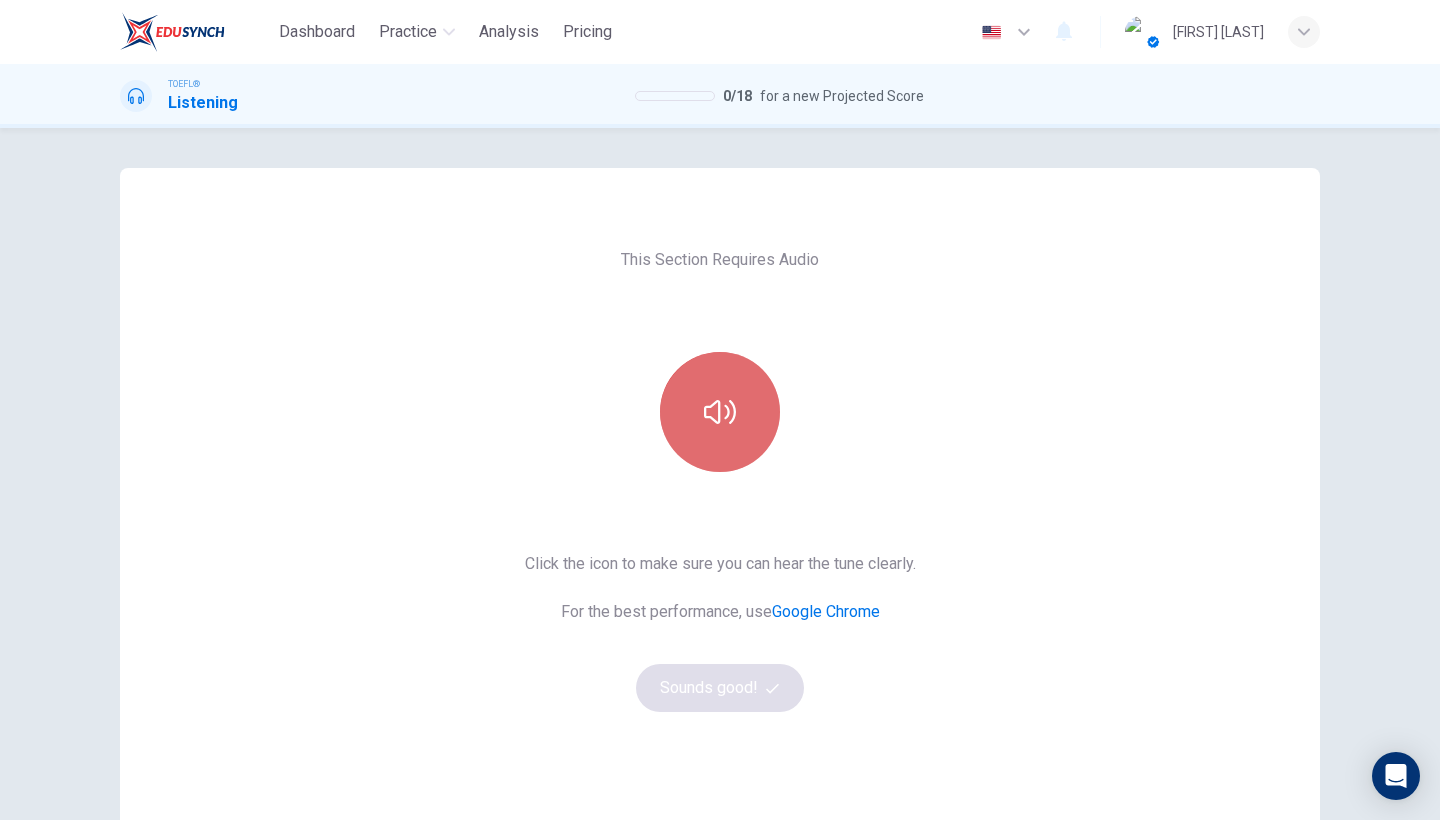 click at bounding box center [720, 412] 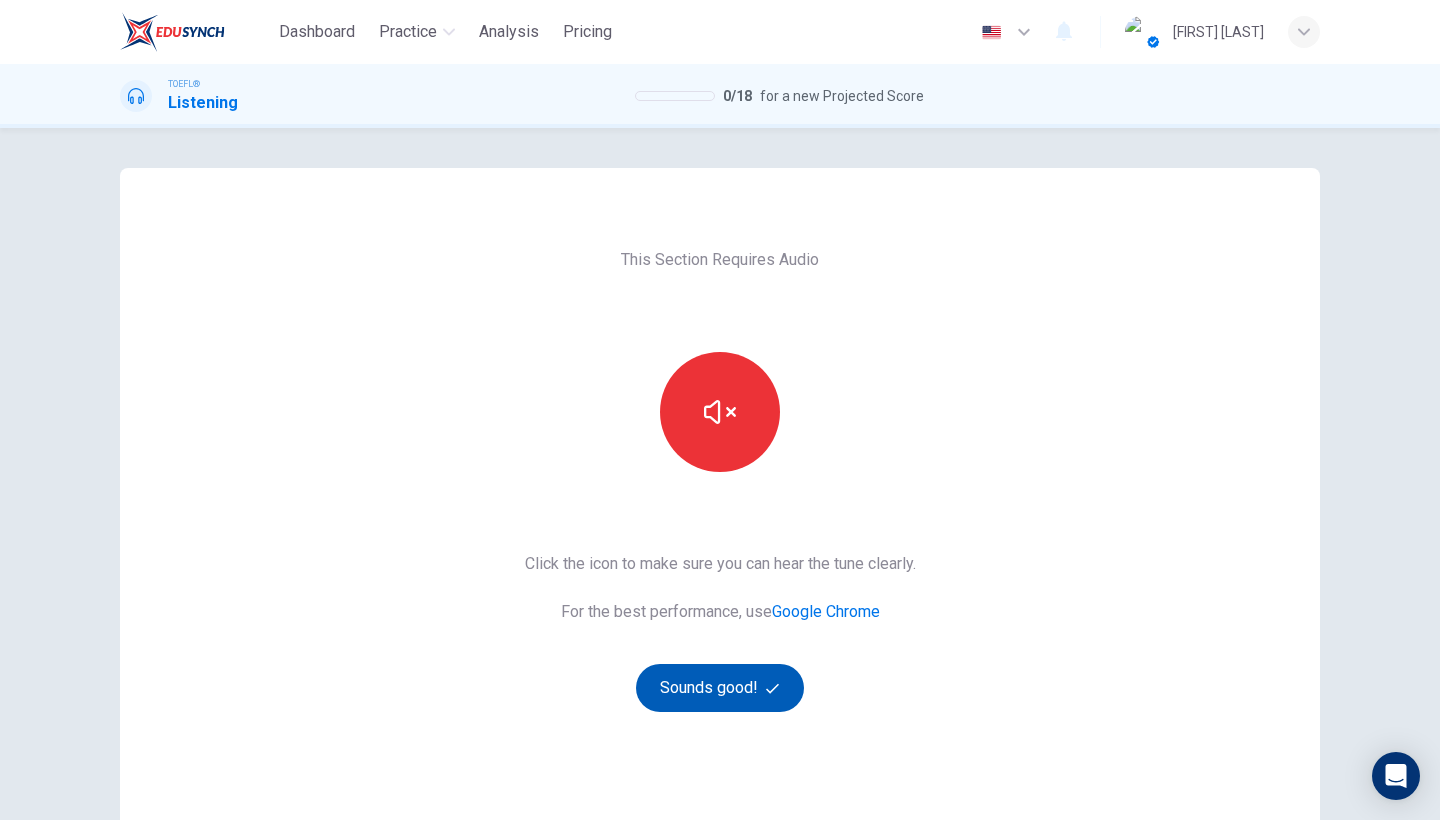 click on "Sounds good!" at bounding box center (720, 688) 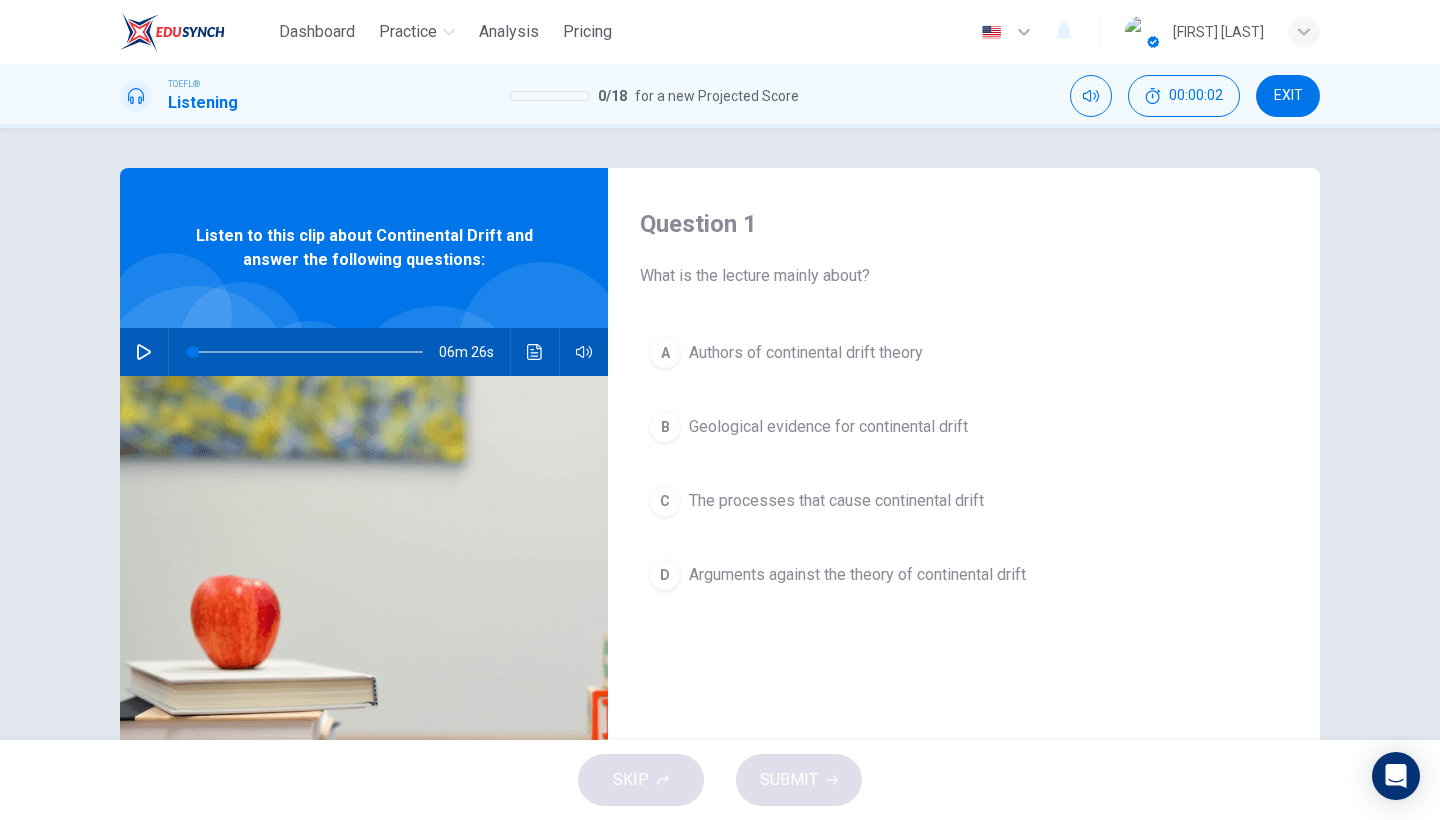 click at bounding box center [144, 352] 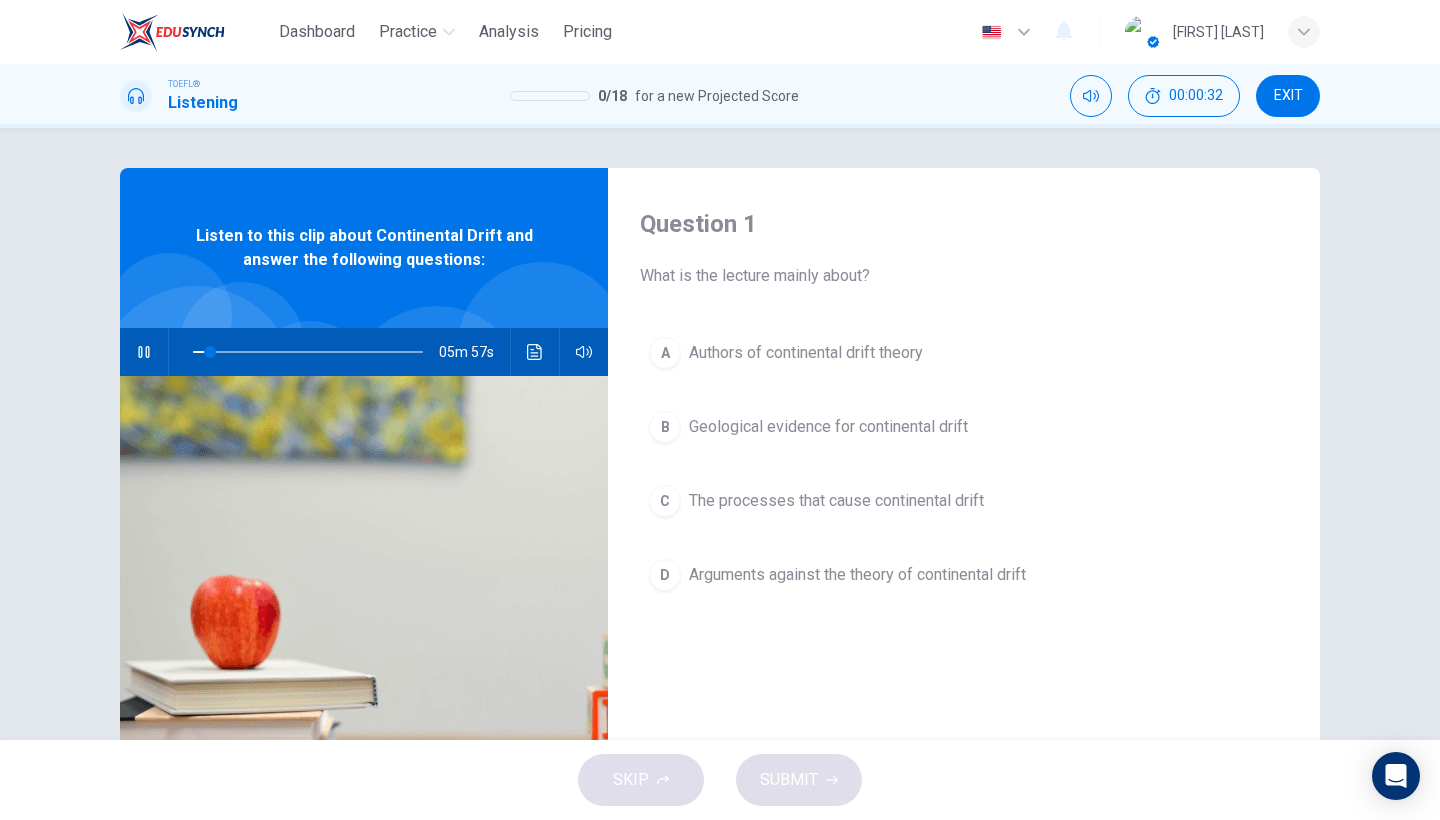 click on "TOEFL® Listening 0 / 18 for a new Projected Score 00:00:32 EXIT" at bounding box center (720, 96) 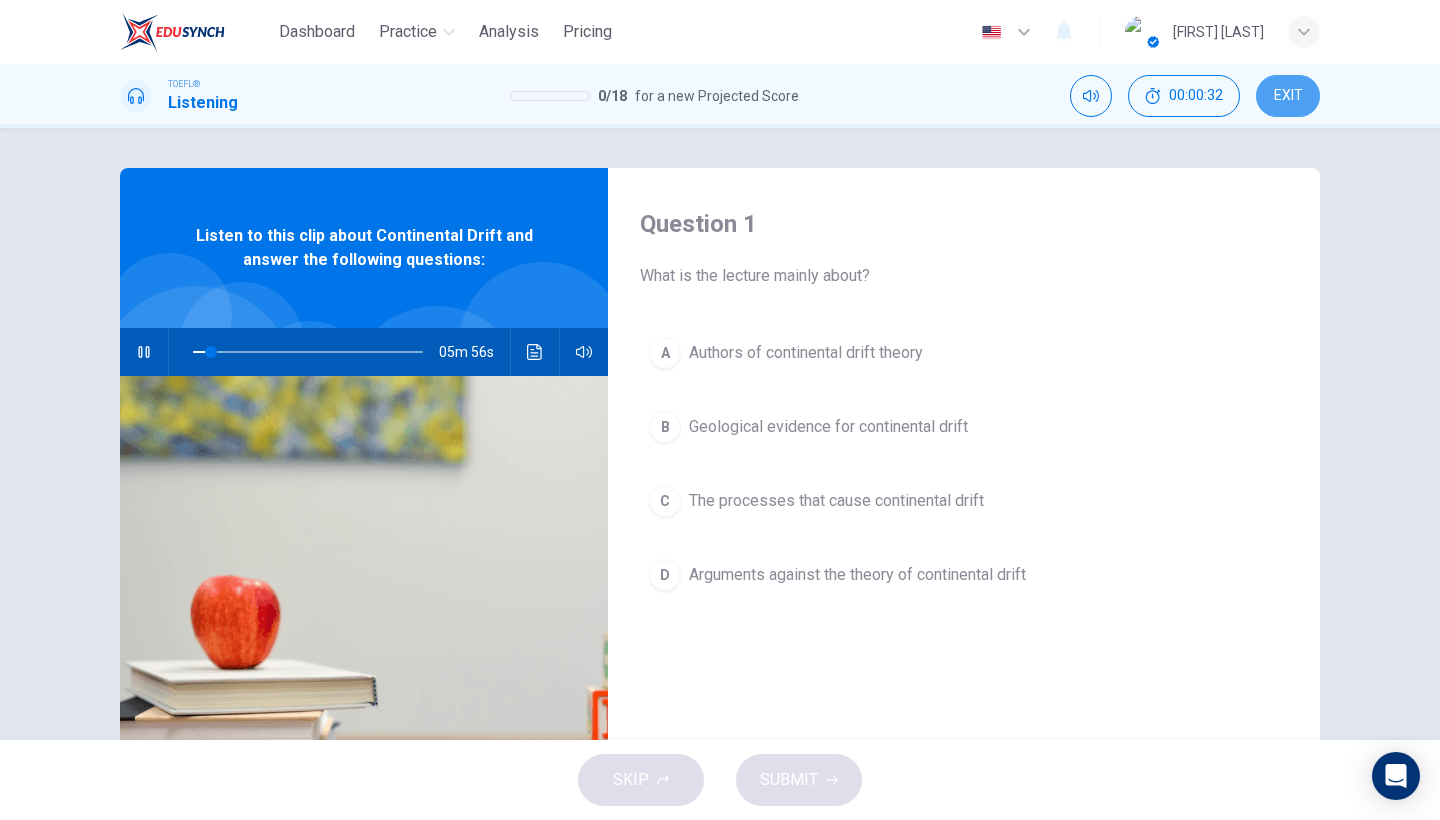 click on "EXIT" at bounding box center [1288, 96] 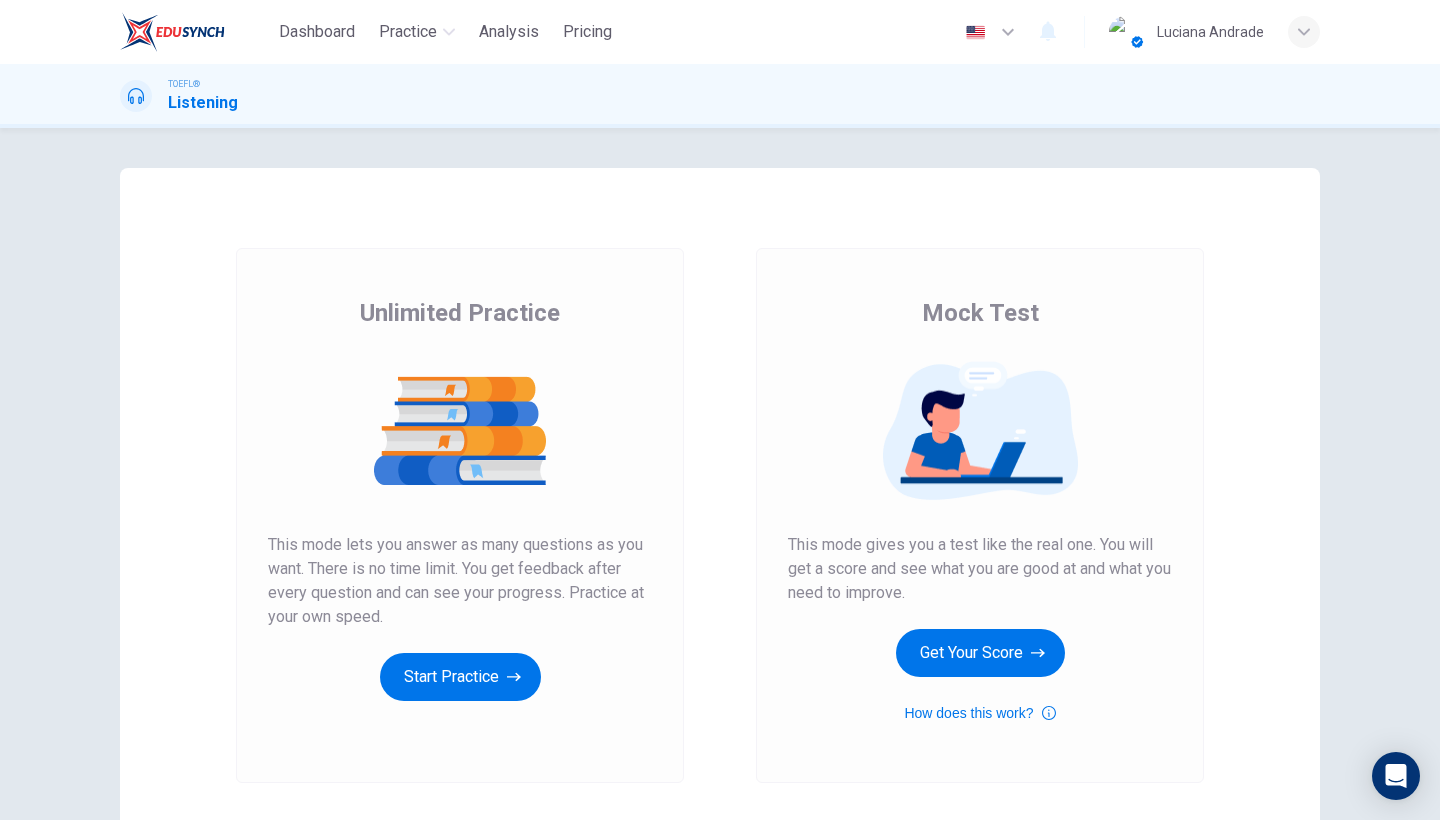 scroll, scrollTop: 0, scrollLeft: 0, axis: both 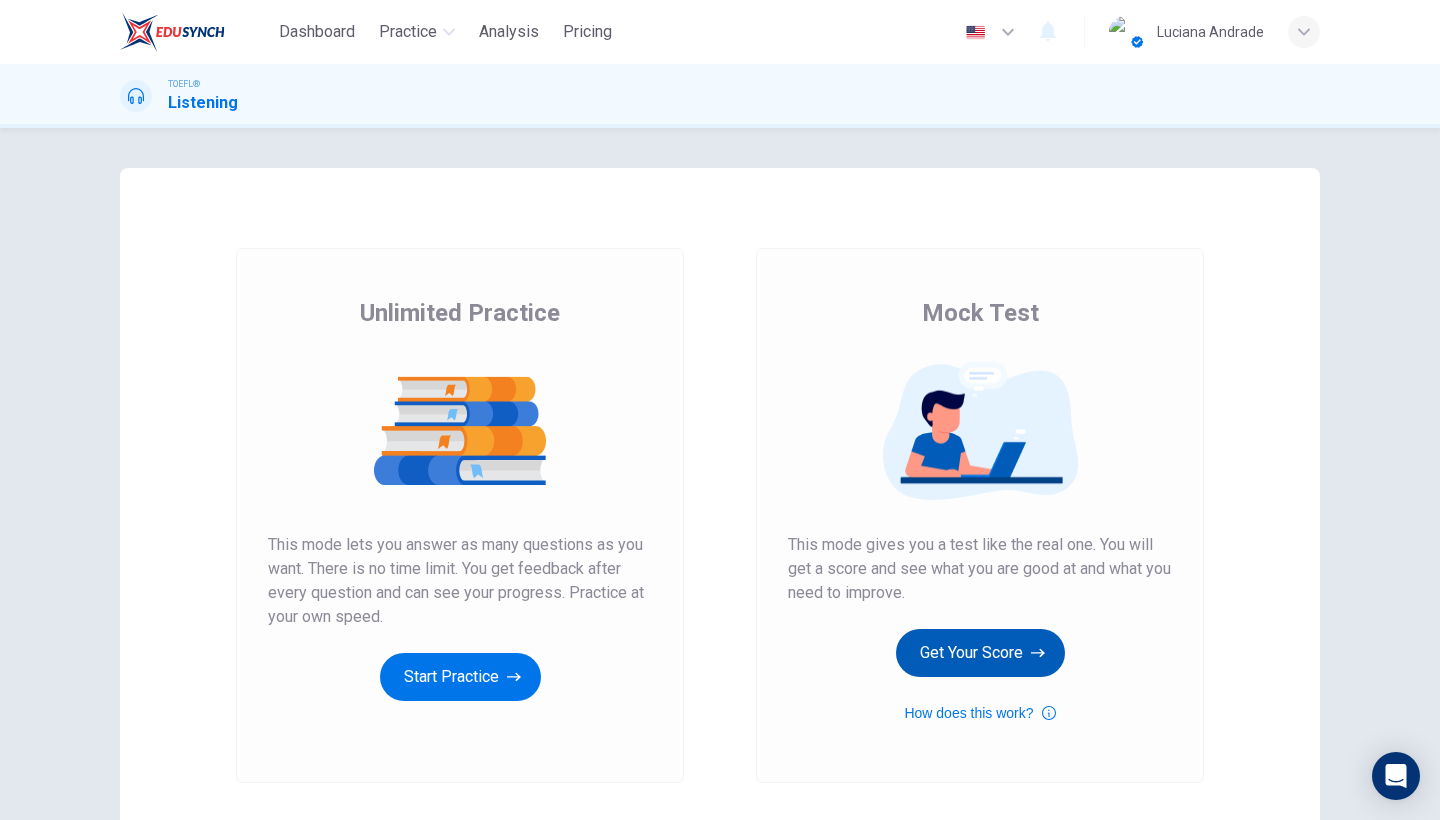 click on "Get Your Score" at bounding box center [460, 677] 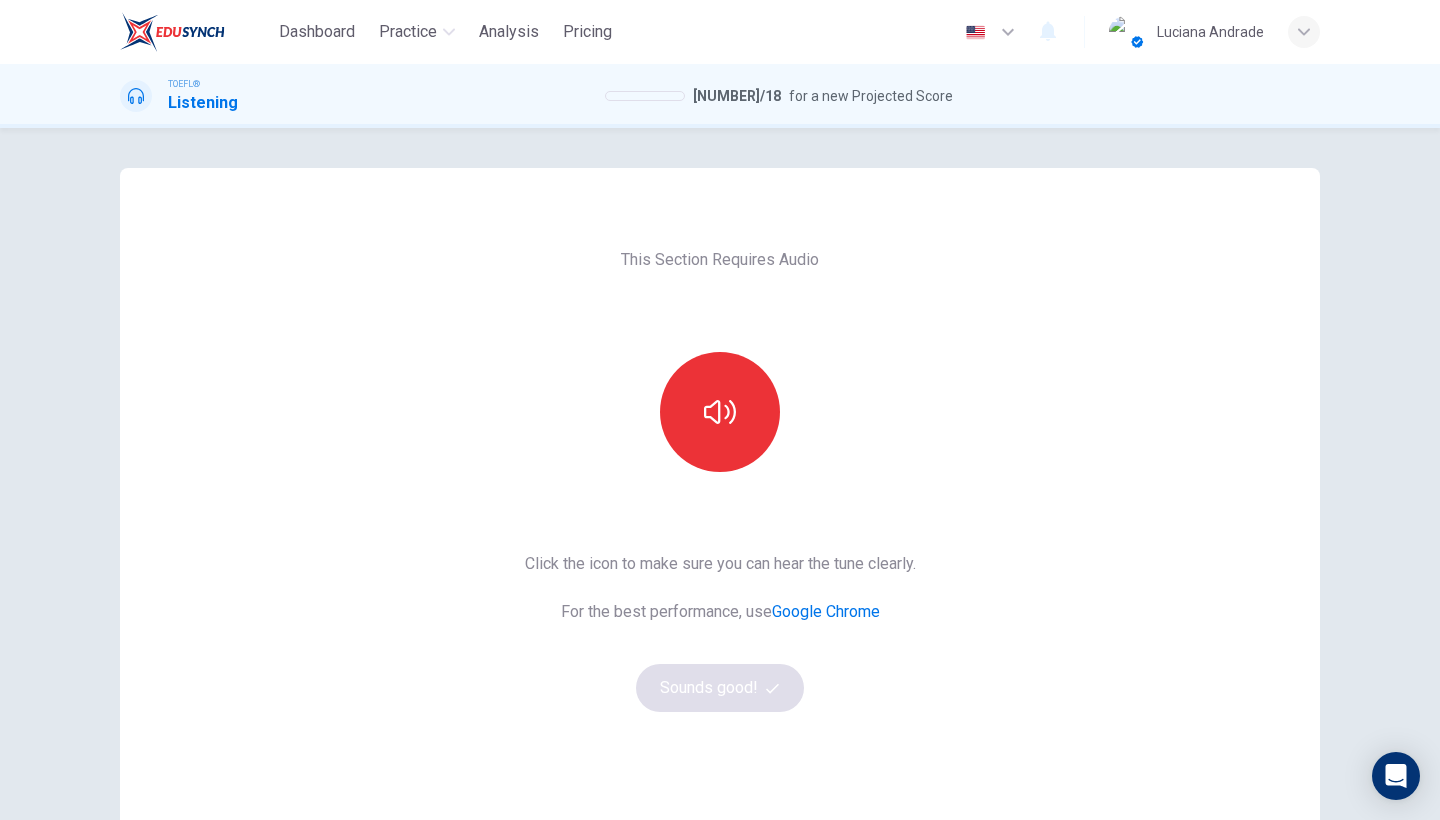 click on "Google Chrome" at bounding box center [826, 611] 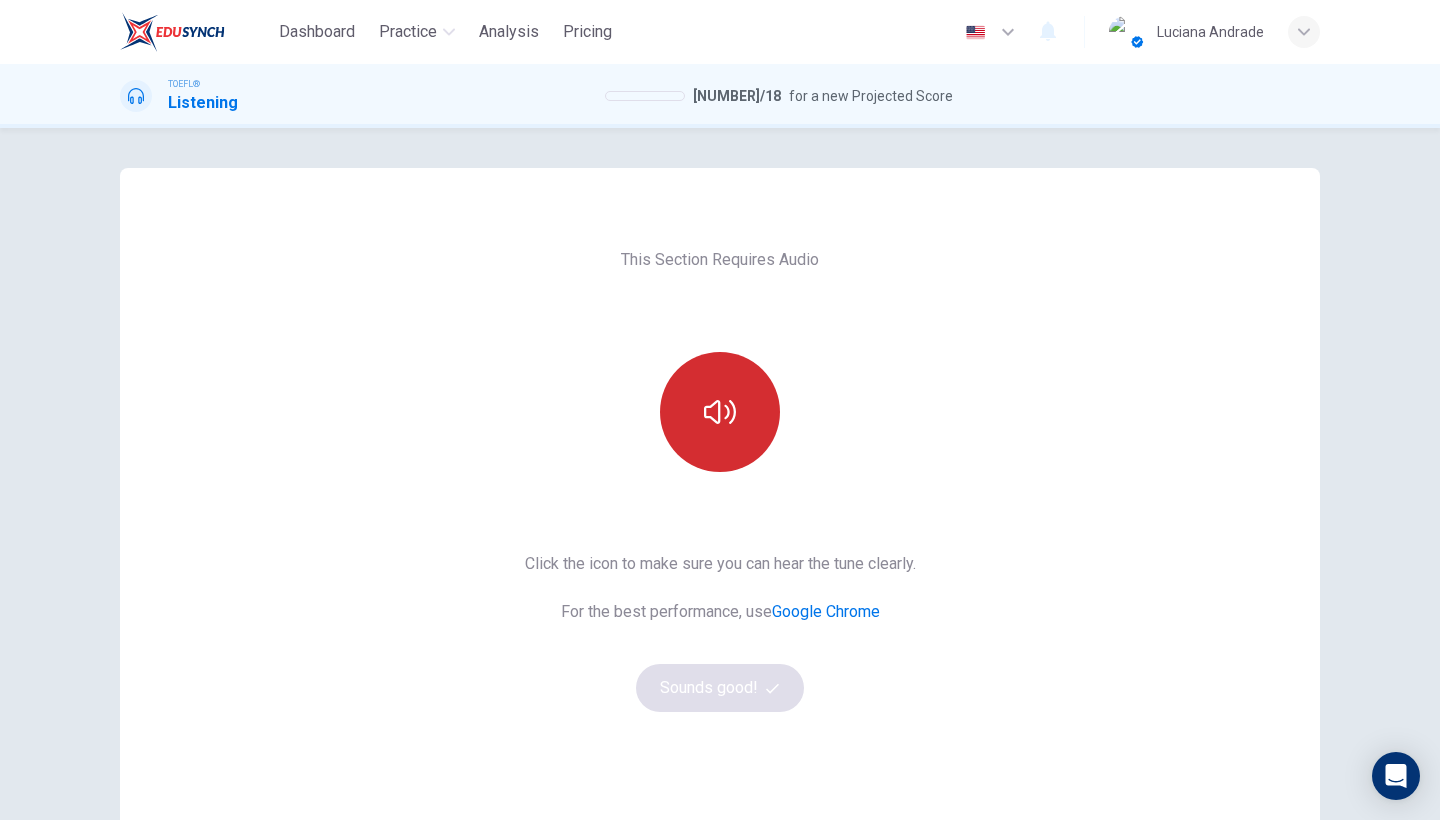 drag, startPoint x: 718, startPoint y: 426, endPoint x: 721, endPoint y: 458, distance: 32.140316 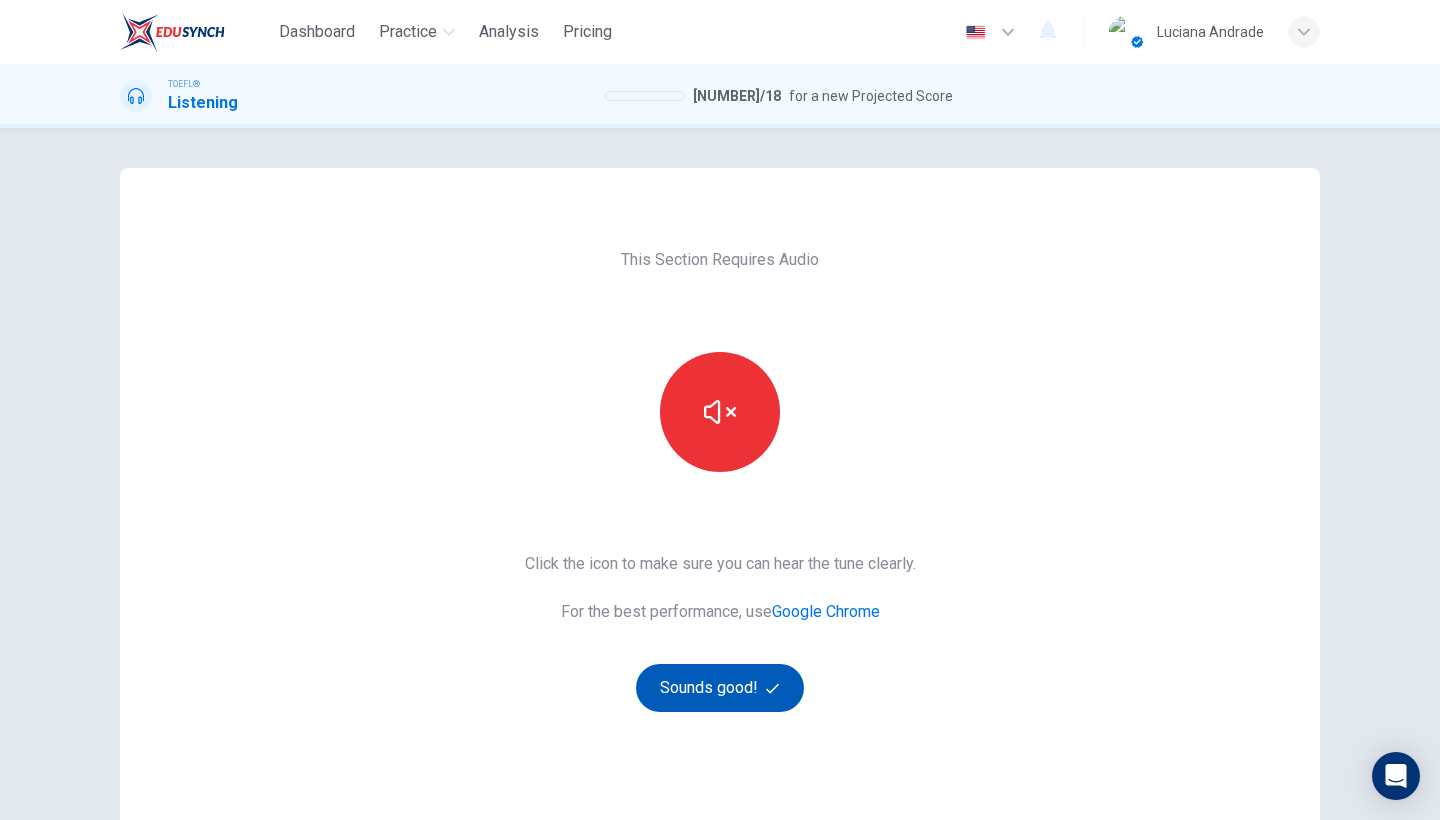 click on "Sounds good!" at bounding box center [720, 688] 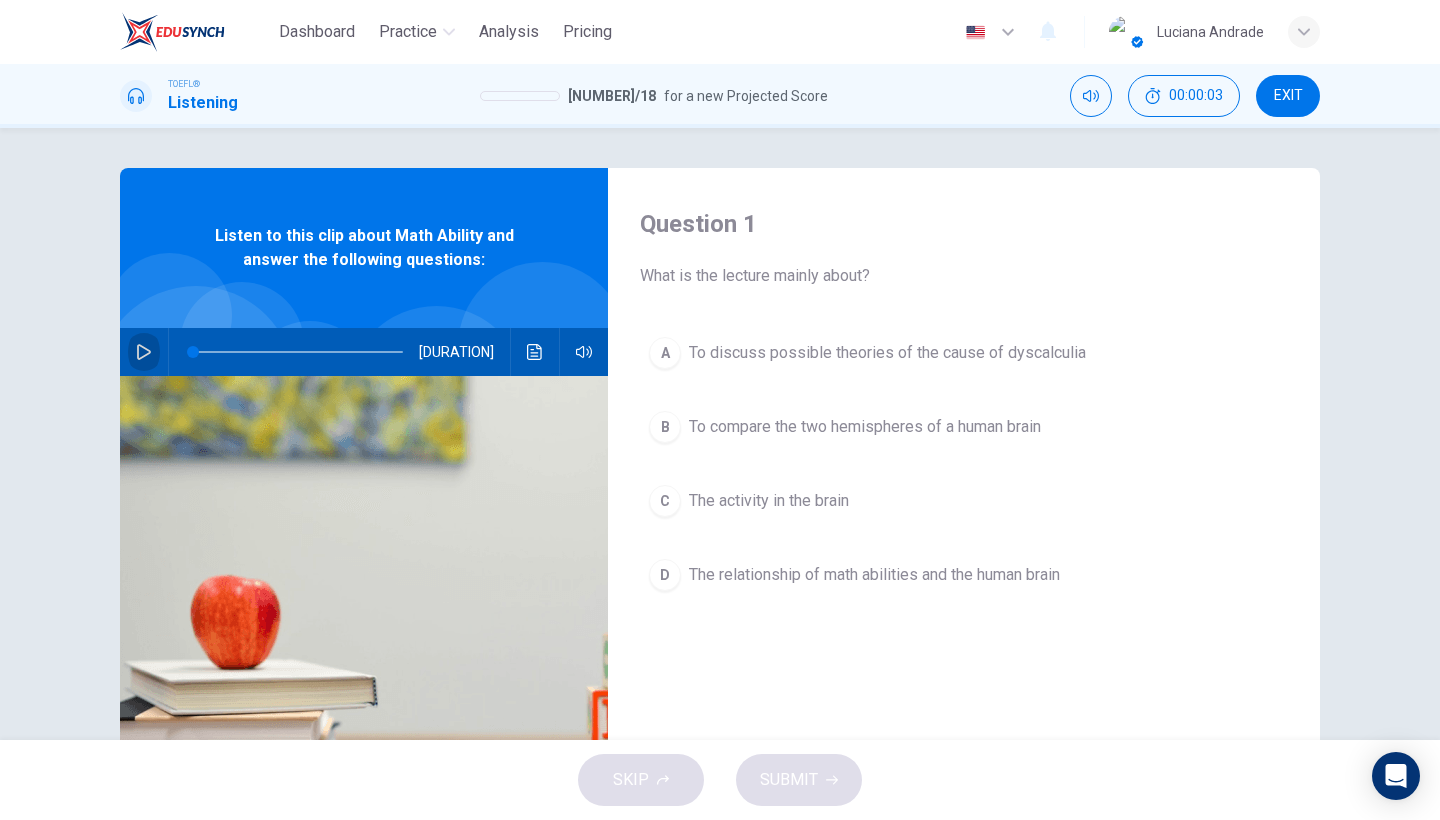 click at bounding box center (144, 352) 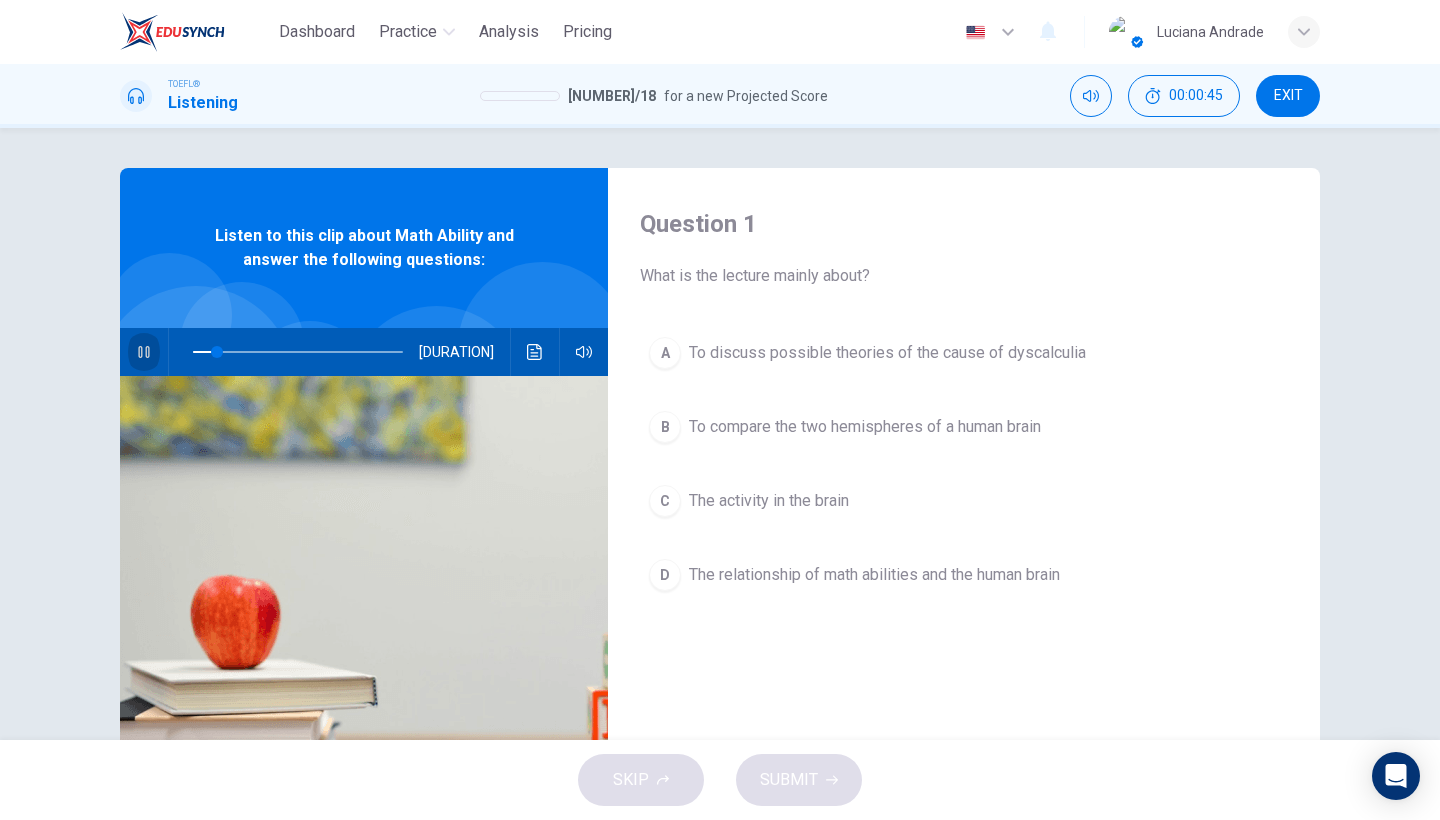 click at bounding box center [144, 352] 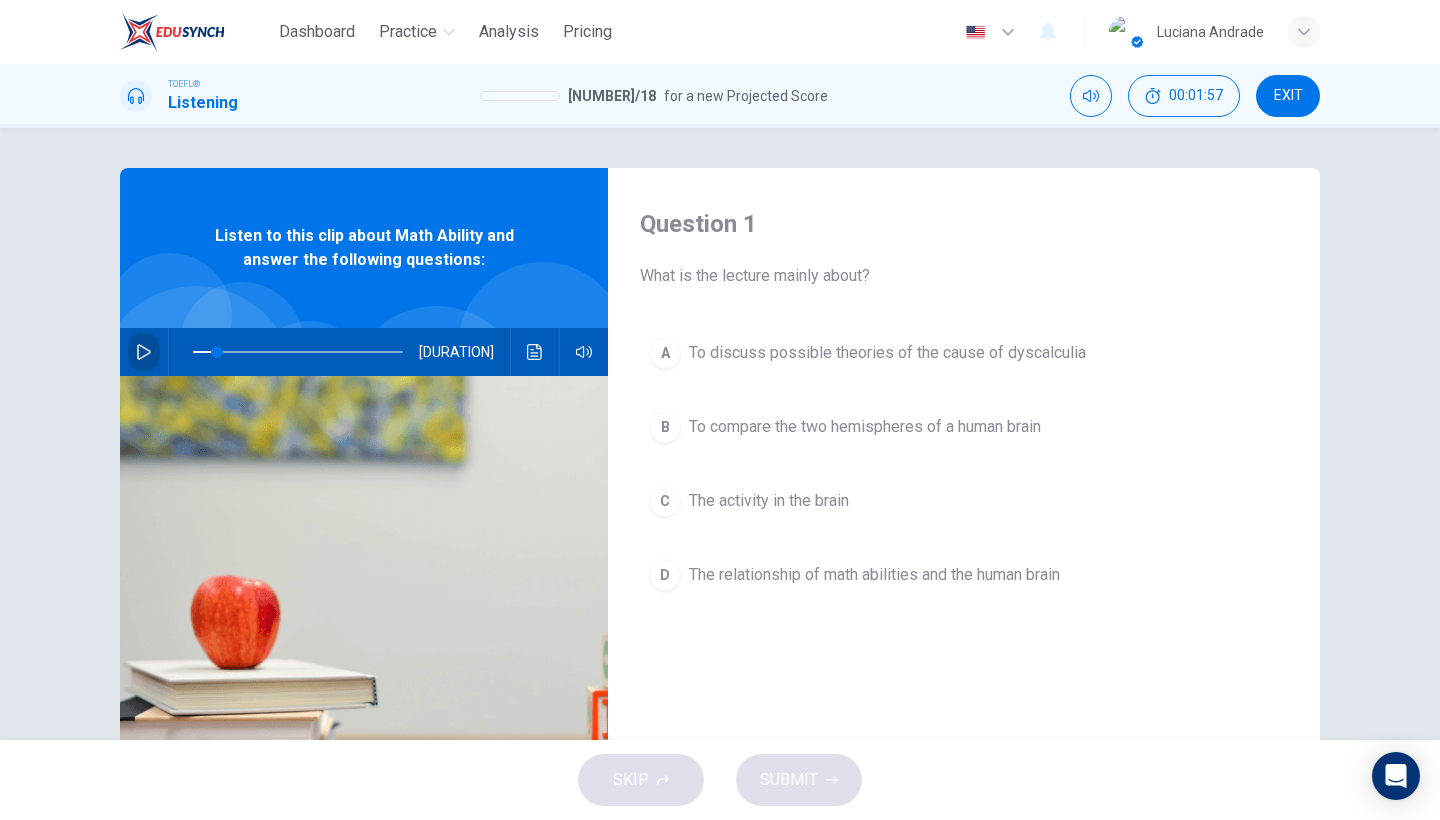 click at bounding box center [144, 352] 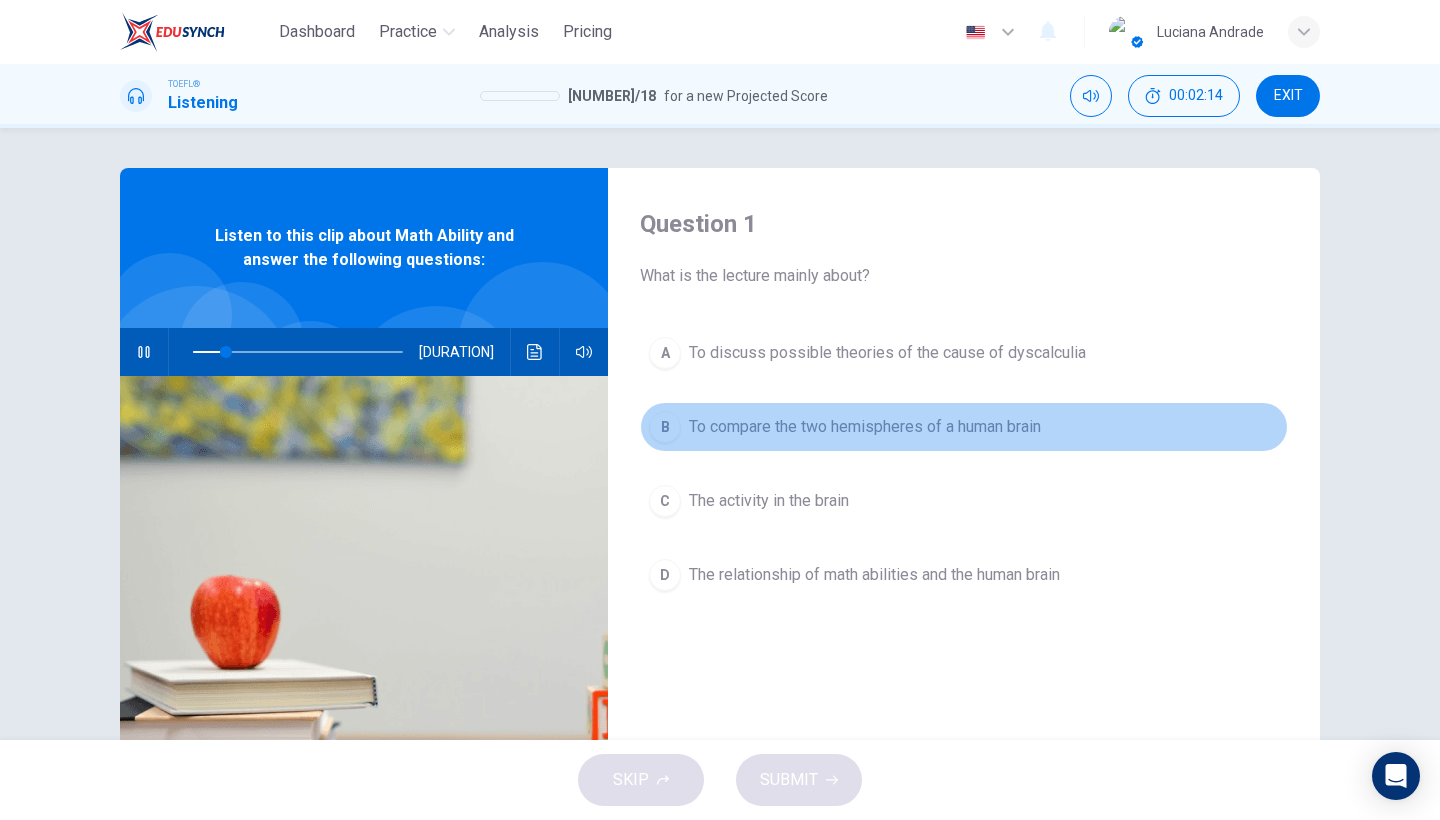 click on "To compare the two hemispheres of a human brain" at bounding box center (887, 353) 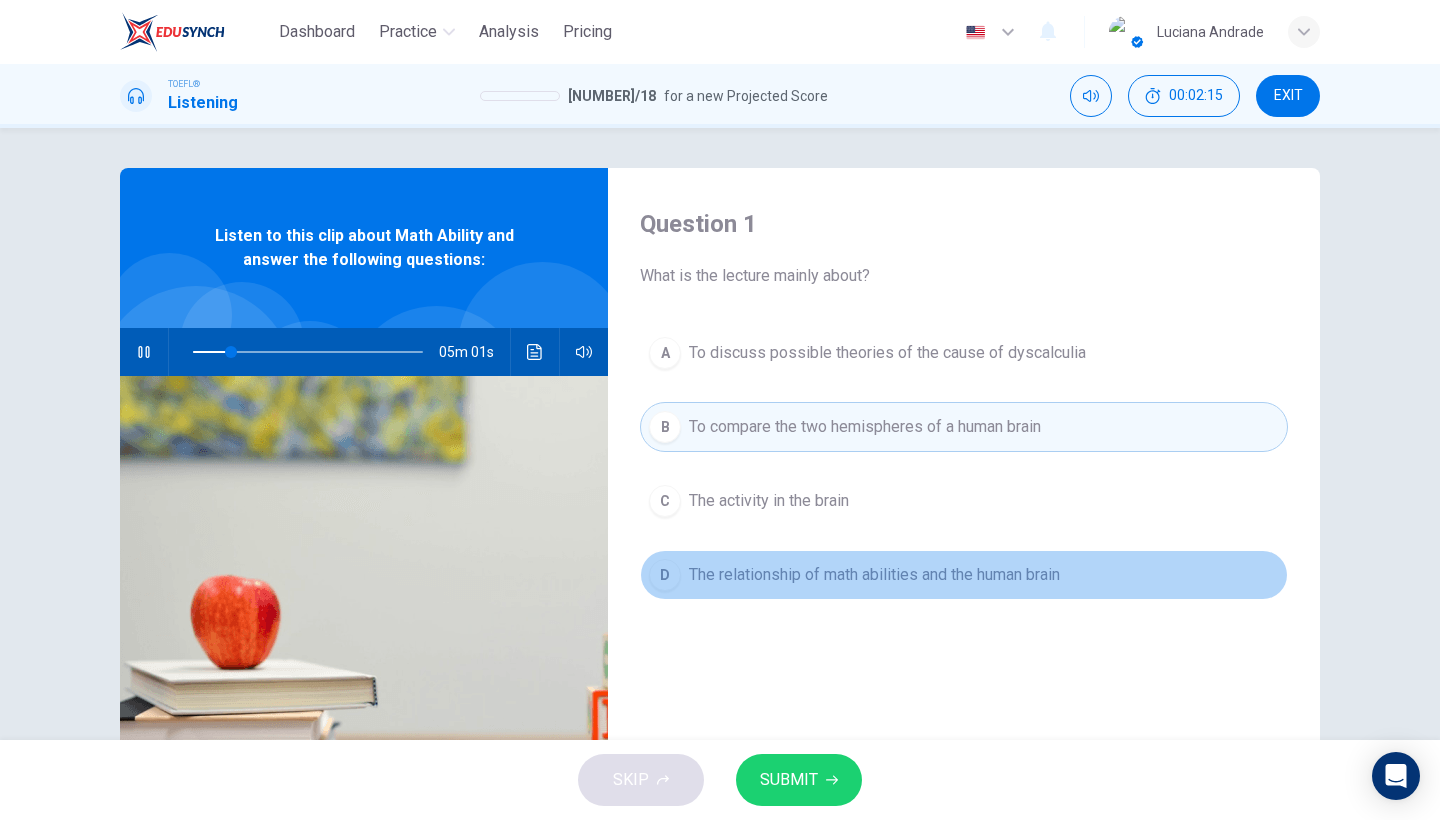 click on "The relationship of math abilities and the human brain" at bounding box center (887, 353) 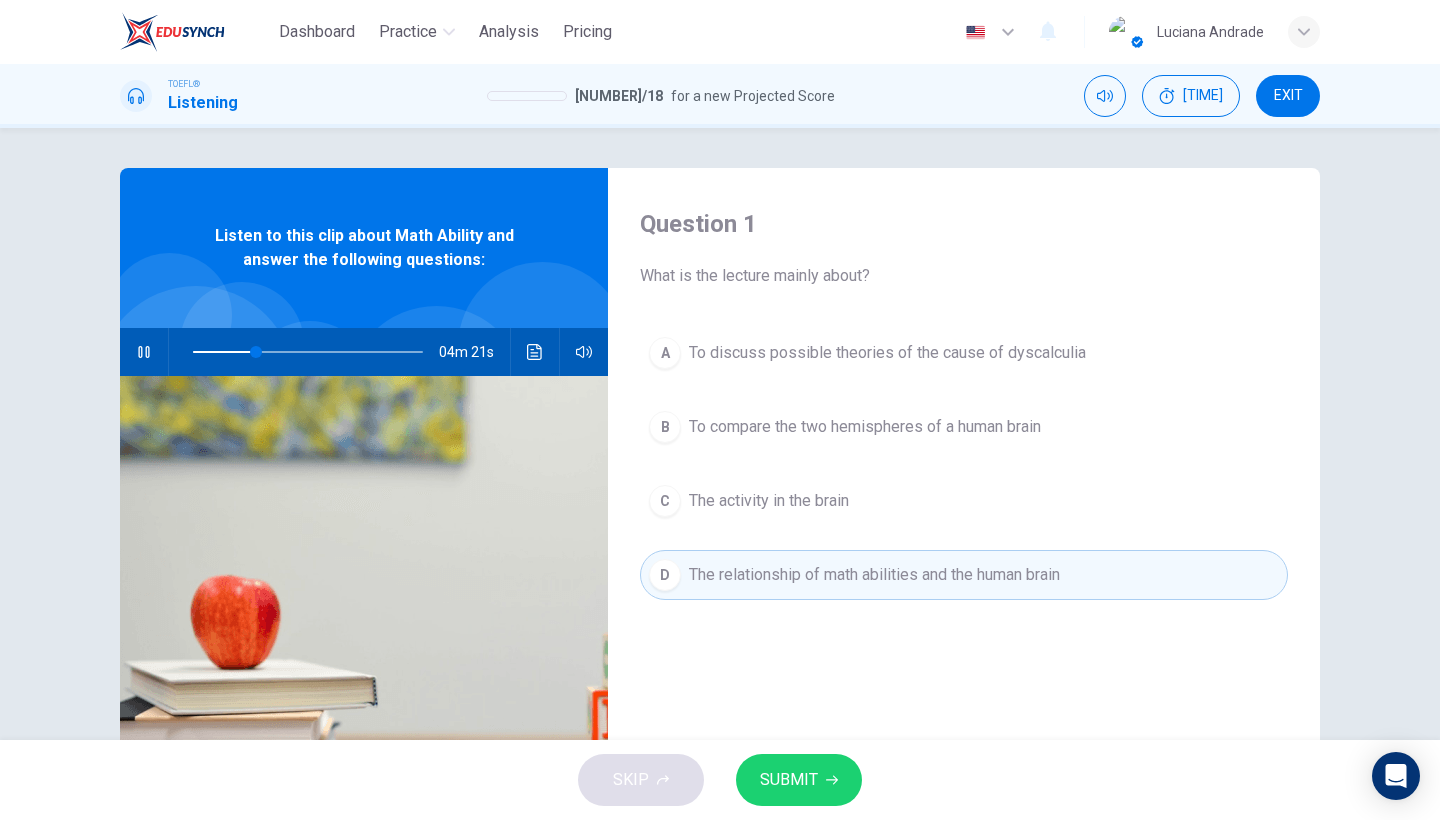 click on "SUBMIT" at bounding box center (799, 780) 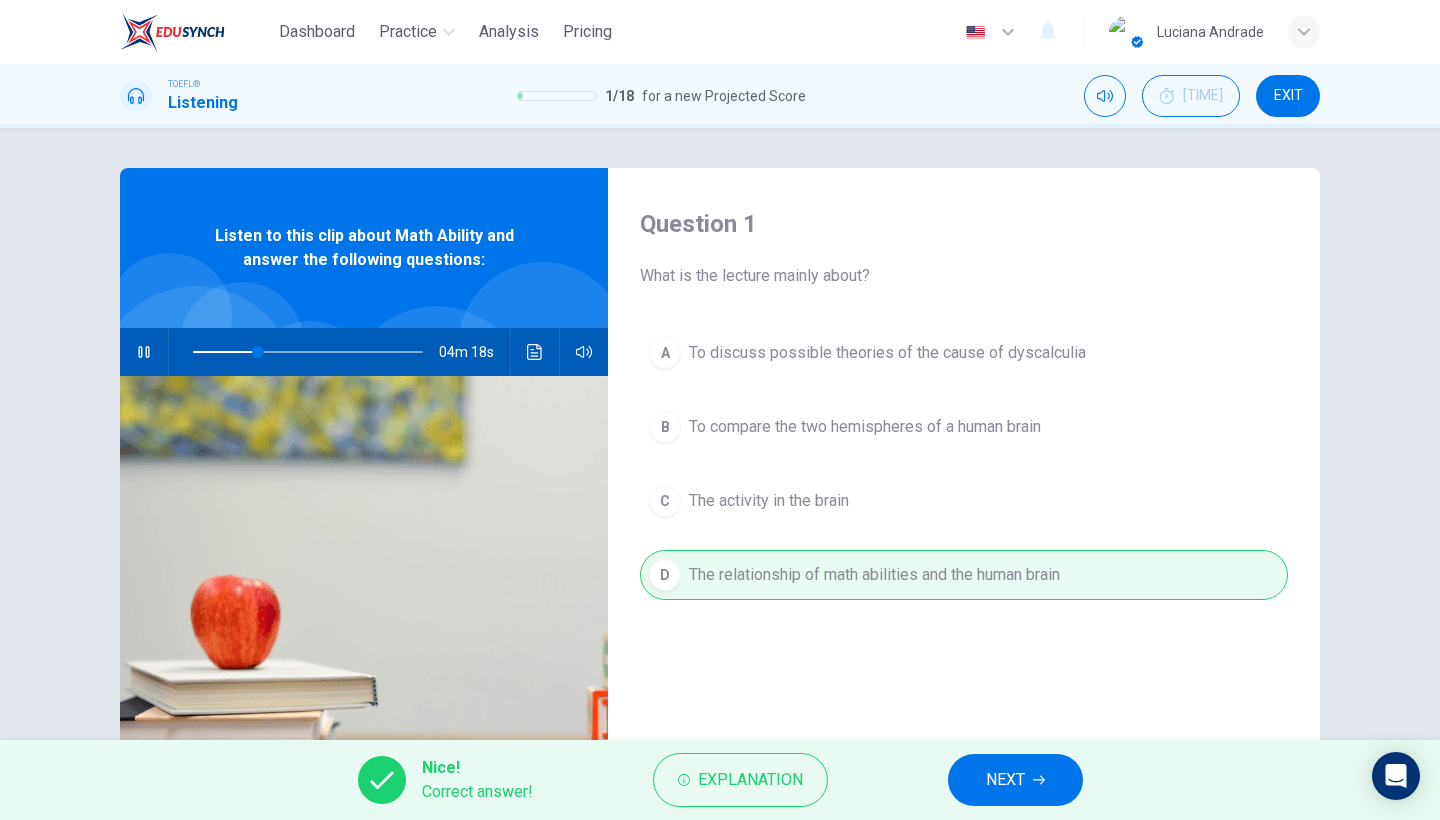 click at bounding box center [1039, 780] 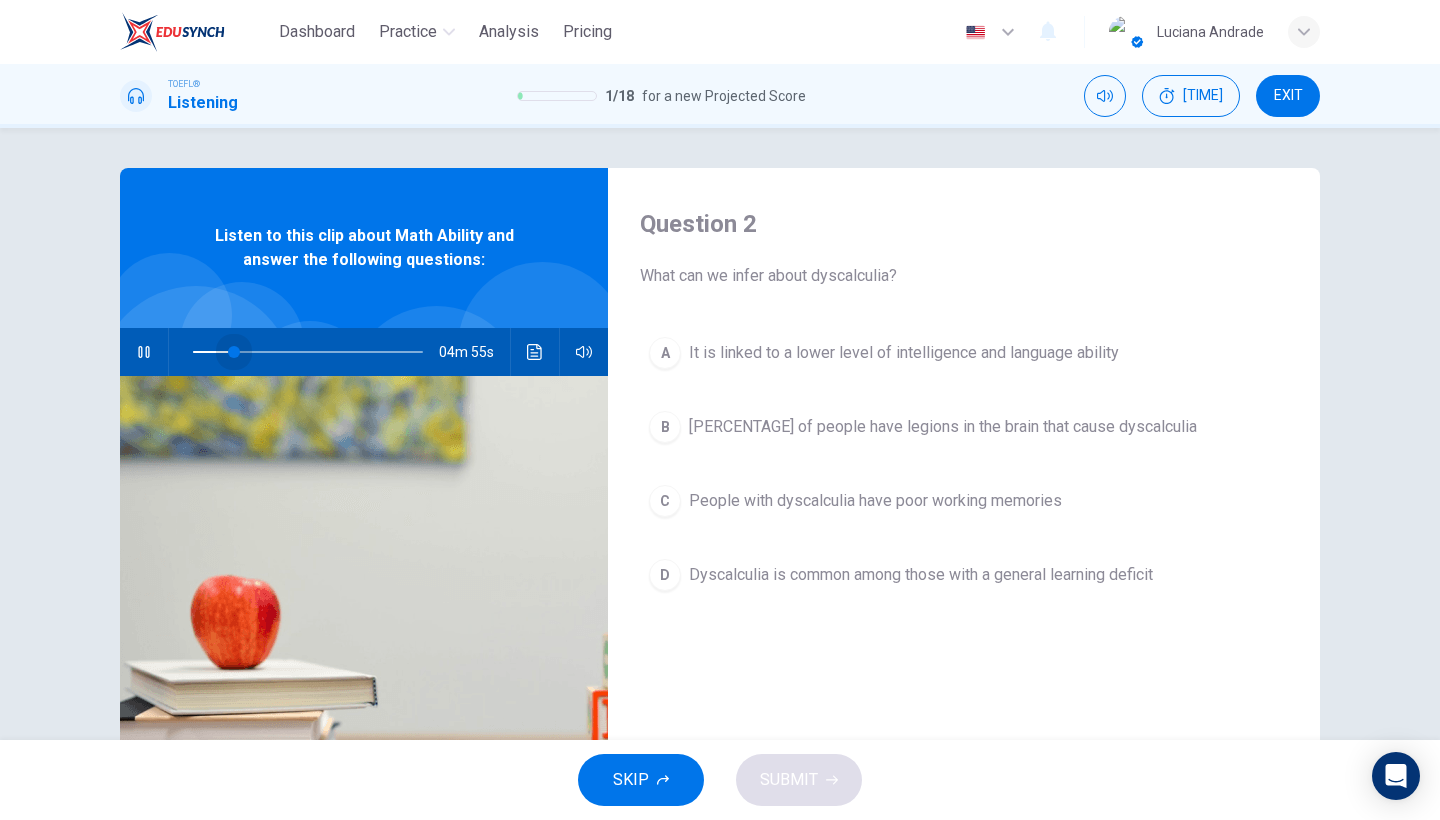 click at bounding box center [308, 352] 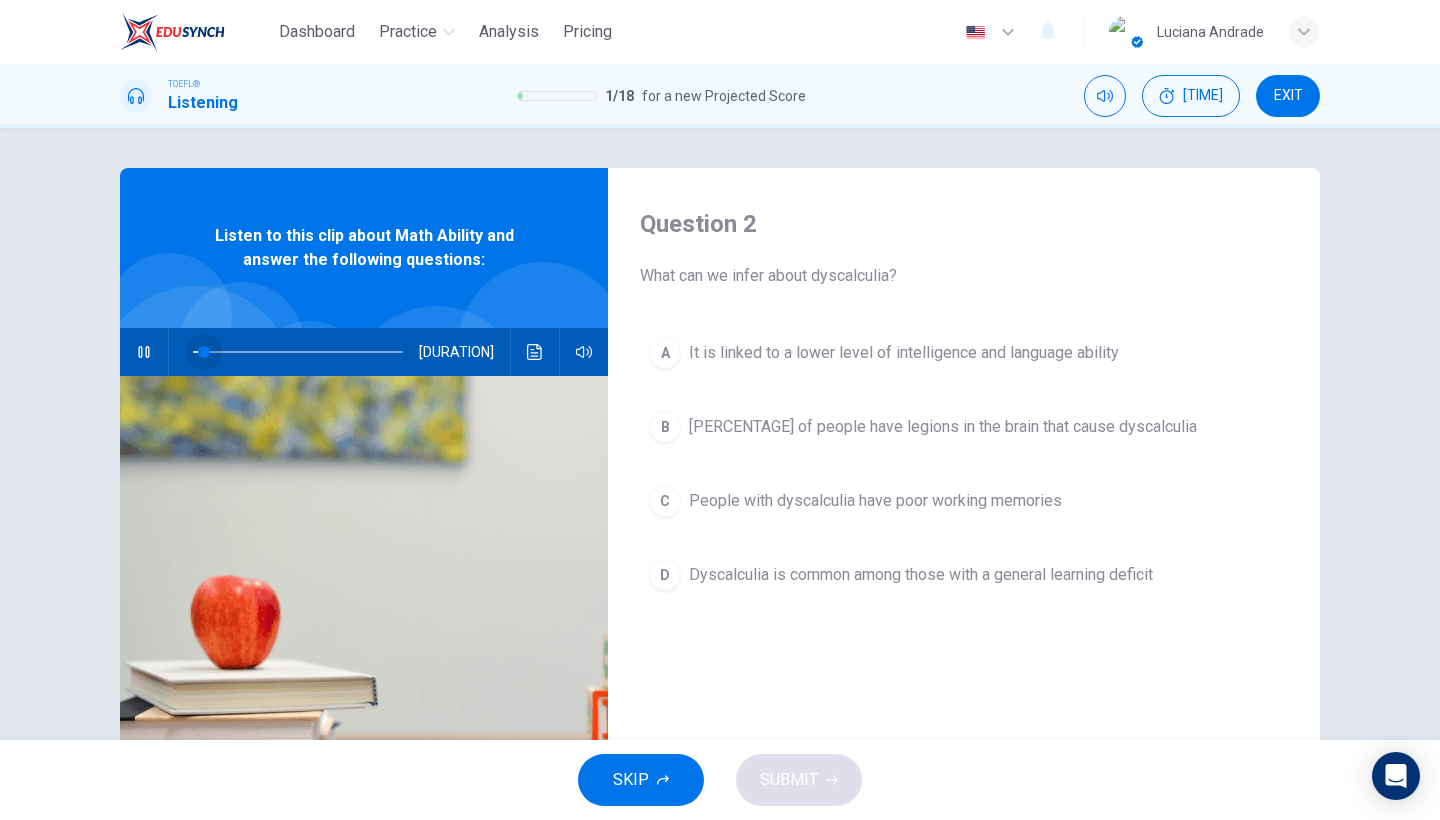 click at bounding box center [298, 352] 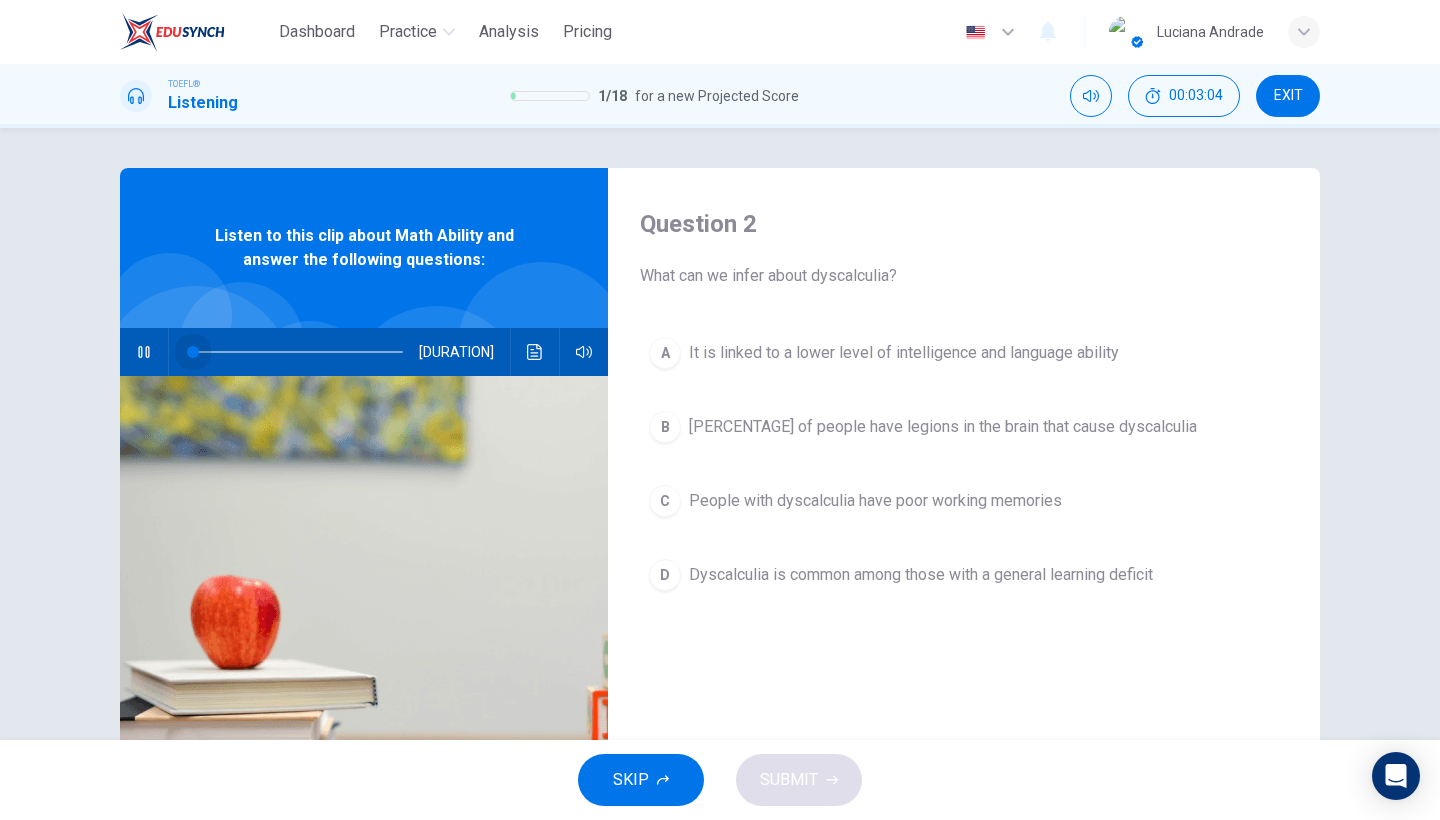 drag, startPoint x: 200, startPoint y: 350, endPoint x: 188, endPoint y: 352, distance: 12.165525 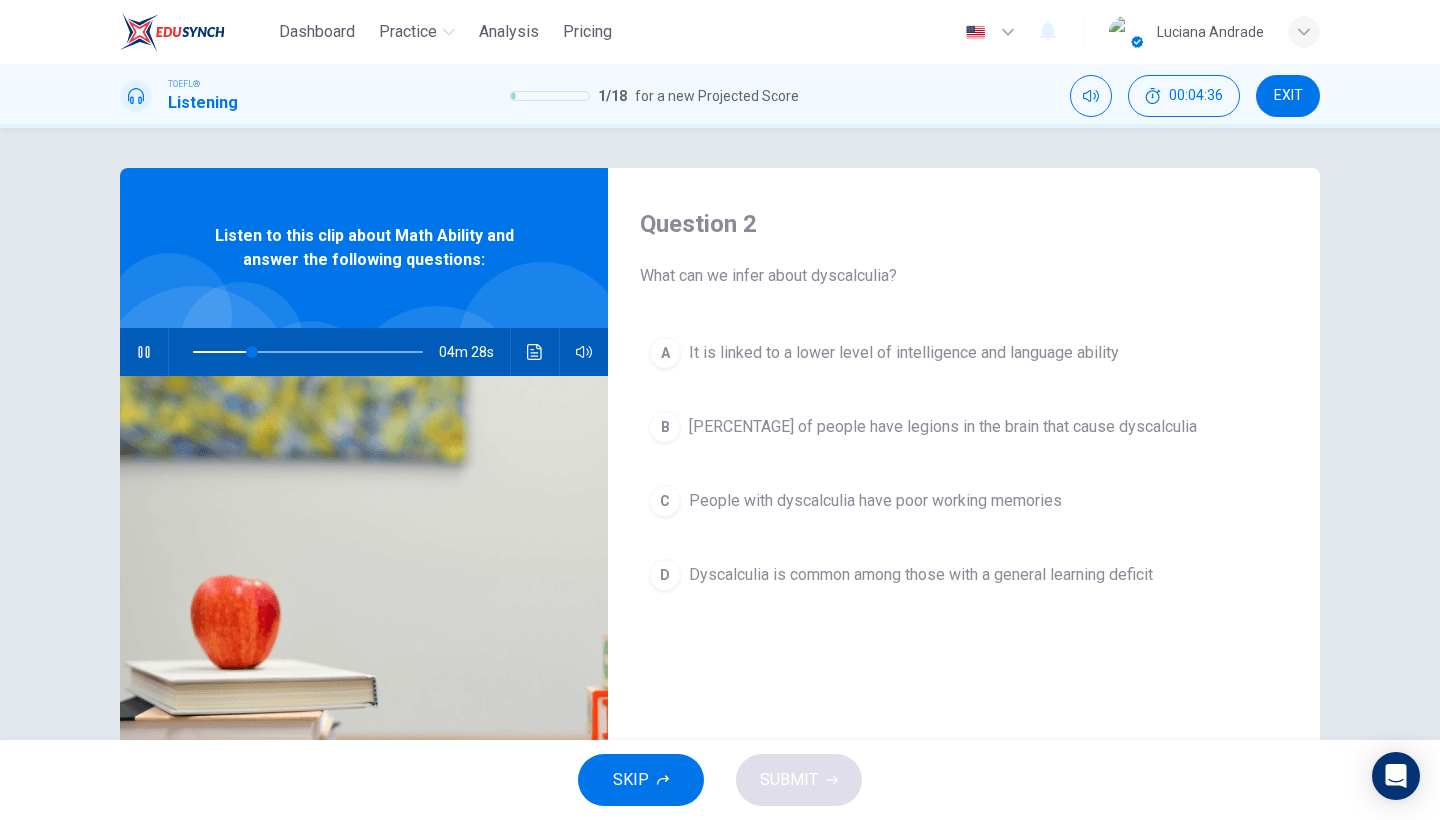 click on "People with dyscalculia have poor working memories" at bounding box center (904, 353) 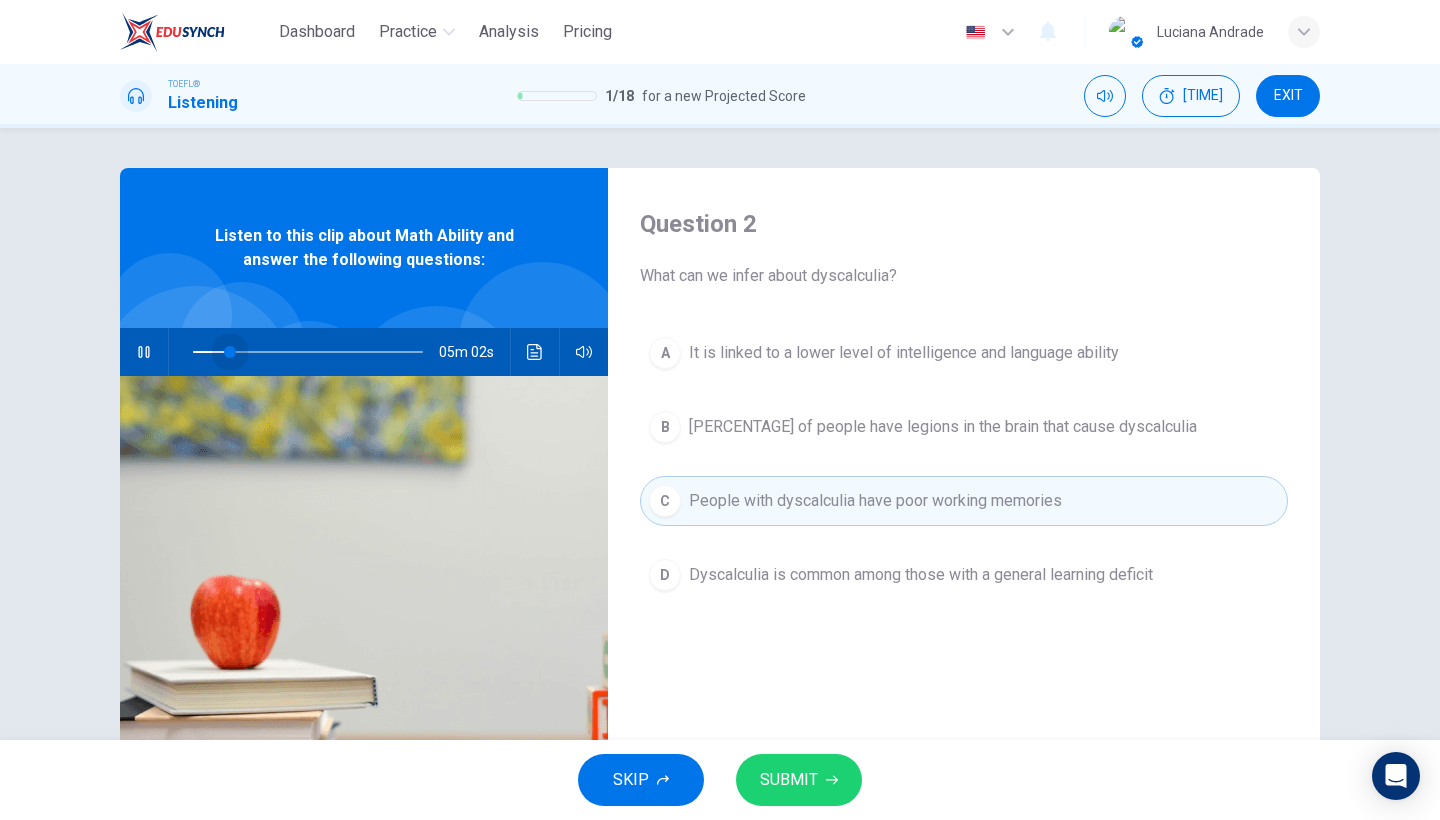 click at bounding box center (308, 352) 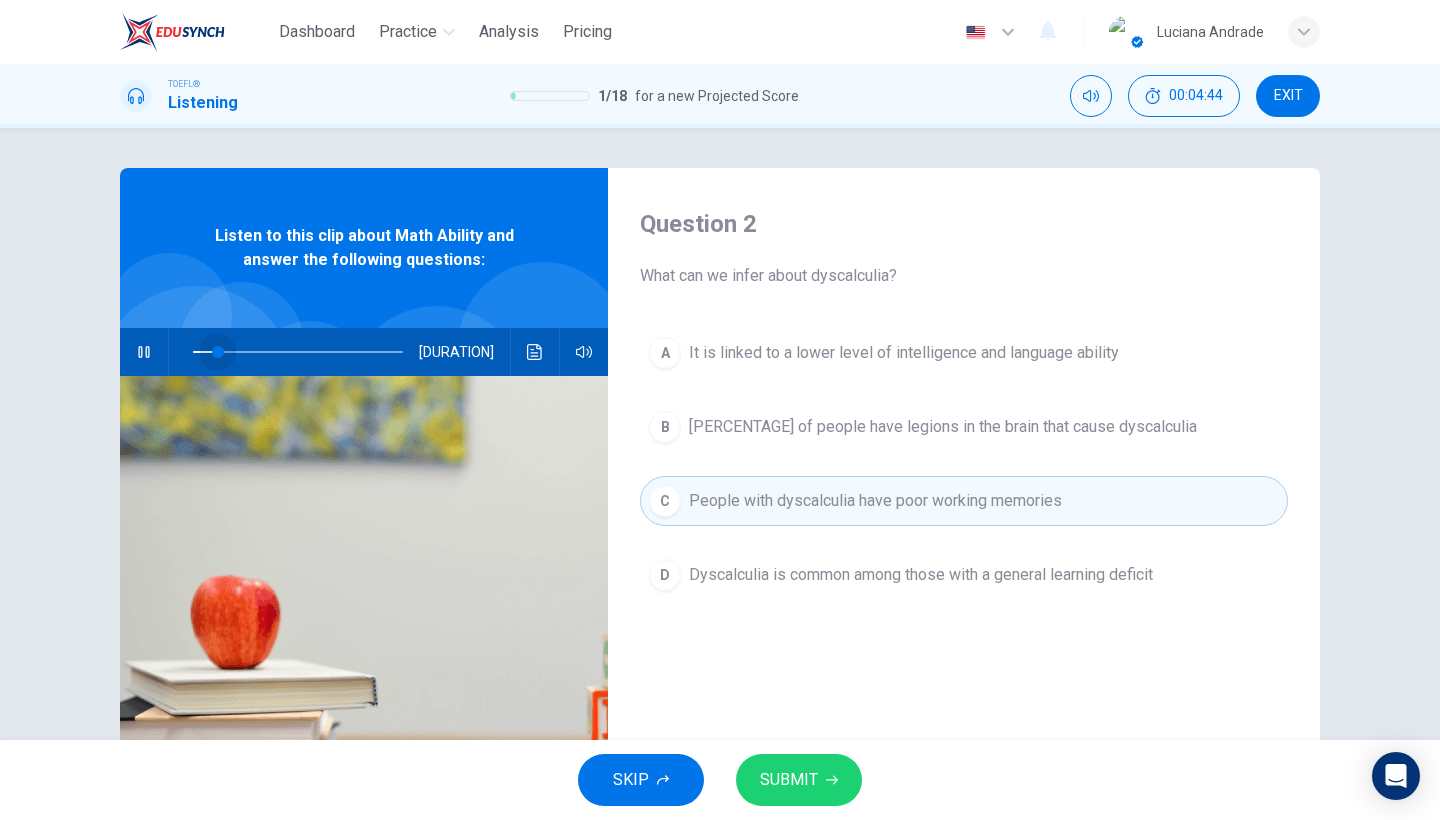 click at bounding box center (218, 352) 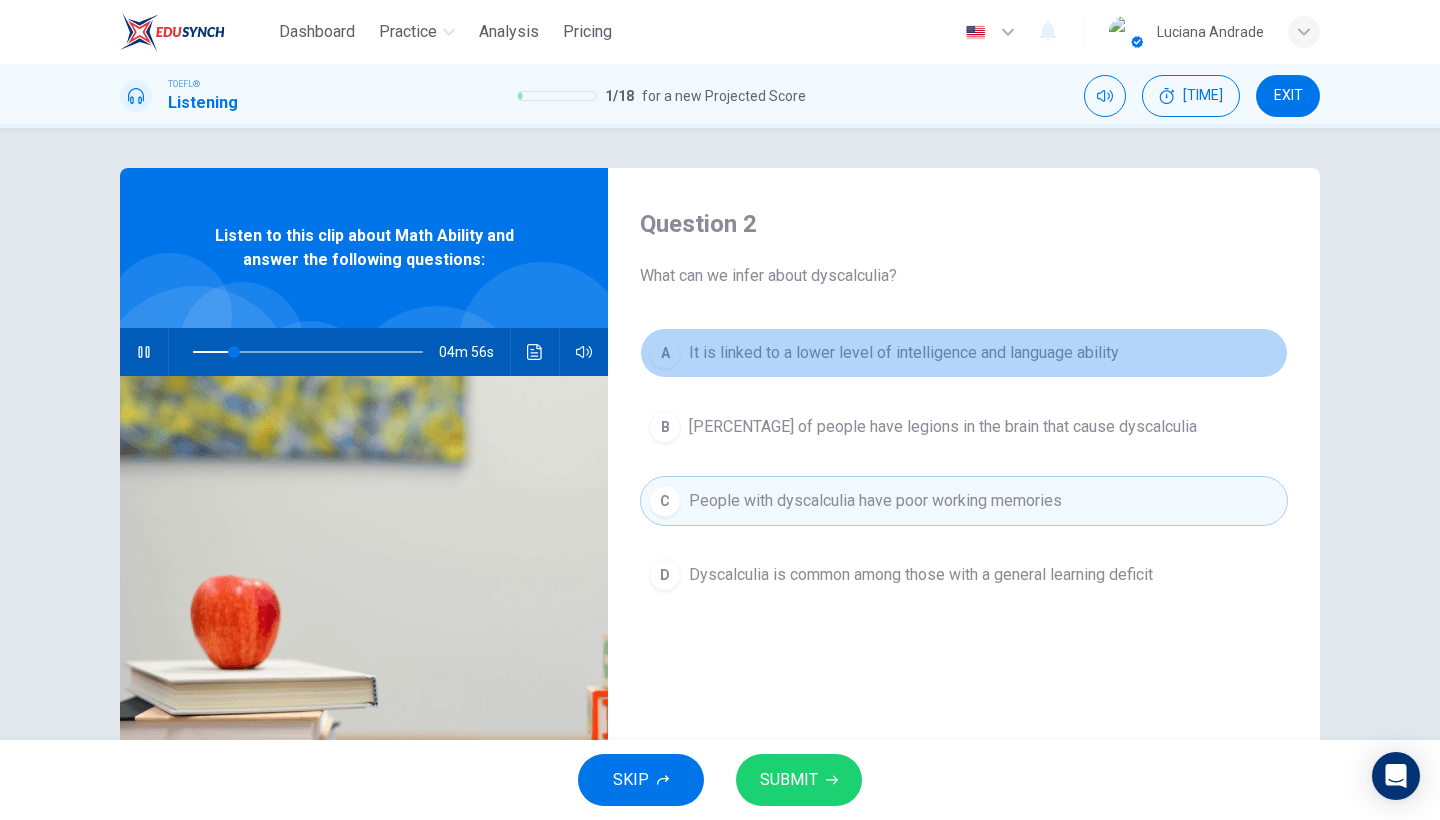click on "It is linked to a lower level of intelligence and language ability" at bounding box center [904, 353] 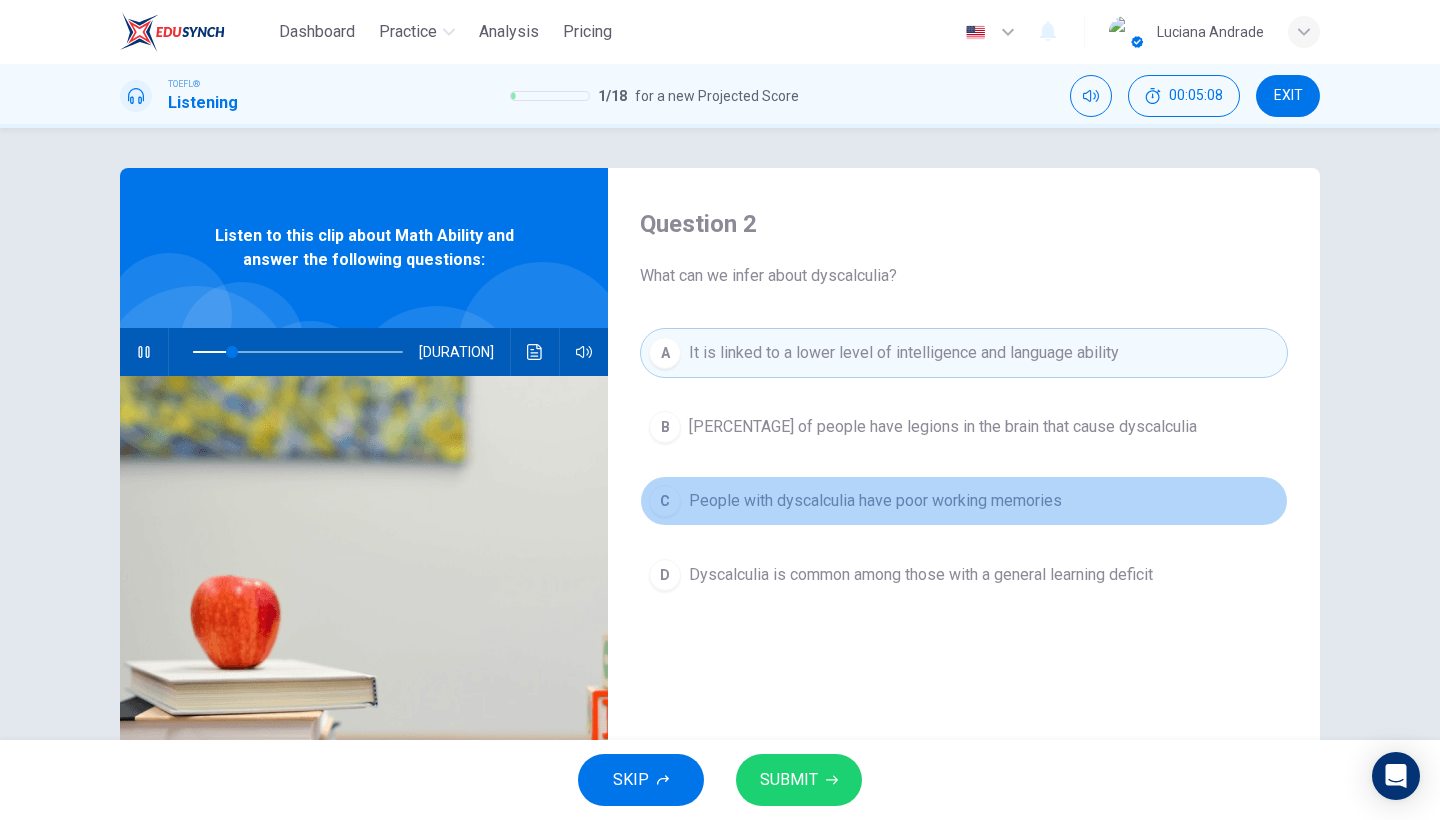 click on "People with dyscalculia have poor working memories" at bounding box center (943, 427) 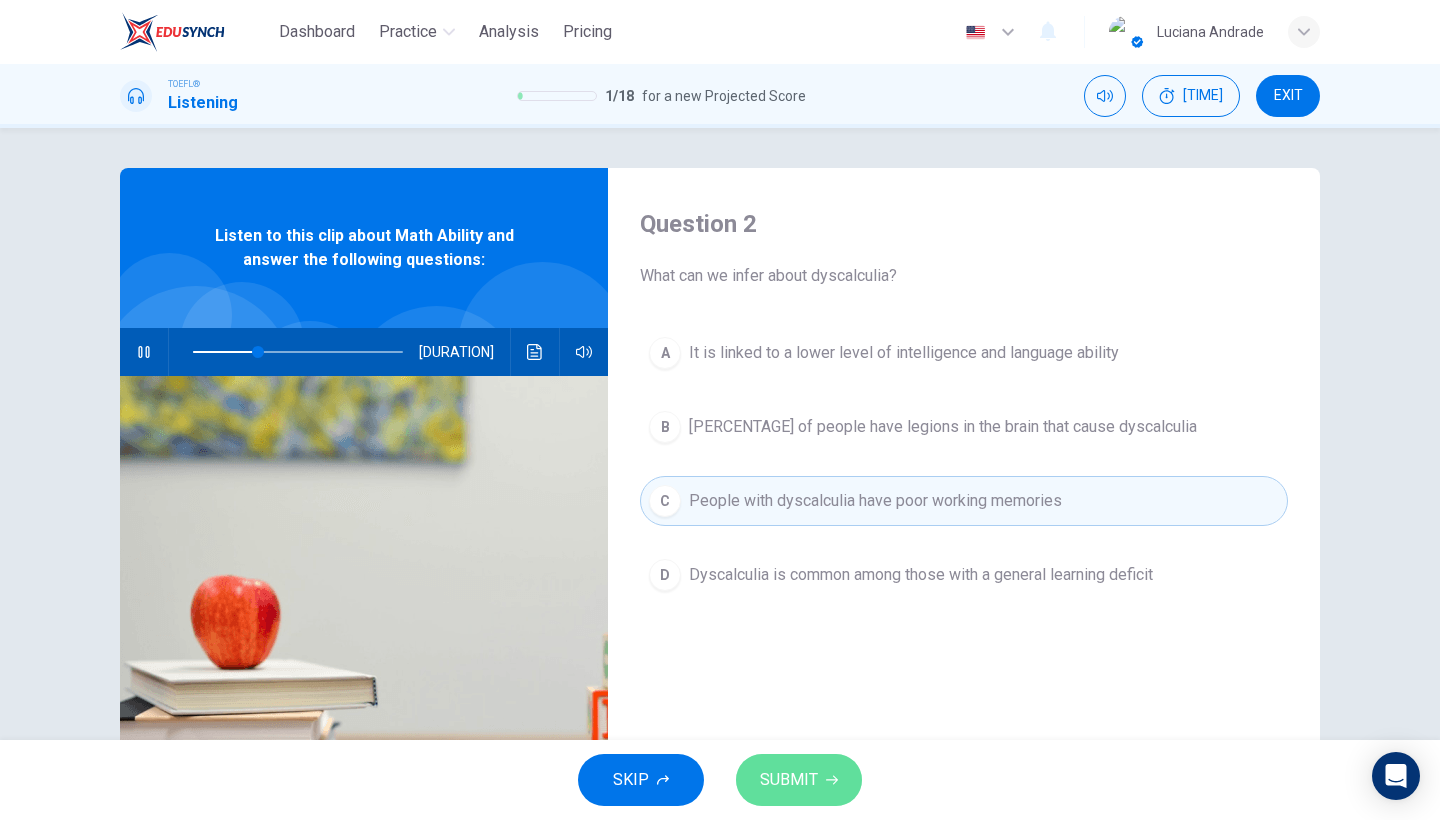 click on "SUBMIT" at bounding box center [789, 780] 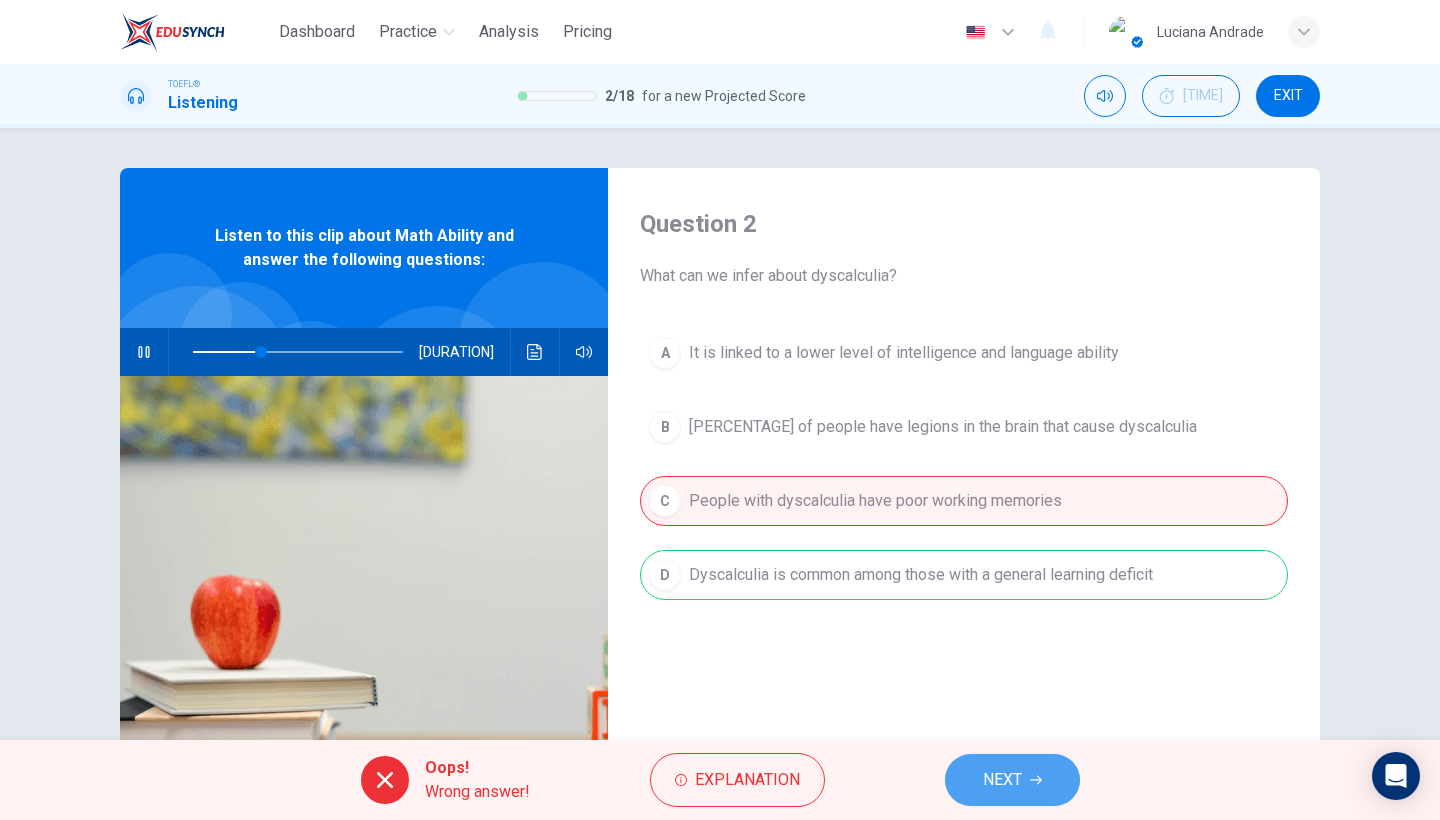 click on "NEXT" at bounding box center [1002, 780] 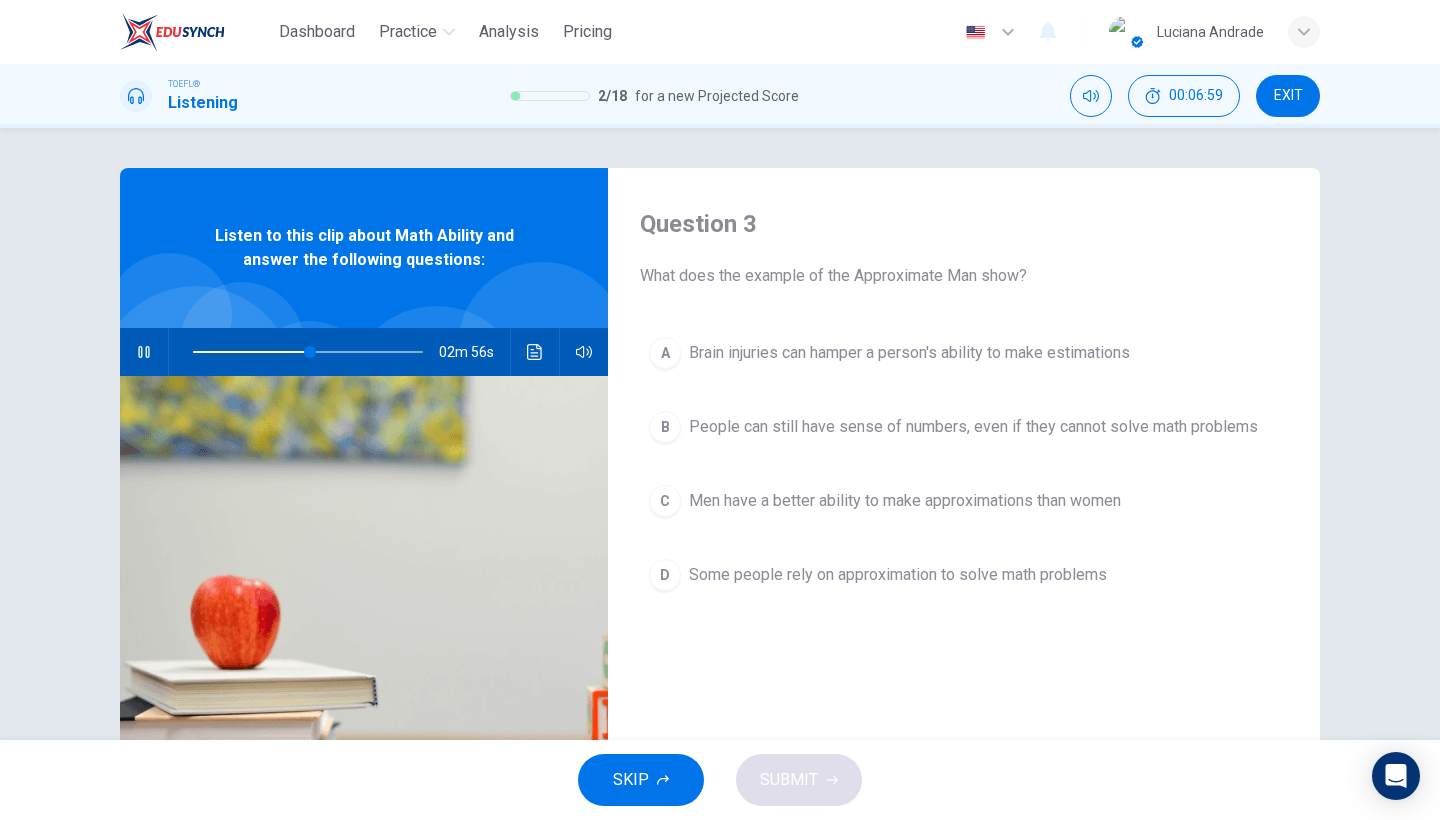 click on "Some people rely on approximation to solve math problems" at bounding box center [909, 353] 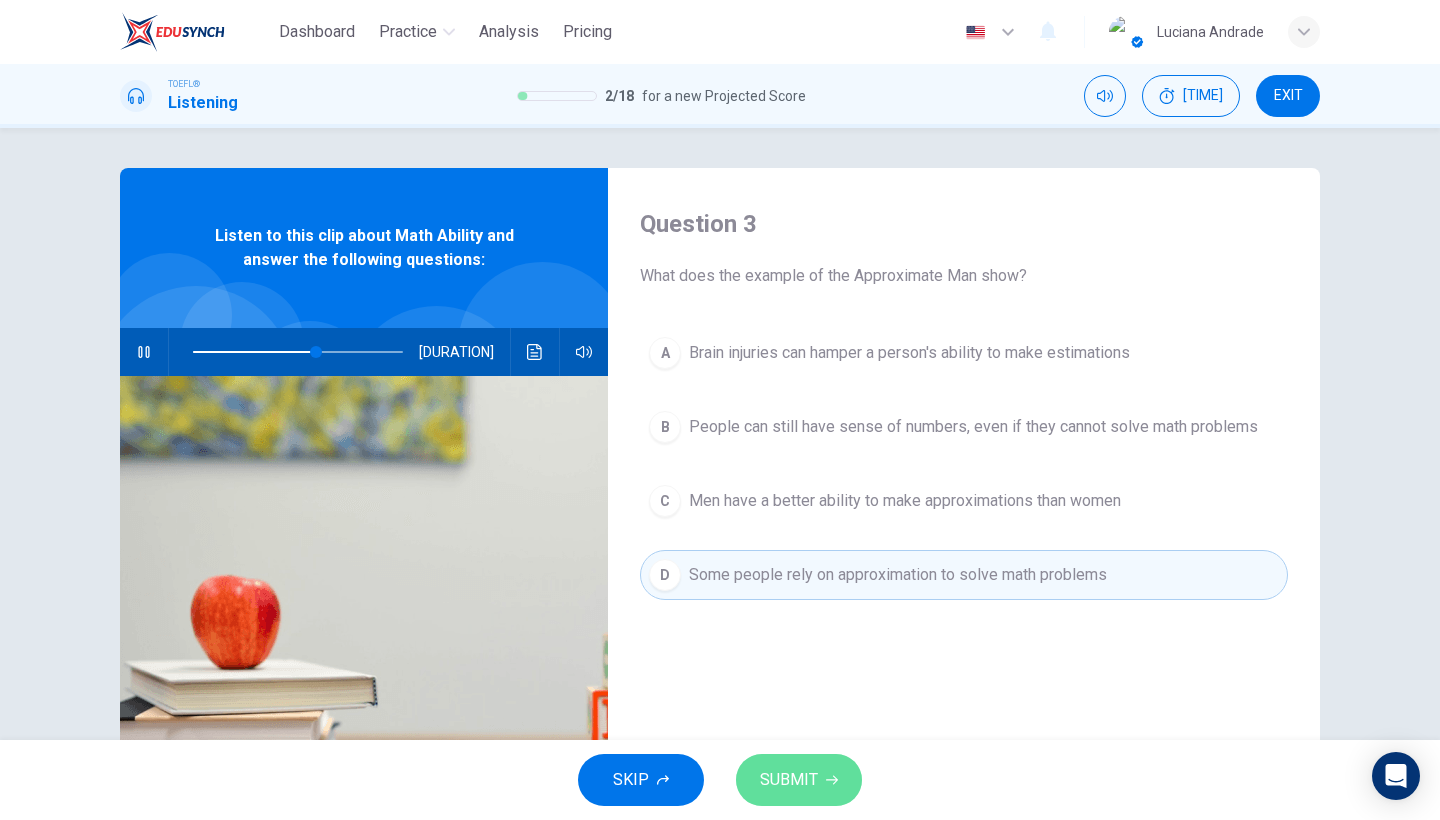 click on "SUBMIT" at bounding box center (789, 780) 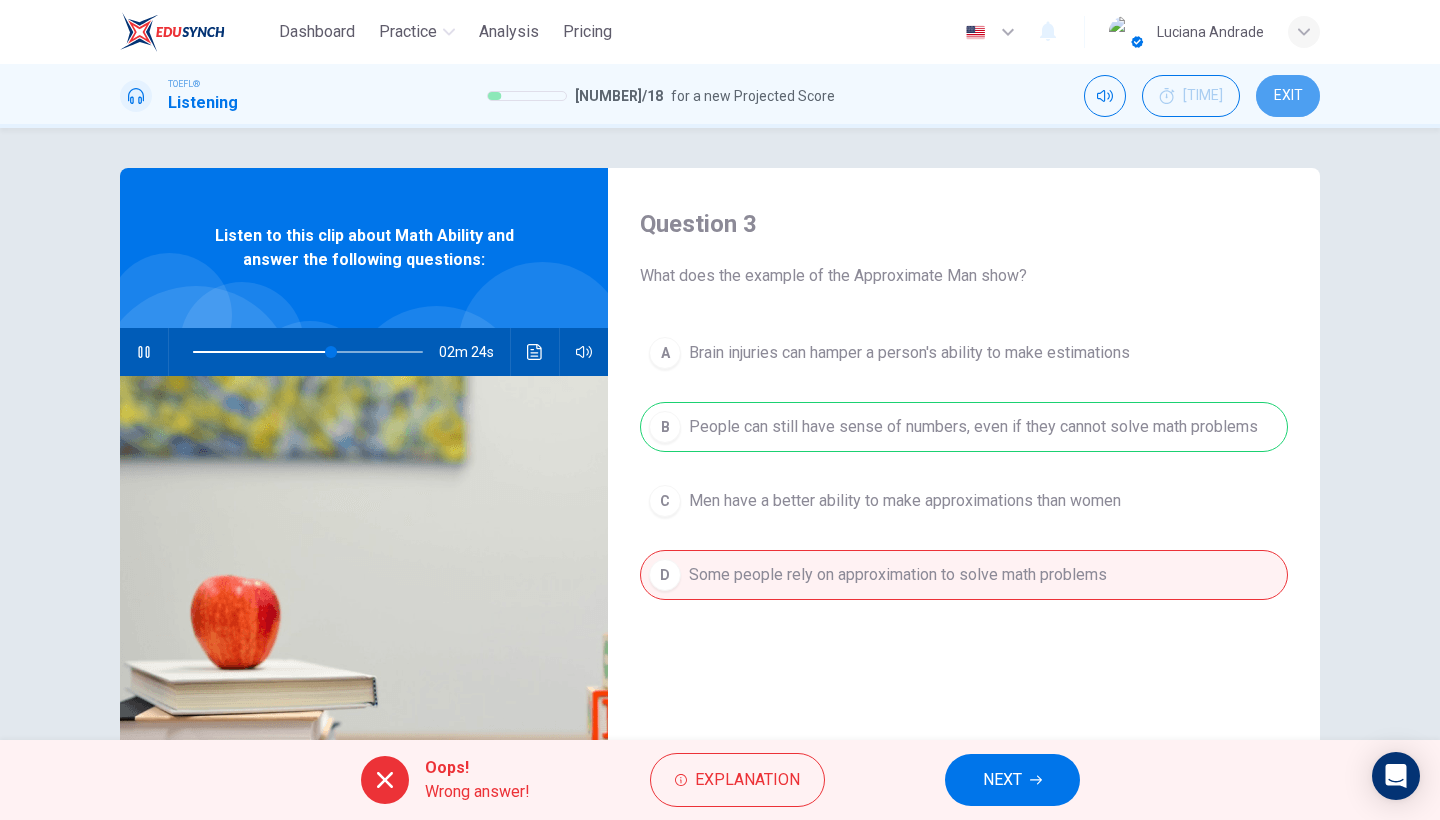 click on "EXIT" at bounding box center (1288, 96) 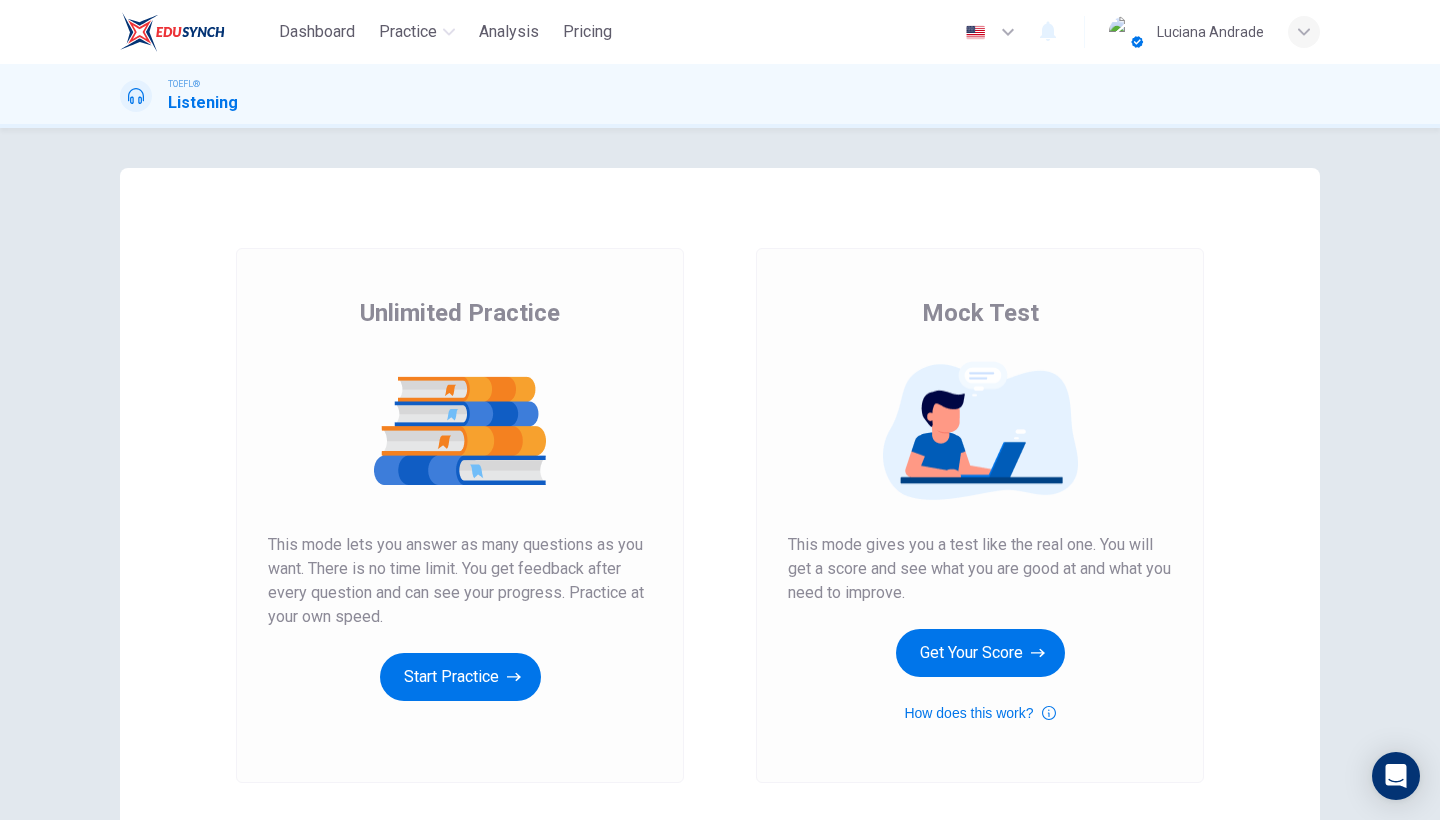 scroll, scrollTop: 0, scrollLeft: 0, axis: both 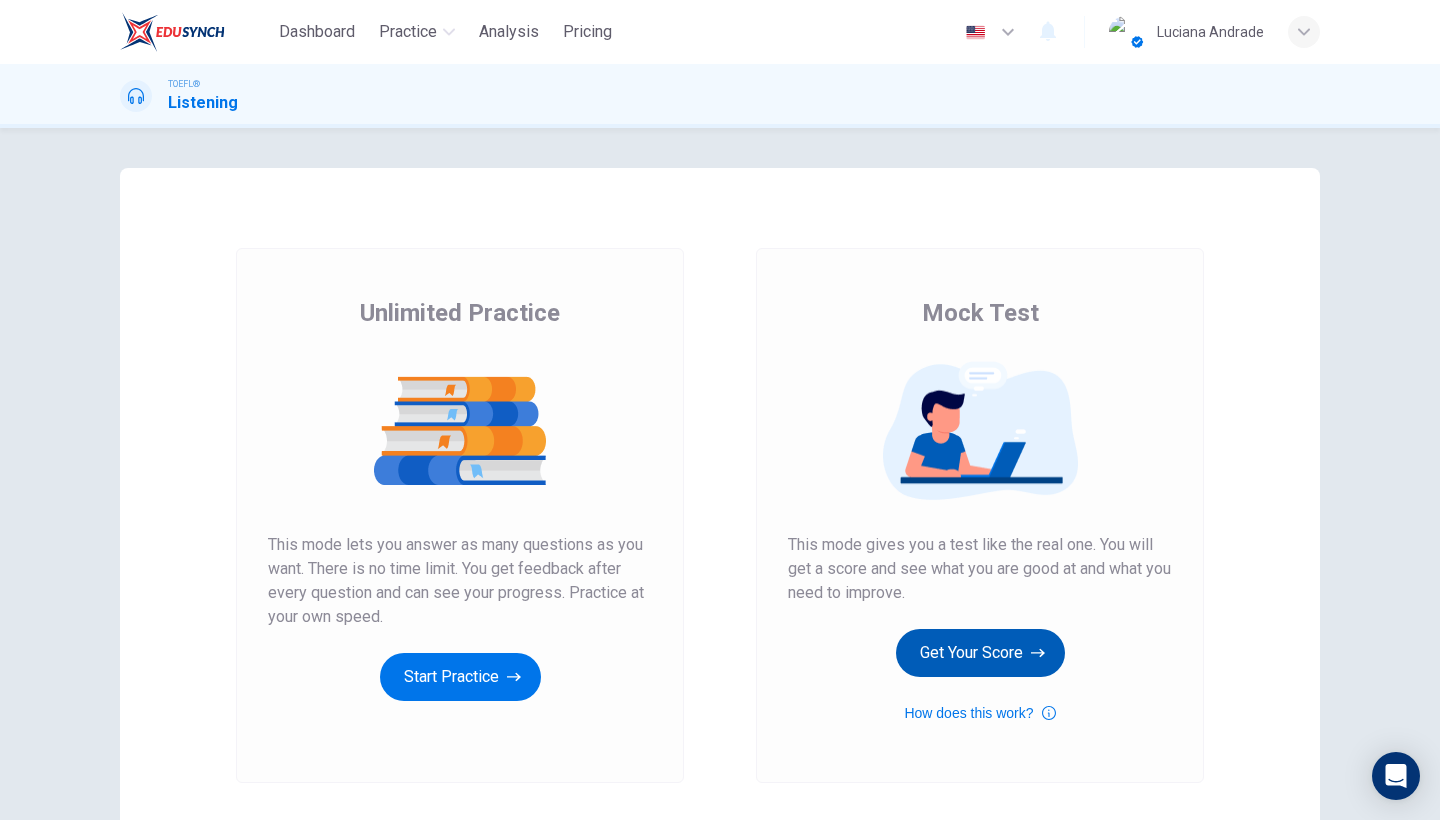 click on "Get Your Score" at bounding box center [460, 677] 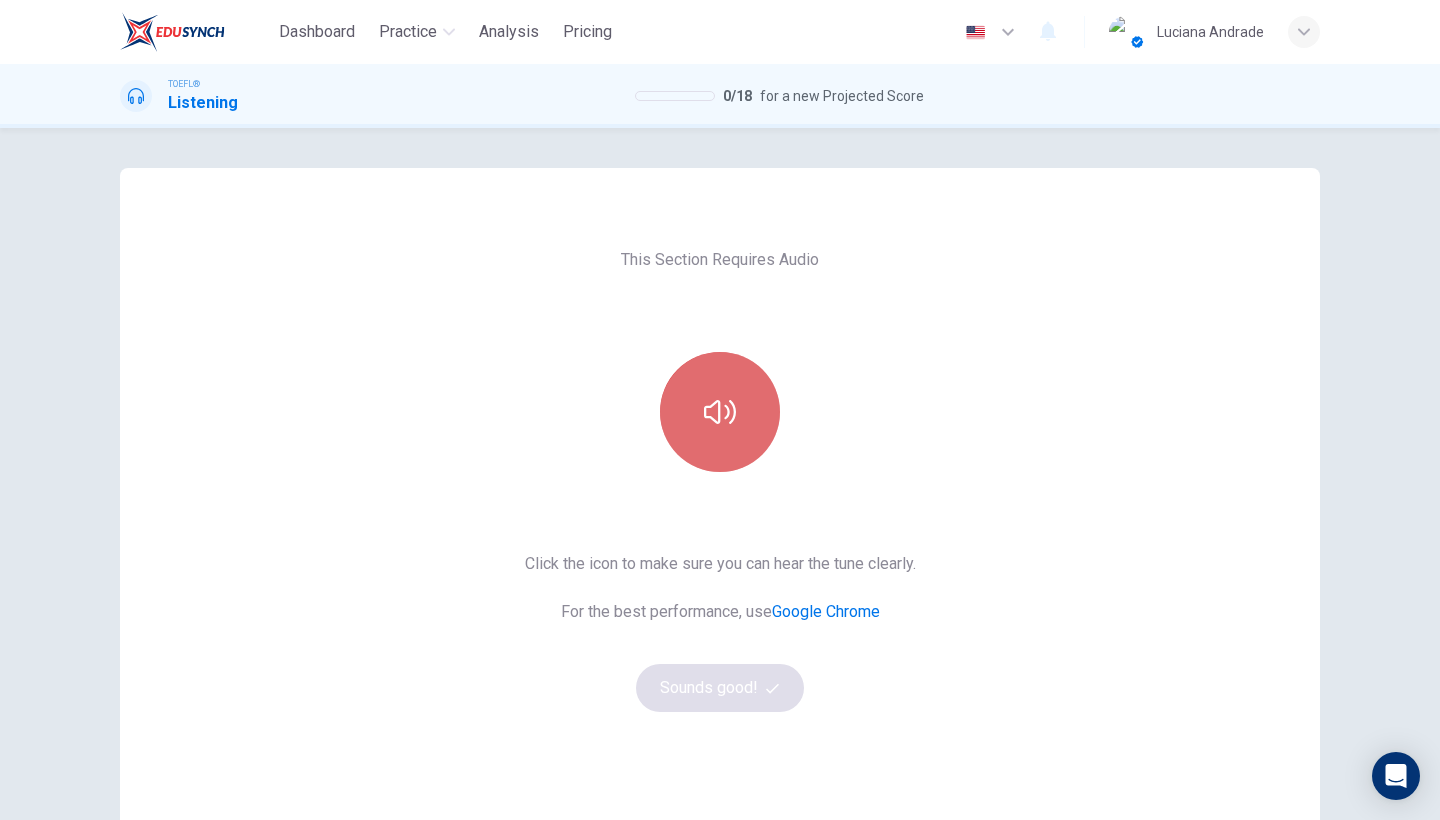 click at bounding box center (720, 412) 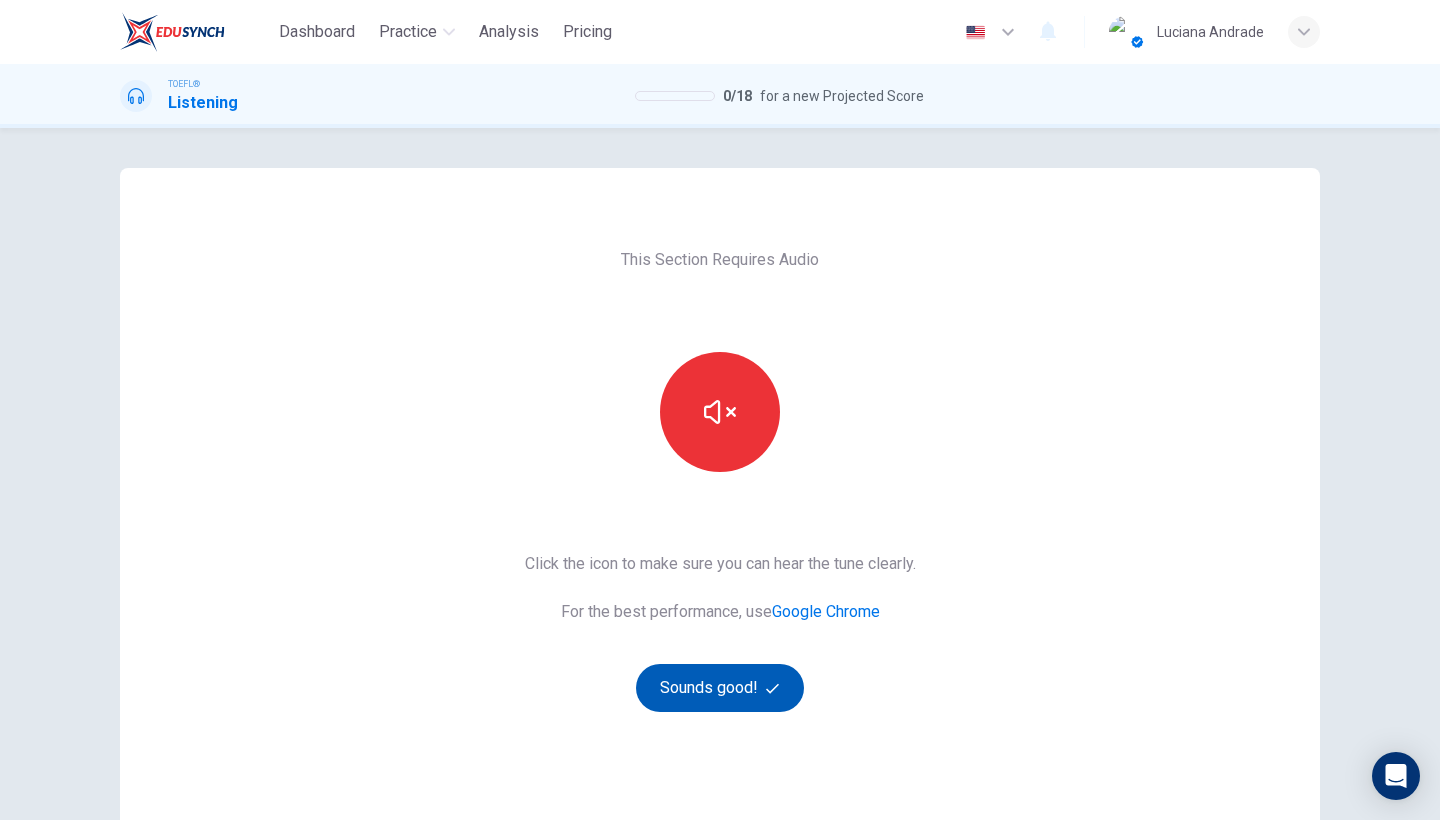 click on "Sounds good!" at bounding box center (720, 688) 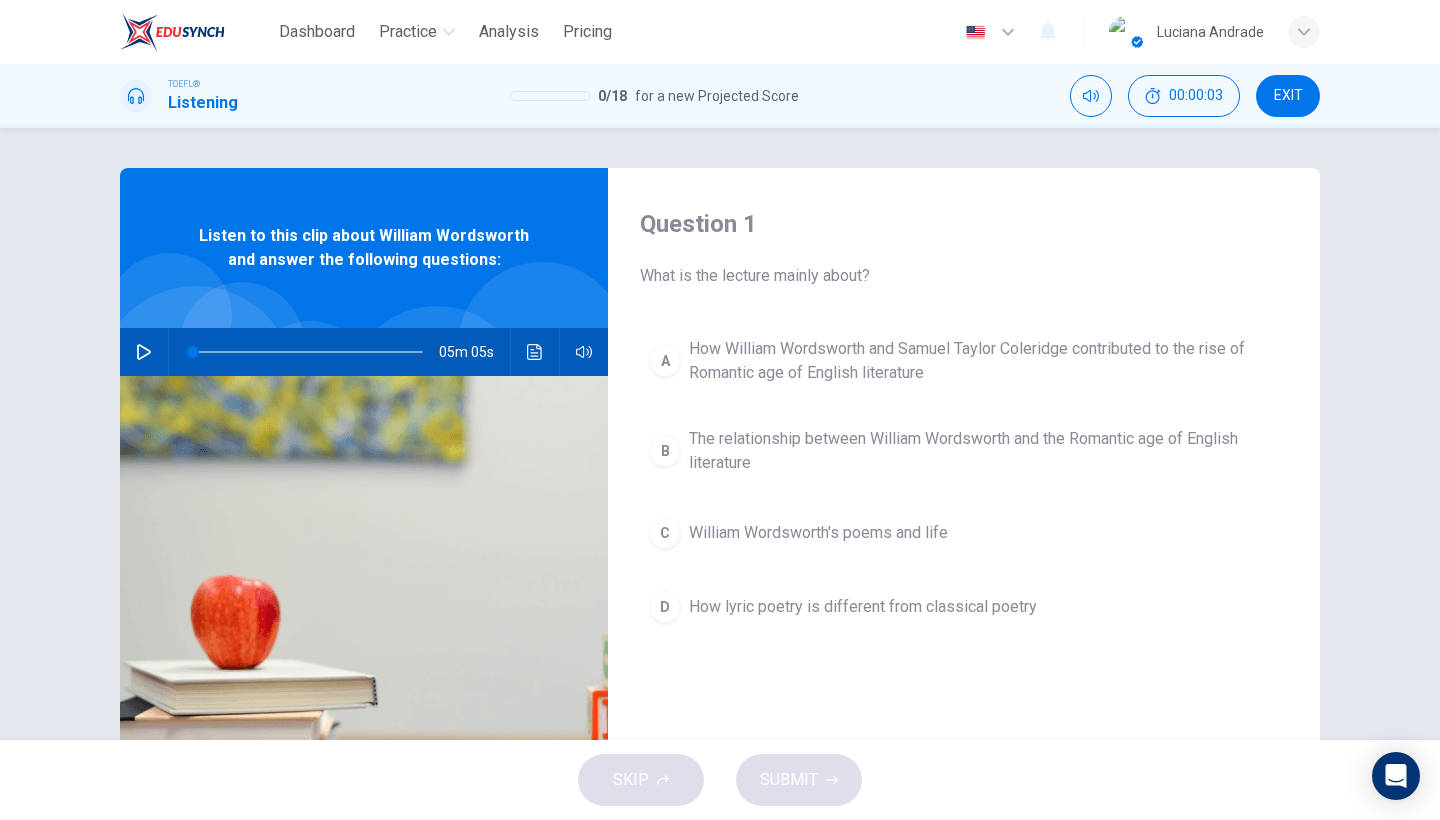 click at bounding box center [144, 352] 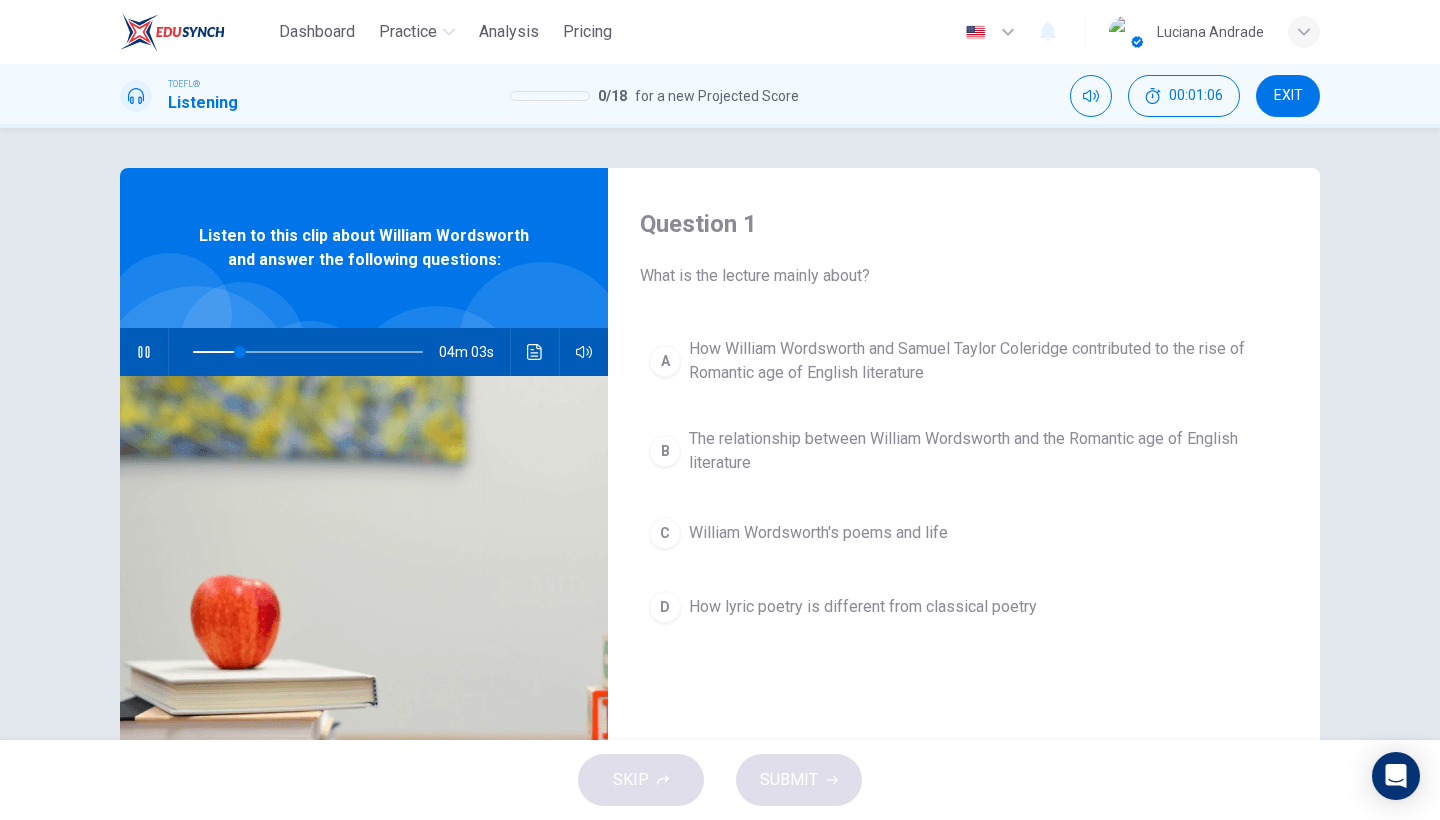 click on "EXIT" at bounding box center [1288, 96] 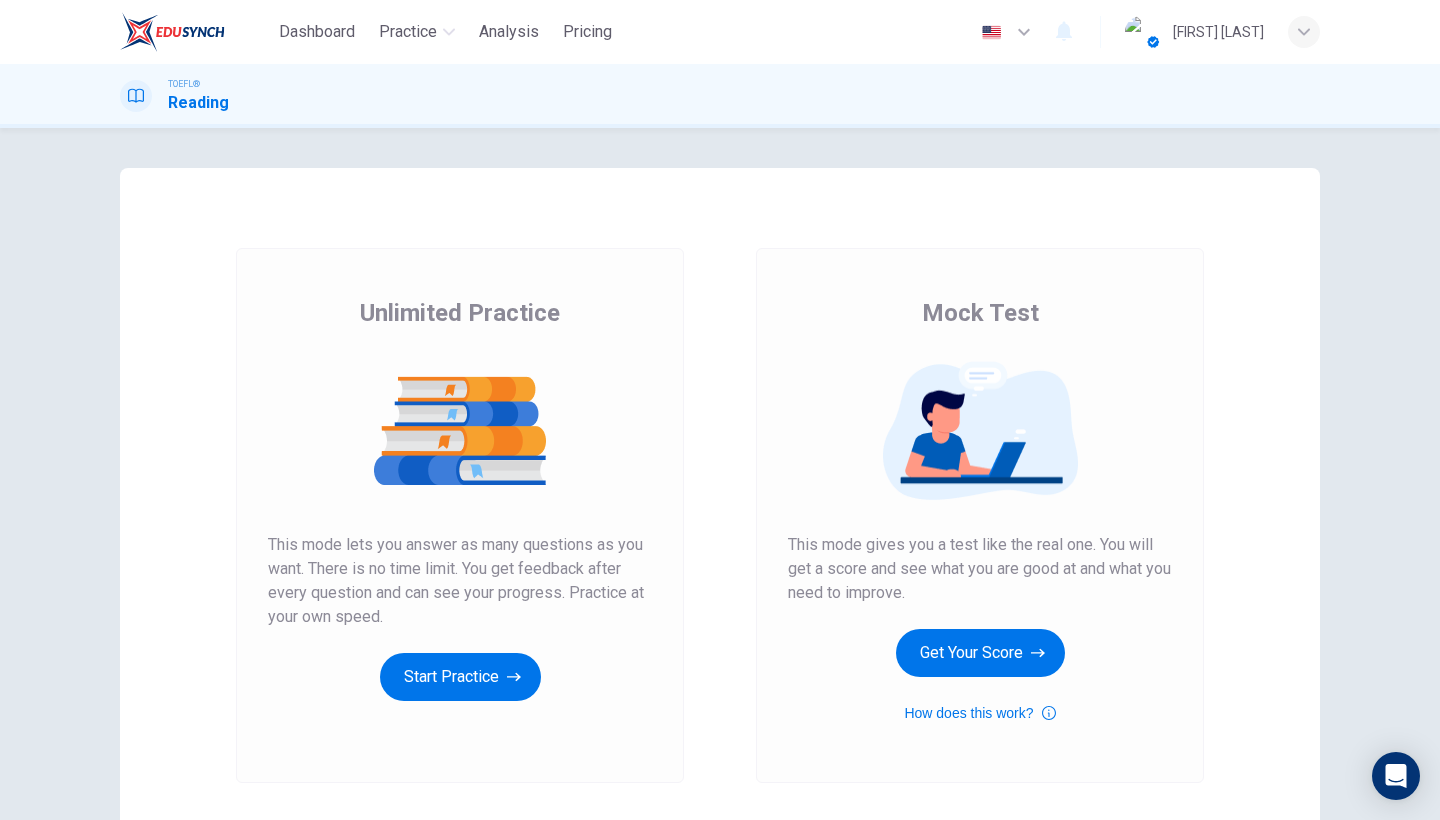 scroll, scrollTop: 0, scrollLeft: 0, axis: both 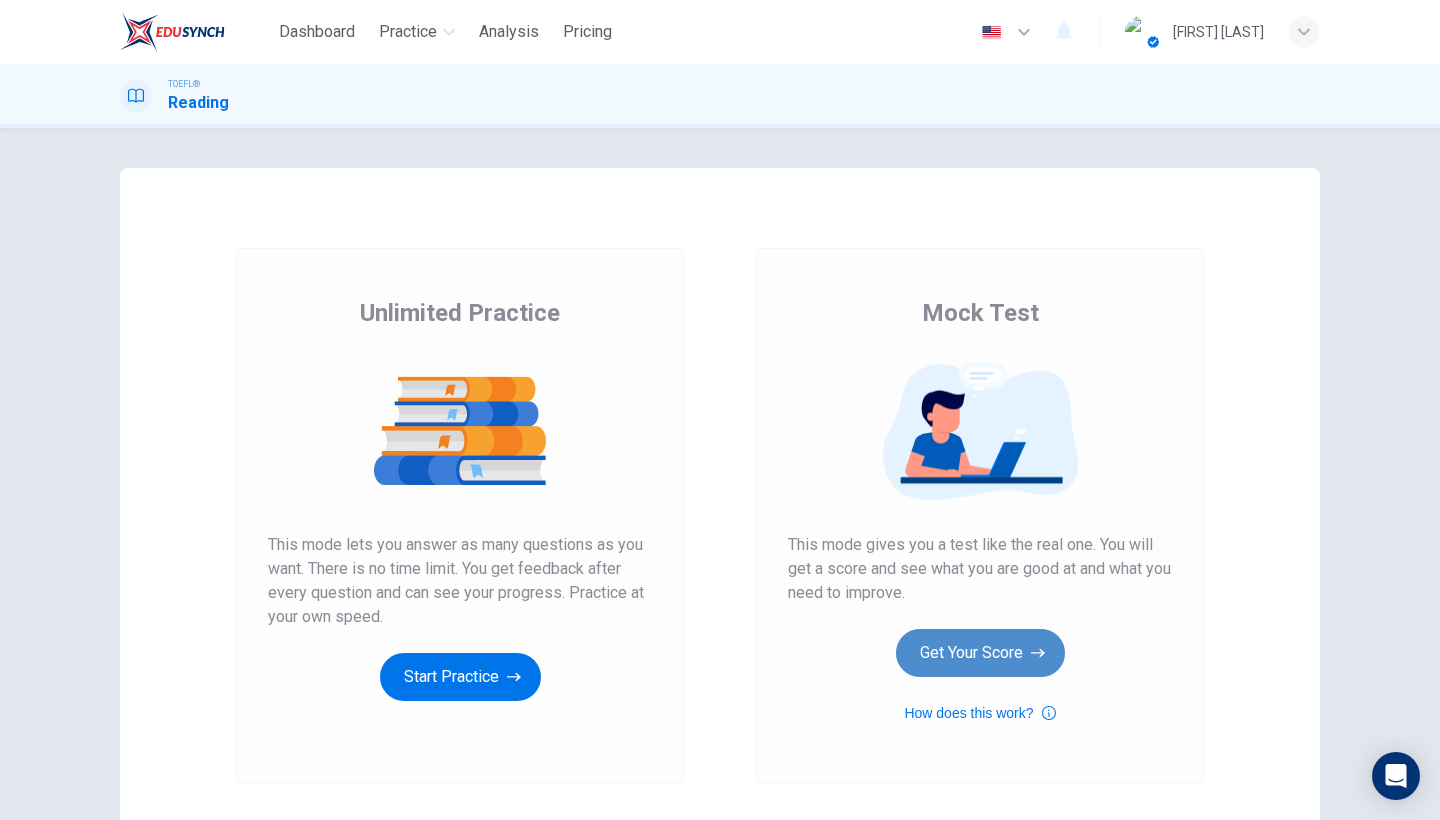 click on "Get Your Score" at bounding box center (460, 677) 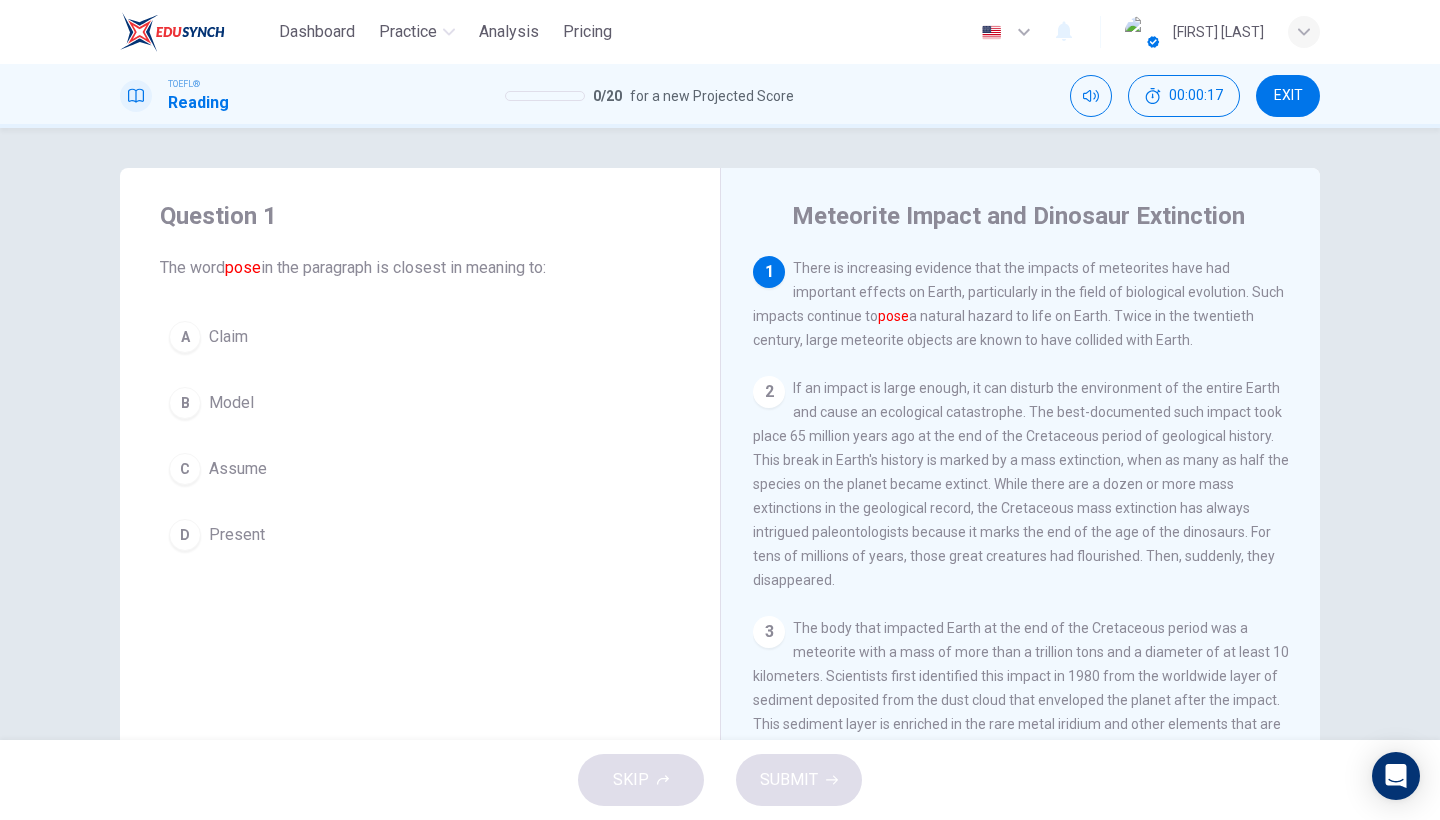click on "A" at bounding box center (185, 337) 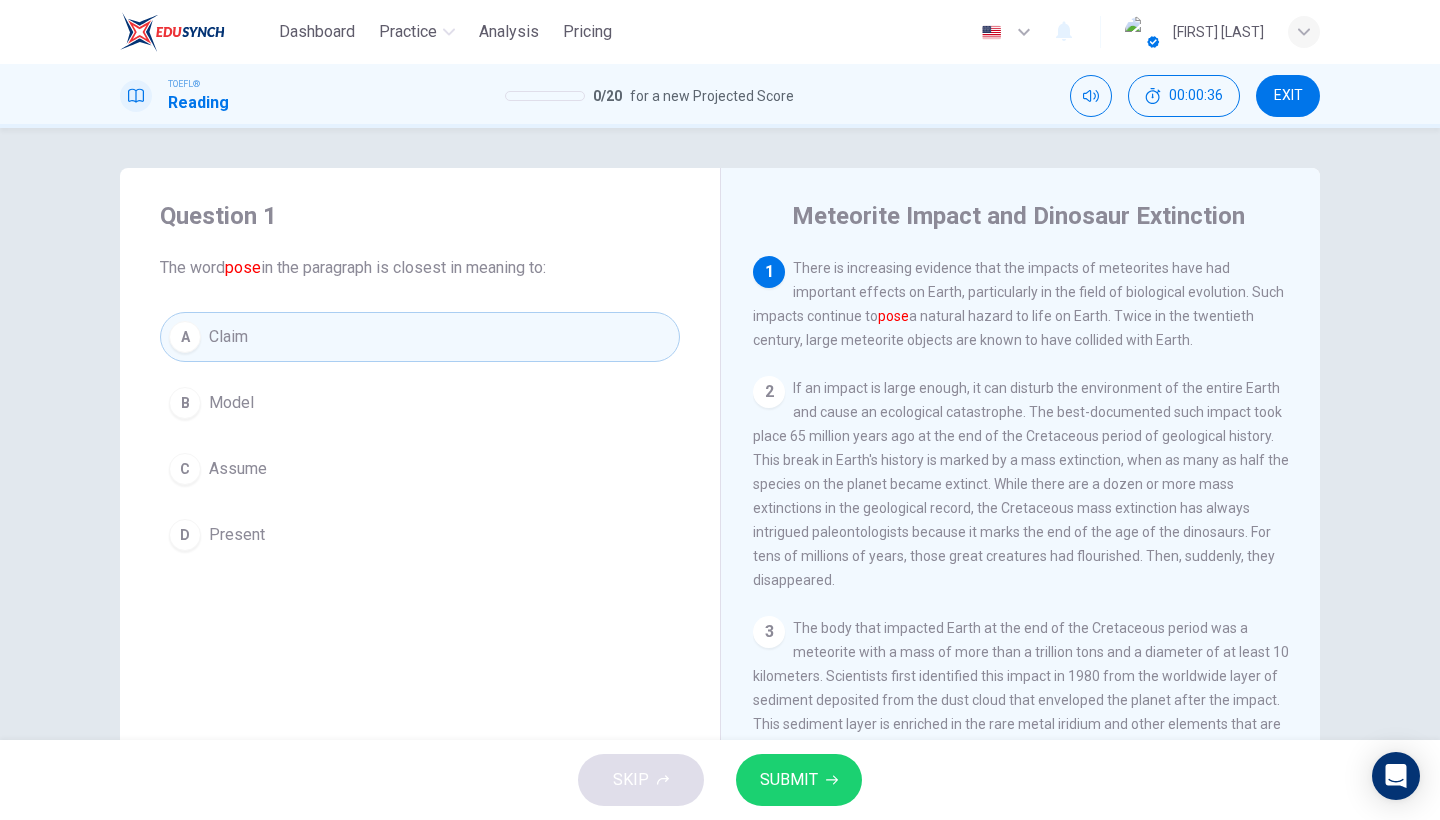 click on "D Present" at bounding box center (420, 535) 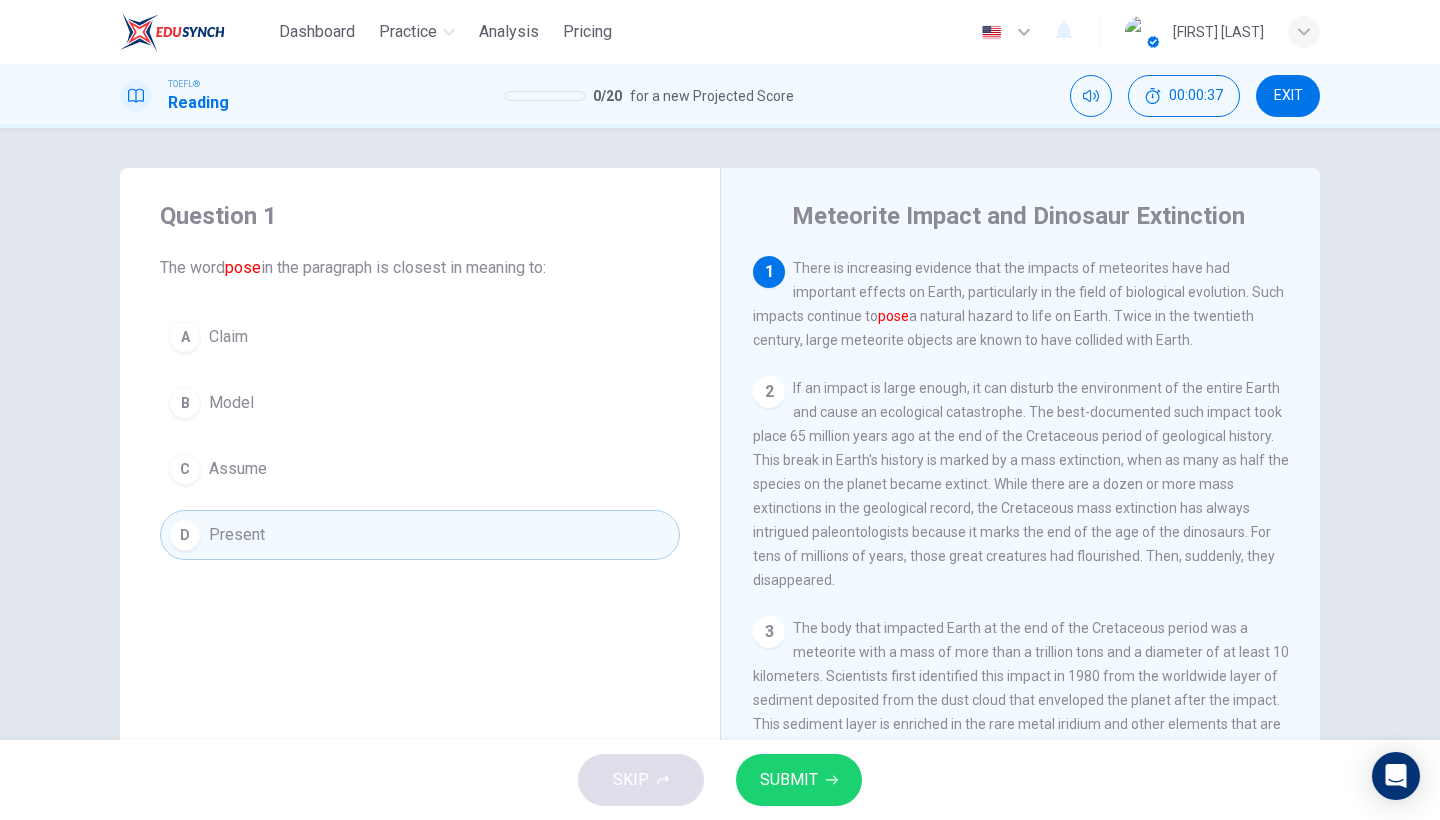 click on "SUBMIT" at bounding box center (789, 780) 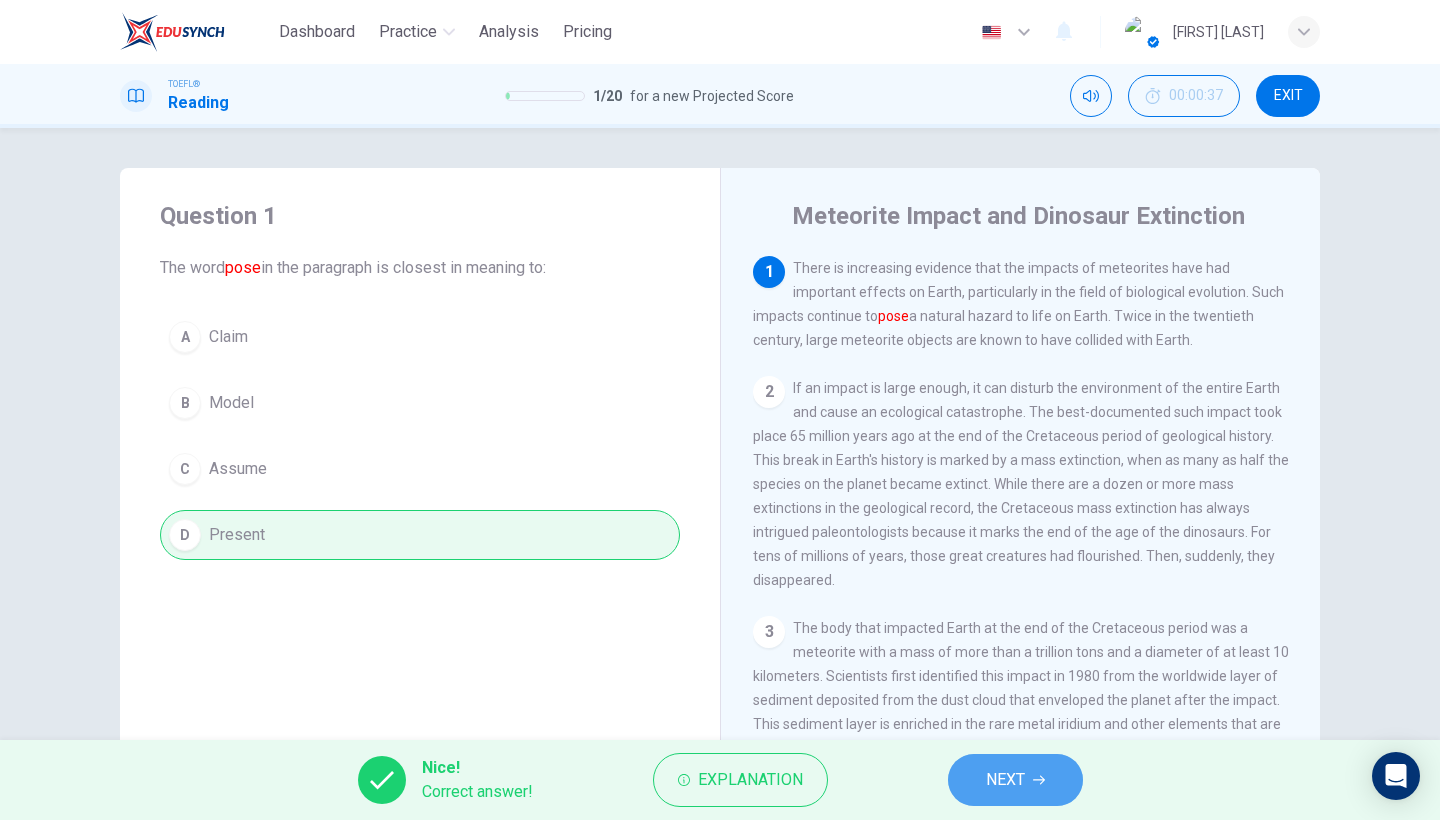 click on "NEXT" at bounding box center [1005, 780] 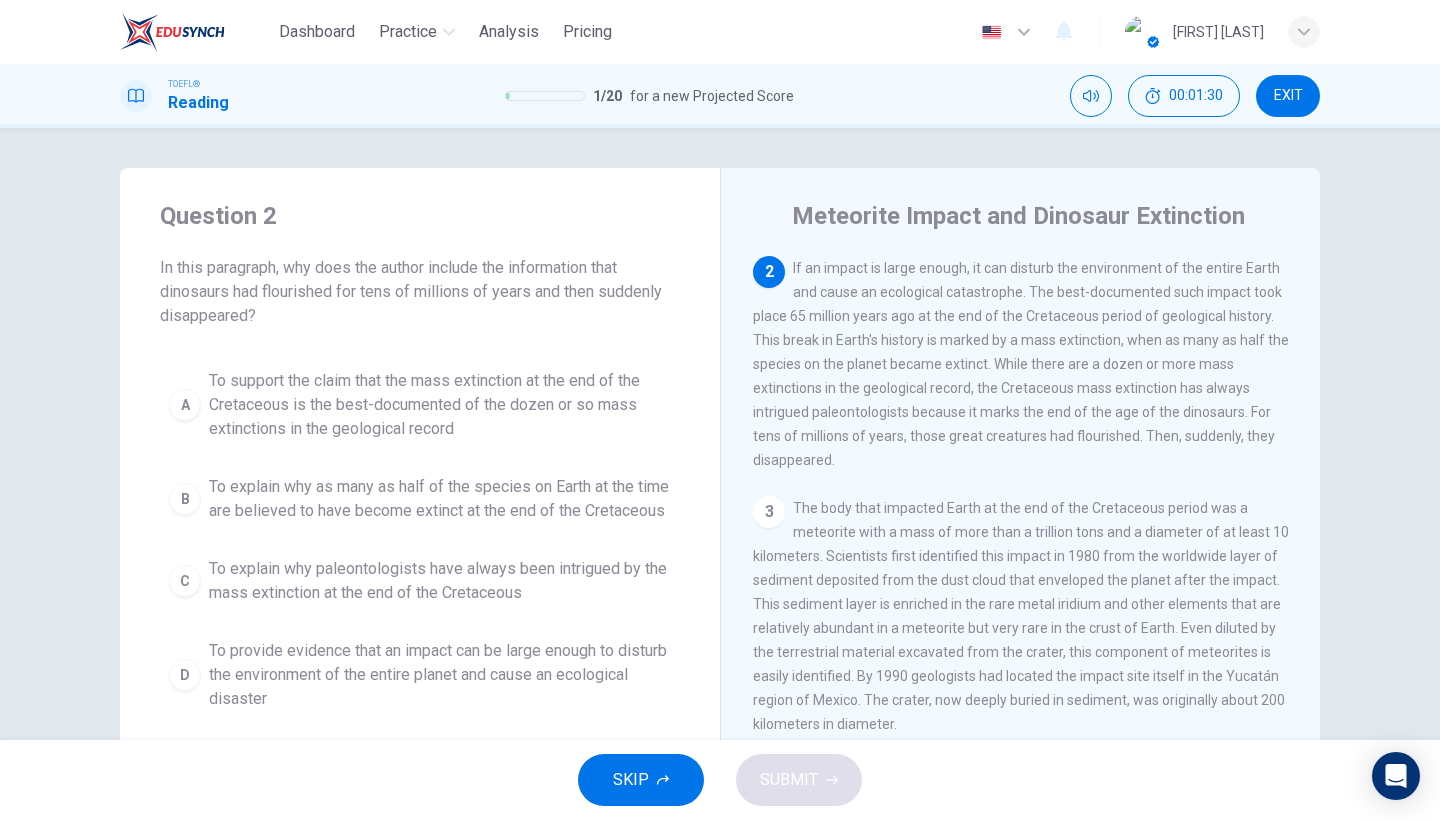 click on "EXIT" at bounding box center (1288, 96) 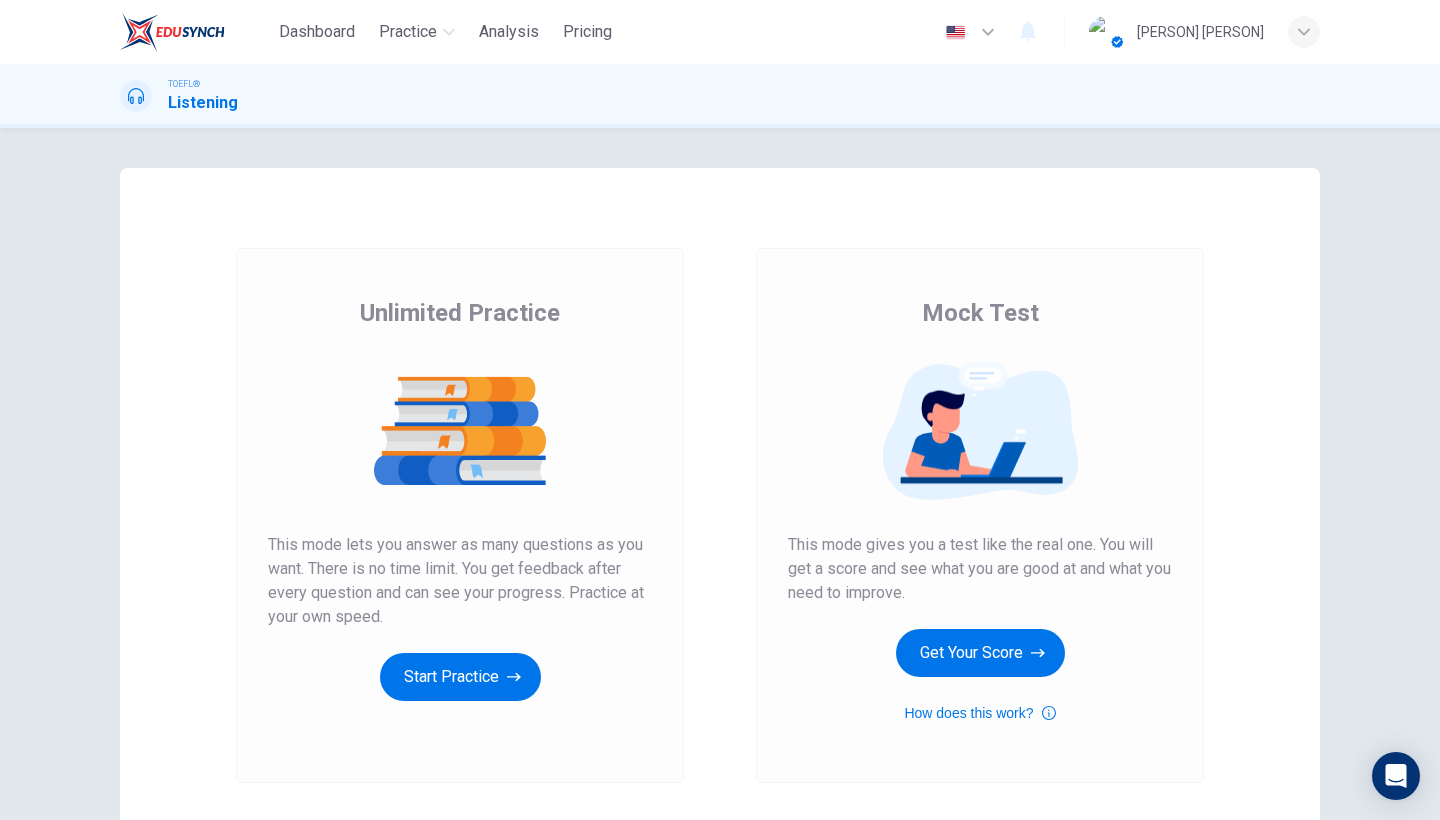 scroll, scrollTop: 0, scrollLeft: 0, axis: both 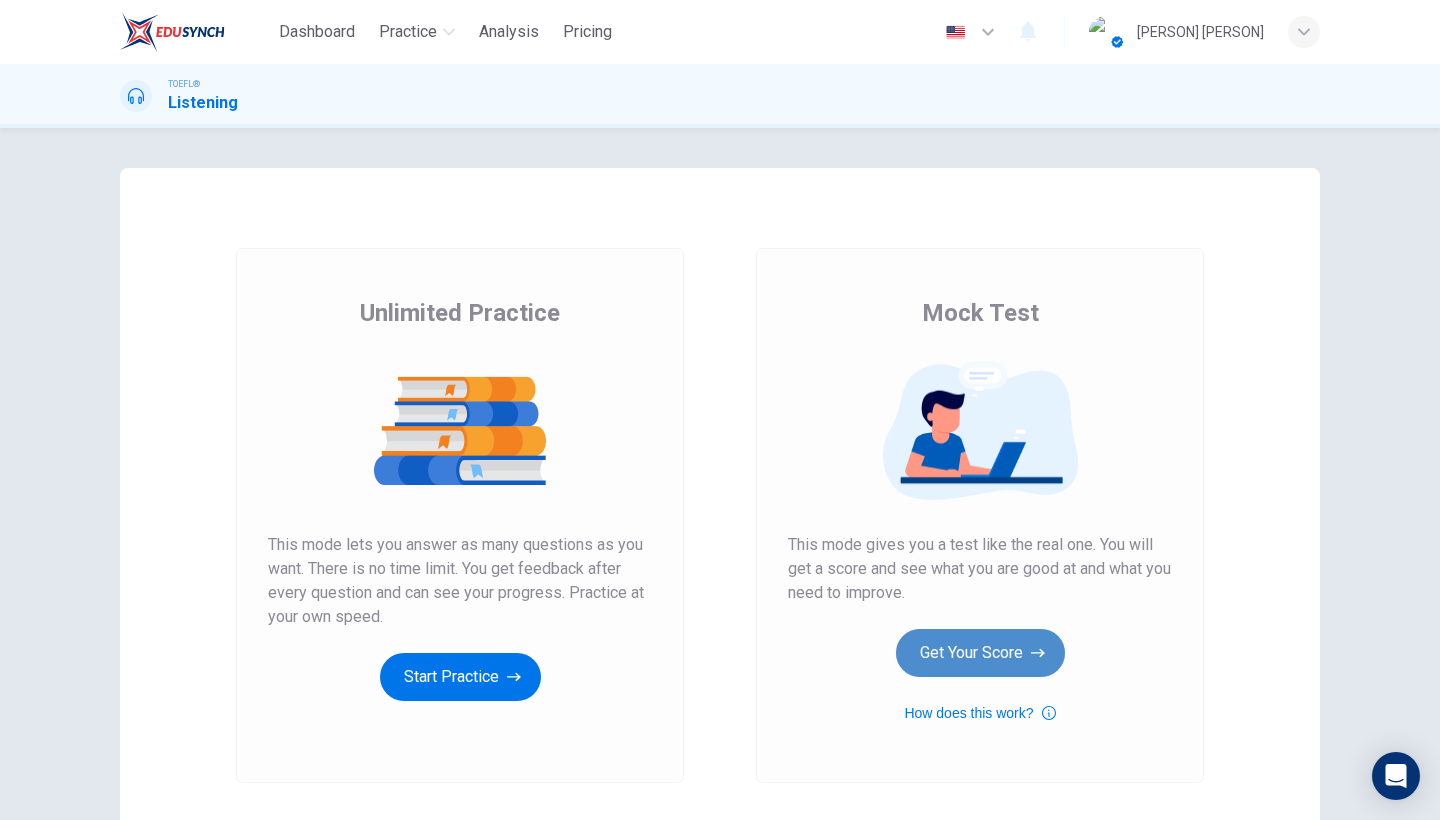click on "Get Your Score" at bounding box center (460, 677) 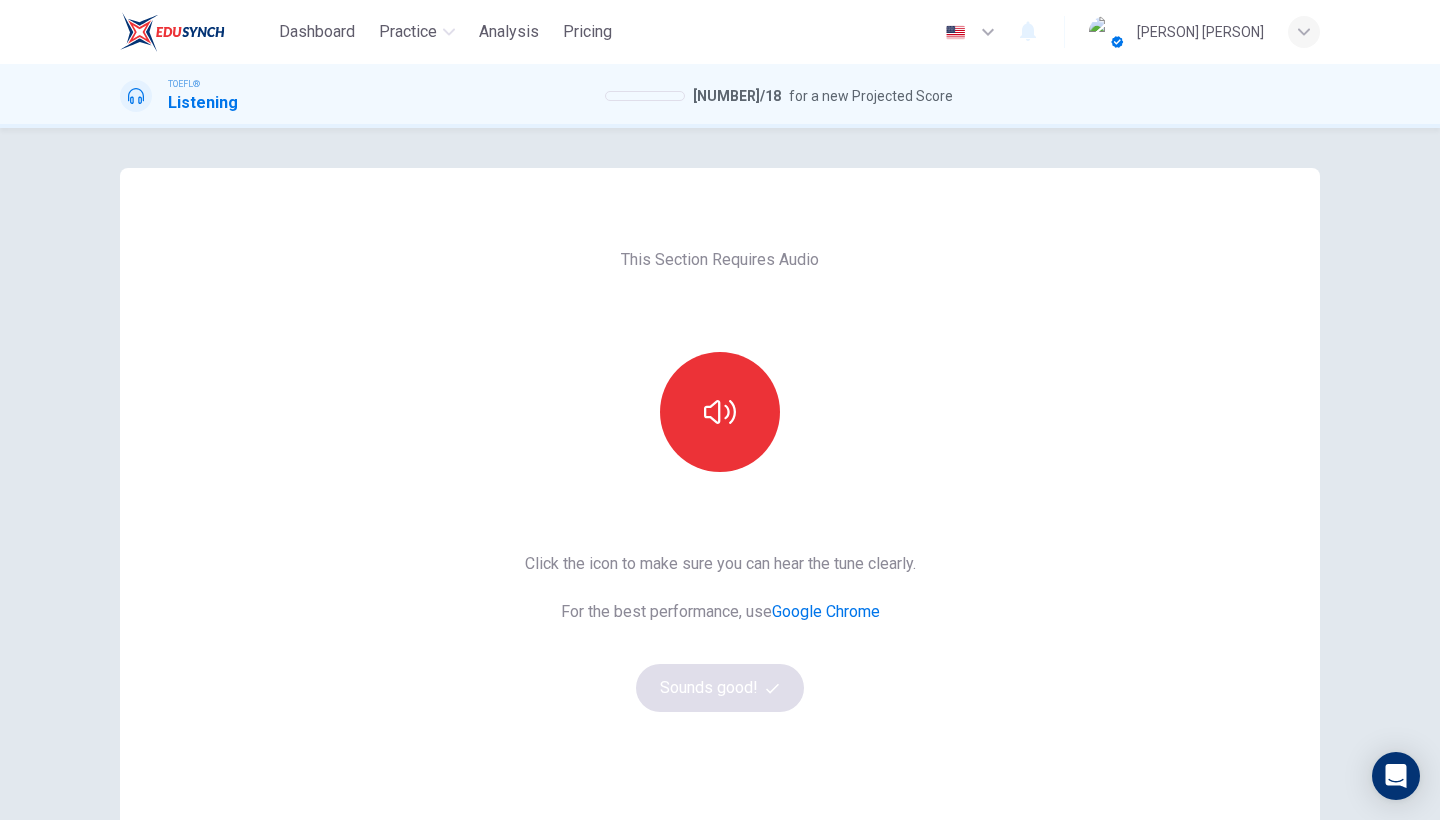 click on "Click the icon to make sure you can hear the tune clearly. For the best performance, use Google Chrome Sounds good!" at bounding box center (720, 632) 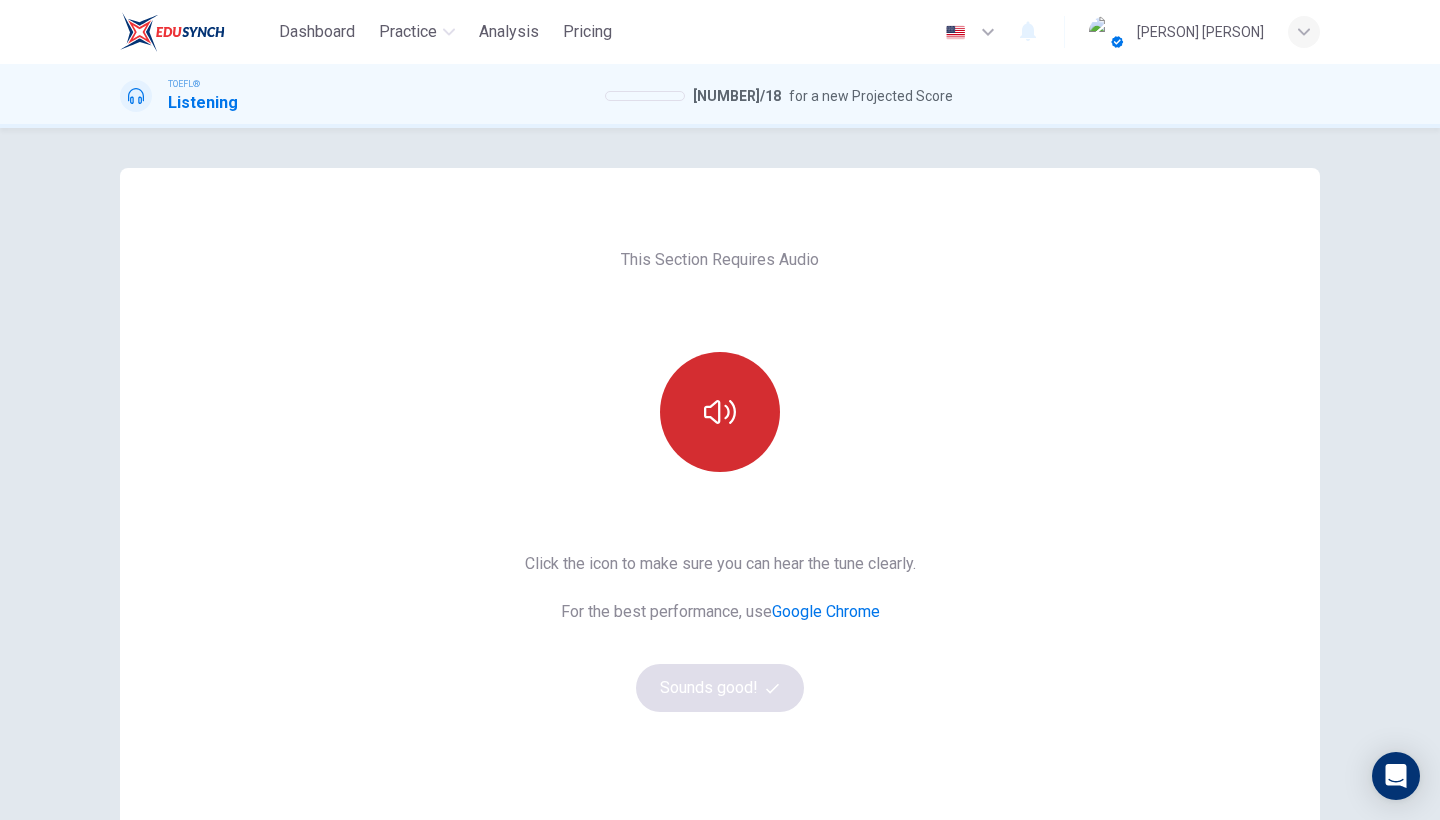 click at bounding box center [720, 412] 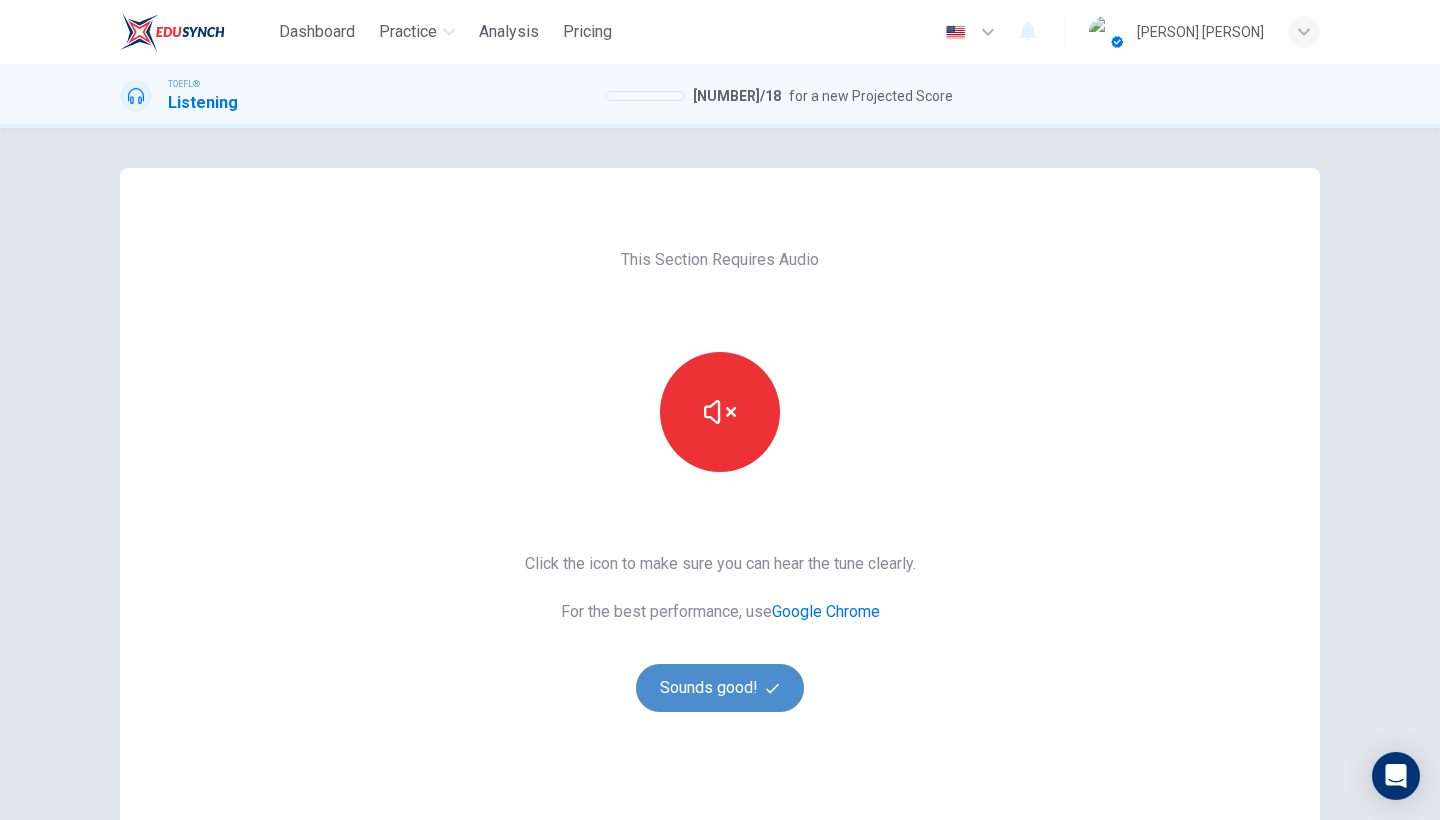 click on "Sounds good!" at bounding box center (720, 688) 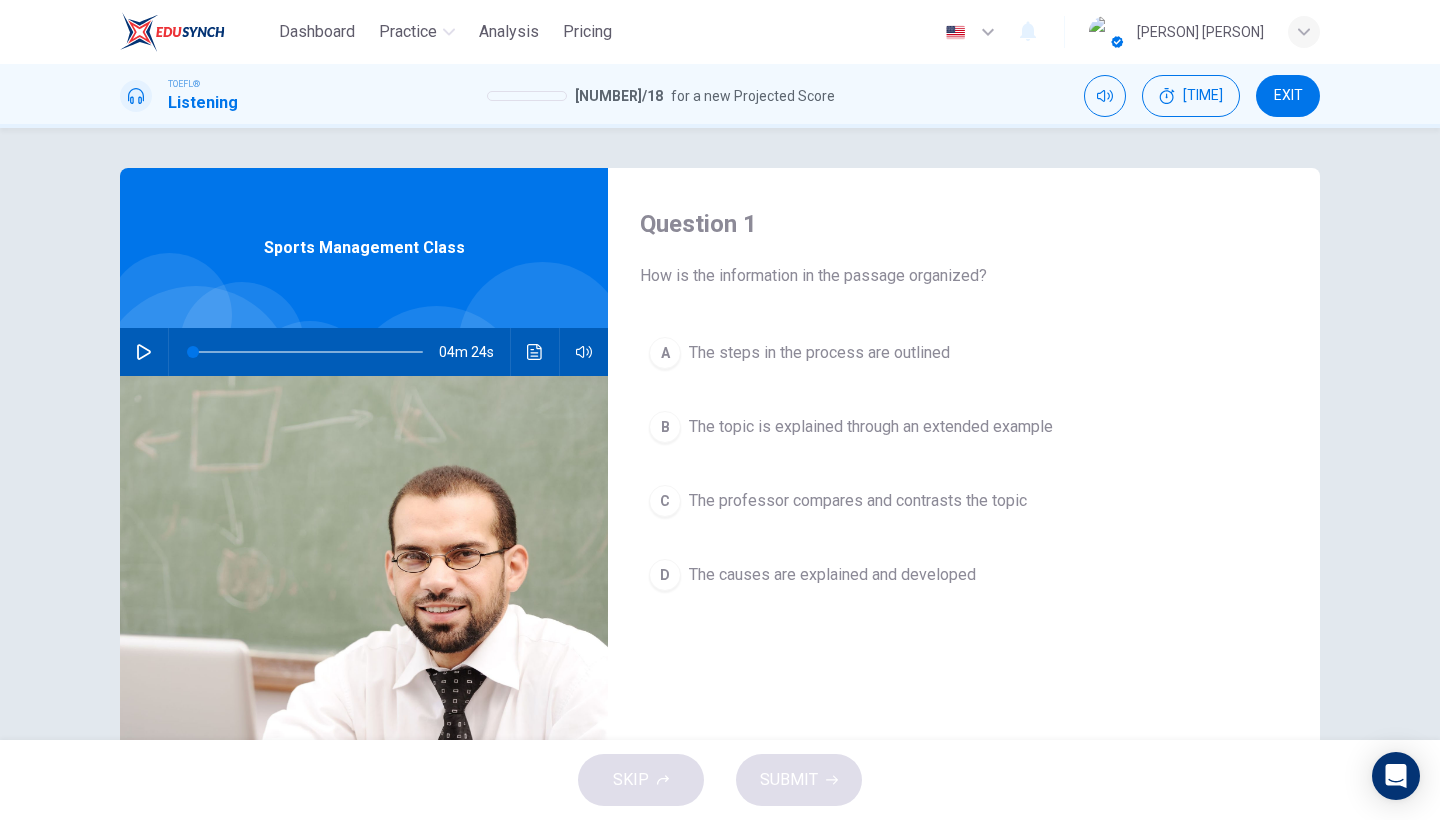 click at bounding box center (144, 352) 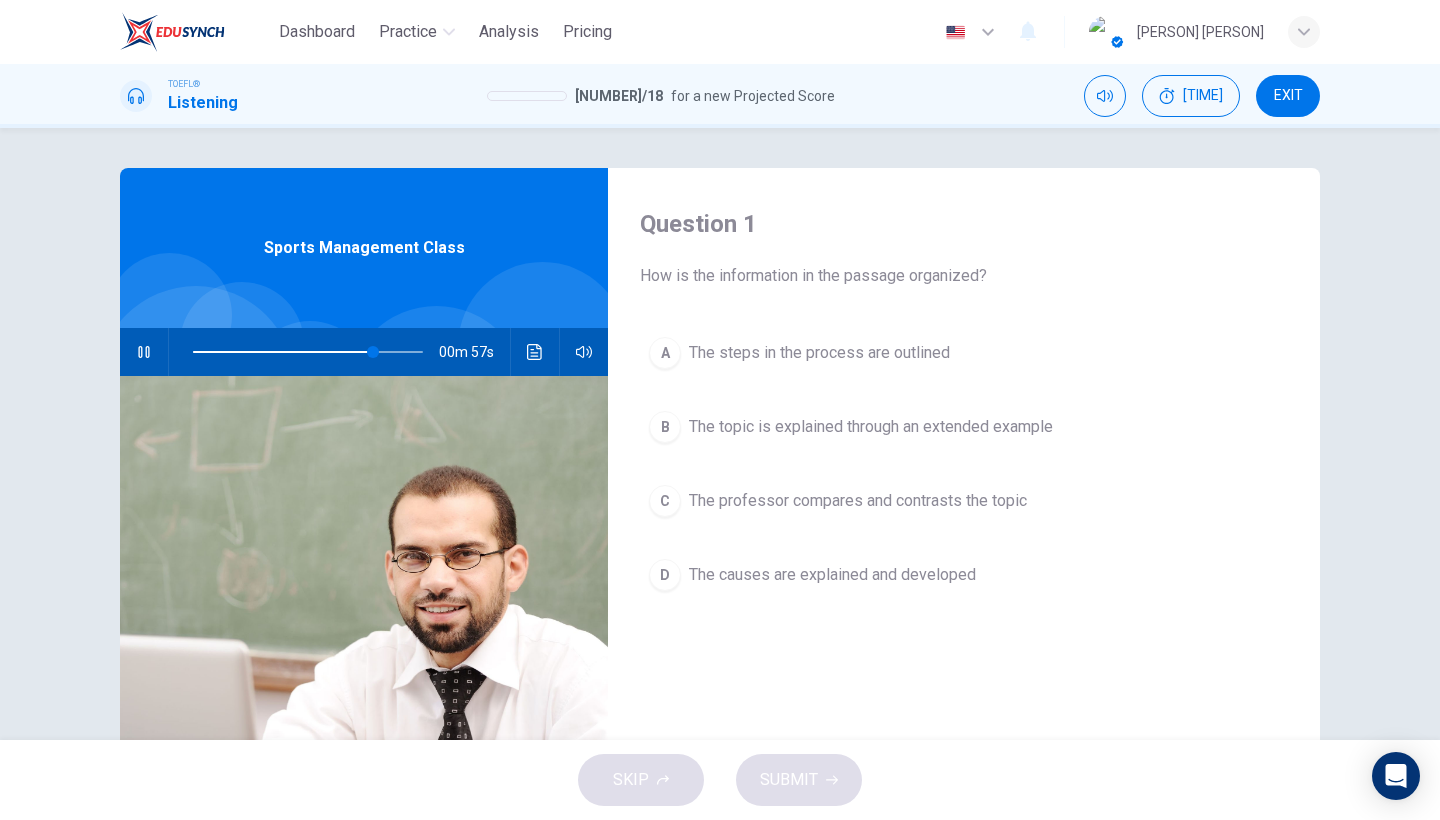 click on "The causes are explained and developed" at bounding box center (819, 353) 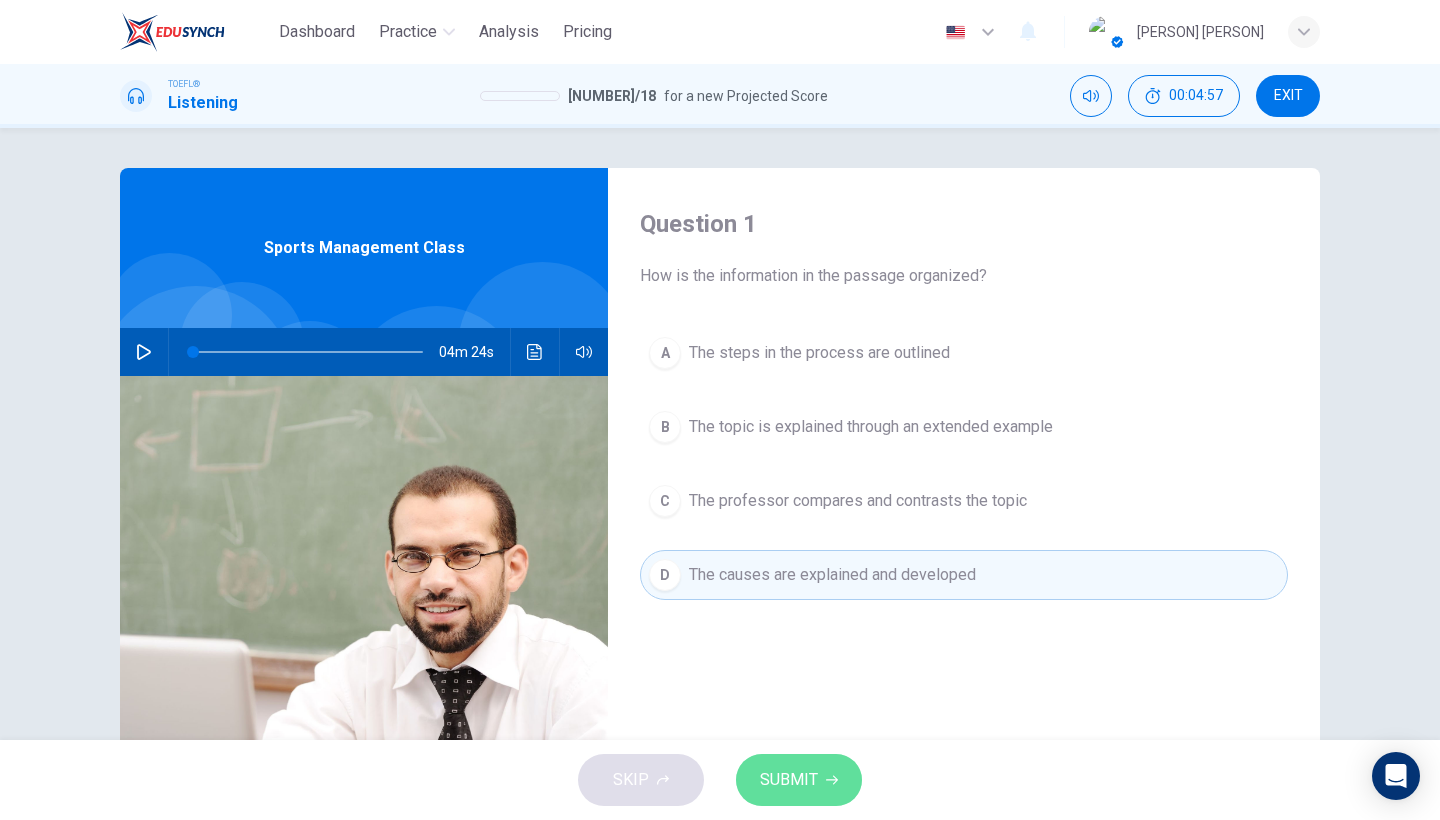 click on "SUBMIT" at bounding box center (789, 780) 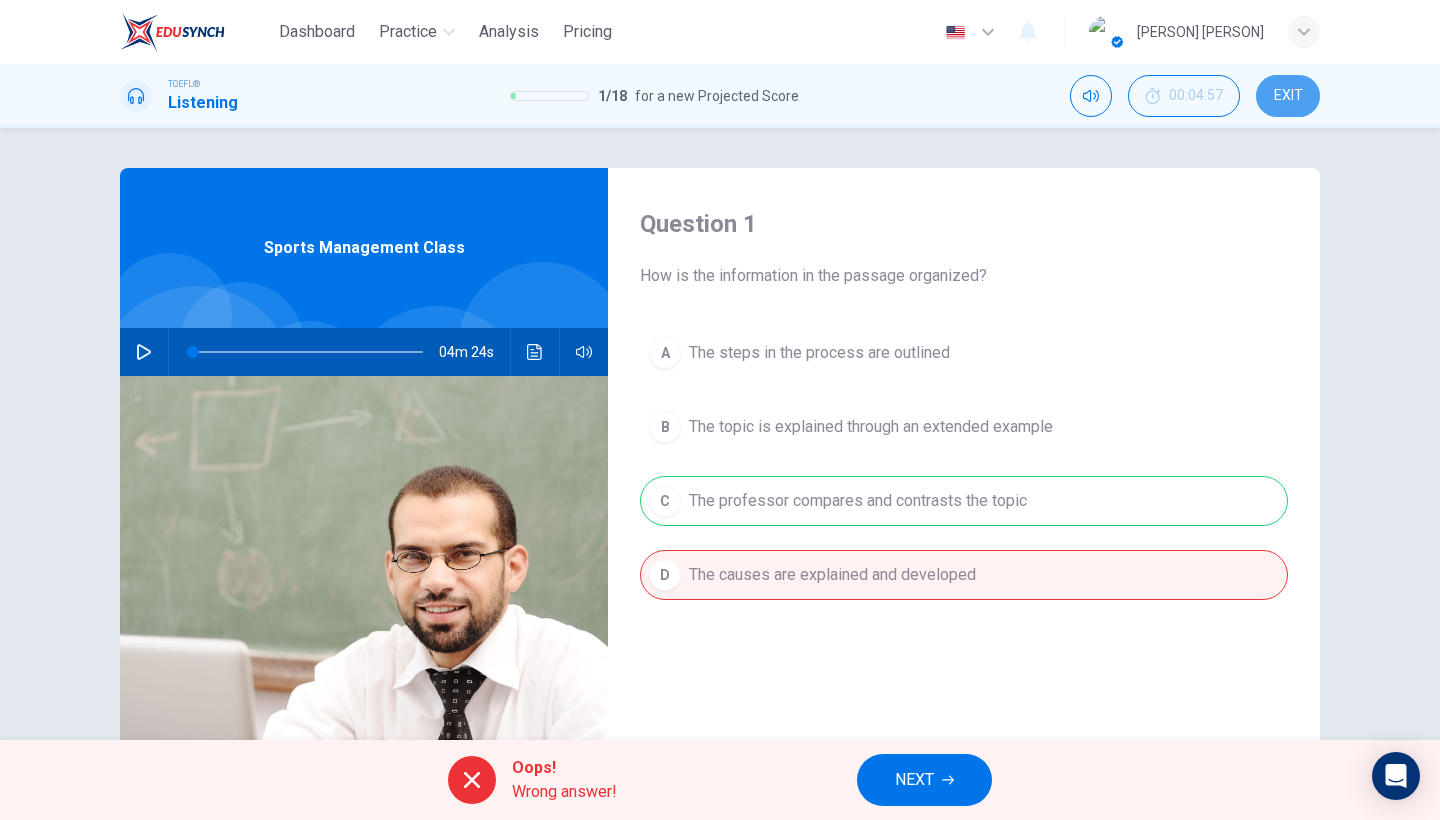 click on "EXIT" at bounding box center [1288, 96] 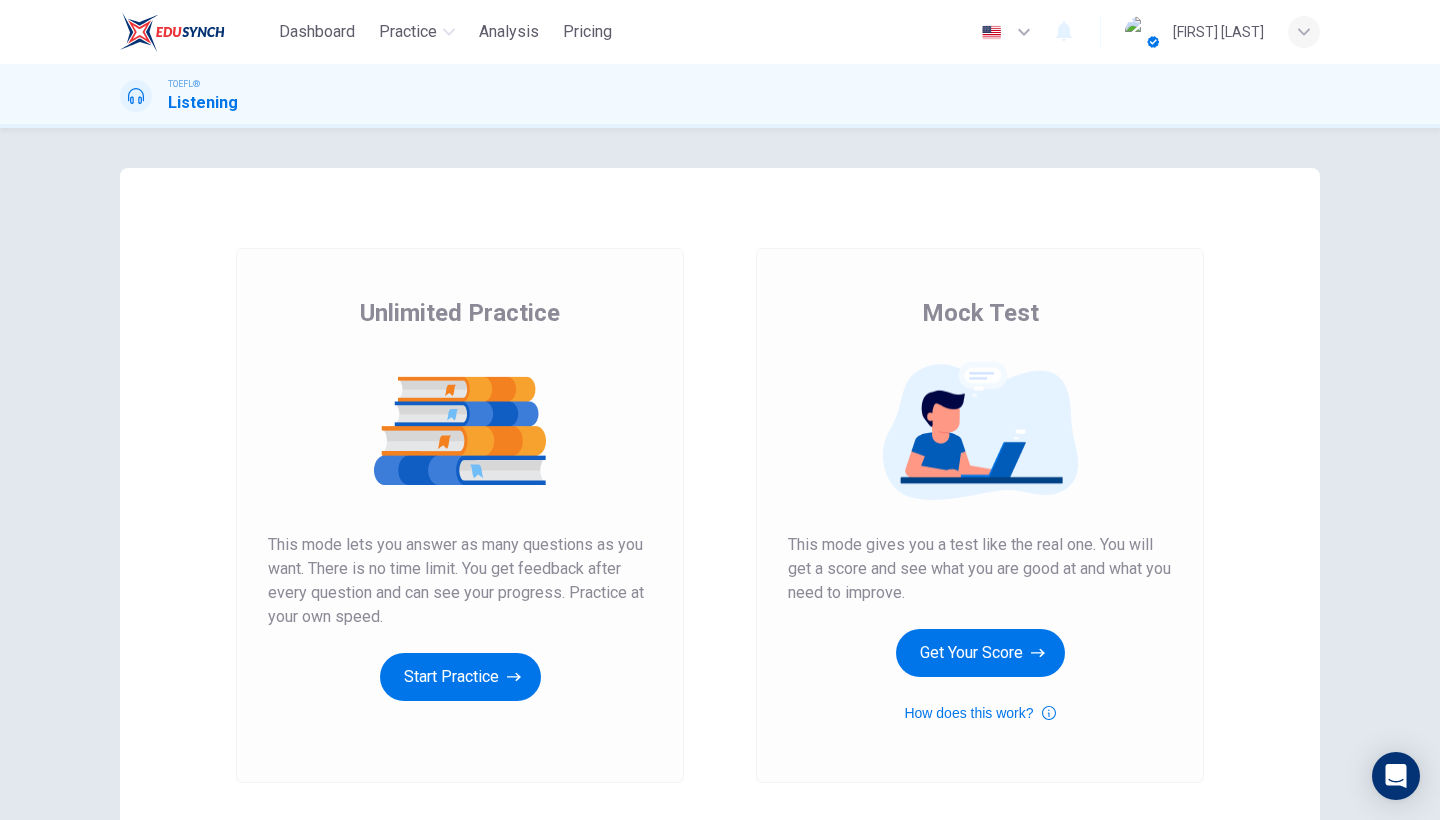 scroll, scrollTop: 0, scrollLeft: 0, axis: both 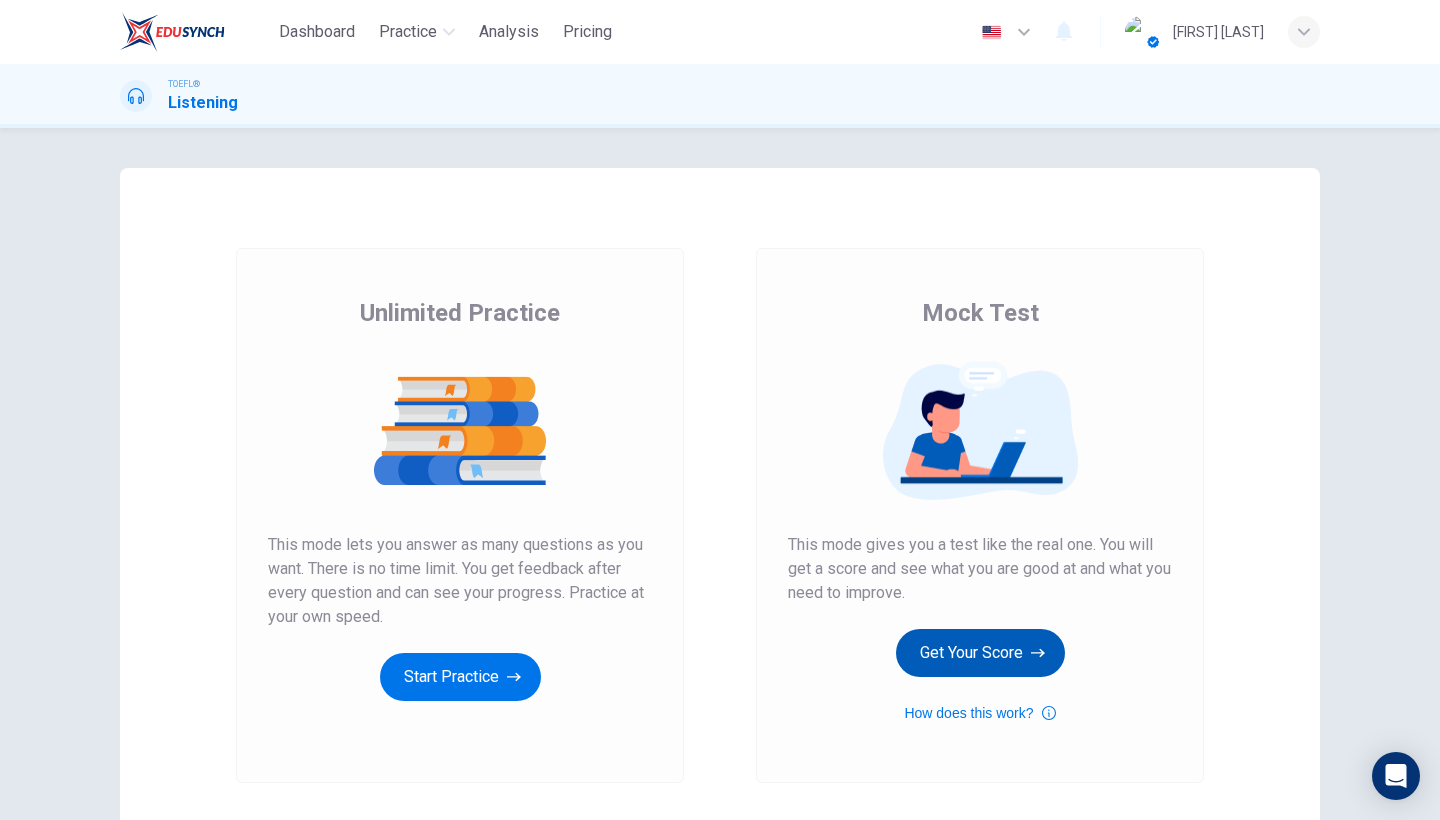 click on "Get Your Score" at bounding box center (460, 677) 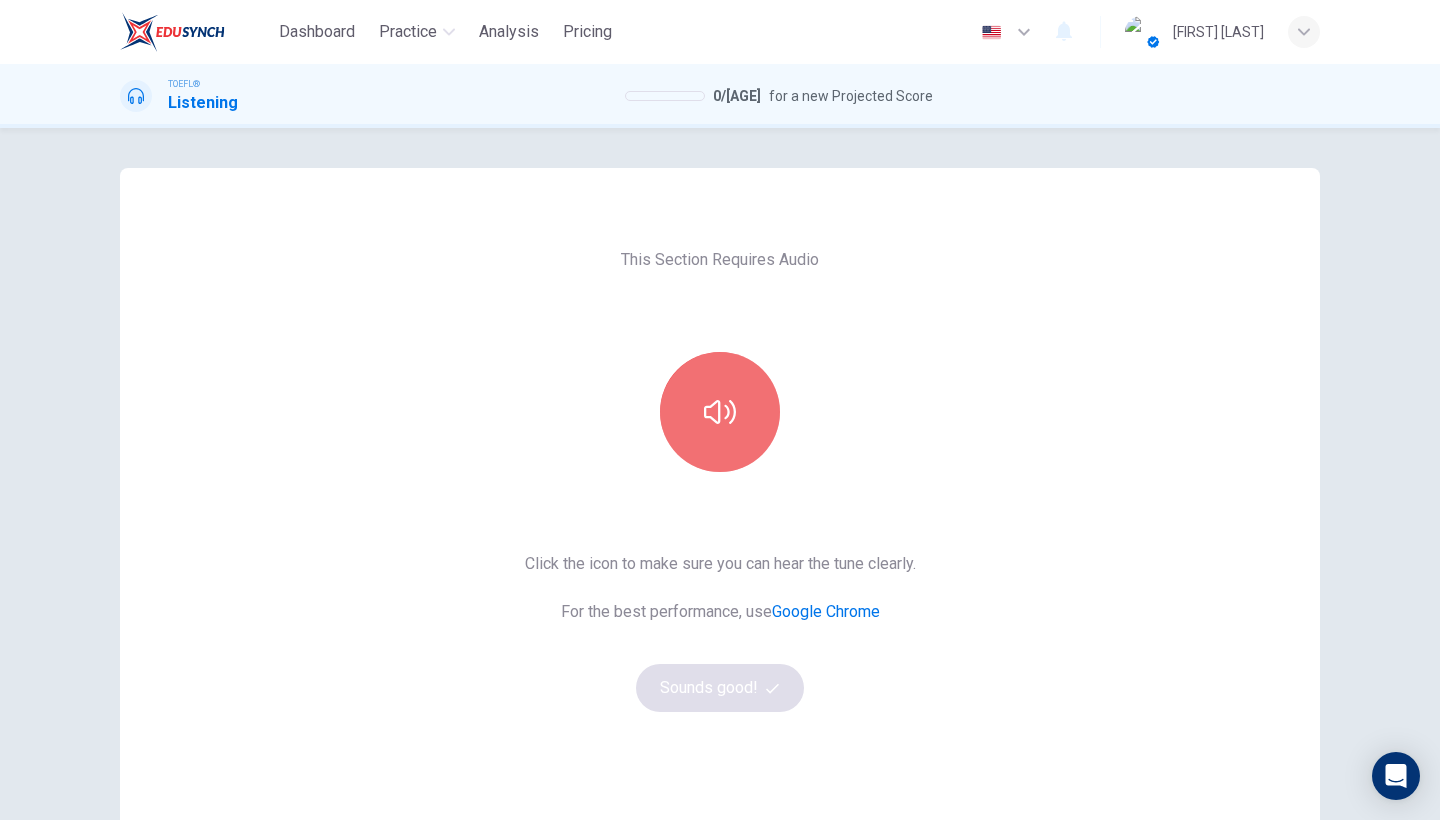 drag, startPoint x: 698, startPoint y: 418, endPoint x: 717, endPoint y: 489, distance: 73.4983 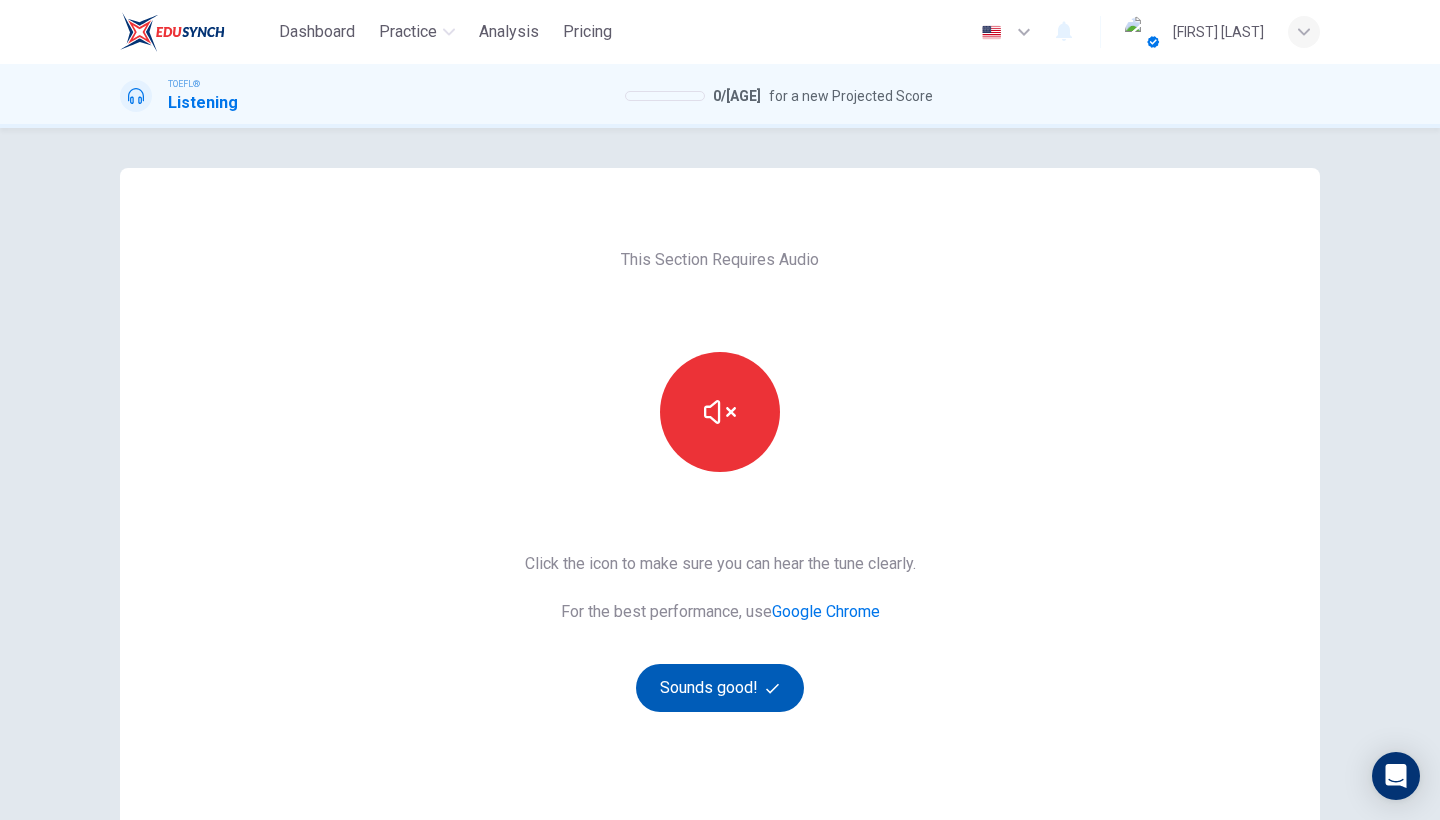 click on "Sounds good!" at bounding box center (720, 688) 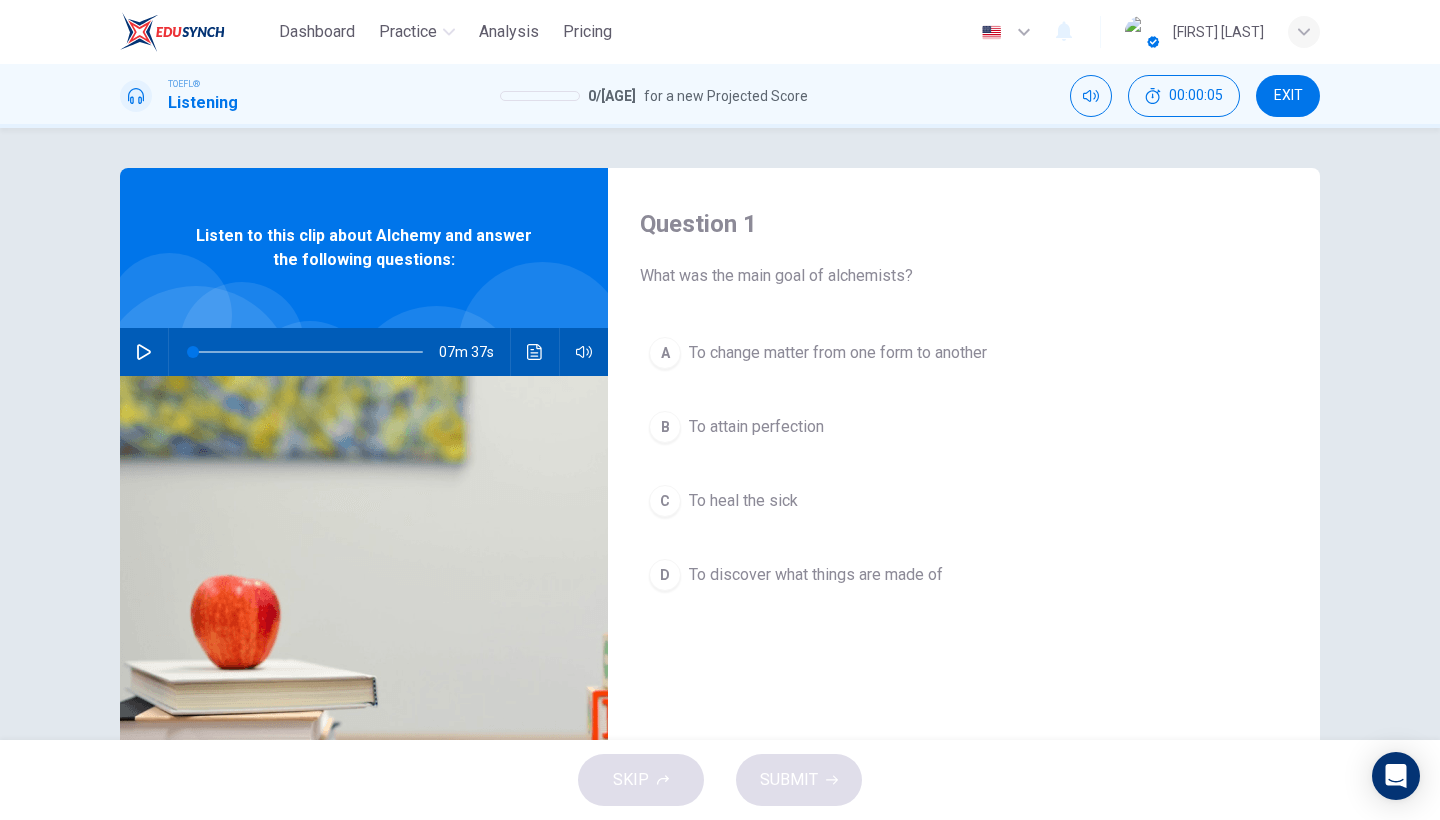 click on "EXIT" at bounding box center (1288, 96) 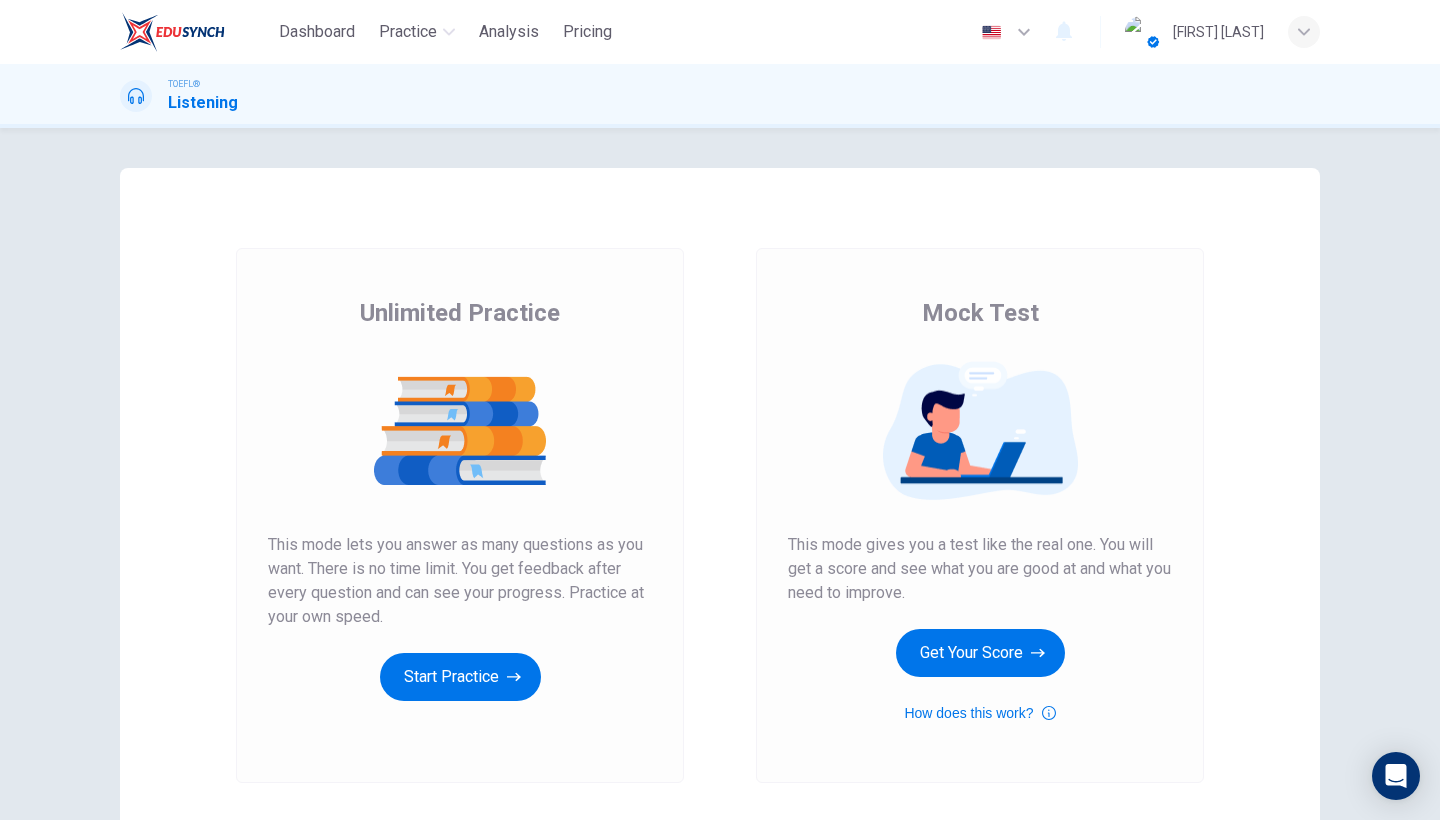scroll, scrollTop: 0, scrollLeft: 0, axis: both 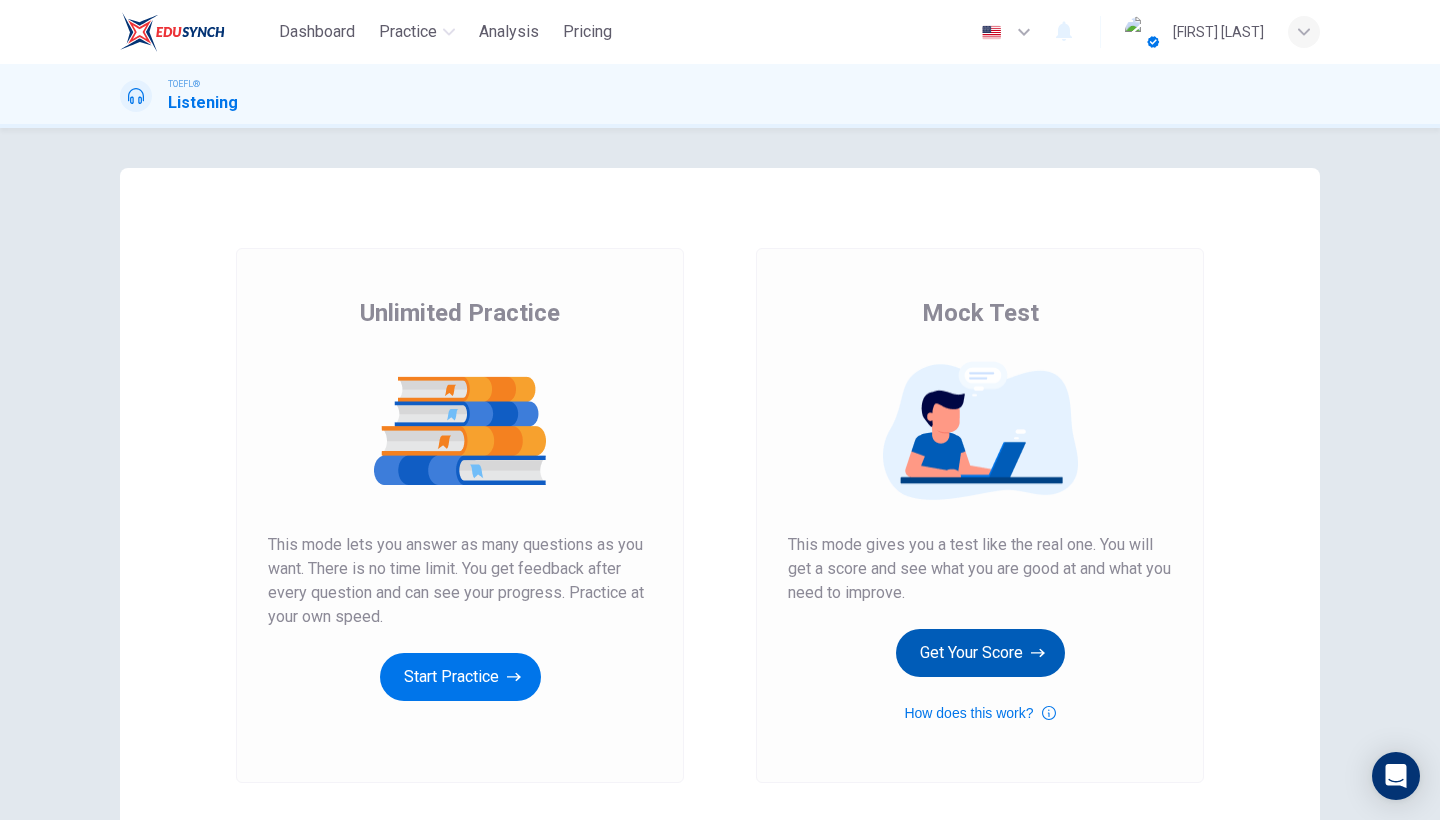 click on "Get Your Score" at bounding box center (460, 677) 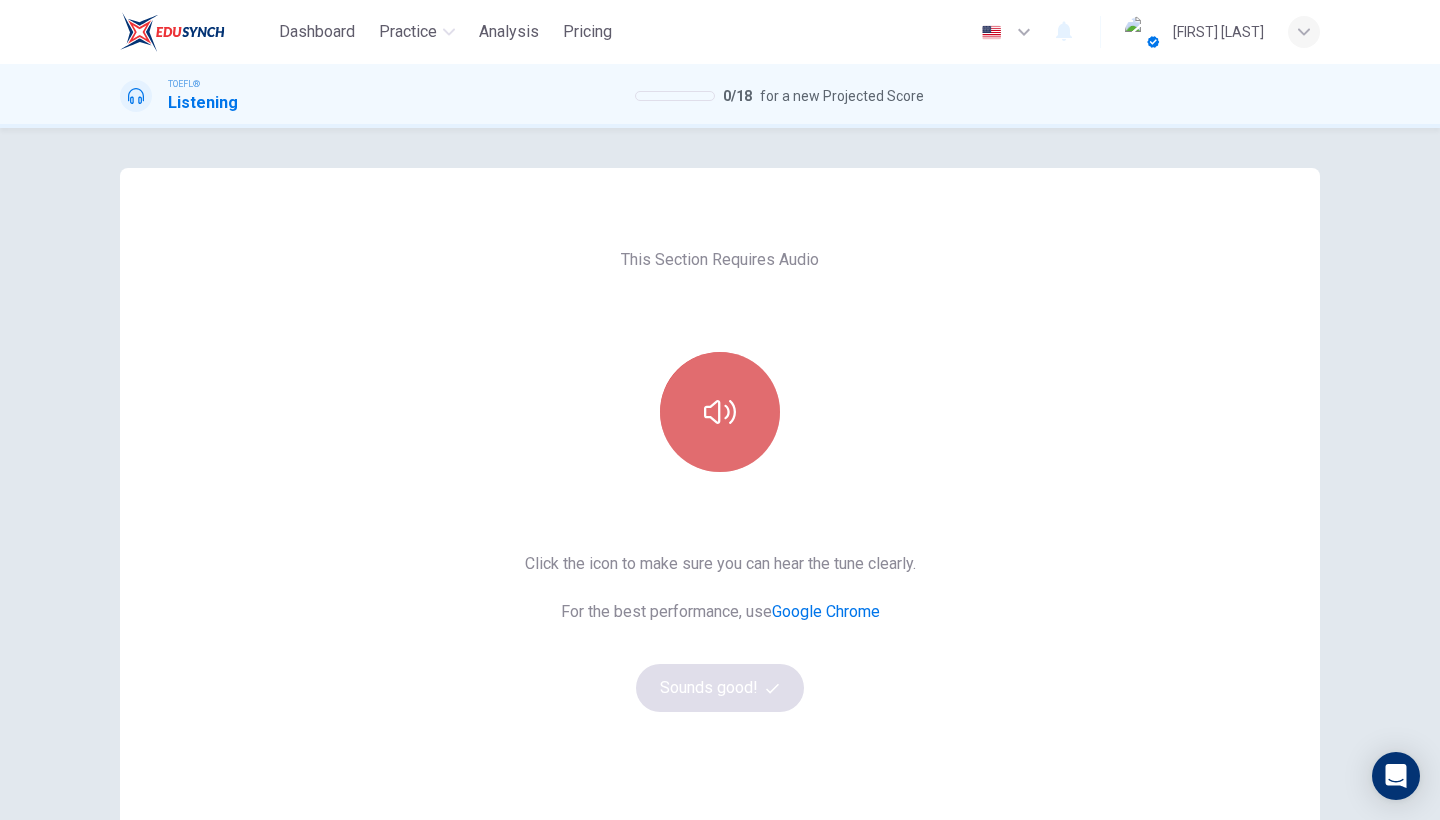 click at bounding box center (720, 412) 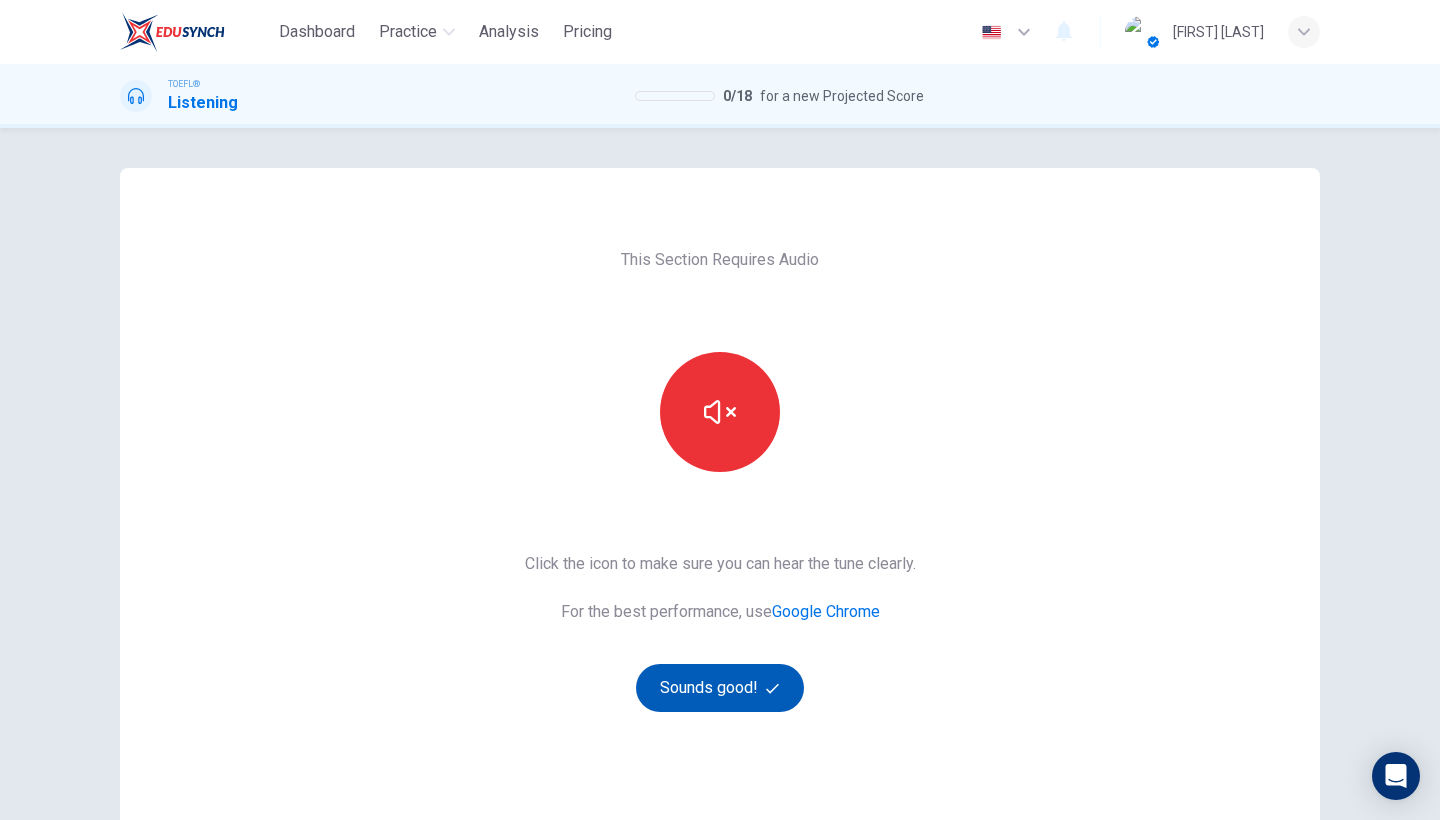 click on "Sounds good!" at bounding box center [720, 688] 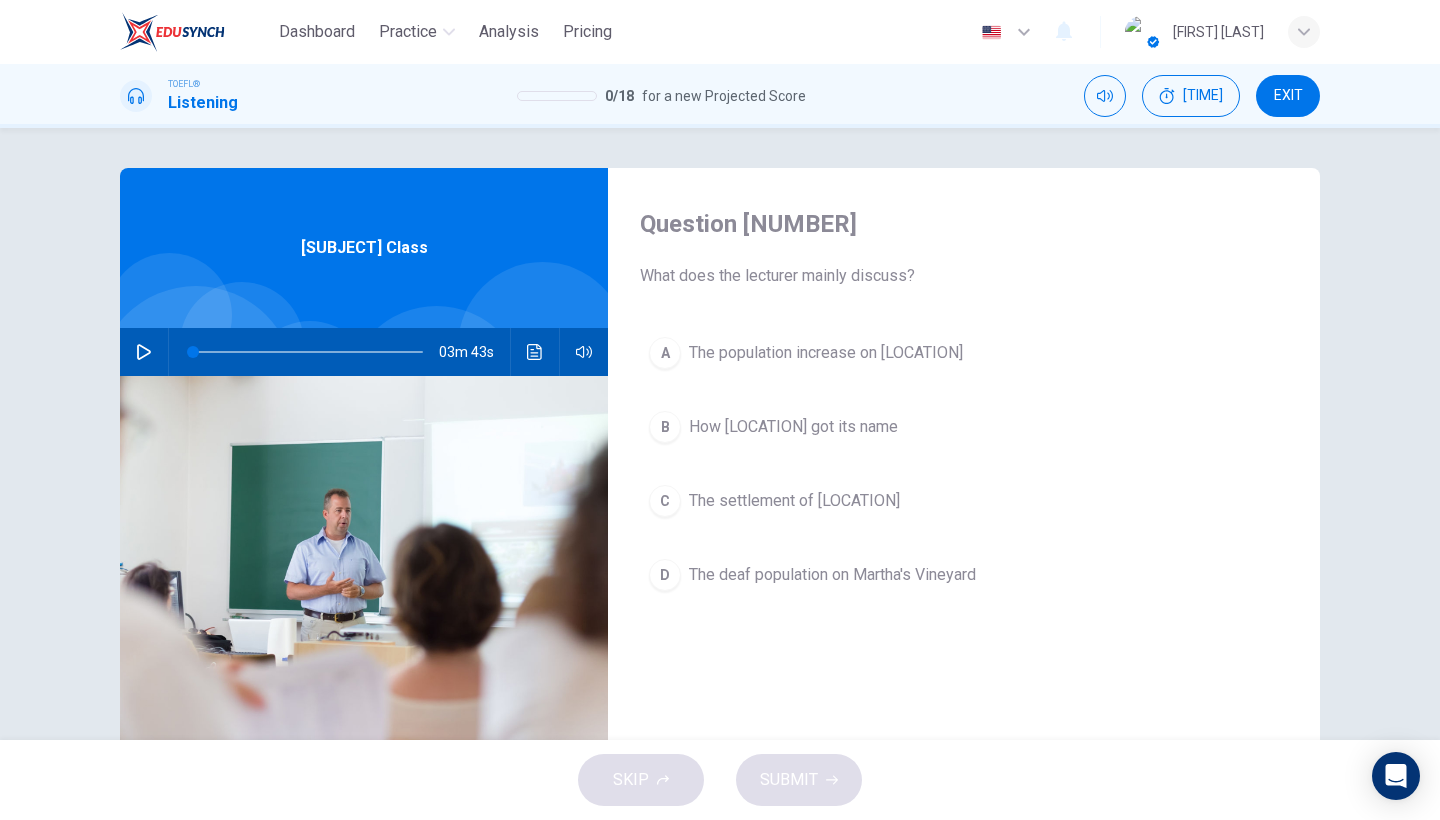 click at bounding box center (144, 352) 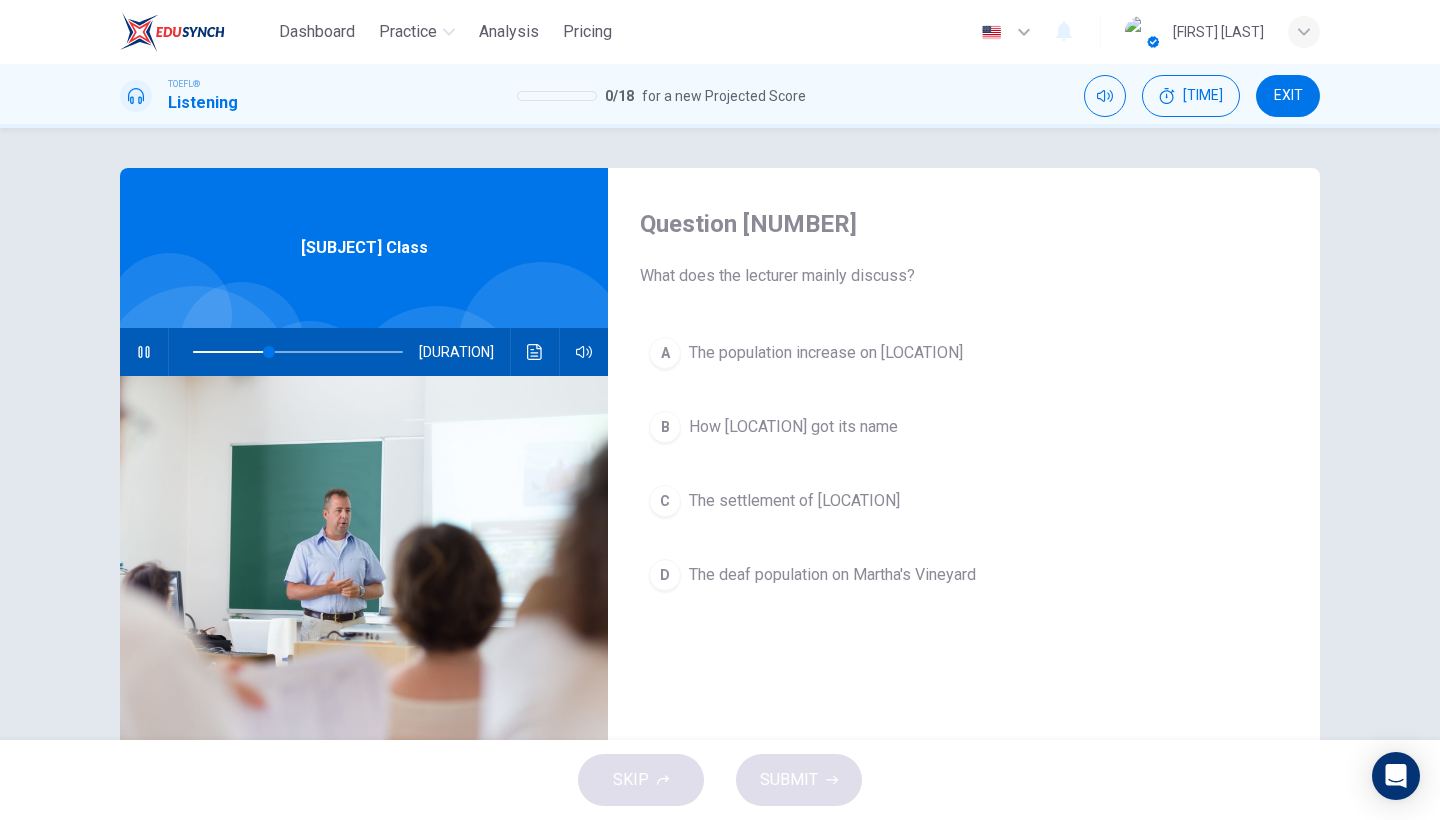 click on "How [LOCATION] got its name" at bounding box center [826, 353] 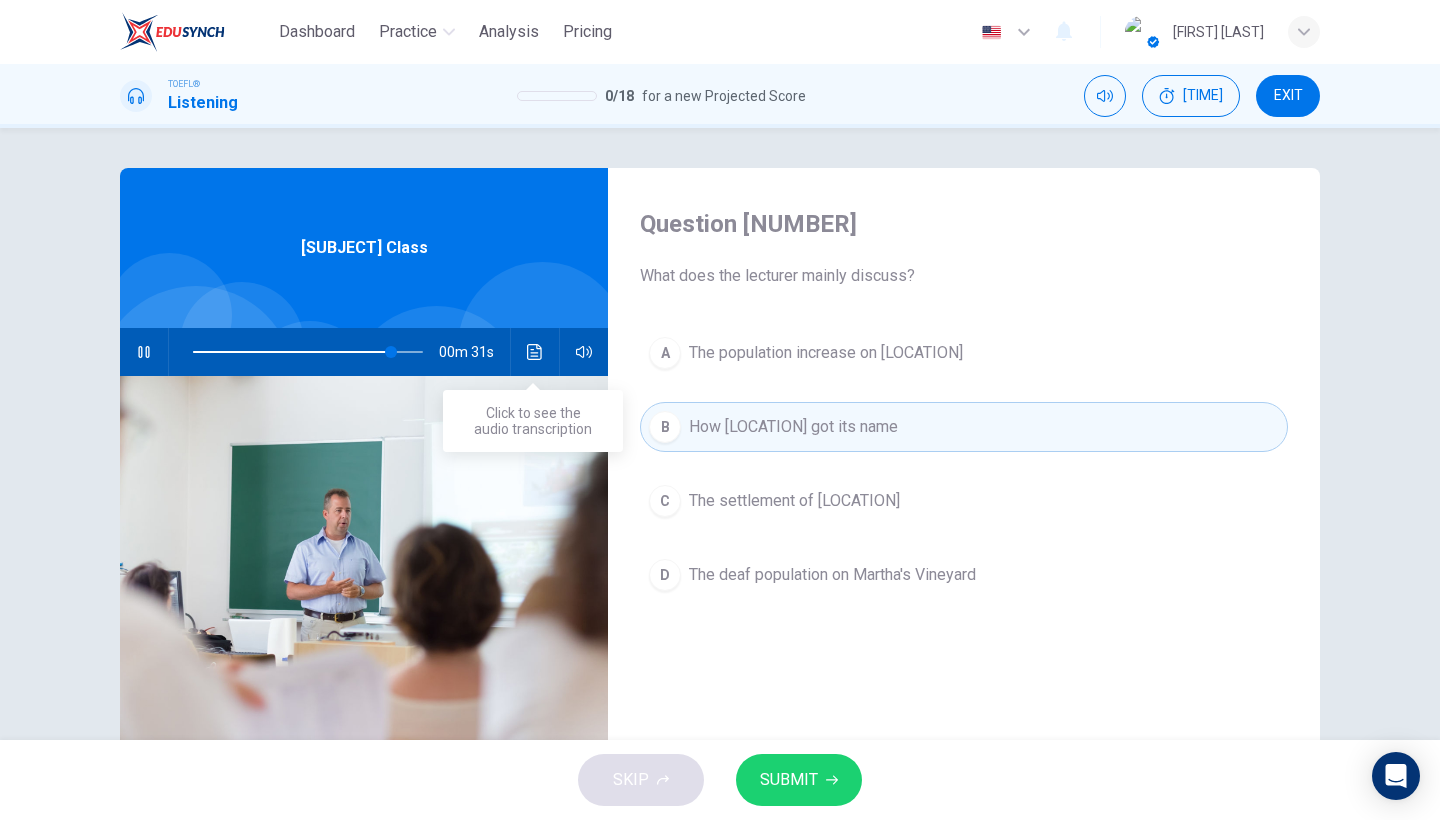 click at bounding box center (535, 352) 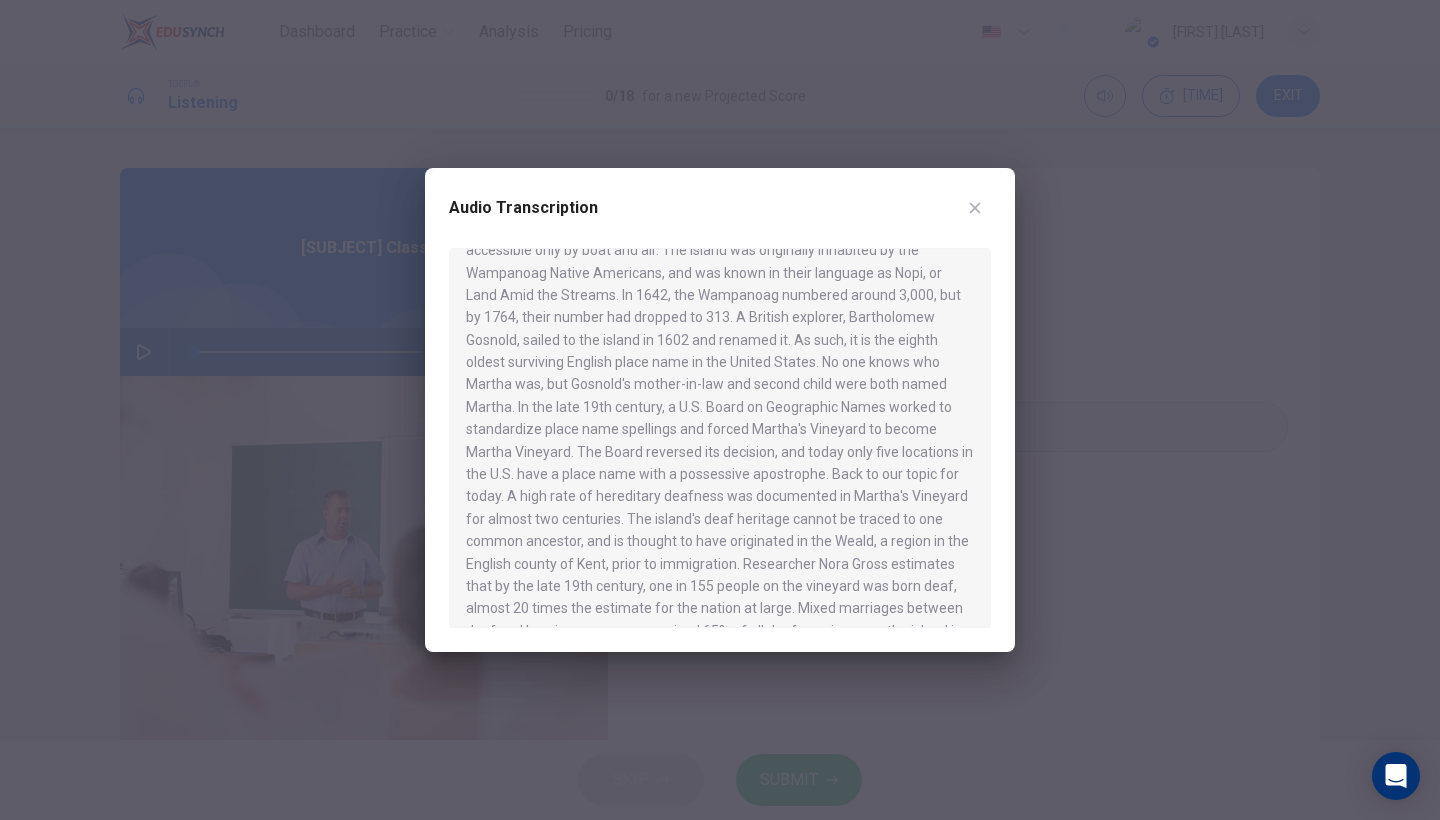 scroll, scrollTop: 490, scrollLeft: 0, axis: vertical 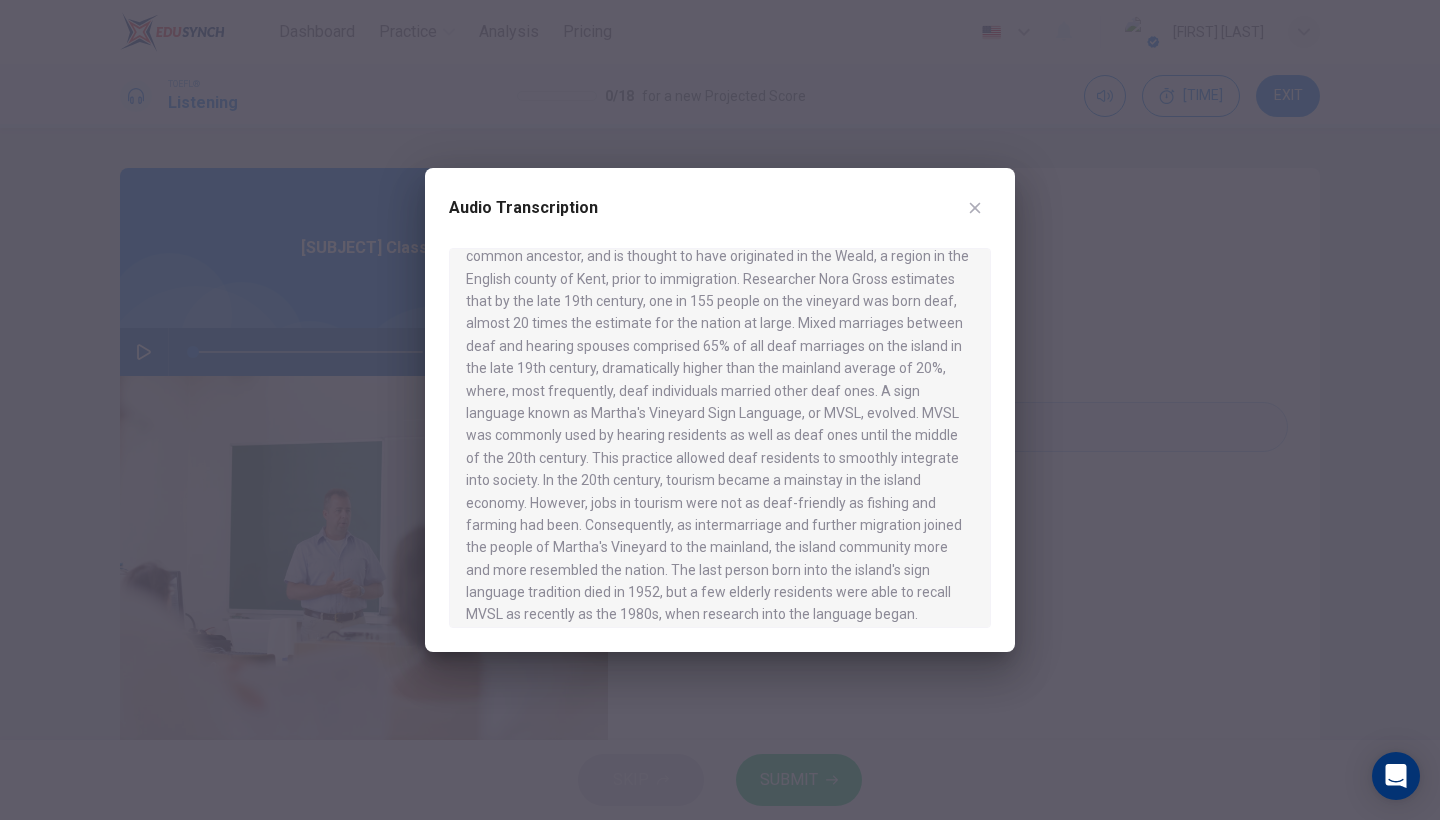 click at bounding box center [975, 208] 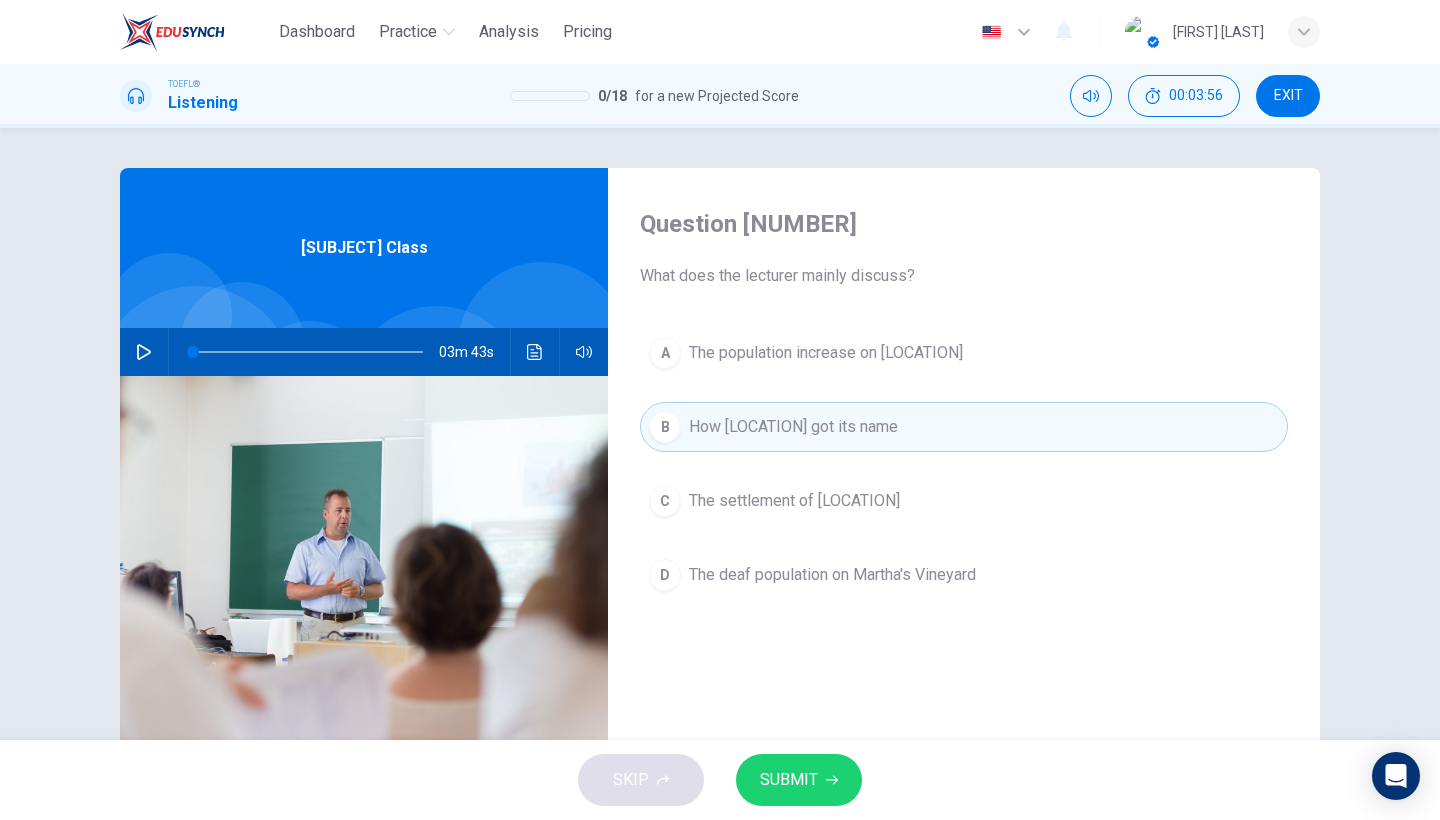 click on "EXIT" at bounding box center (1288, 96) 